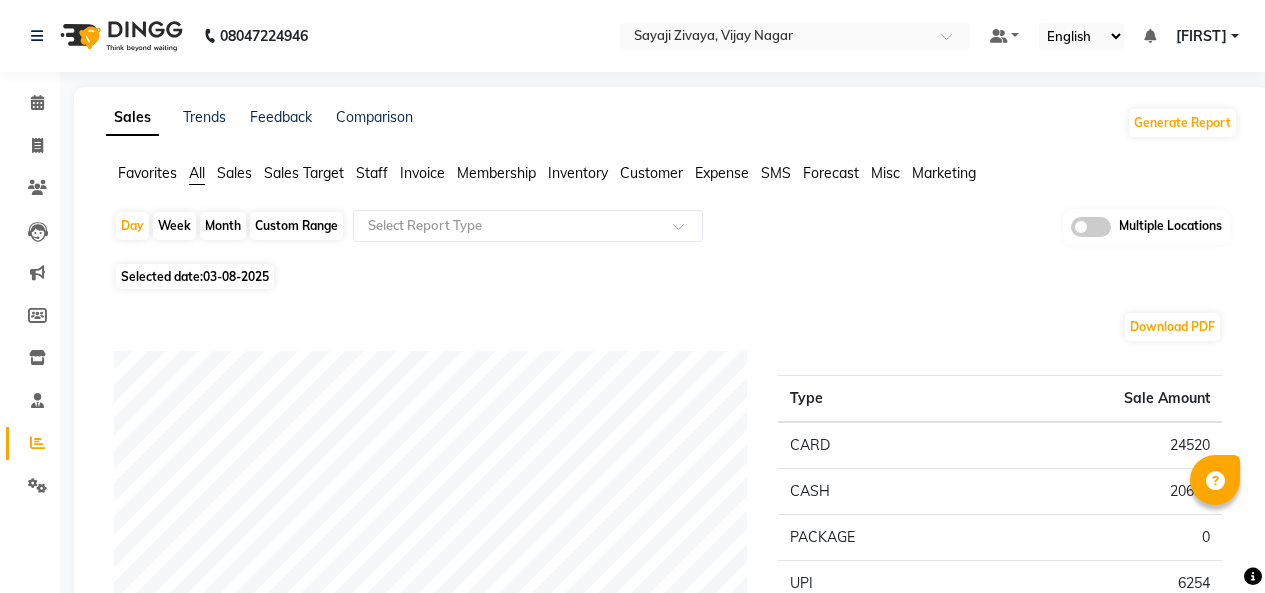 scroll, scrollTop: 0, scrollLeft: 0, axis: both 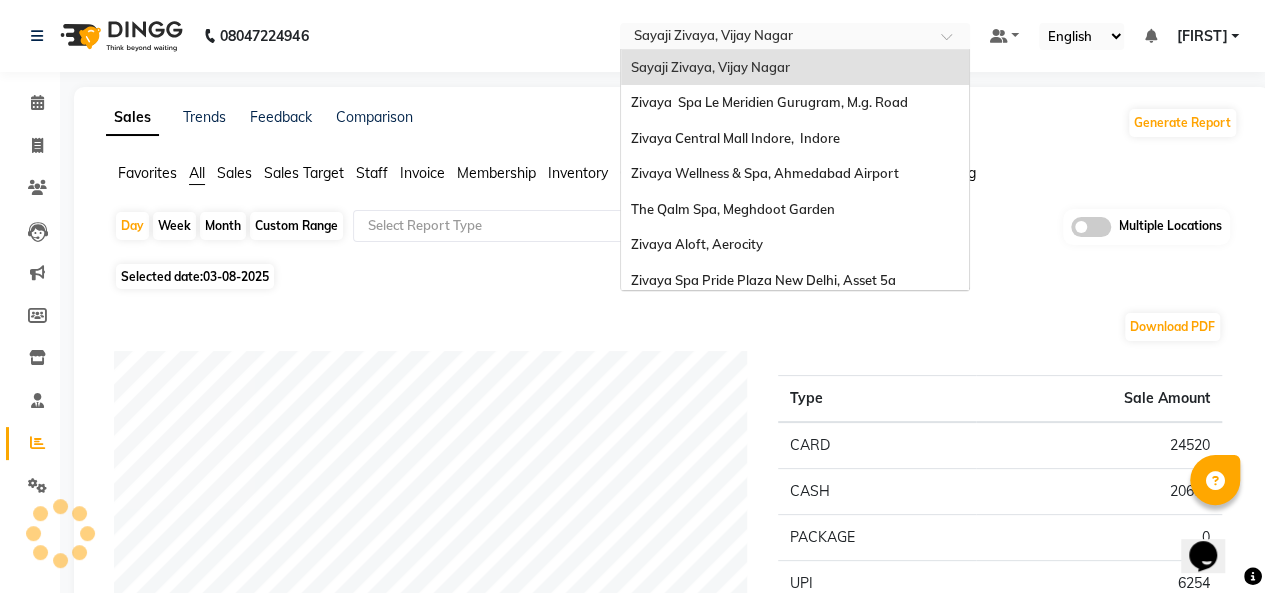 click at bounding box center [775, 38] 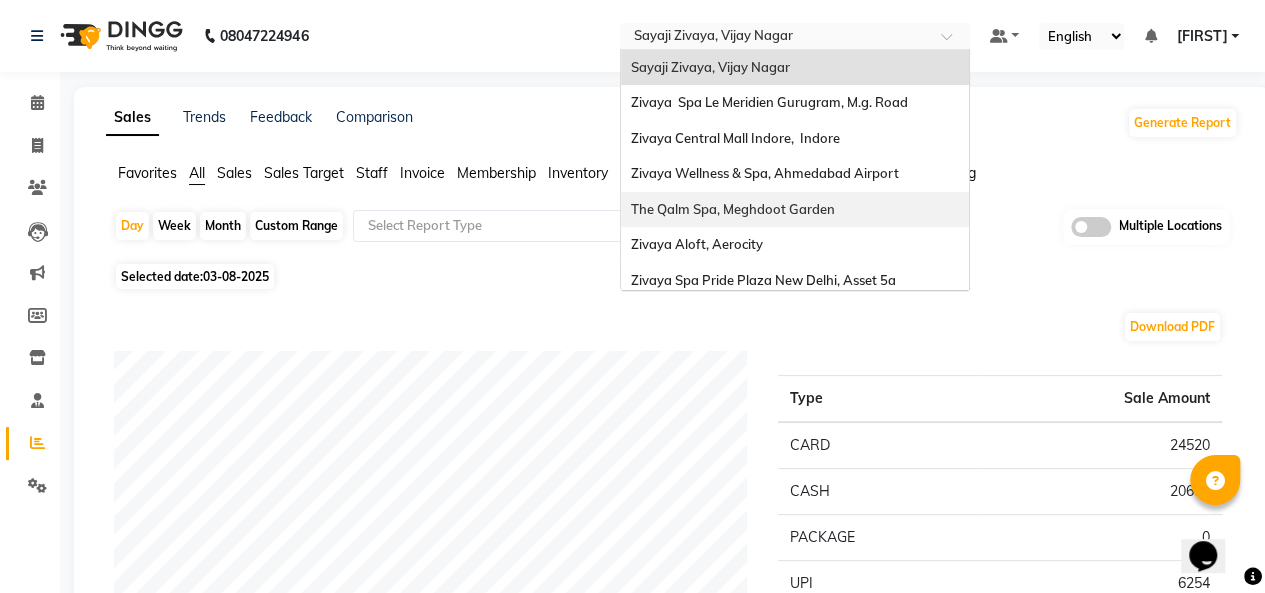 scroll, scrollTop: 100, scrollLeft: 0, axis: vertical 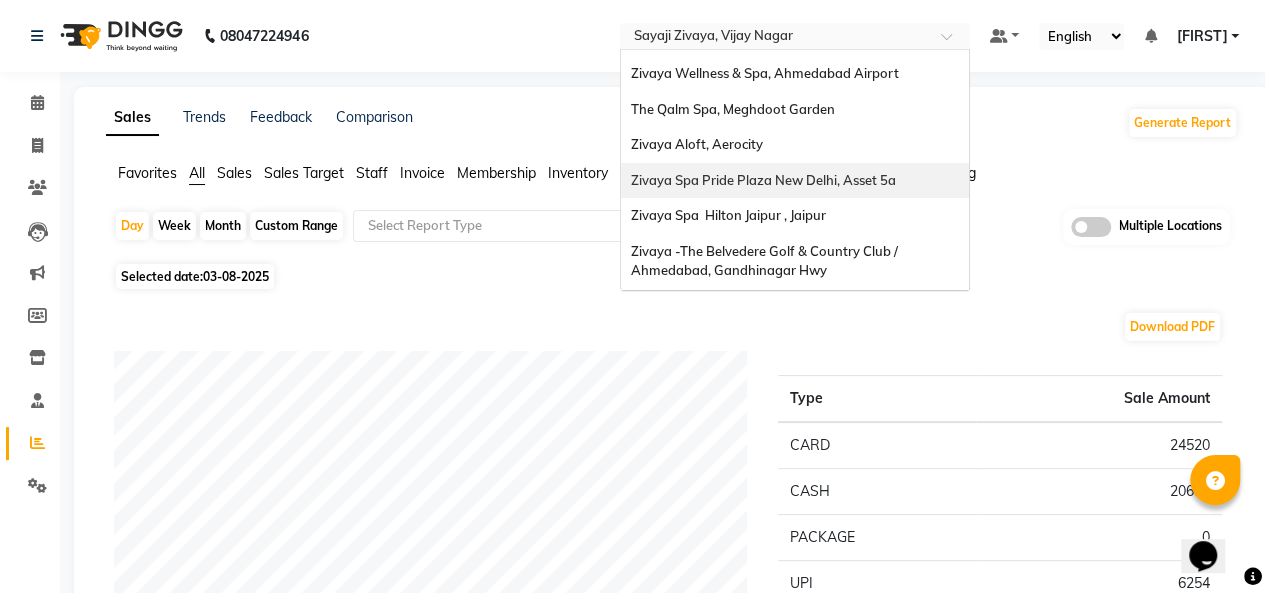 click on "Zivaya Spa Pride Plaza New Delhi, Asset 5a" at bounding box center (763, 180) 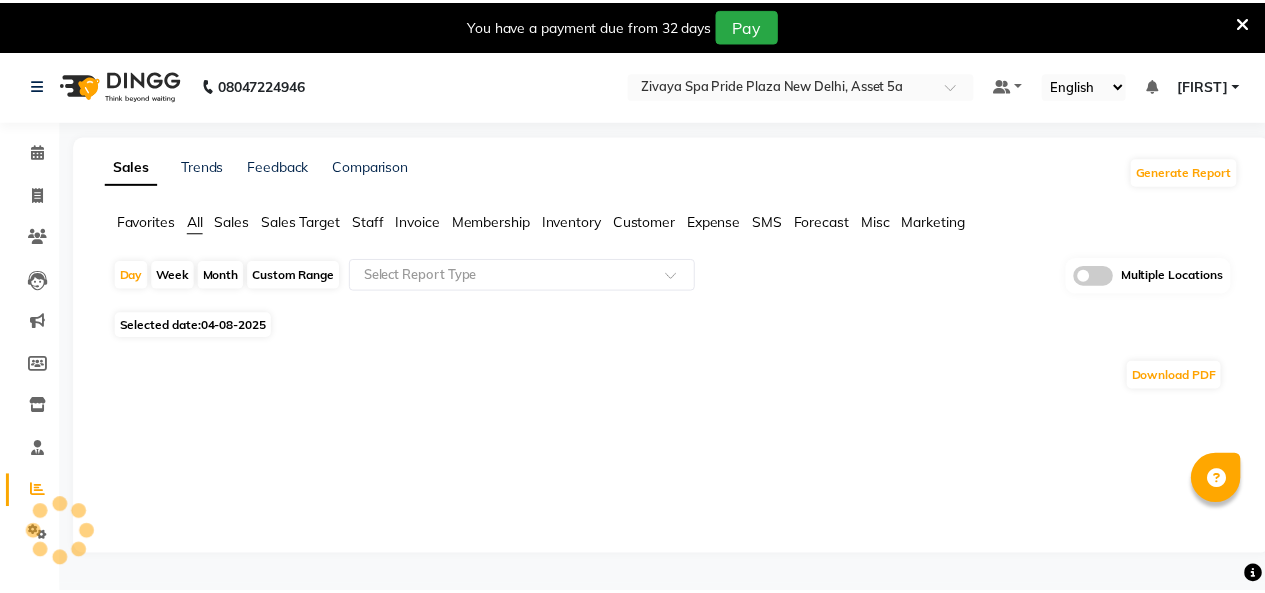 scroll, scrollTop: 0, scrollLeft: 0, axis: both 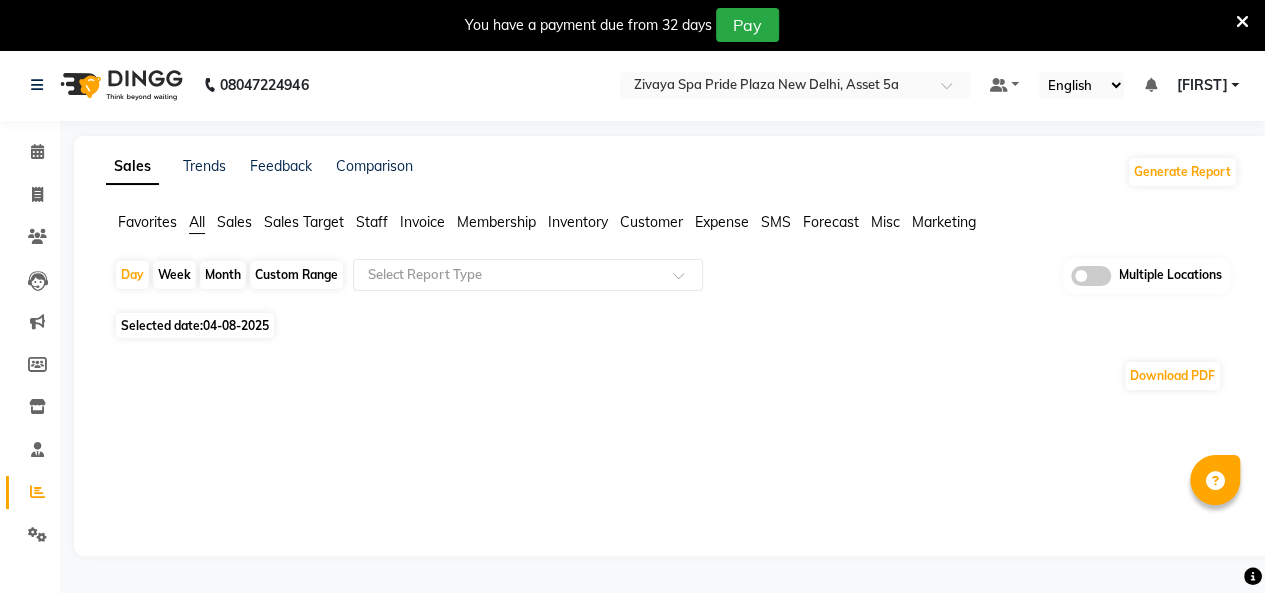 click on "08047224946 Select Location × Zivaya Spa Pride Plaza New Delhi, Asset 5a Default Panel My Panel English ENGLISH Español العربية मराठी हिंदी ગુજરાતી தமிழ் 中文 Notifications nothing to show vikas Manage Profile Change Password Sign out  Version:3.16.0" 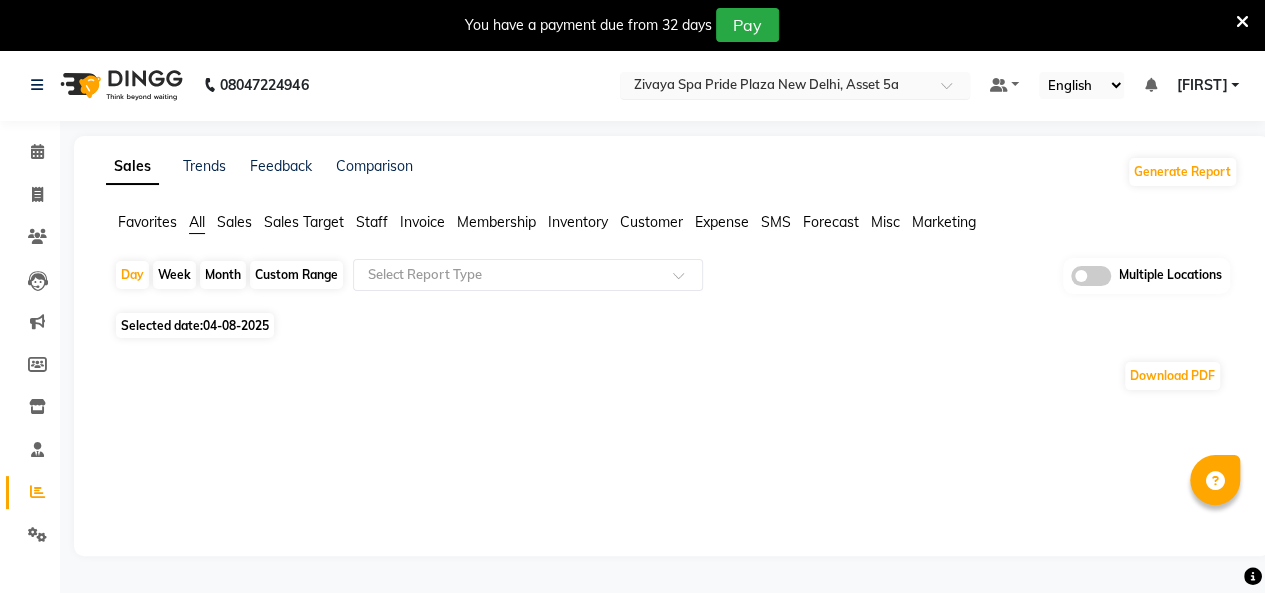click at bounding box center [775, 87] 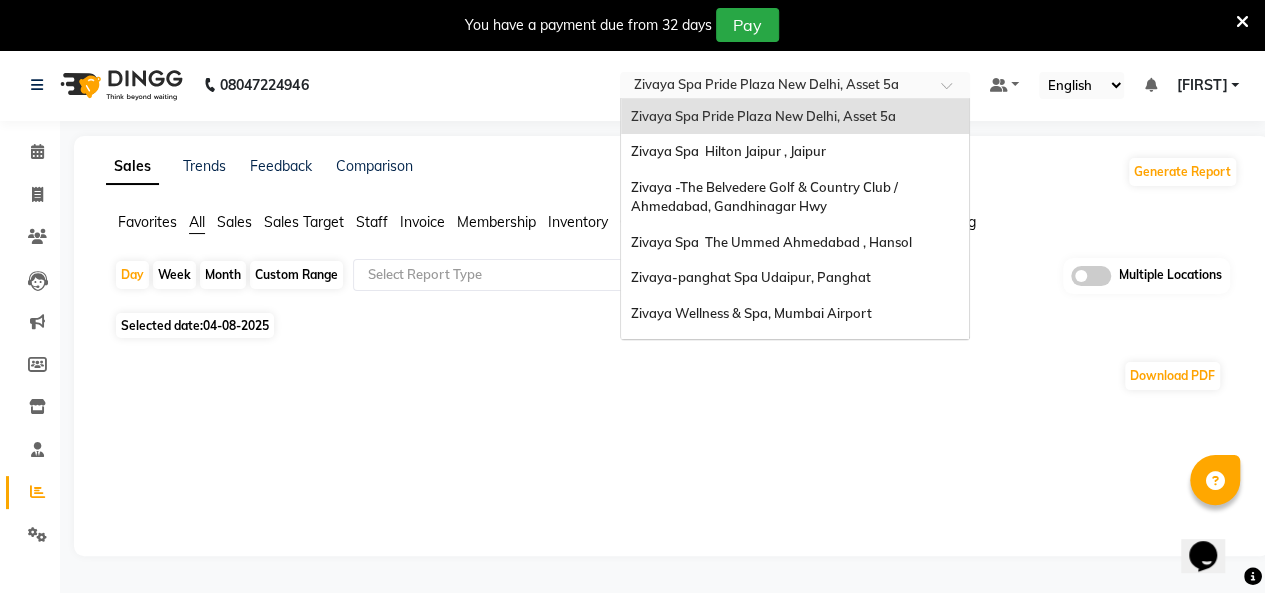 scroll, scrollTop: 0, scrollLeft: 0, axis: both 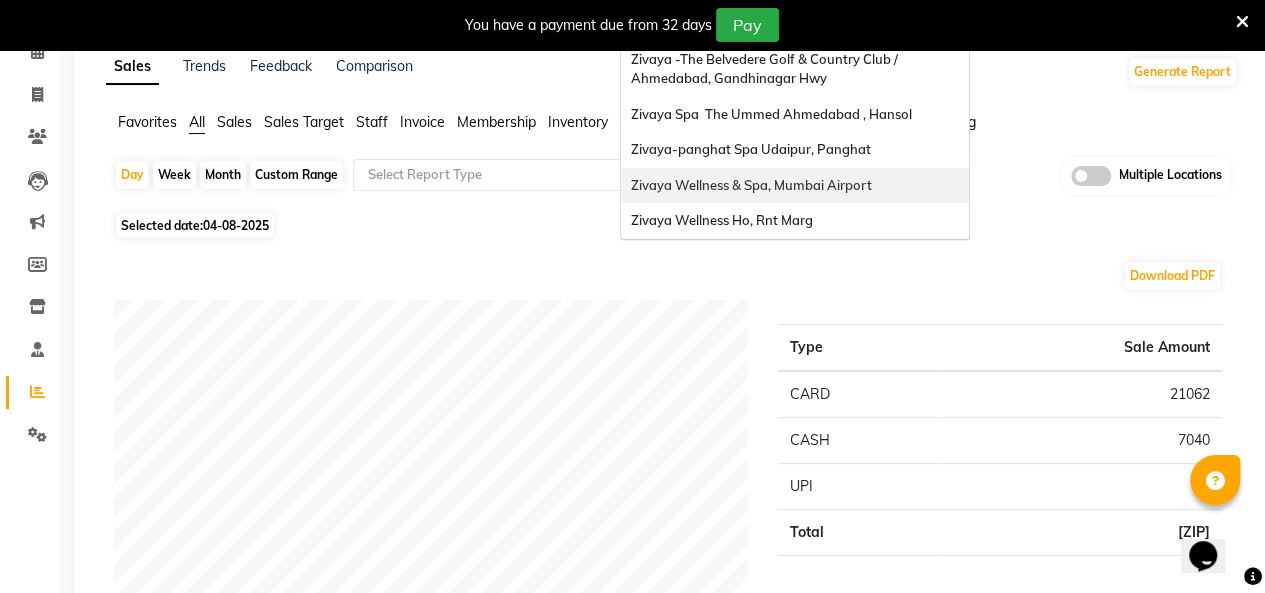 click on "Zivaya Wellness & Spa, Mumbai Airport" at bounding box center [795, 186] 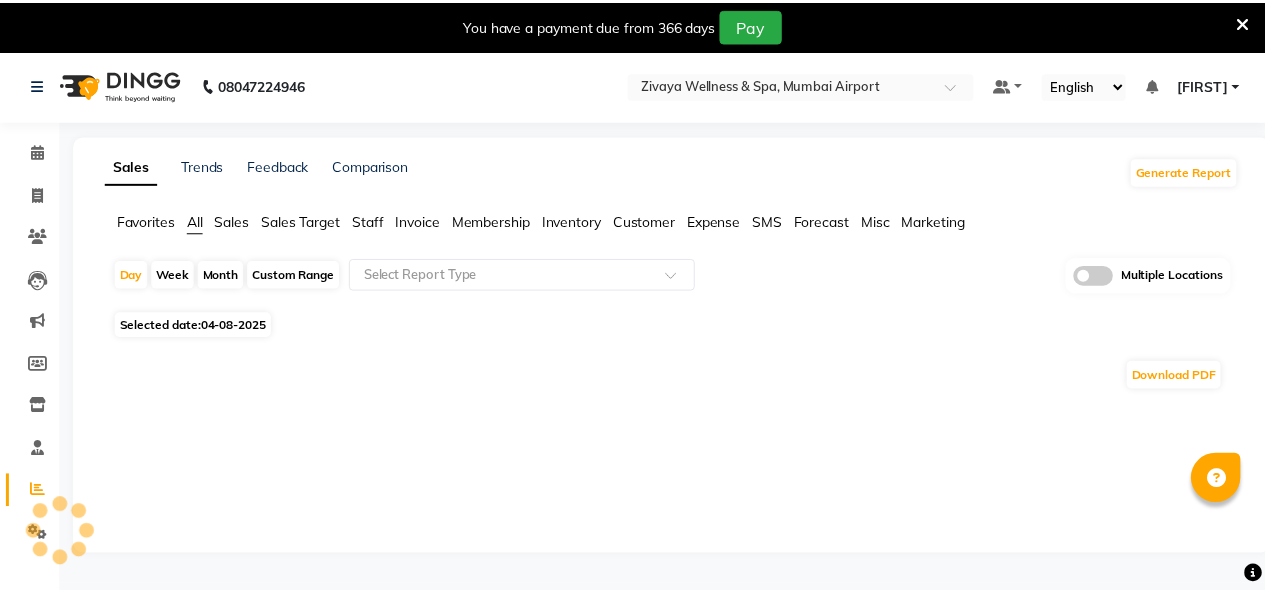 scroll, scrollTop: 0, scrollLeft: 0, axis: both 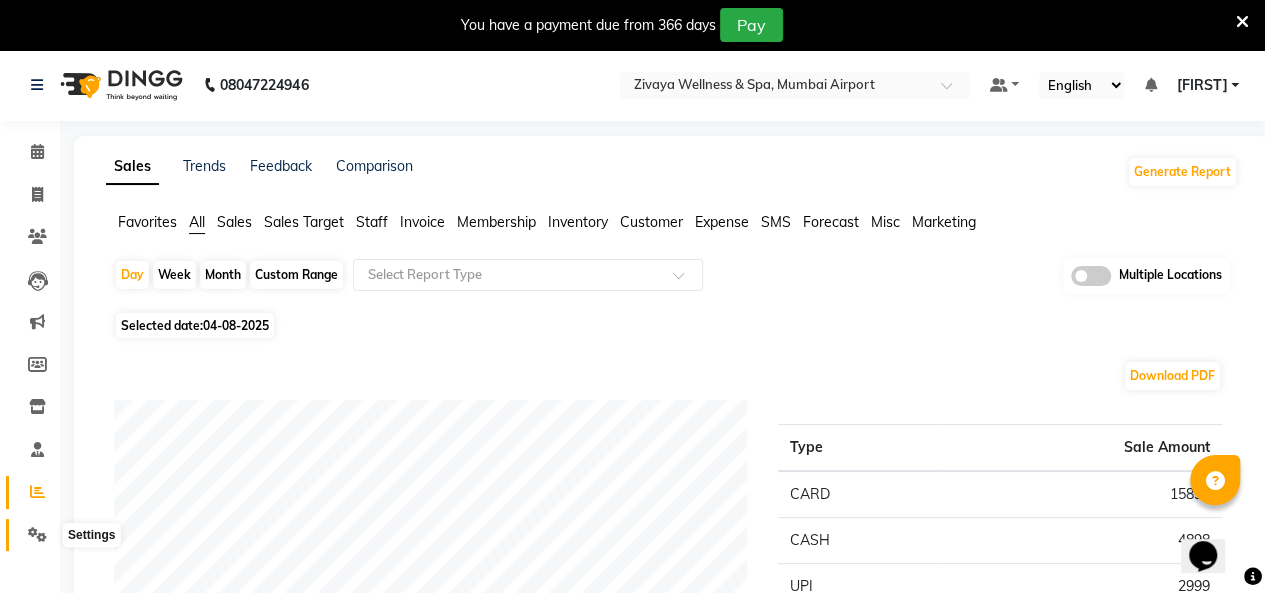 click 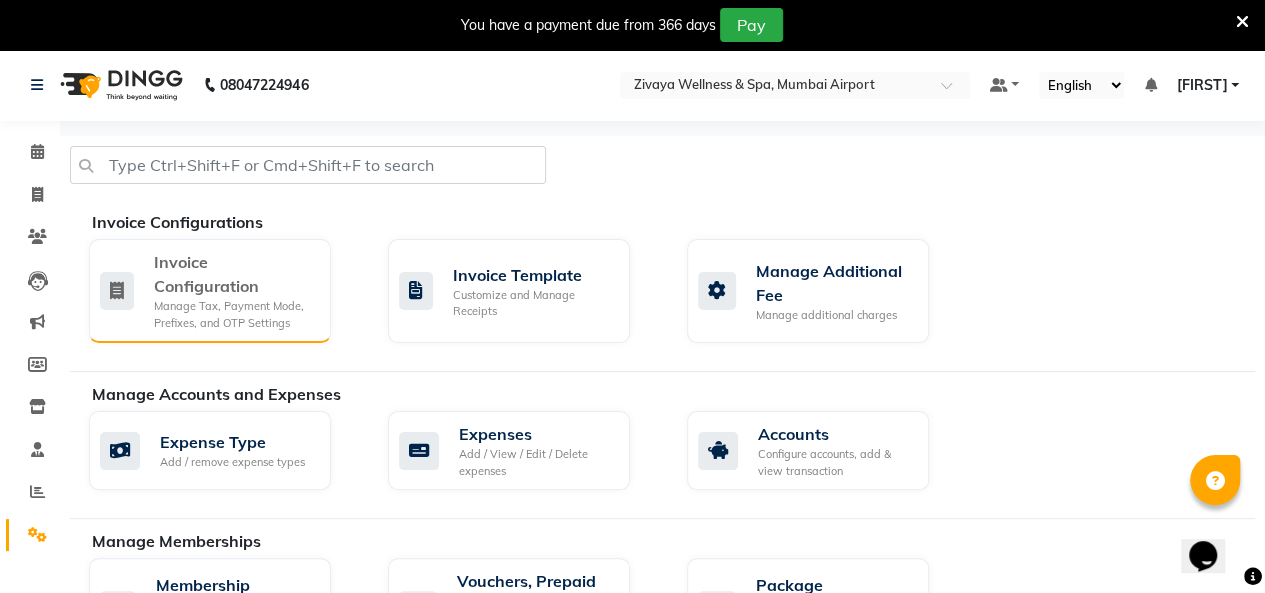 click on "Invoice Configuration" 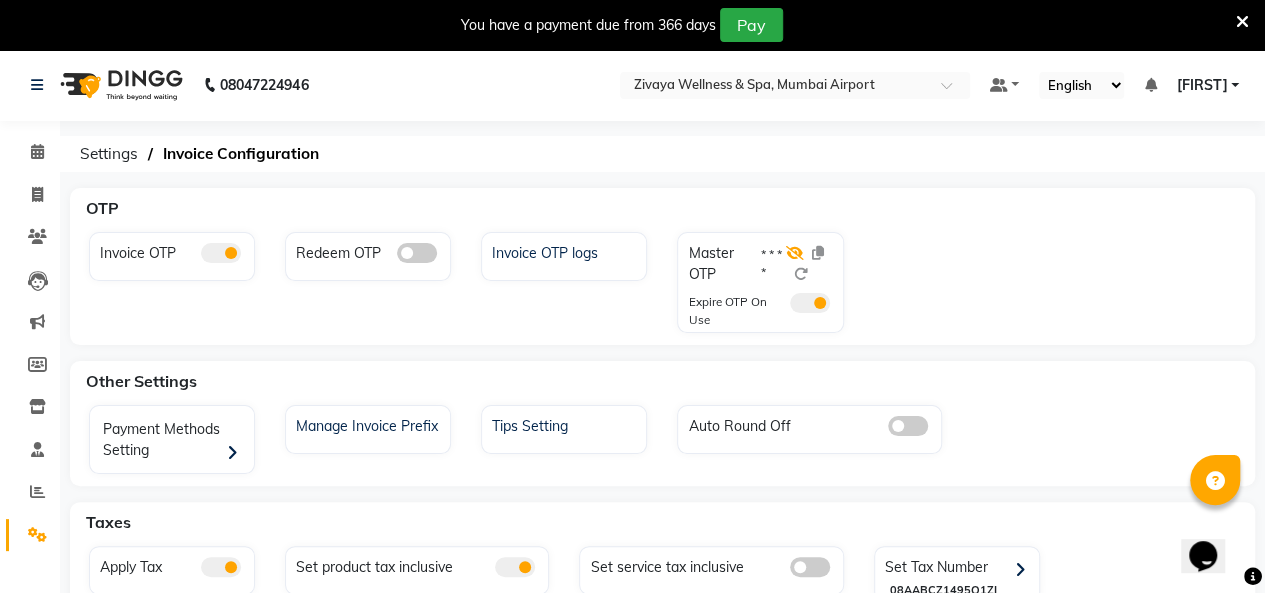 click 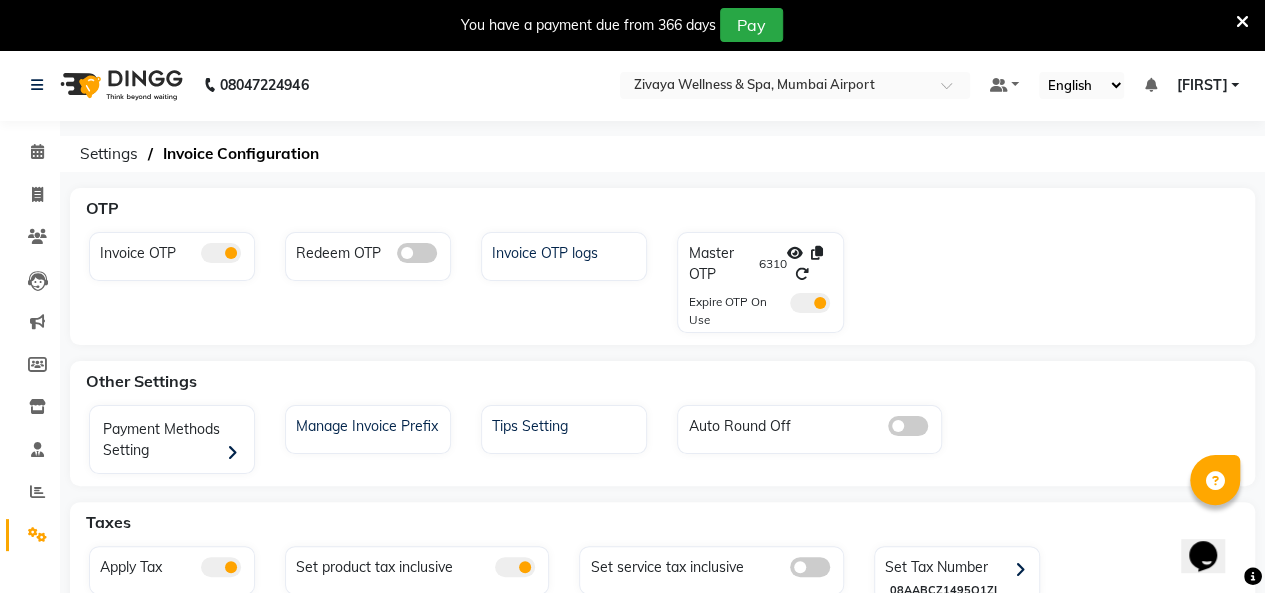 click 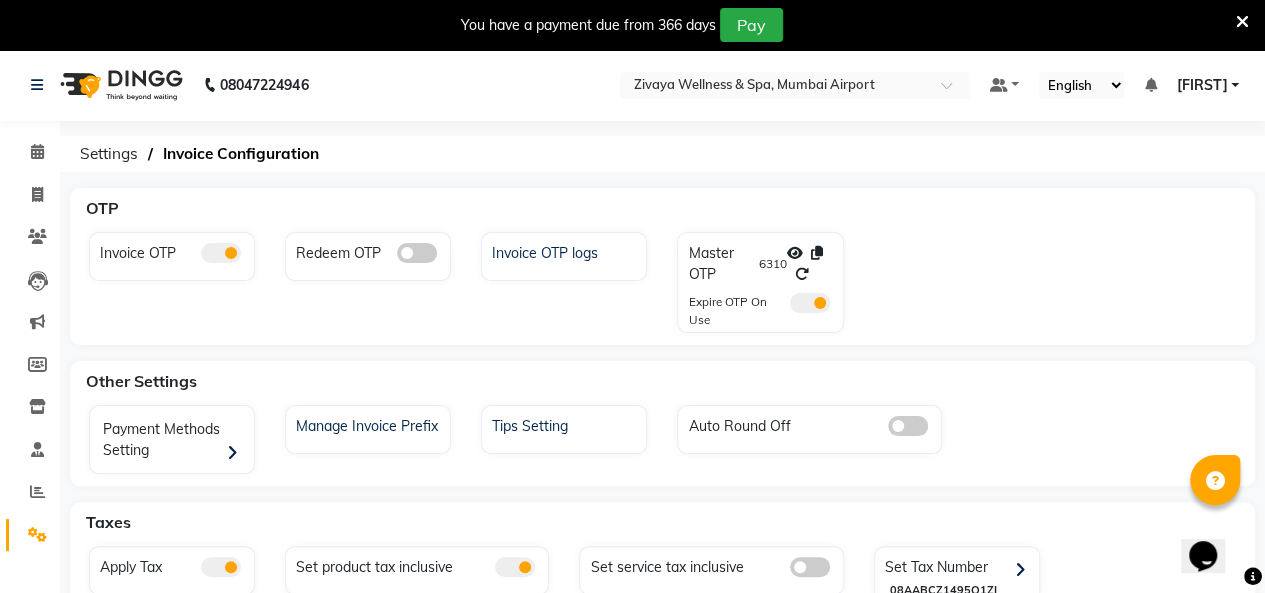 click 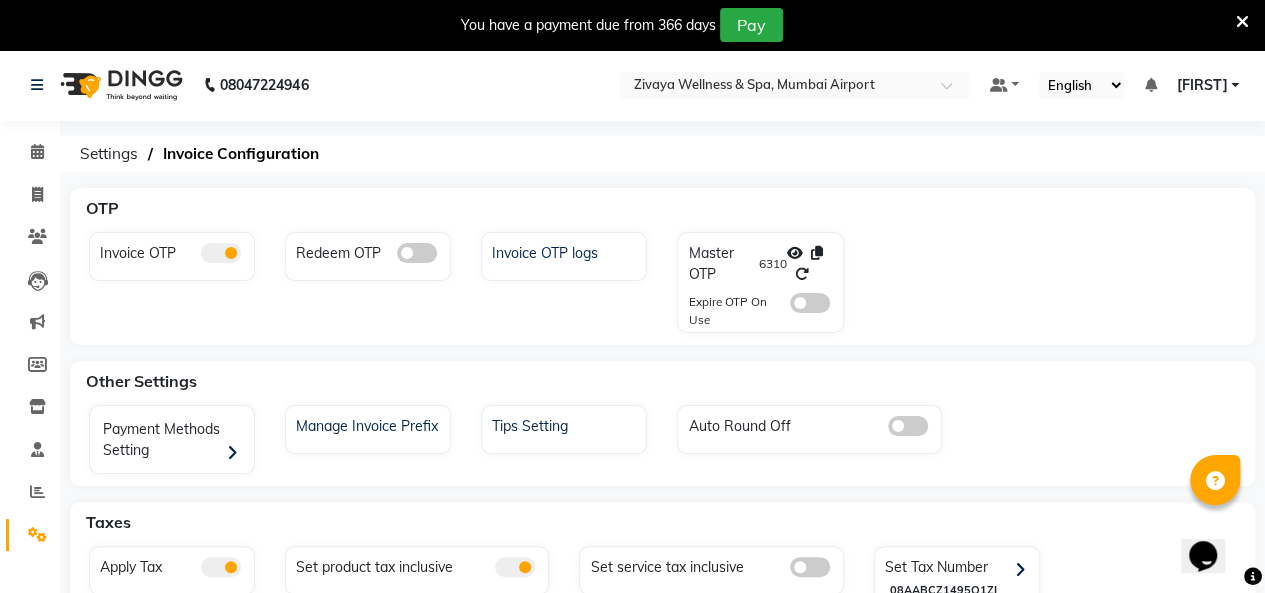 click at bounding box center (1242, 22) 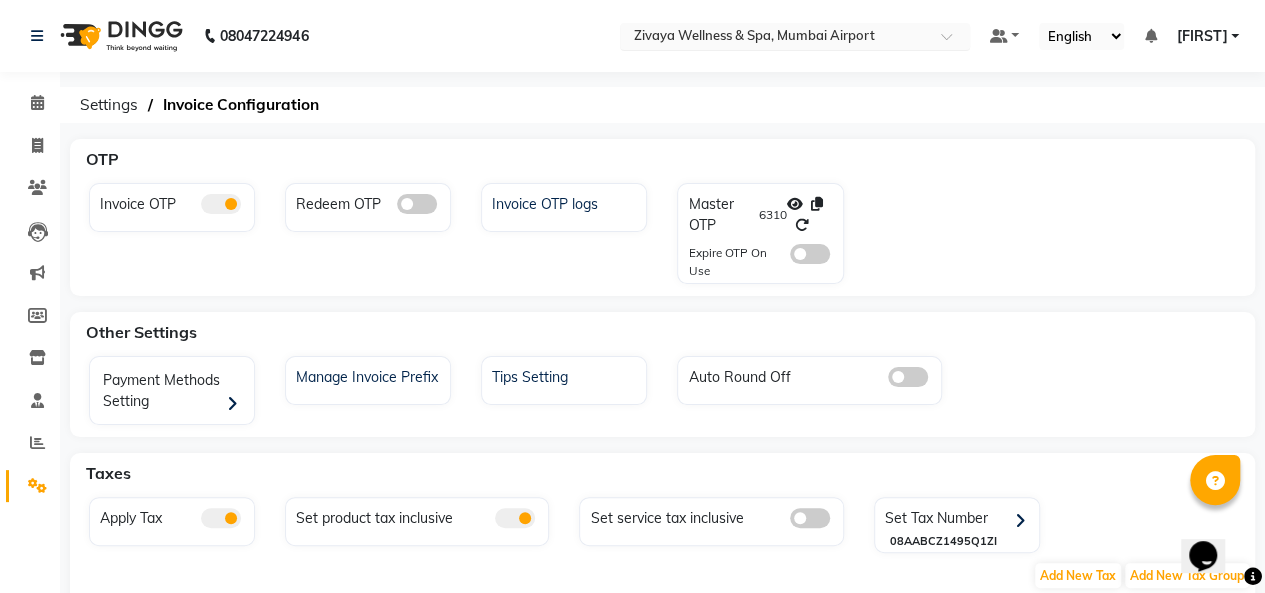 click at bounding box center (775, 38) 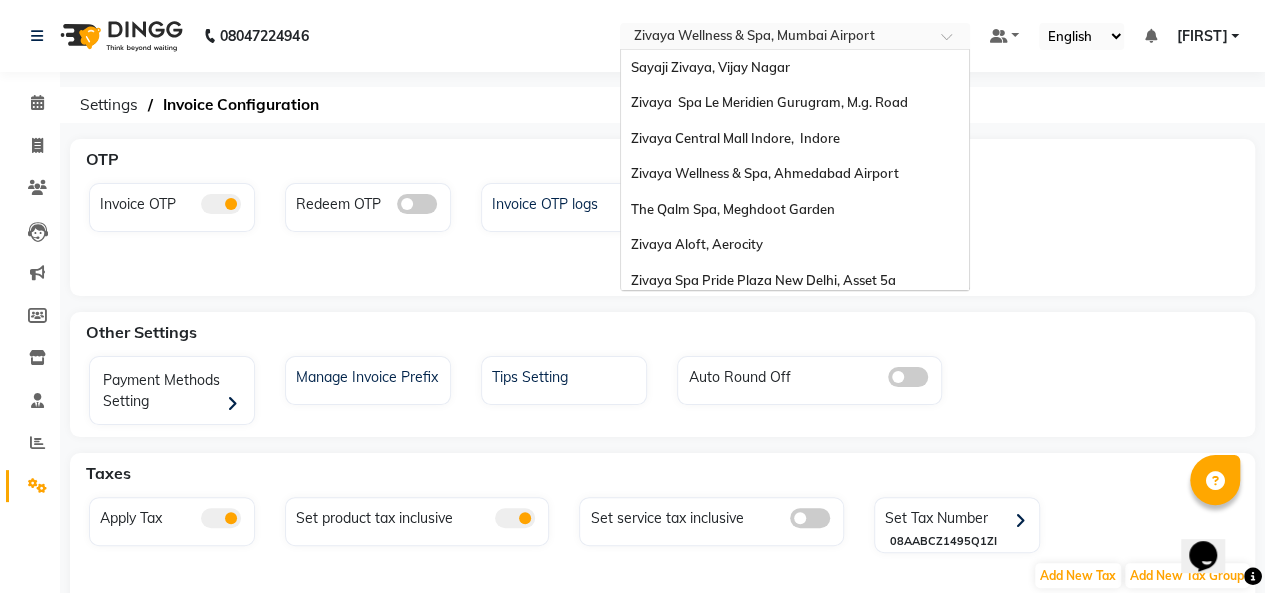 scroll, scrollTop: 241, scrollLeft: 0, axis: vertical 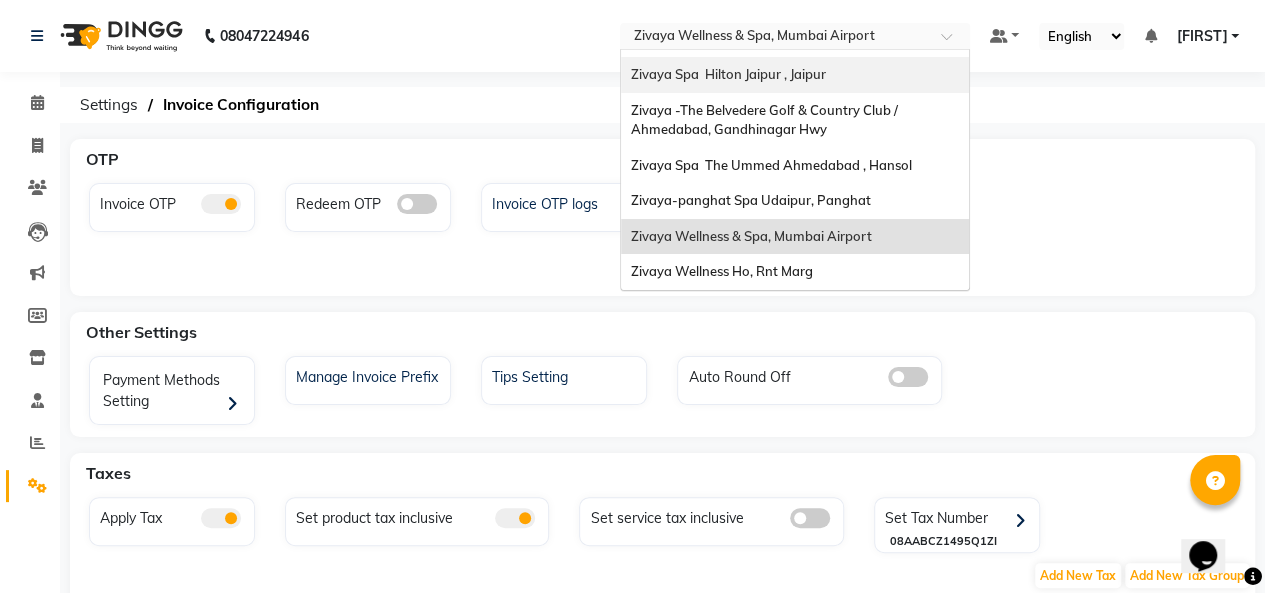 click on "08047224946 Select Location ×  Zivaya Wellness & Spa, Mumbai Airport Sayaji Zivaya, Vijay Nagar Zivaya  Spa Le Meridien Gurugram, M.g. Road Zivaya Central Mall Indore,  Indore   Zivaya Wellness & Spa, Ahmedabad Airport The Qalm Spa, Meghdoot Garden Zivaya Aloft, Aerocity Zivaya Spa Pride Plaza New Delhi, Asset 5a Zivaya Spa  Hilton Jaipur , Jaipur   Zivaya -The Belvedere Golf & Country Club / Ahmedabad, Gandhinagar Hwy Zivaya Spa  The Ummed Ahmedabad , Hansol Zivaya-panghat Spa Udaipur, Panghat   Zivaya Wellness & Spa, Mumbai Airport Zivaya Wellness Ho, Rnt Marg Default Panel My Panel English ENGLISH Español العربية मराठी हिंदी ગુજરાતી தமிழ் 中文 Notifications nothing to show vikas Manage Profile Change Password Sign out  Version:3.16.0" 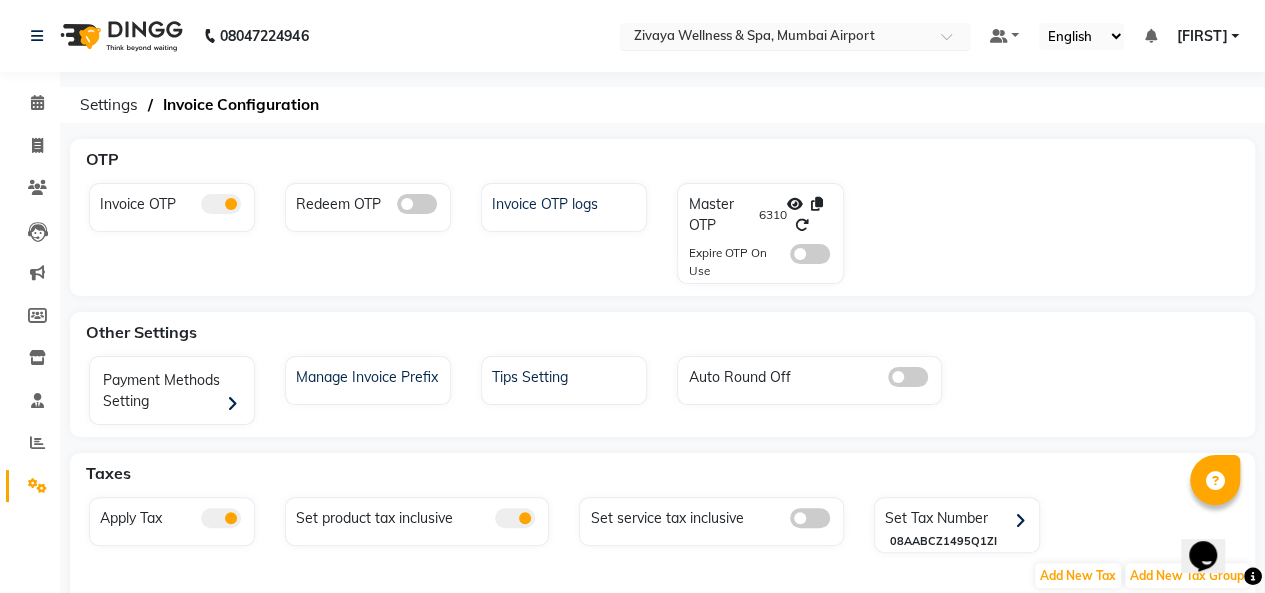 click at bounding box center (775, 38) 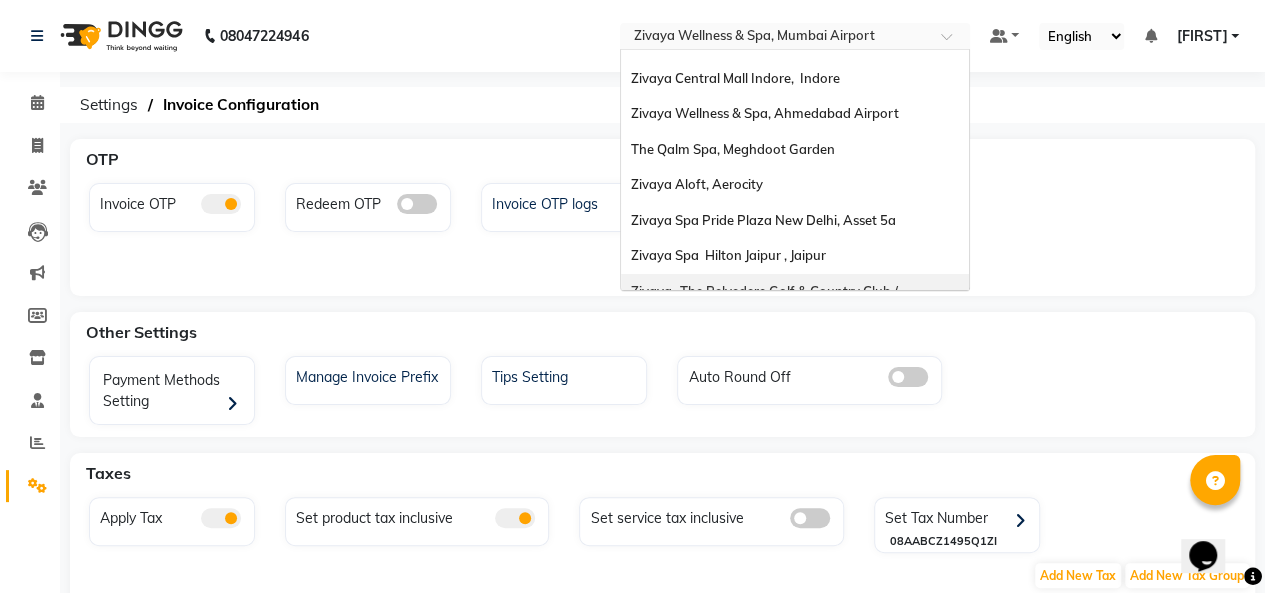 scroll, scrollTop: 41, scrollLeft: 0, axis: vertical 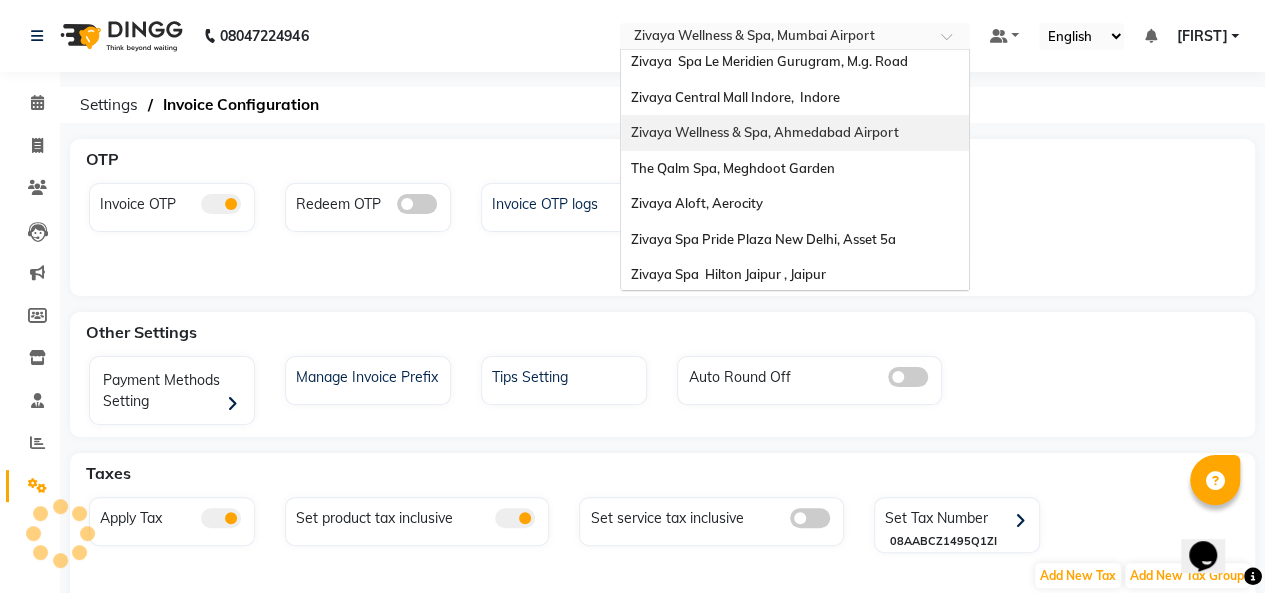 click on "Zivaya Wellness & Spa, Ahmedabad Airport" at bounding box center (765, 132) 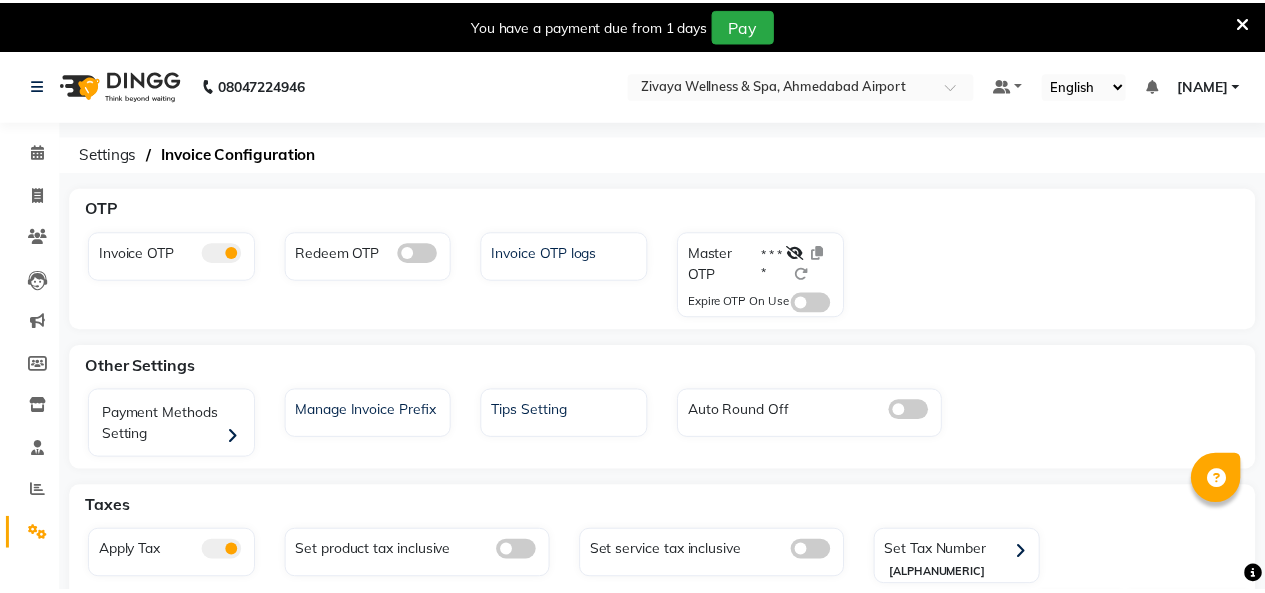 scroll, scrollTop: 0, scrollLeft: 0, axis: both 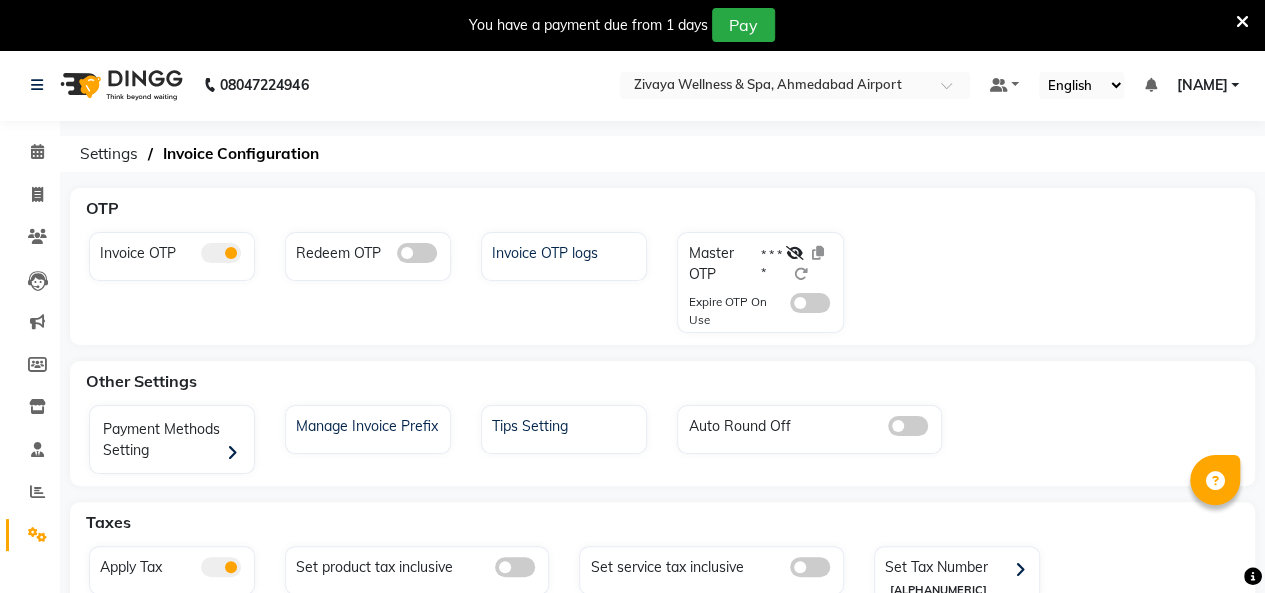 click on "Invoice OTP logs" 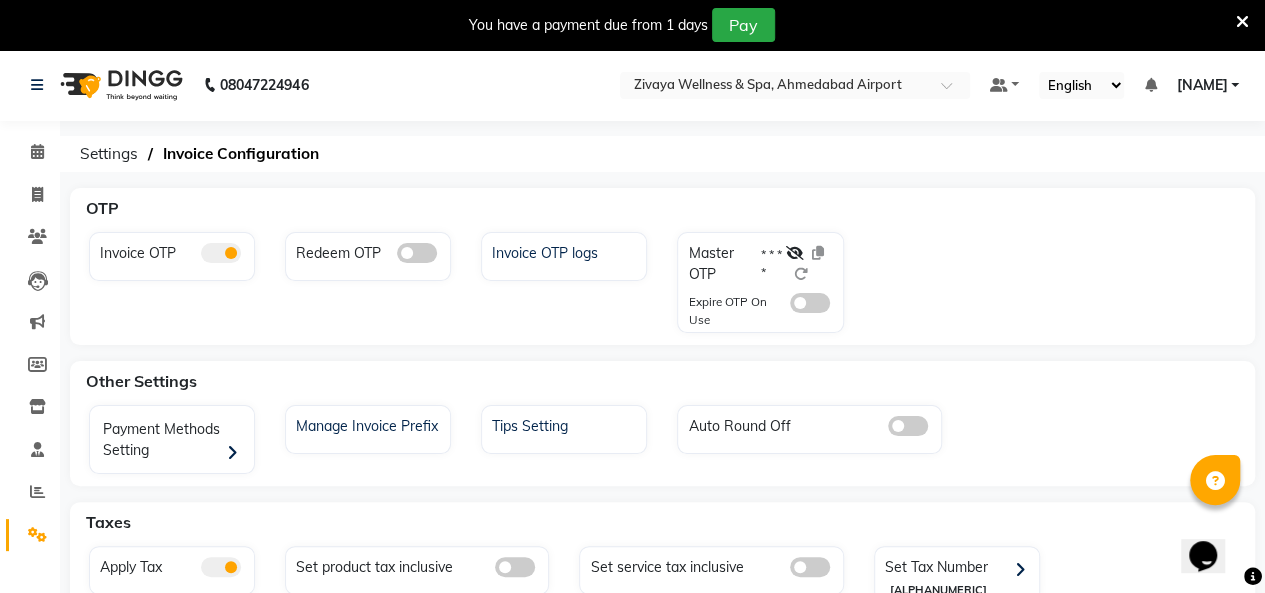 scroll, scrollTop: 0, scrollLeft: 0, axis: both 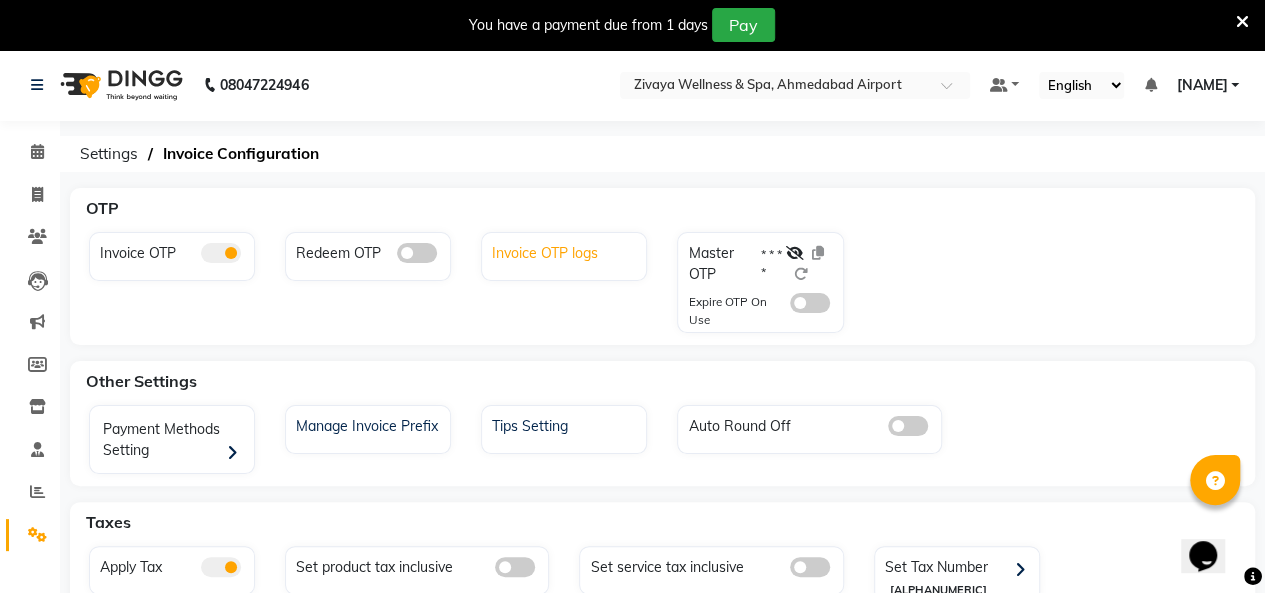 click on "Invoice OTP logs" 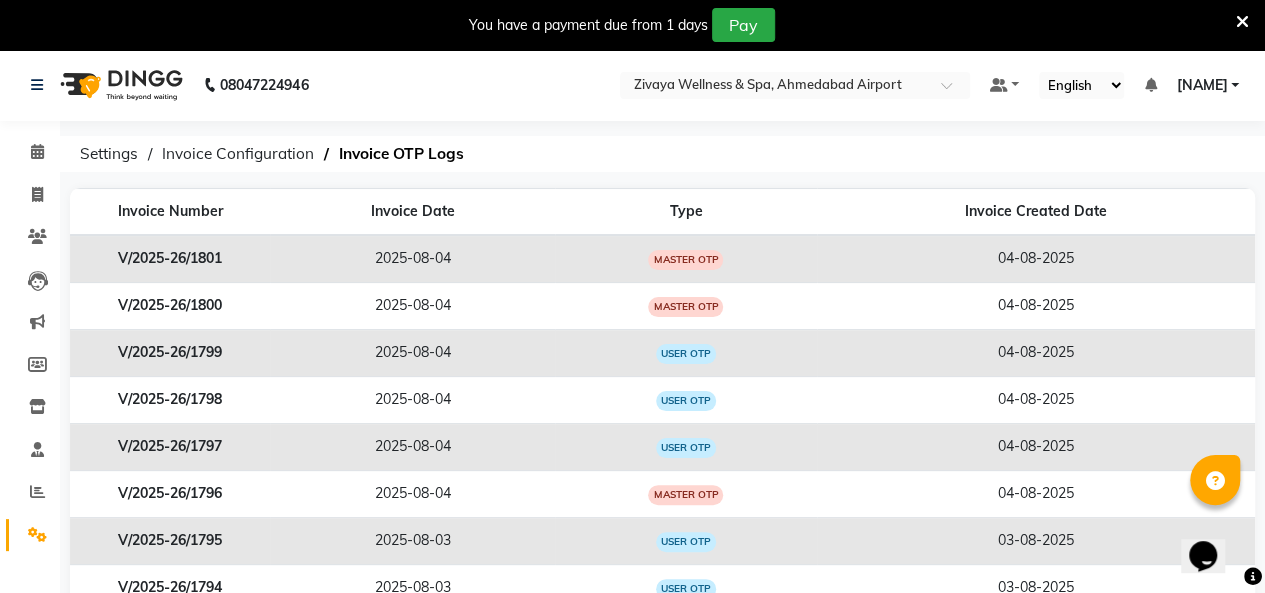 scroll, scrollTop: 49, scrollLeft: 0, axis: vertical 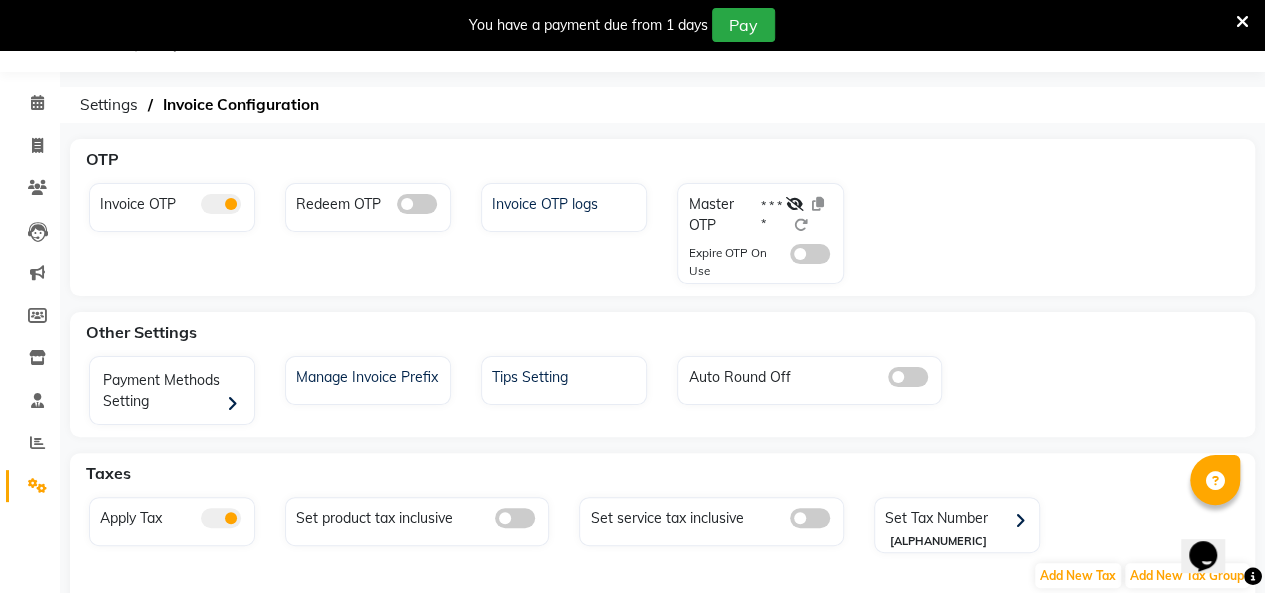 click 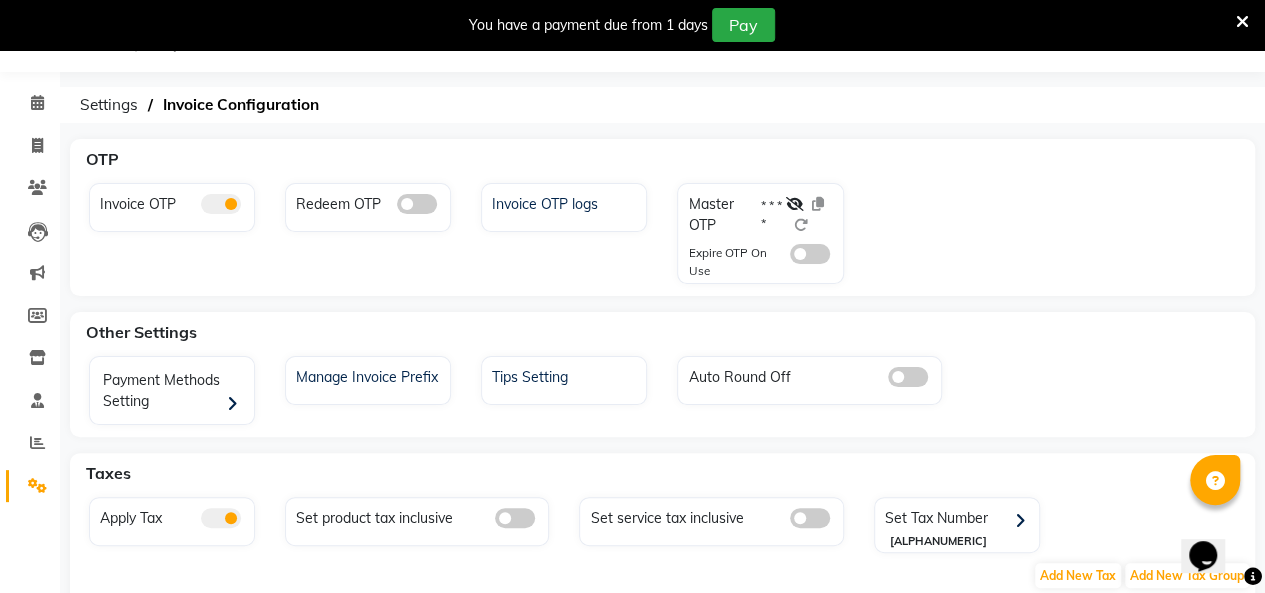 click 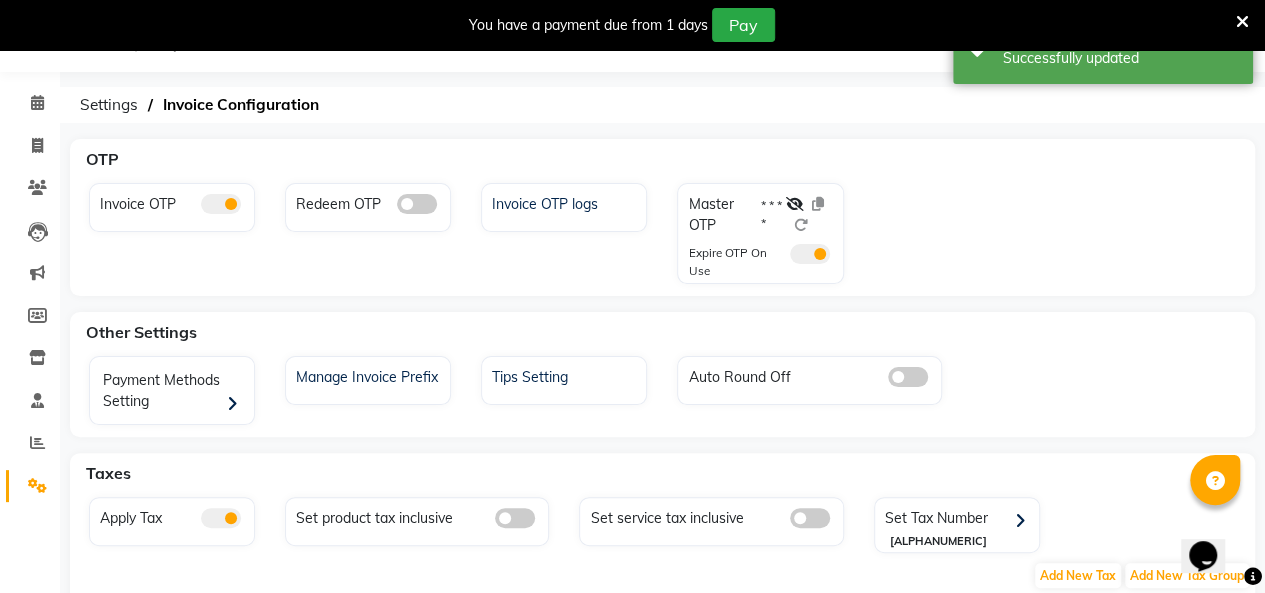 click 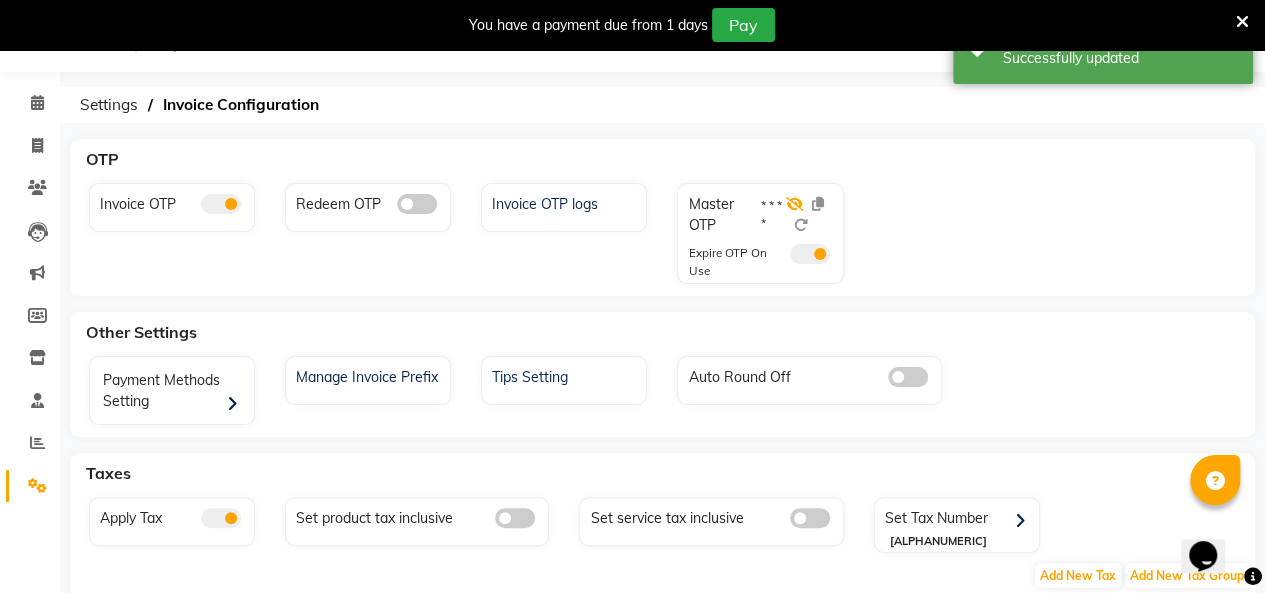 click 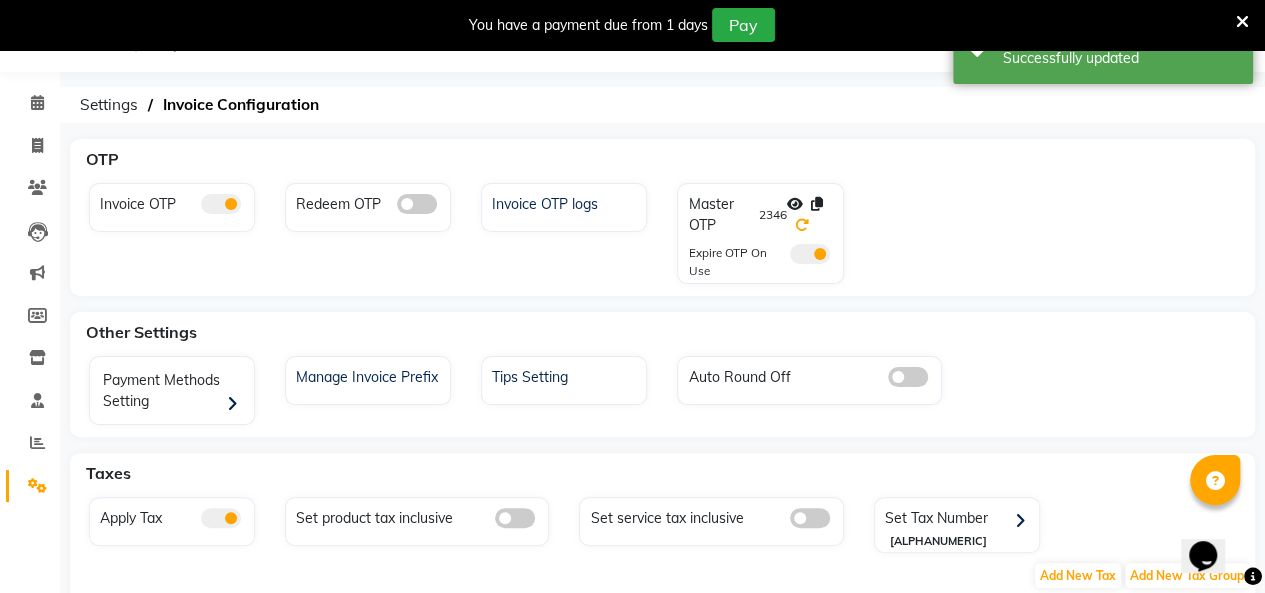 click 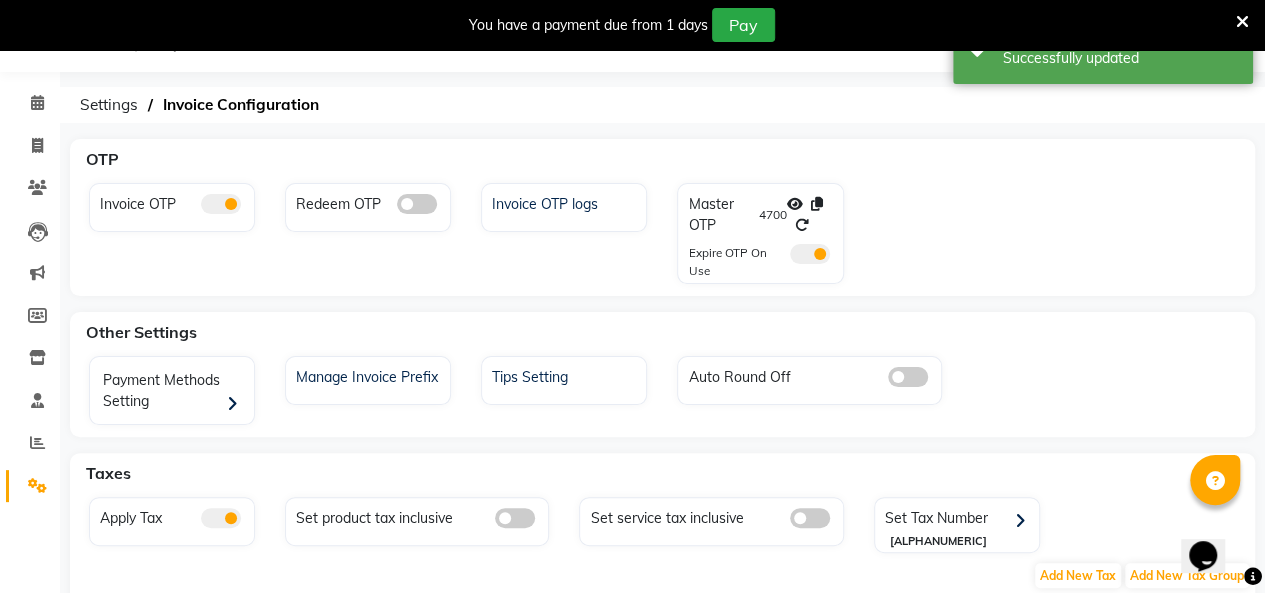 click 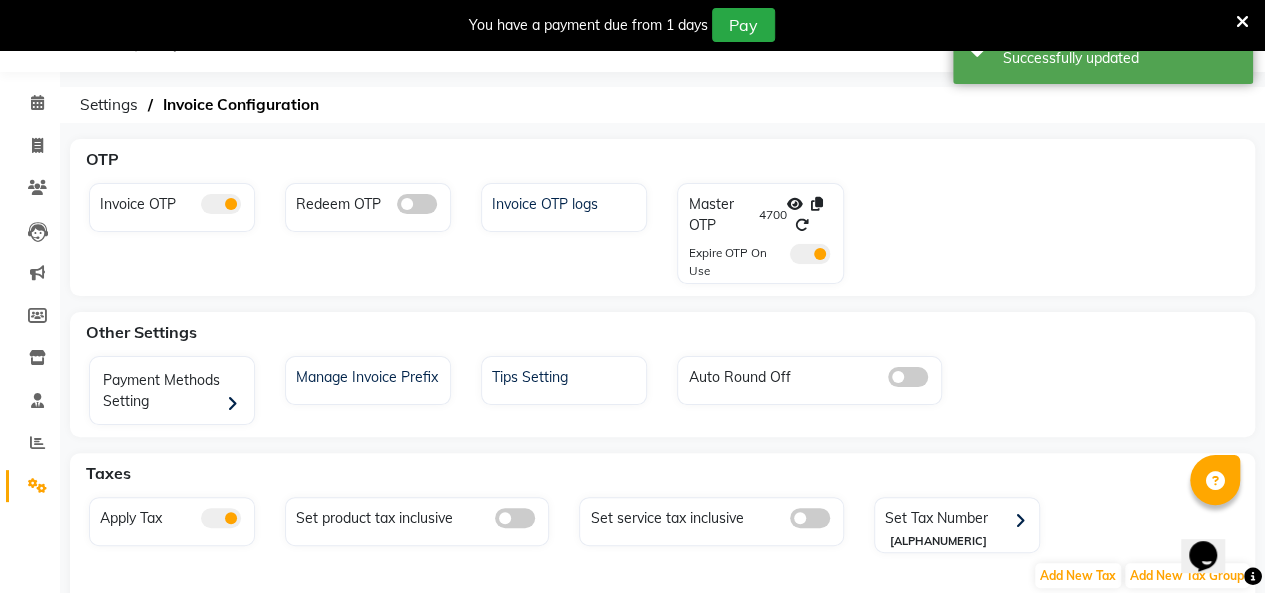 click 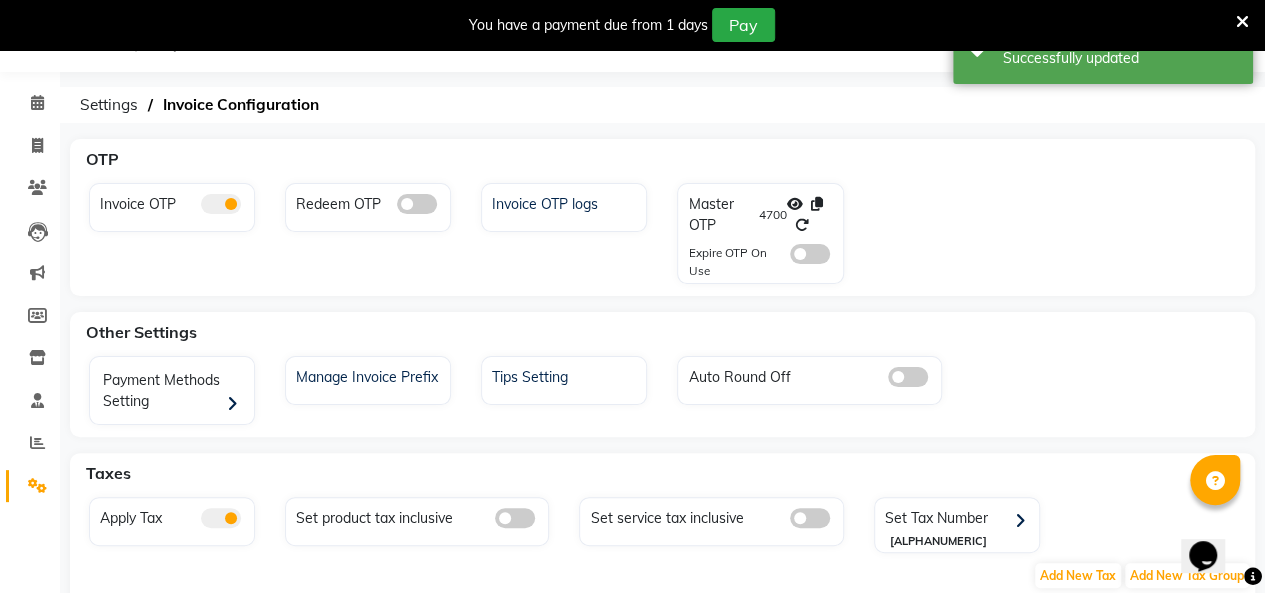 click 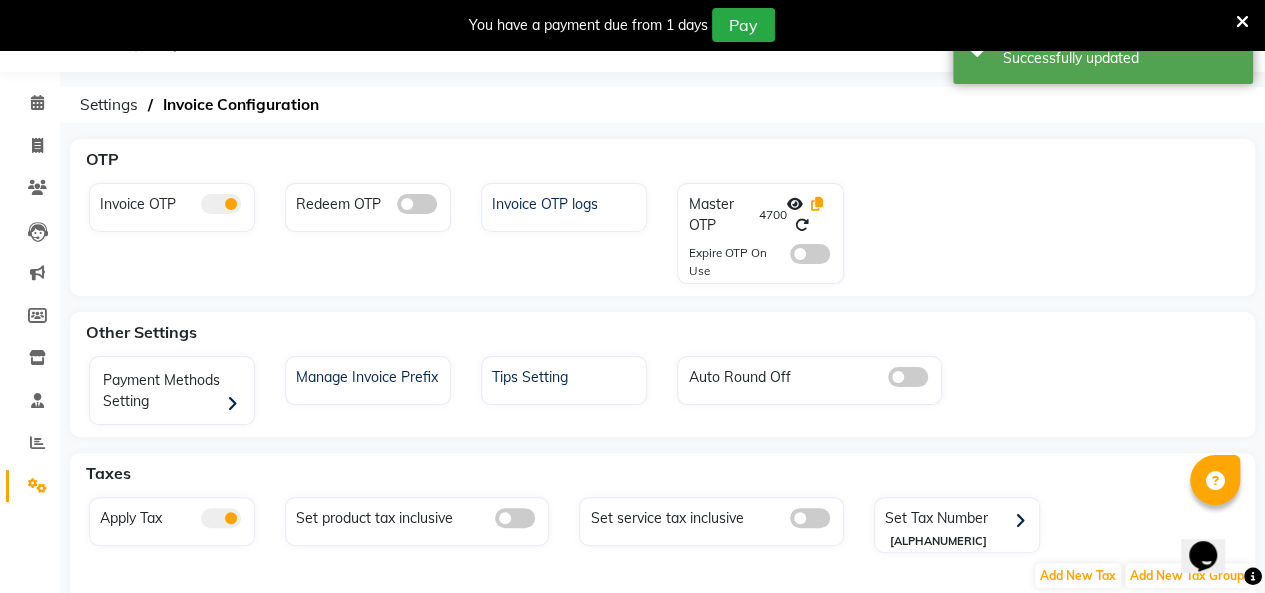 click 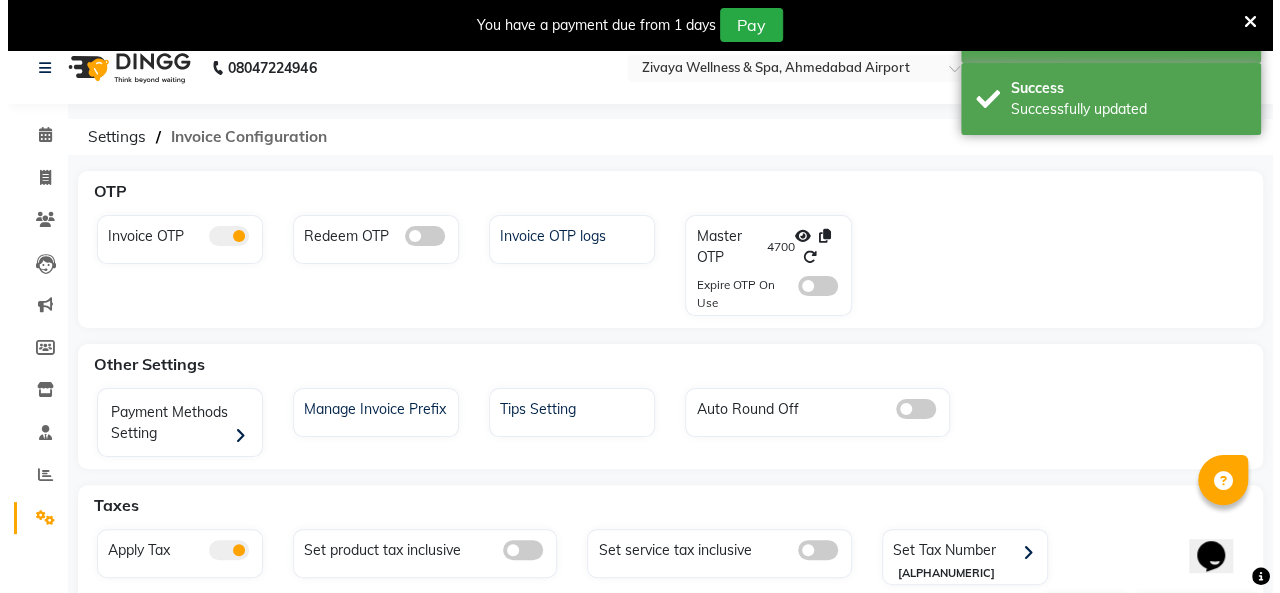 scroll, scrollTop: 0, scrollLeft: 0, axis: both 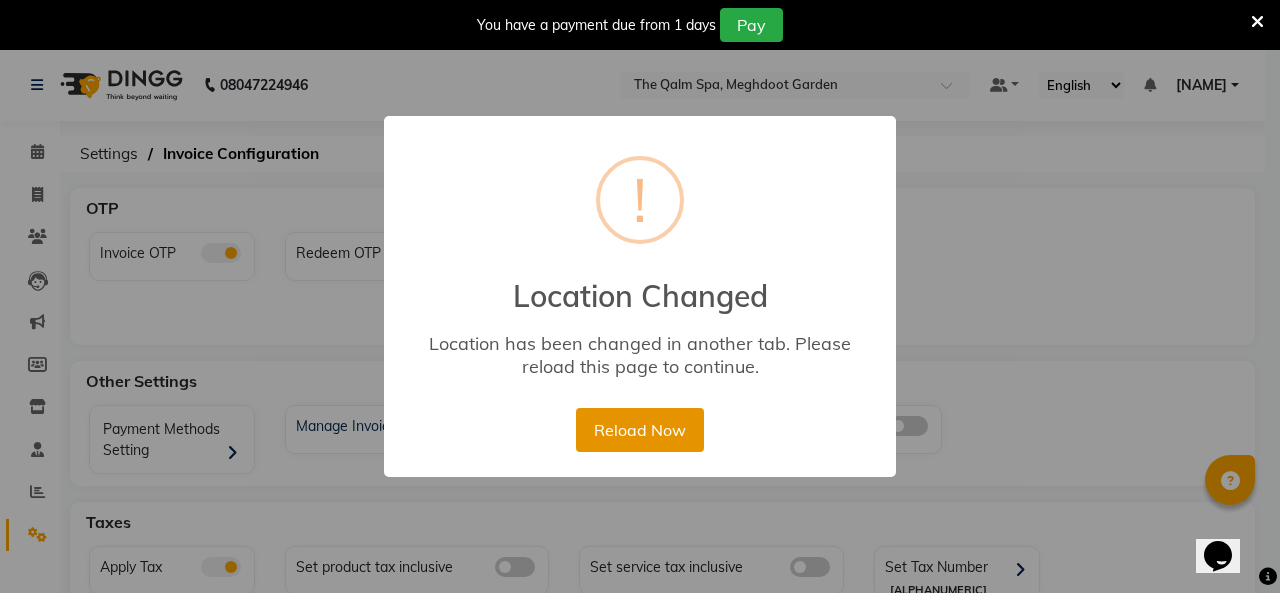 click on "Reload Now" at bounding box center [639, 430] 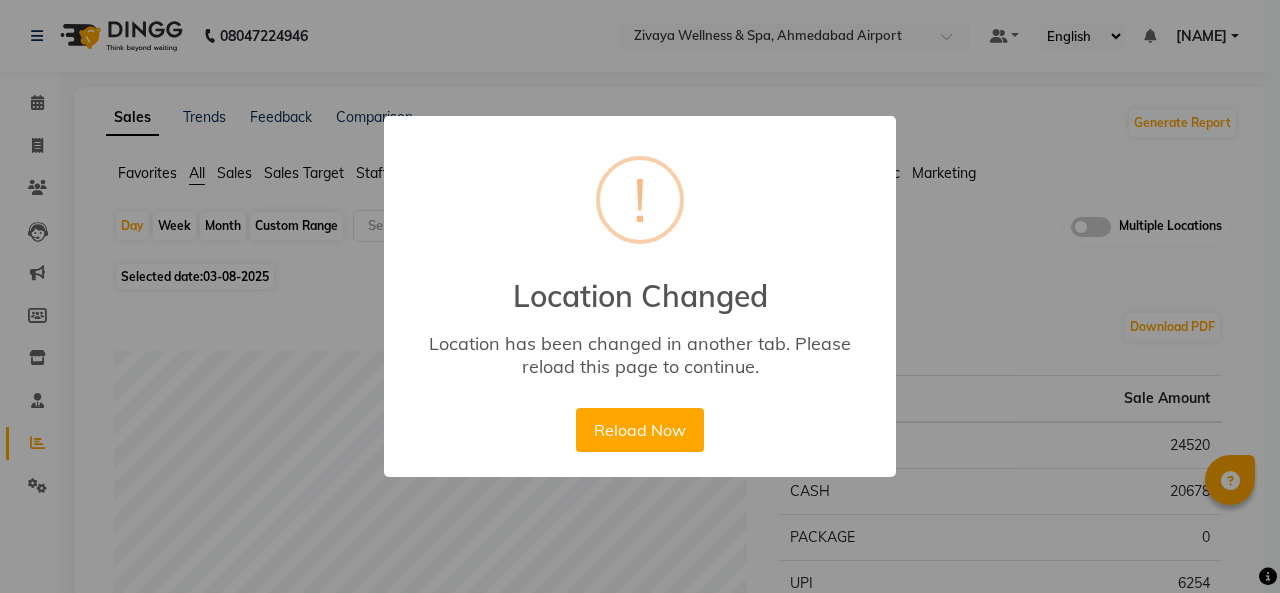 scroll, scrollTop: 200, scrollLeft: 0, axis: vertical 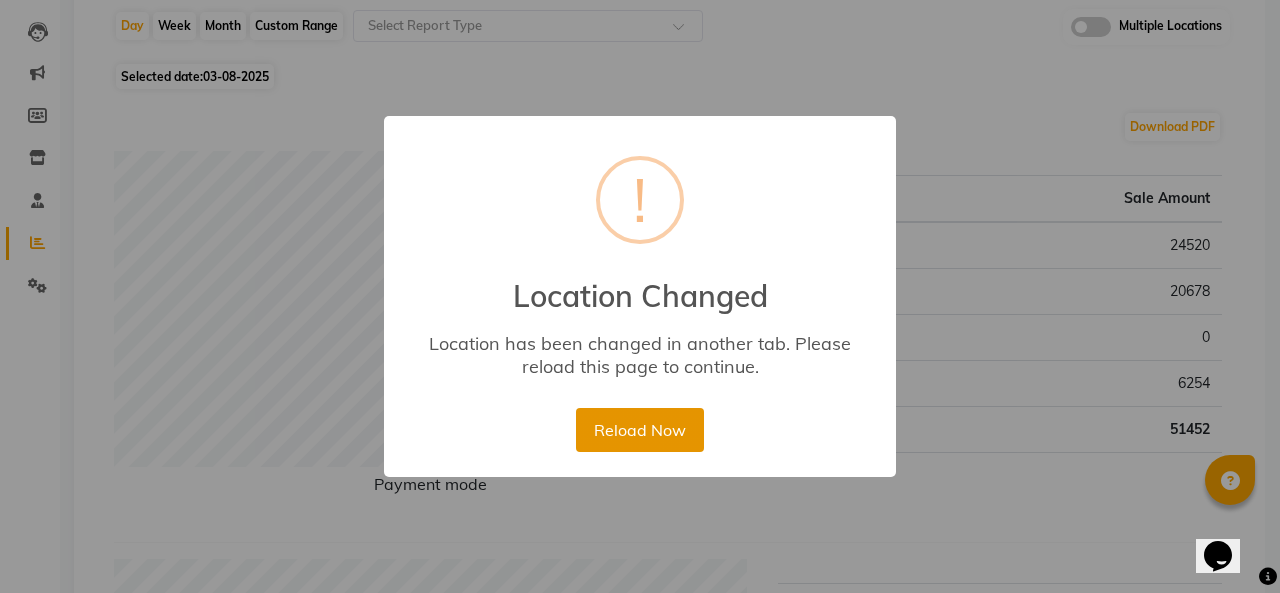 click on "Reload Now" at bounding box center (639, 430) 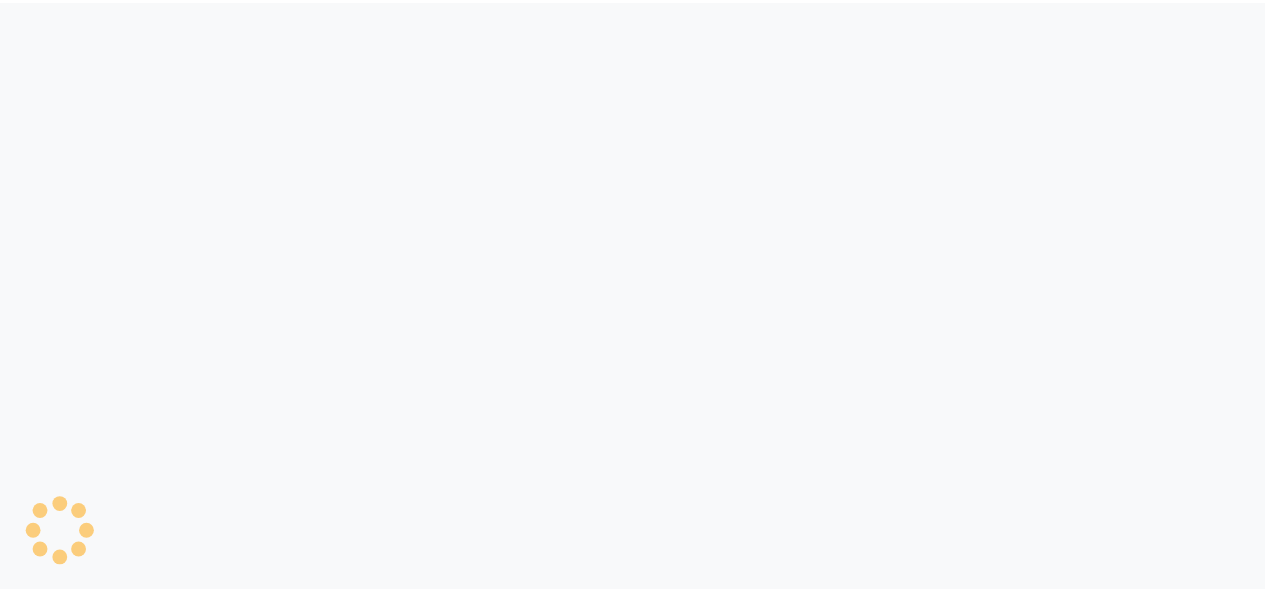 scroll, scrollTop: 0, scrollLeft: 0, axis: both 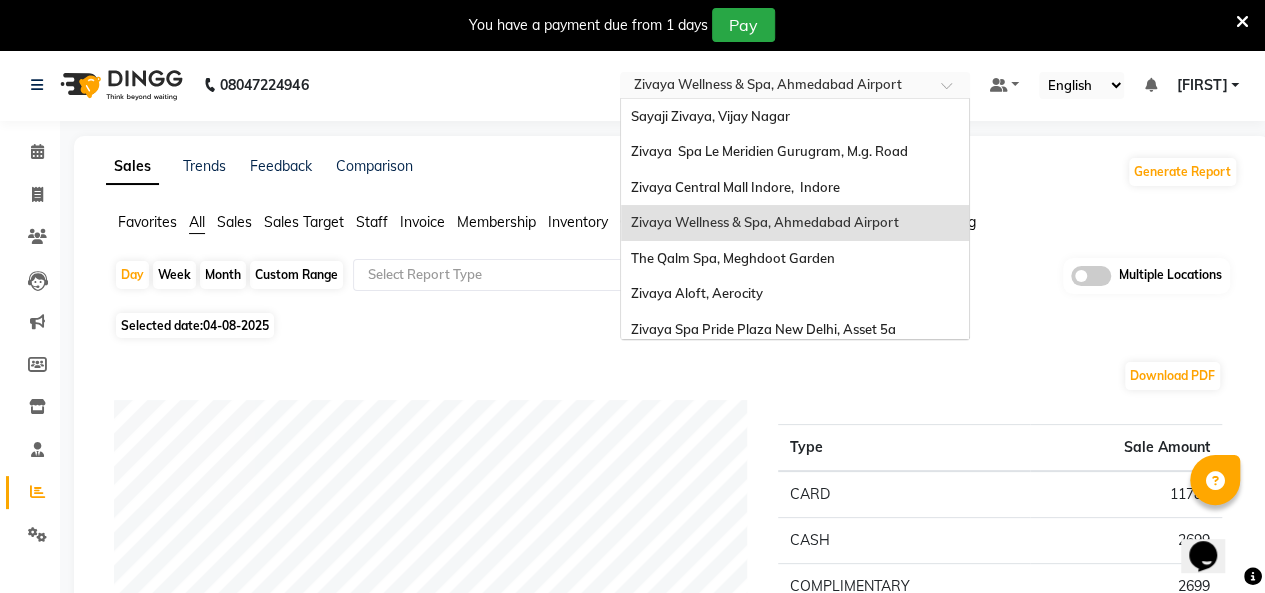 click at bounding box center [775, 87] 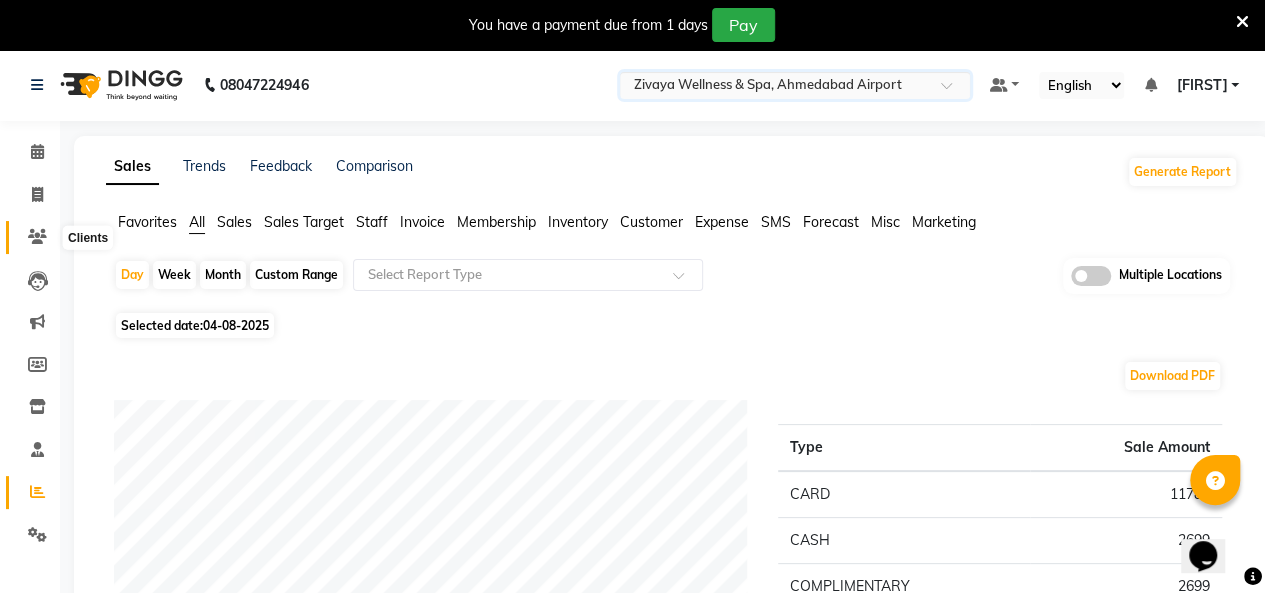 click 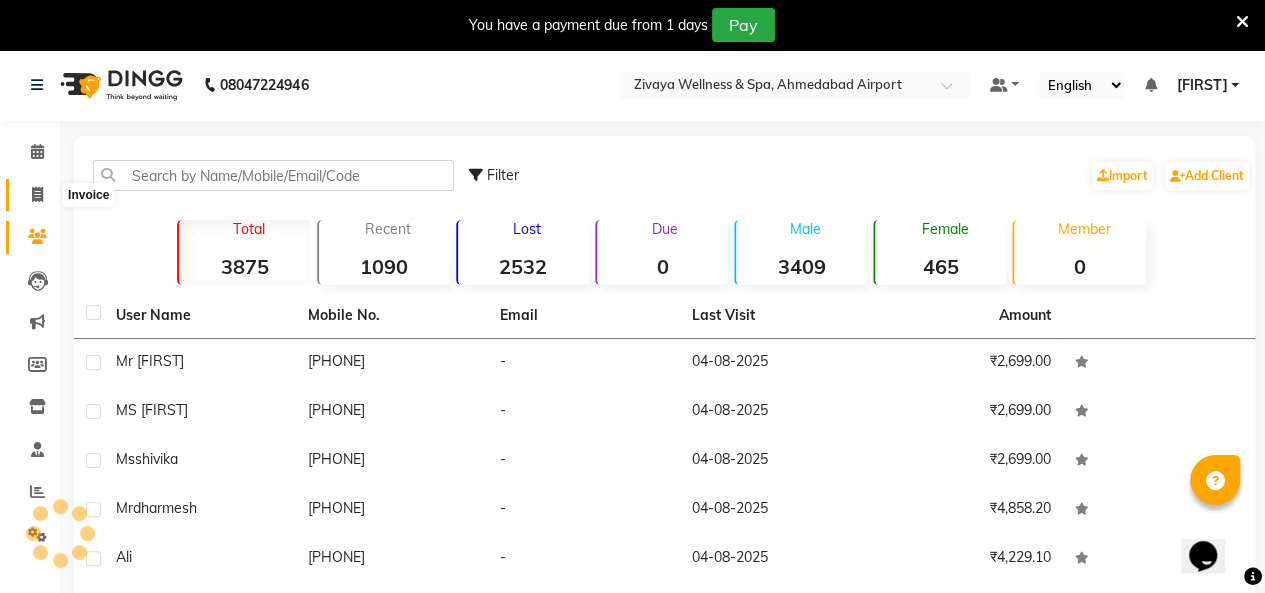 click 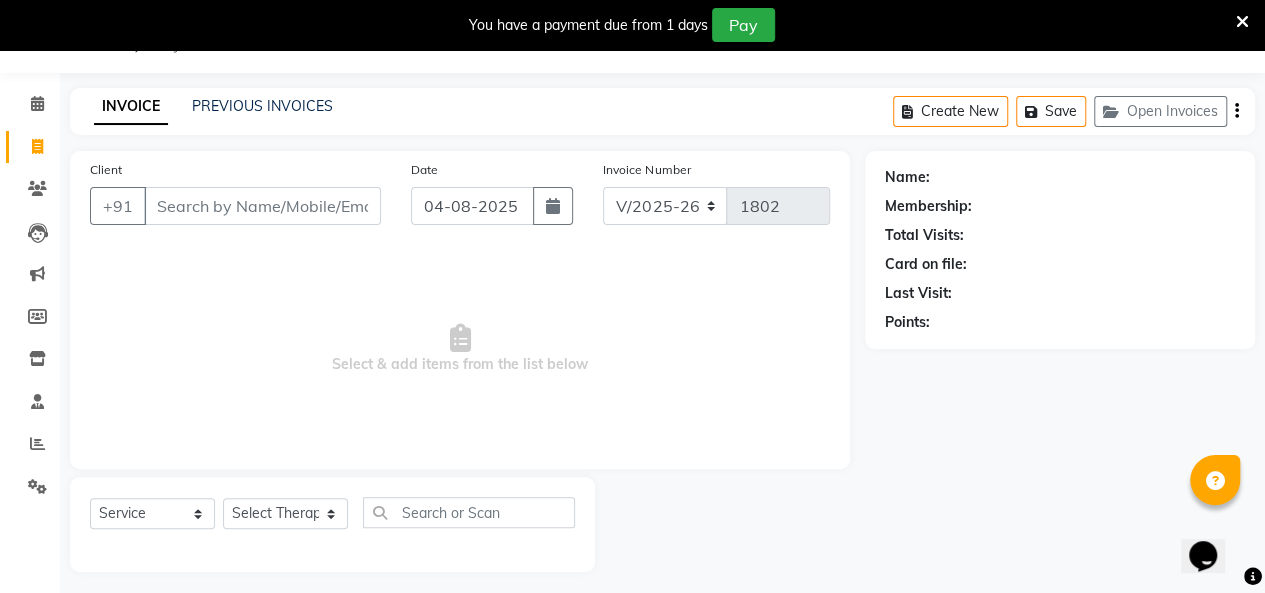 scroll, scrollTop: 56, scrollLeft: 0, axis: vertical 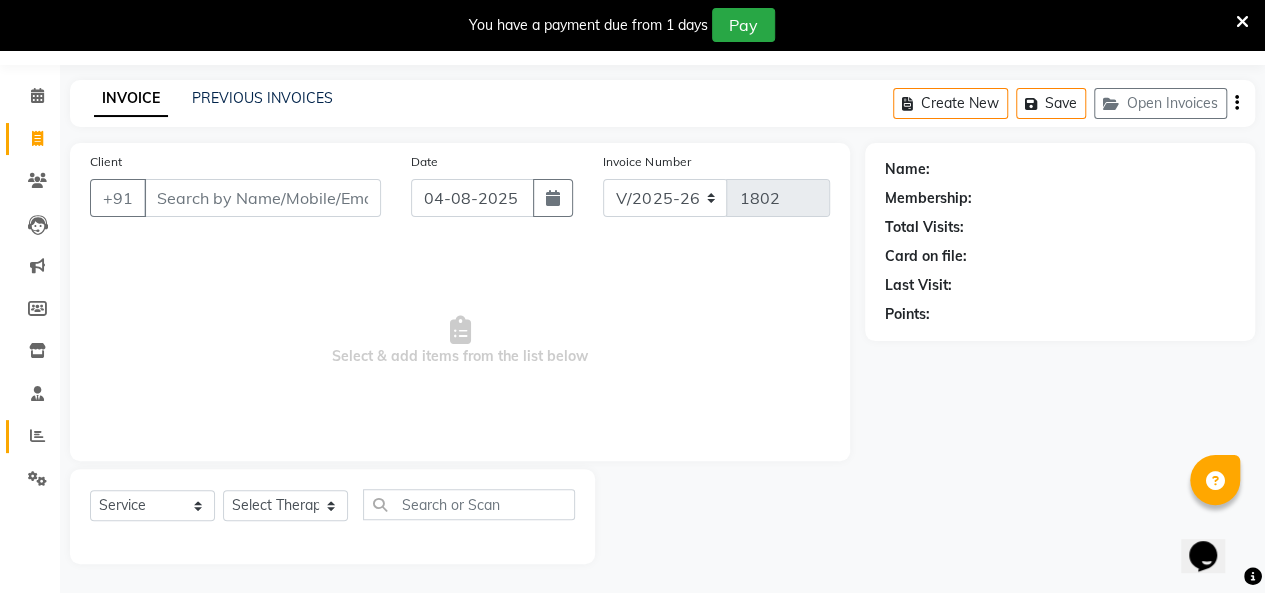 click on "Reports" 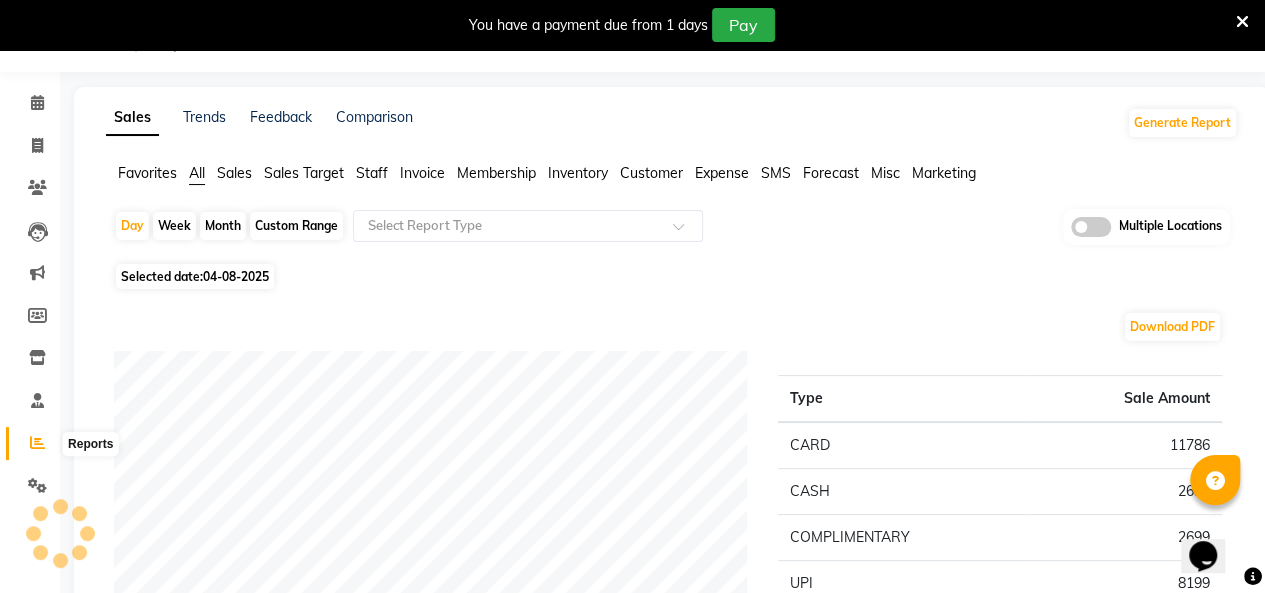 scroll, scrollTop: 56, scrollLeft: 0, axis: vertical 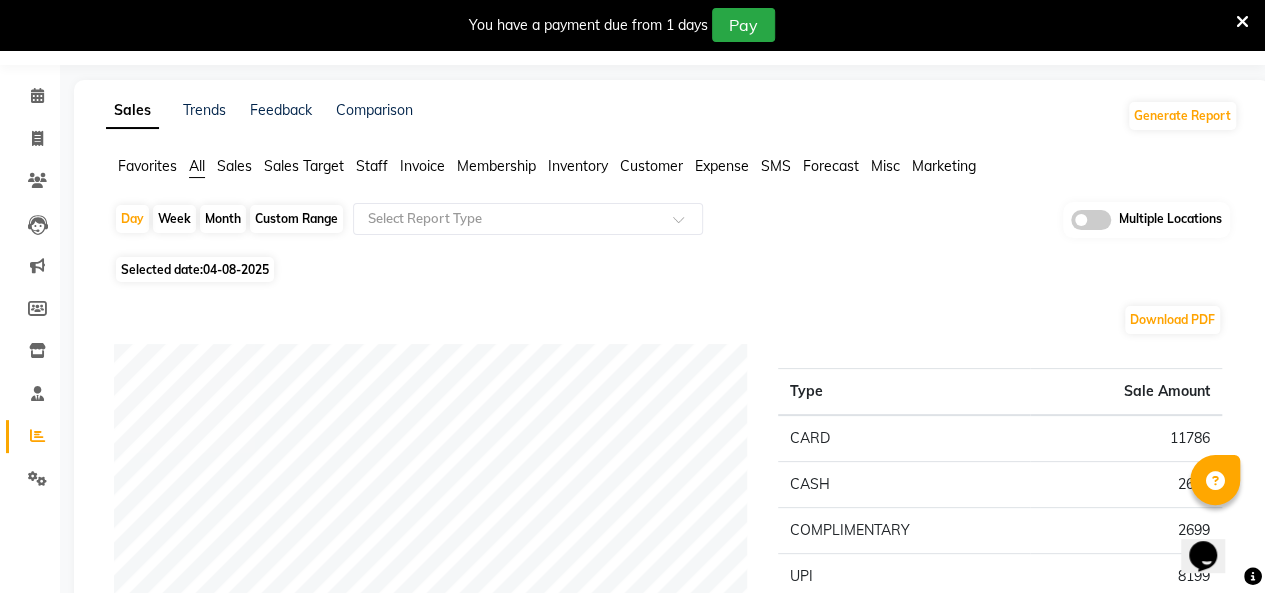 click on "04-08-2025" 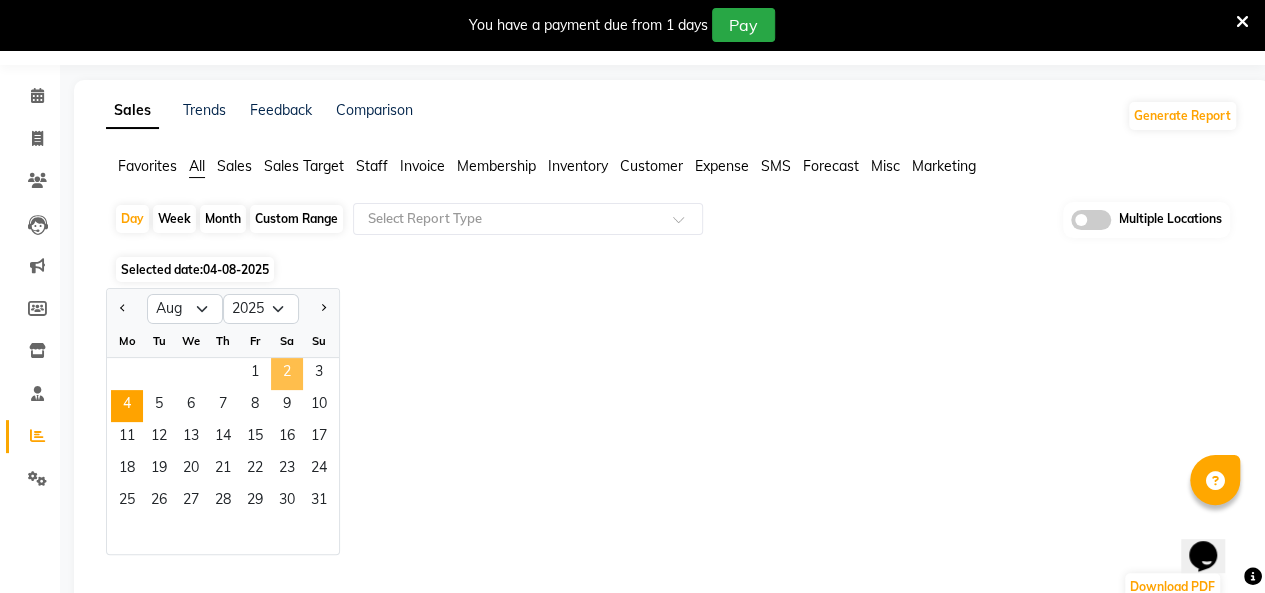 click on "2" 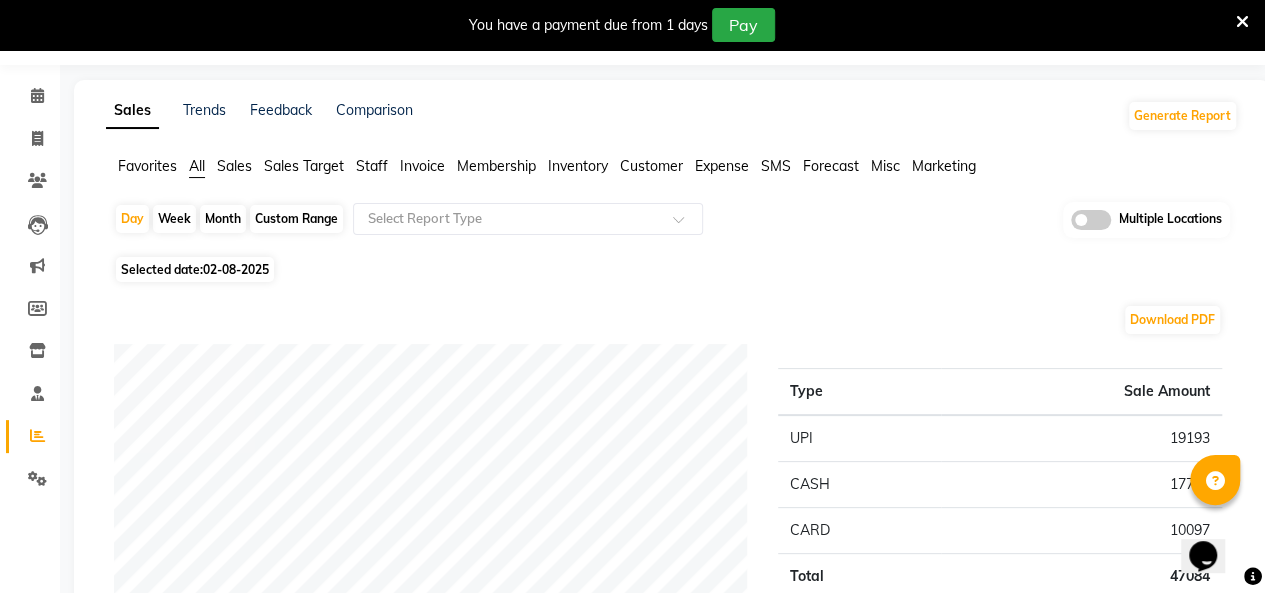 scroll, scrollTop: 156, scrollLeft: 0, axis: vertical 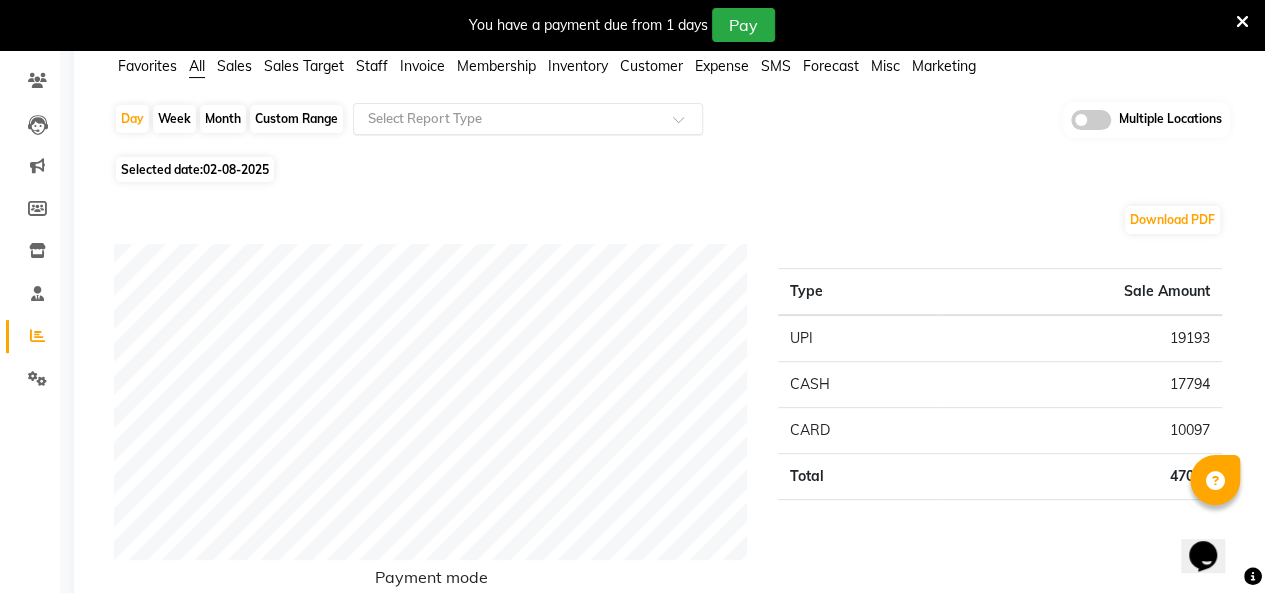 click 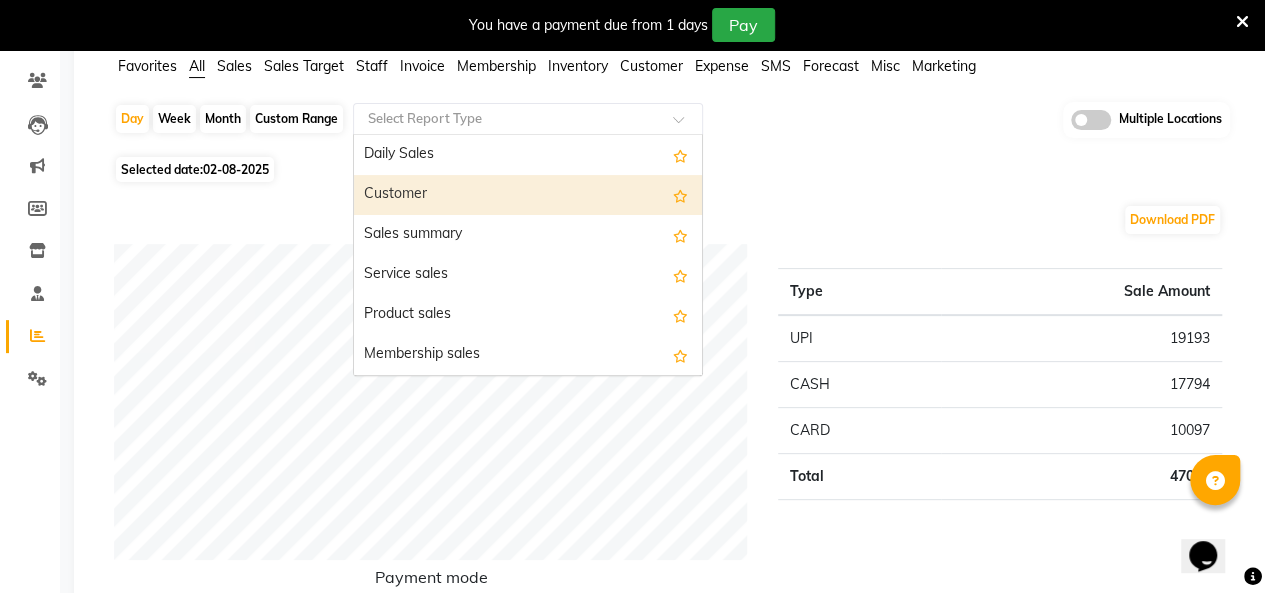 click on "Customer" at bounding box center (528, 195) 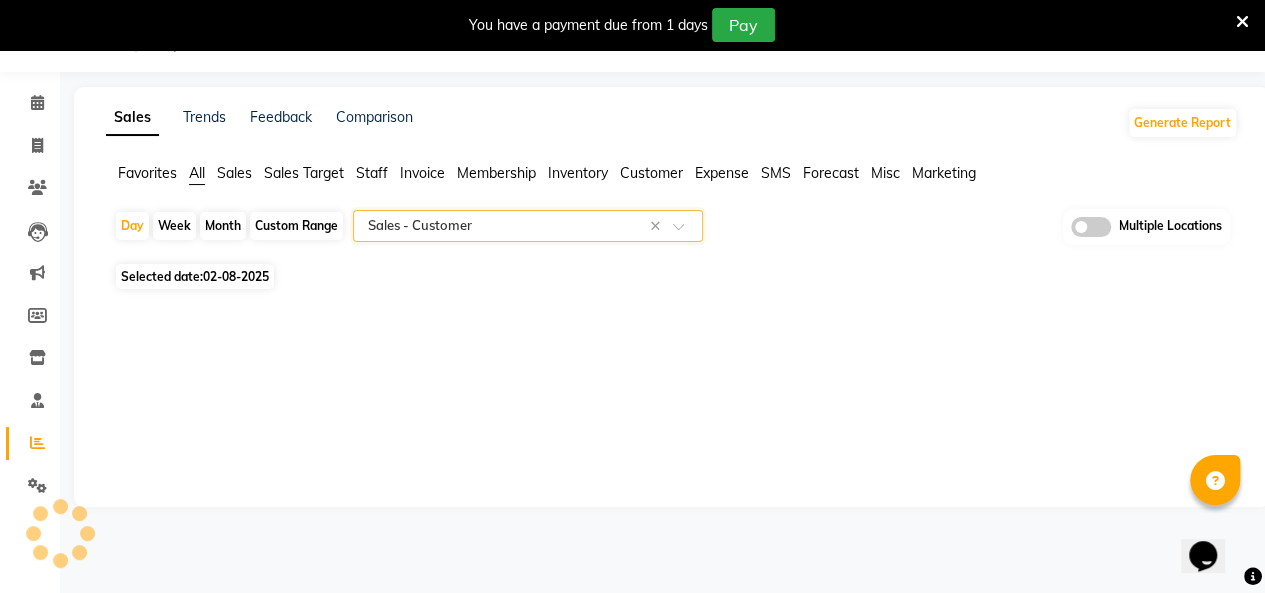 select on "filtered_report" 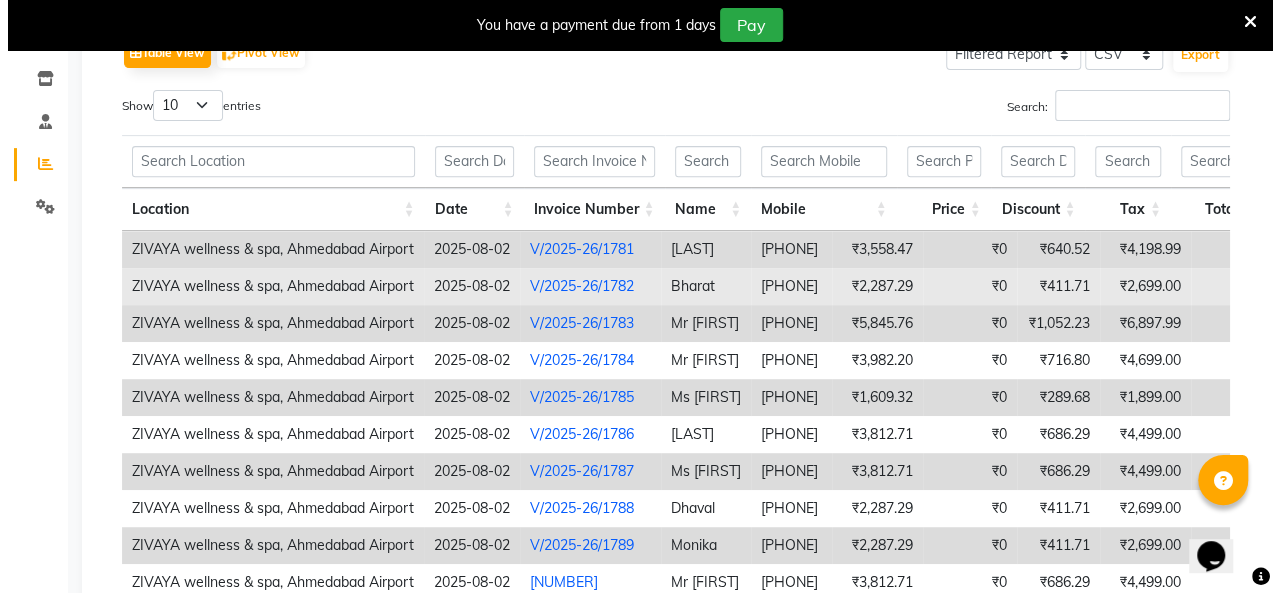 scroll, scrollTop: 456, scrollLeft: 0, axis: vertical 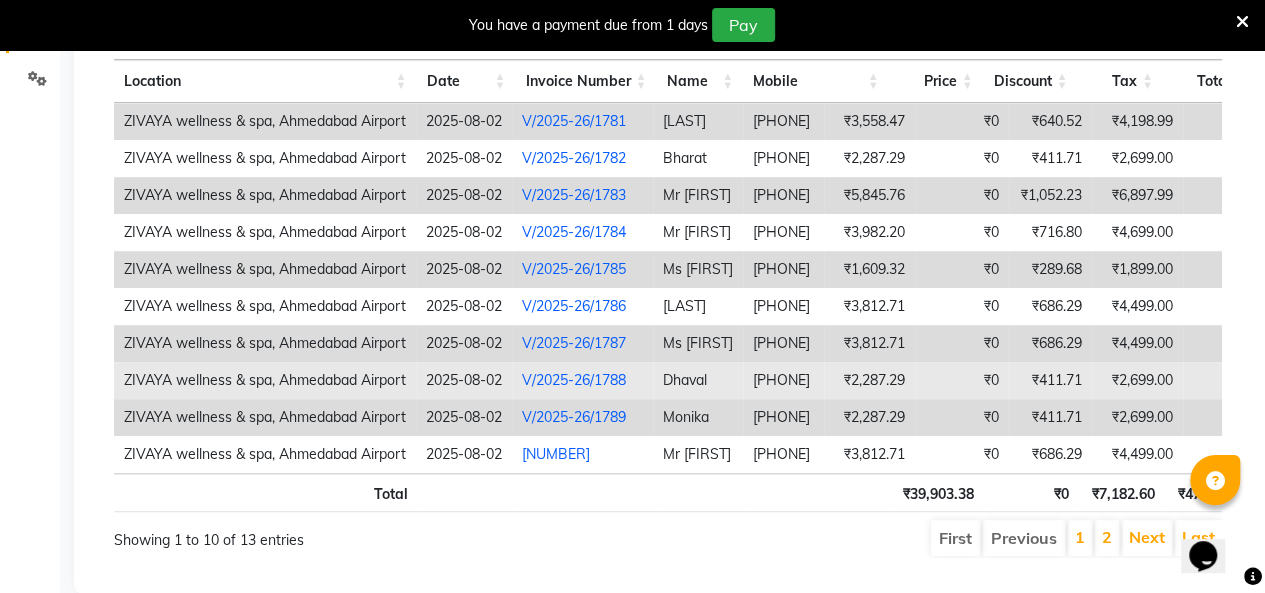 click on "V/2025-26/1788" at bounding box center (574, 380) 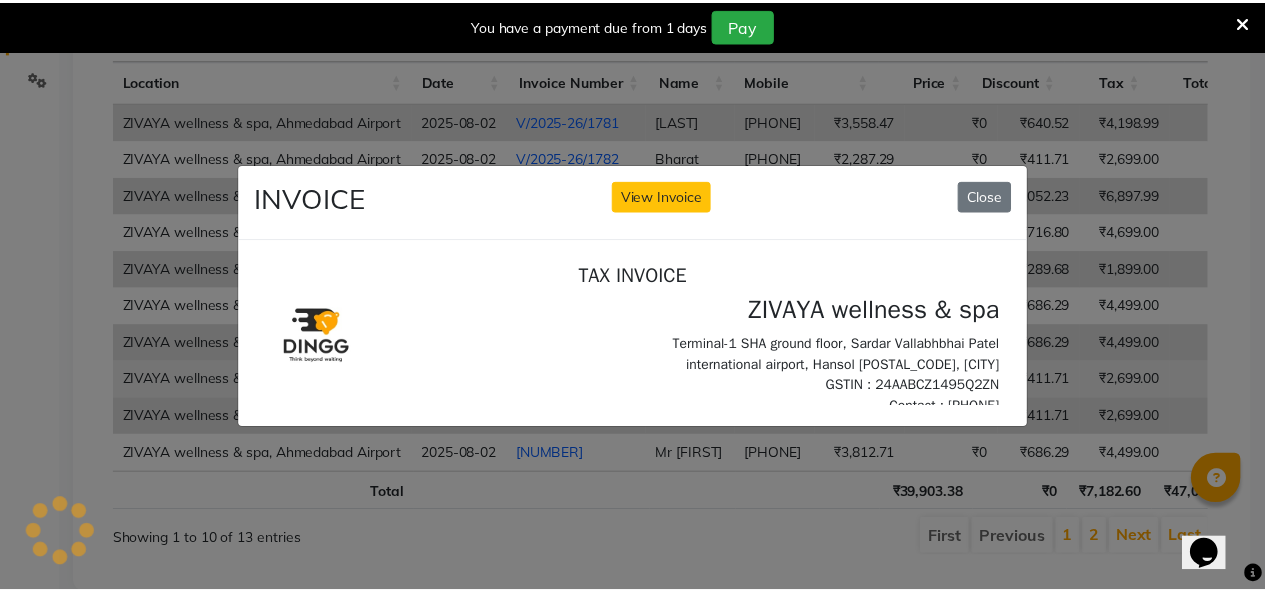 scroll, scrollTop: 0, scrollLeft: 0, axis: both 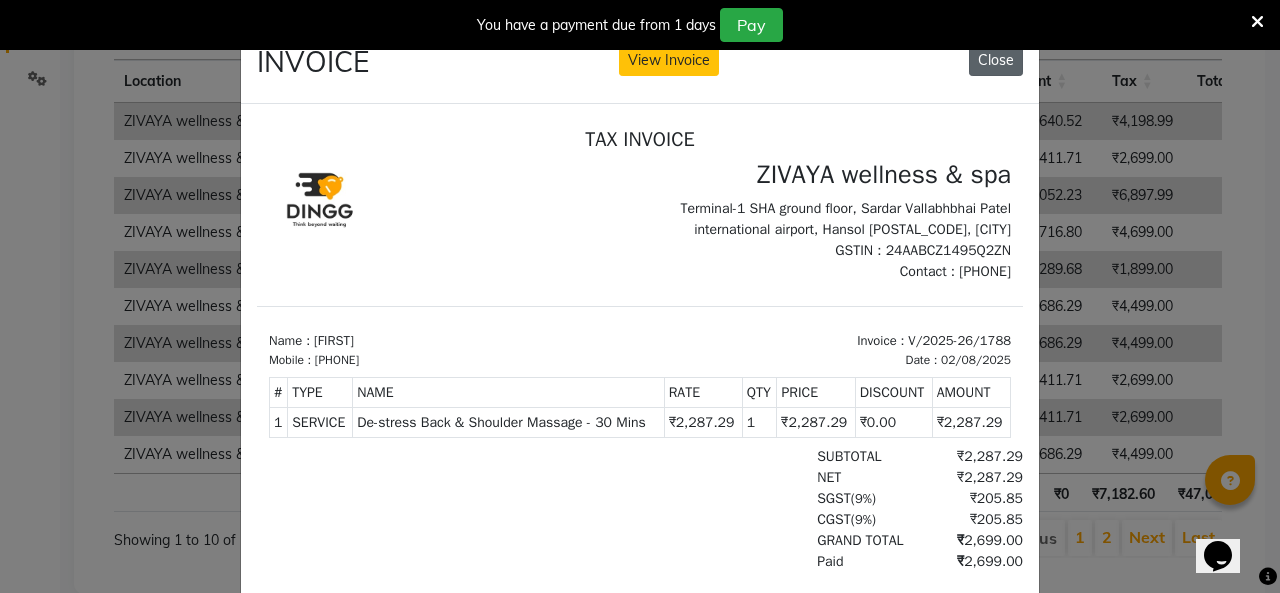 click on "Close" 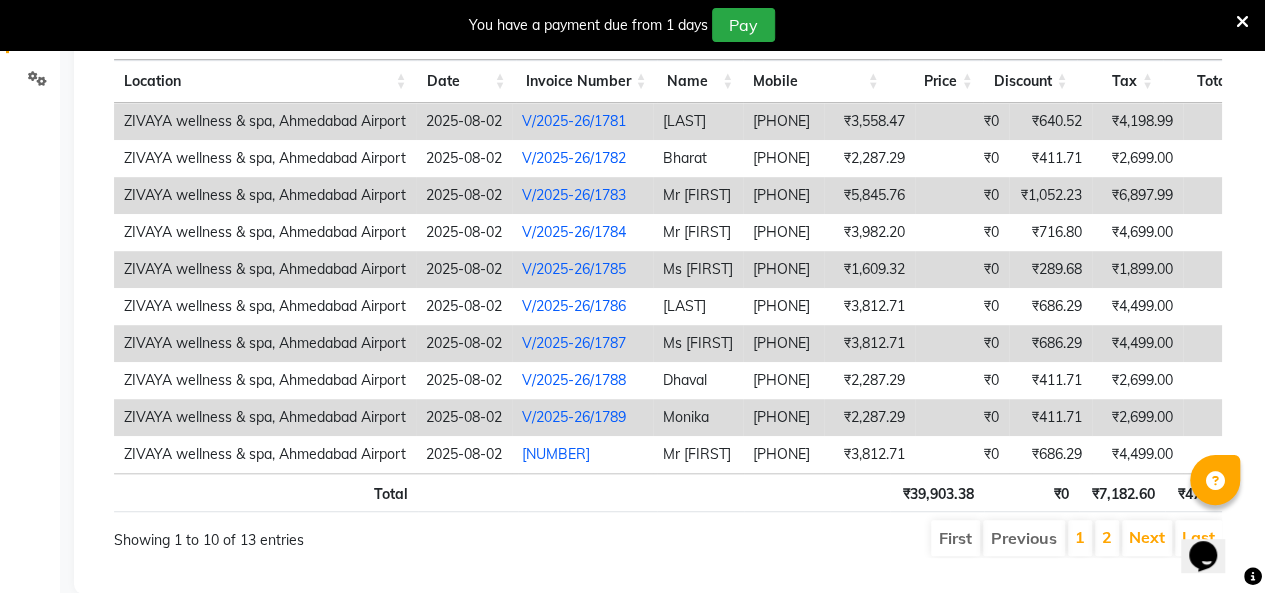 scroll, scrollTop: 0, scrollLeft: 38, axis: horizontal 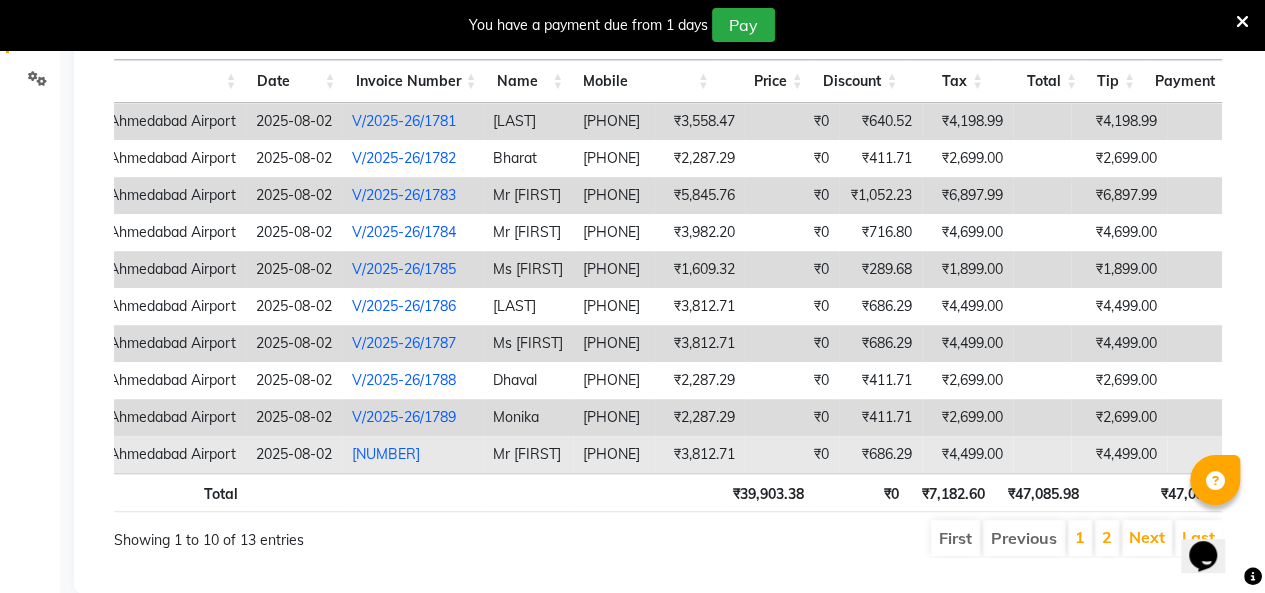 click on "V/2025-26/1790" at bounding box center (386, 454) 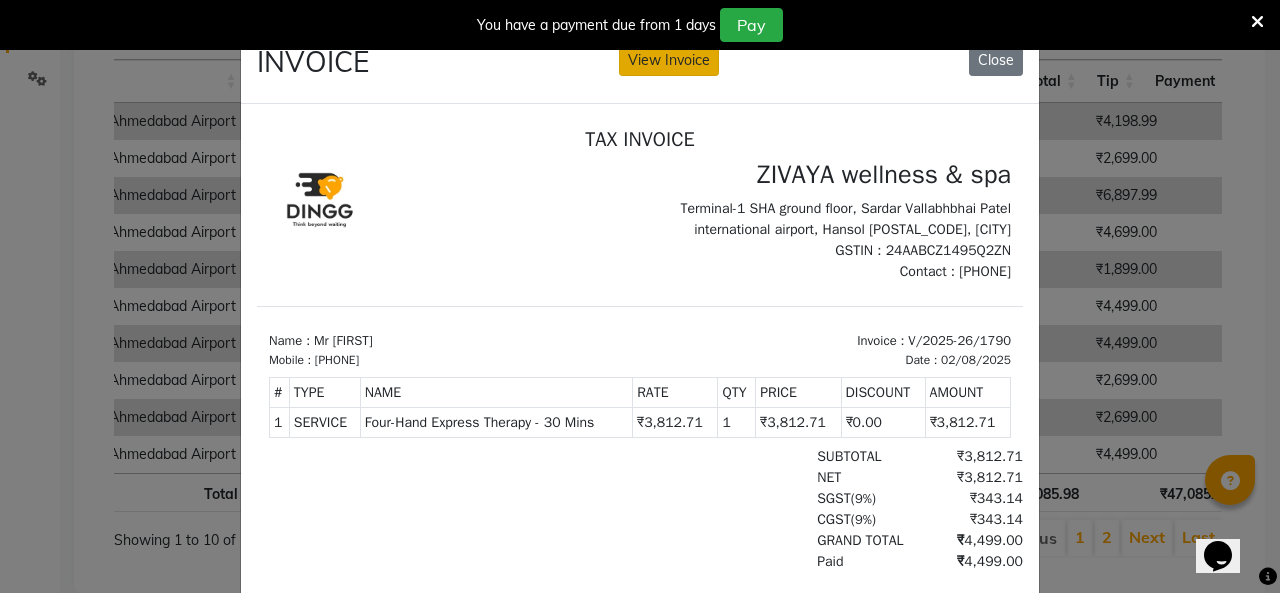 click on "View Invoice" 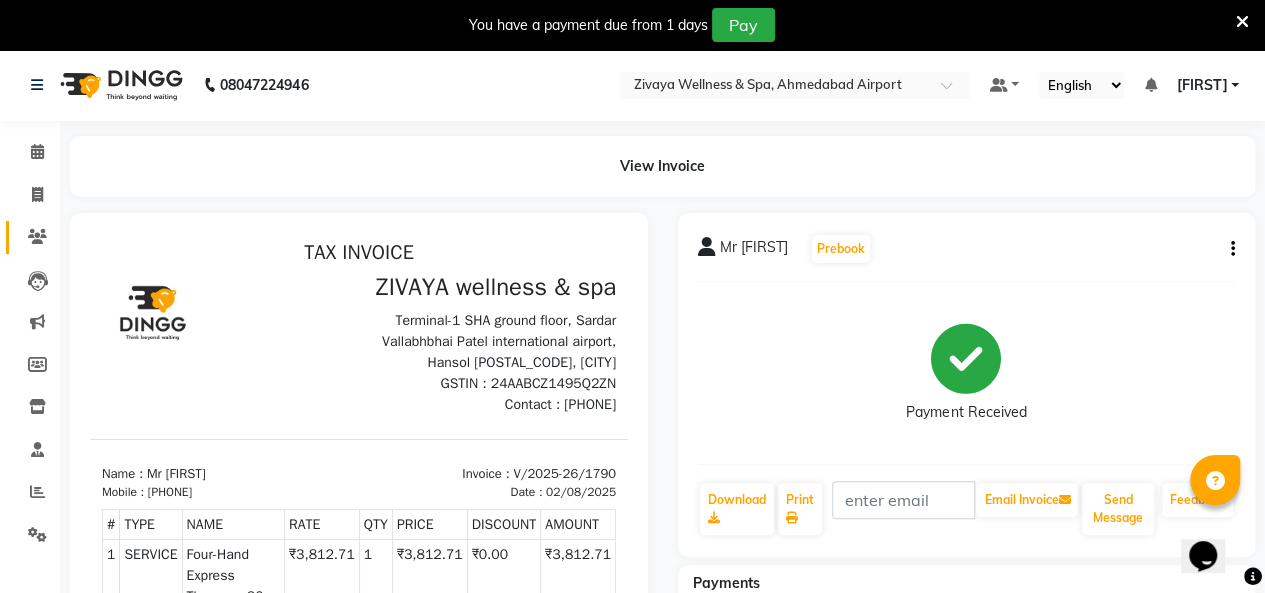 click on "Clients" 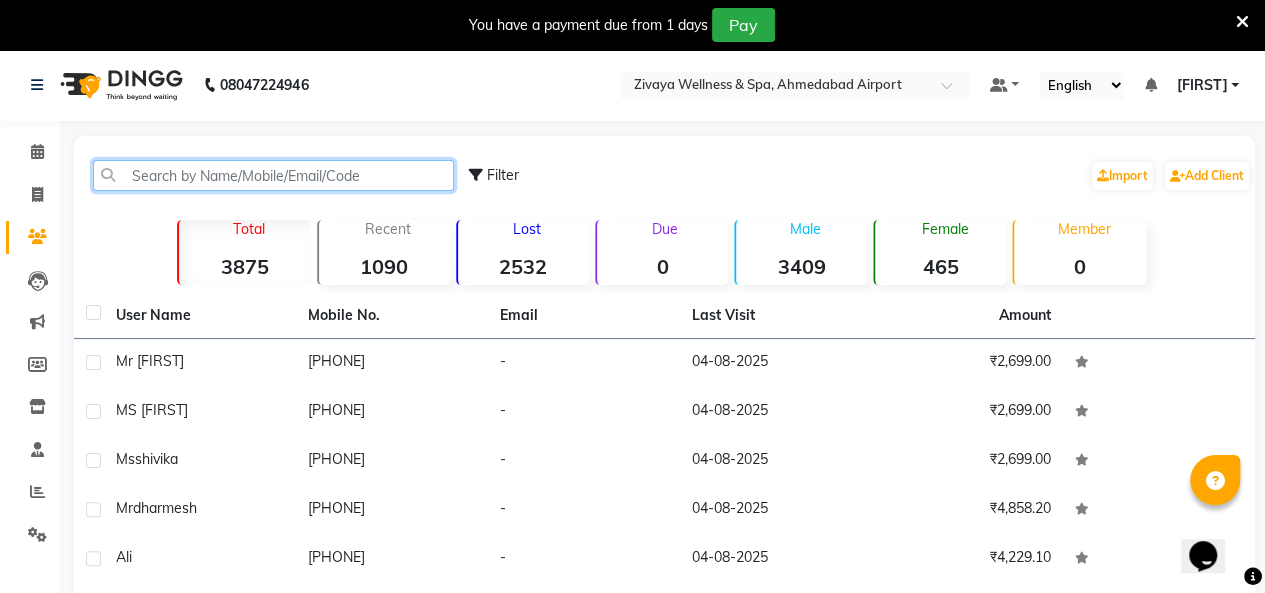 click 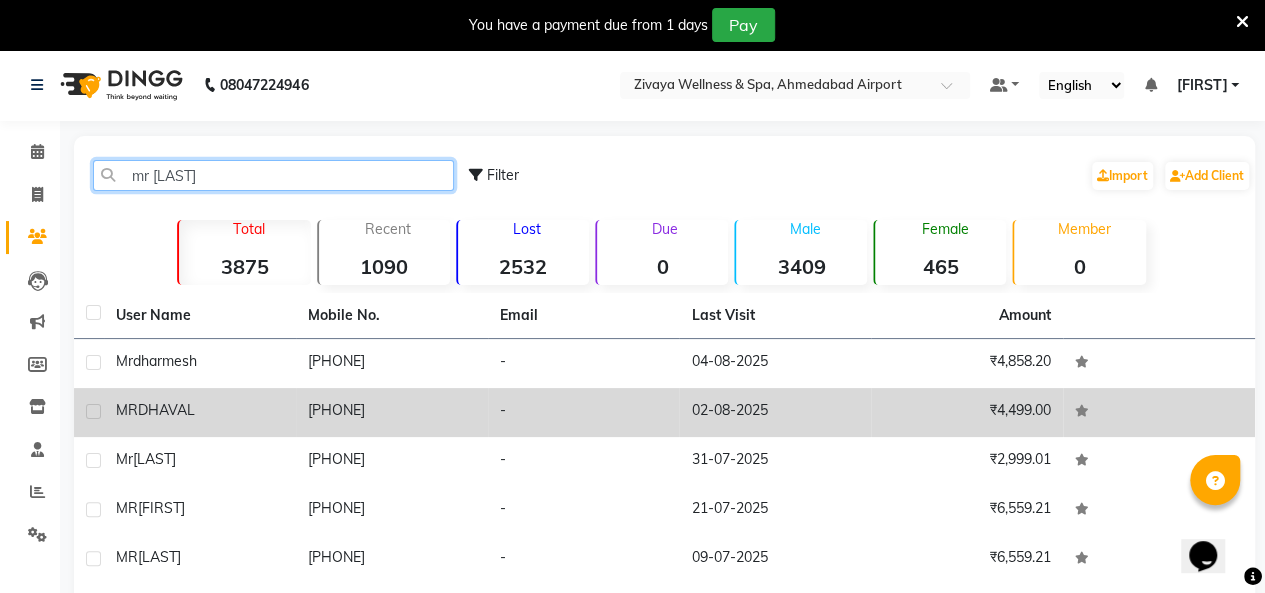 type on "mr dh" 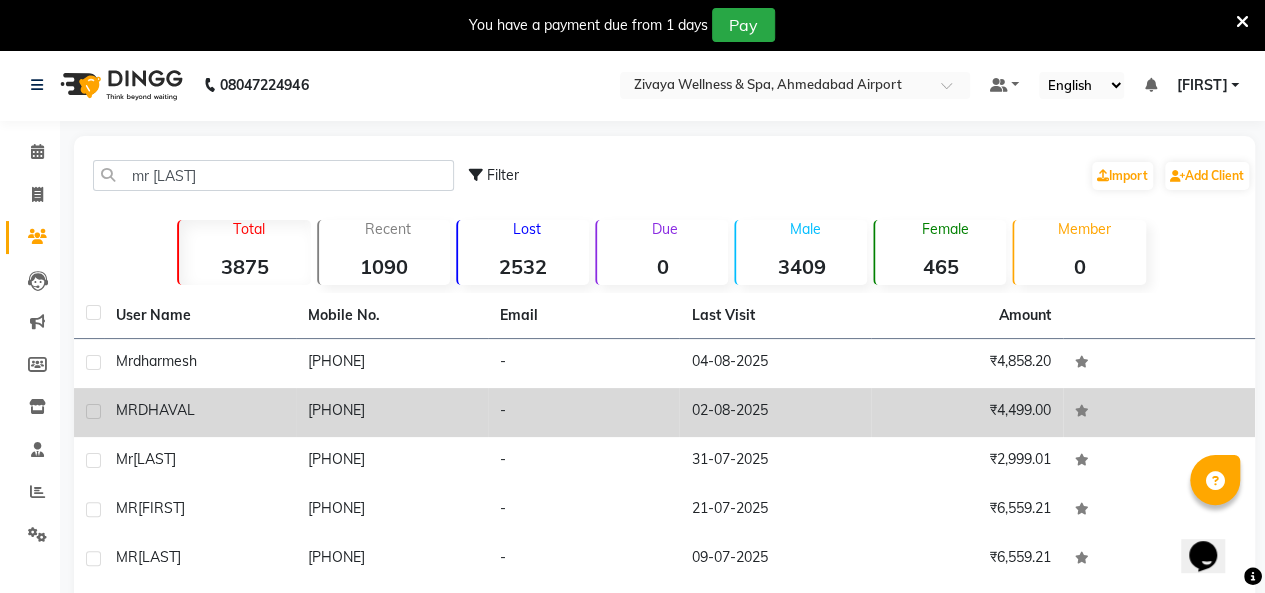 click on "MR  DHAVAL" 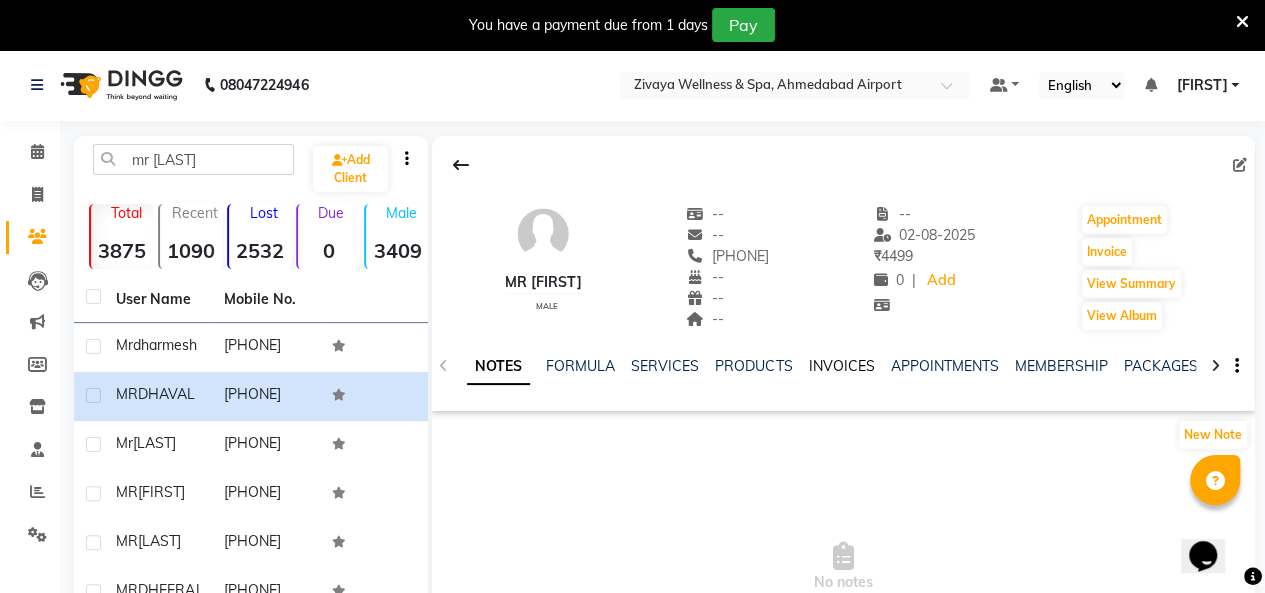 click on "INVOICES" 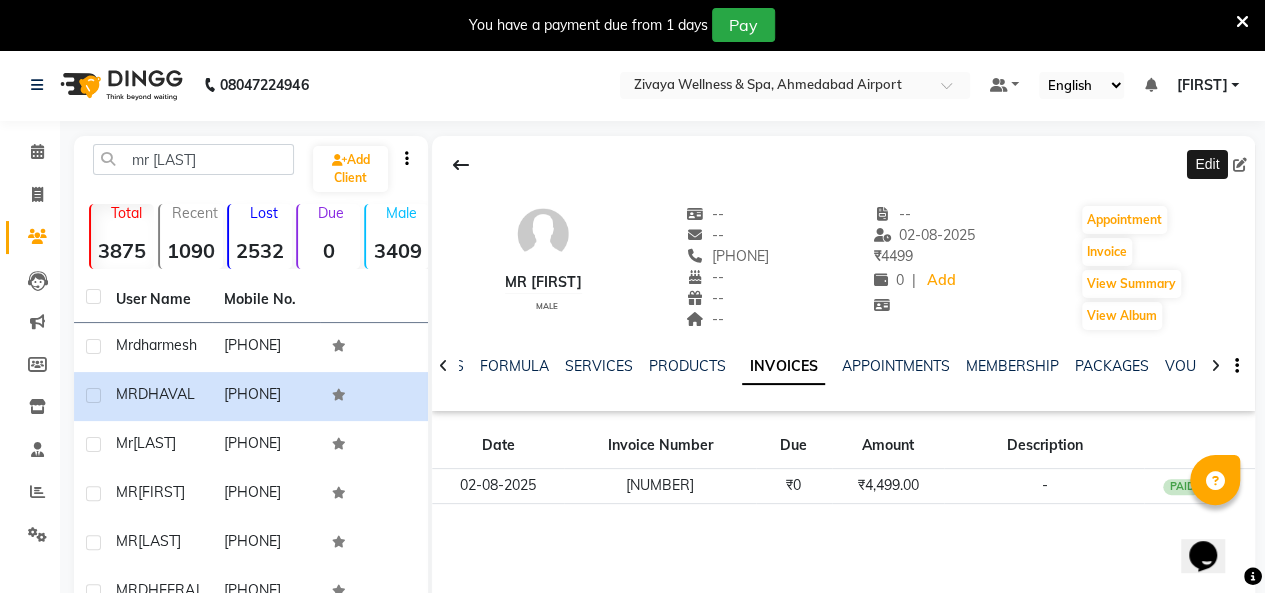 drag, startPoint x: 1243, startPoint y: 161, endPoint x: 1234, endPoint y: 152, distance: 12.727922 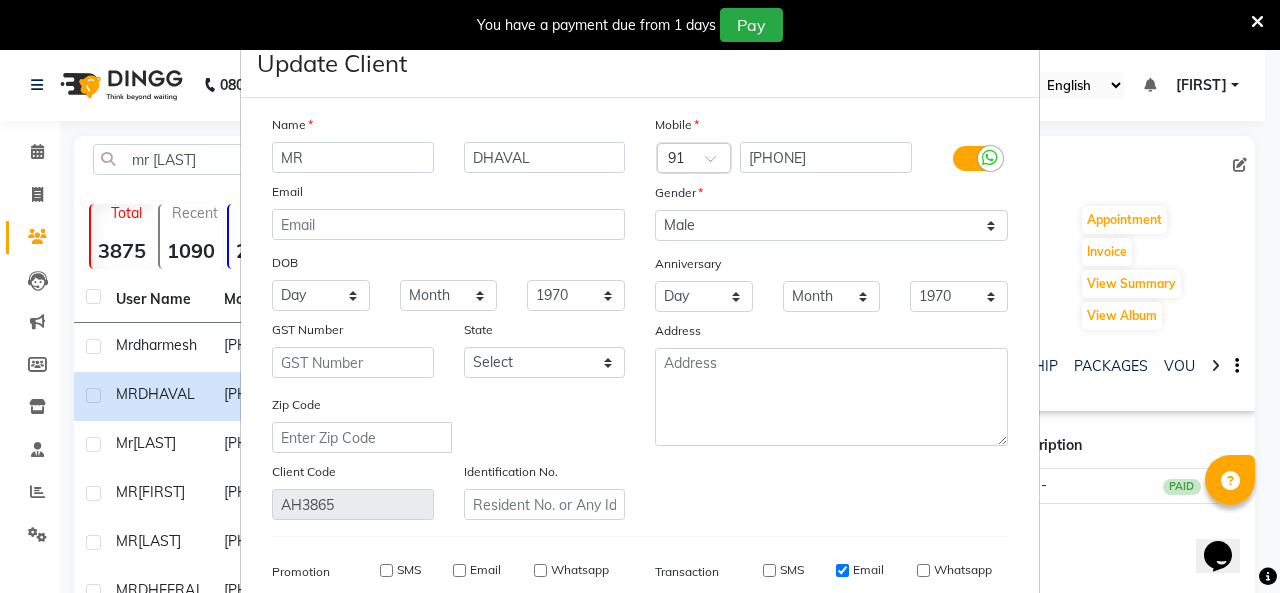 click on "MR" at bounding box center [353, 157] 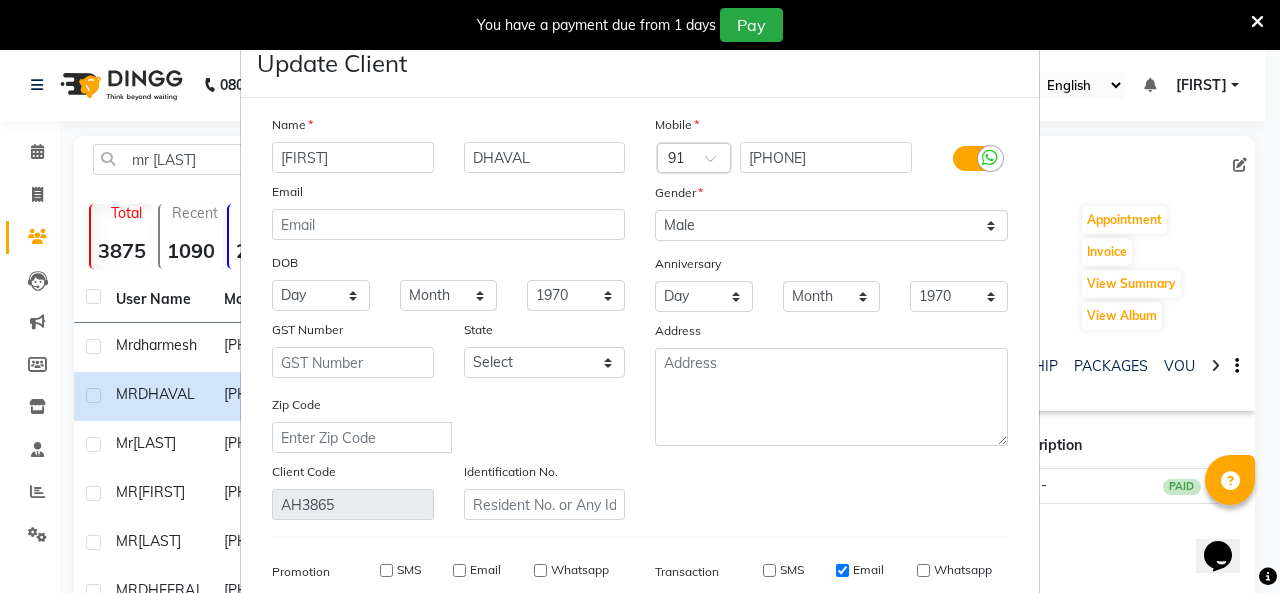 type on "Neeraj" 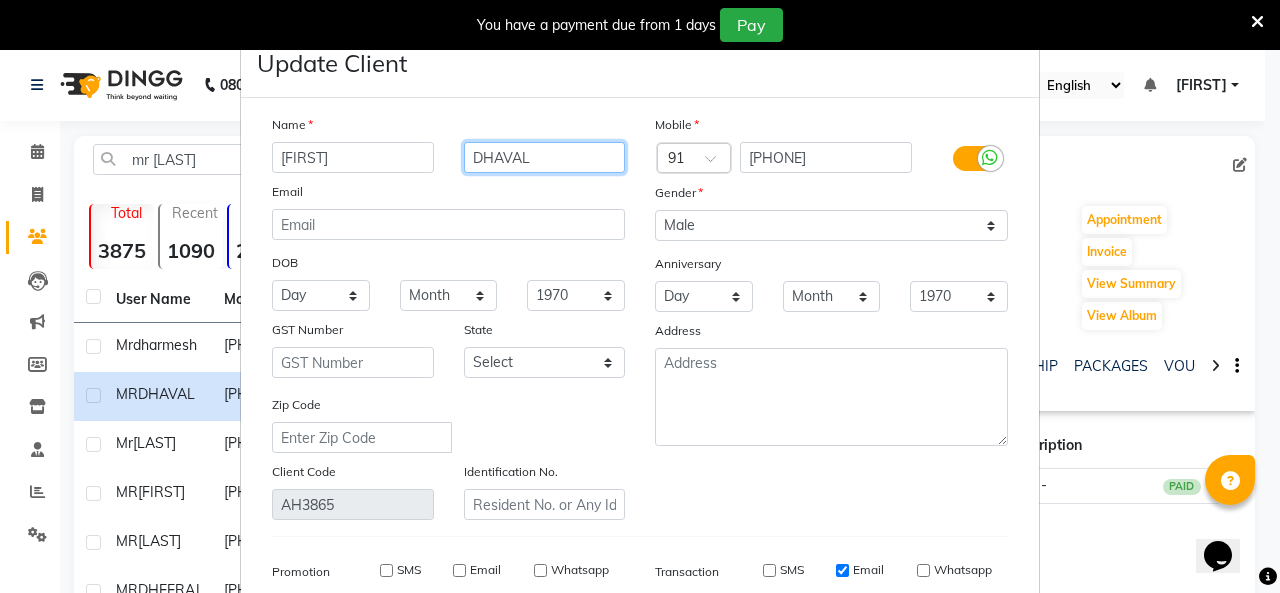 click on "DHAVAL" at bounding box center [545, 157] 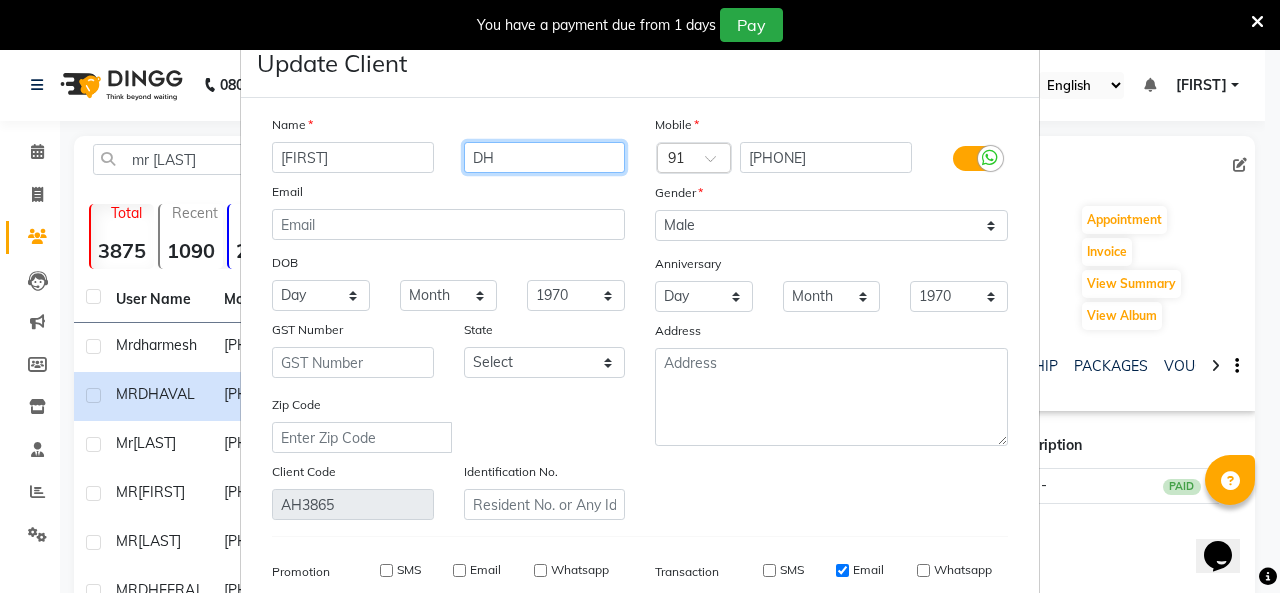 type on "D" 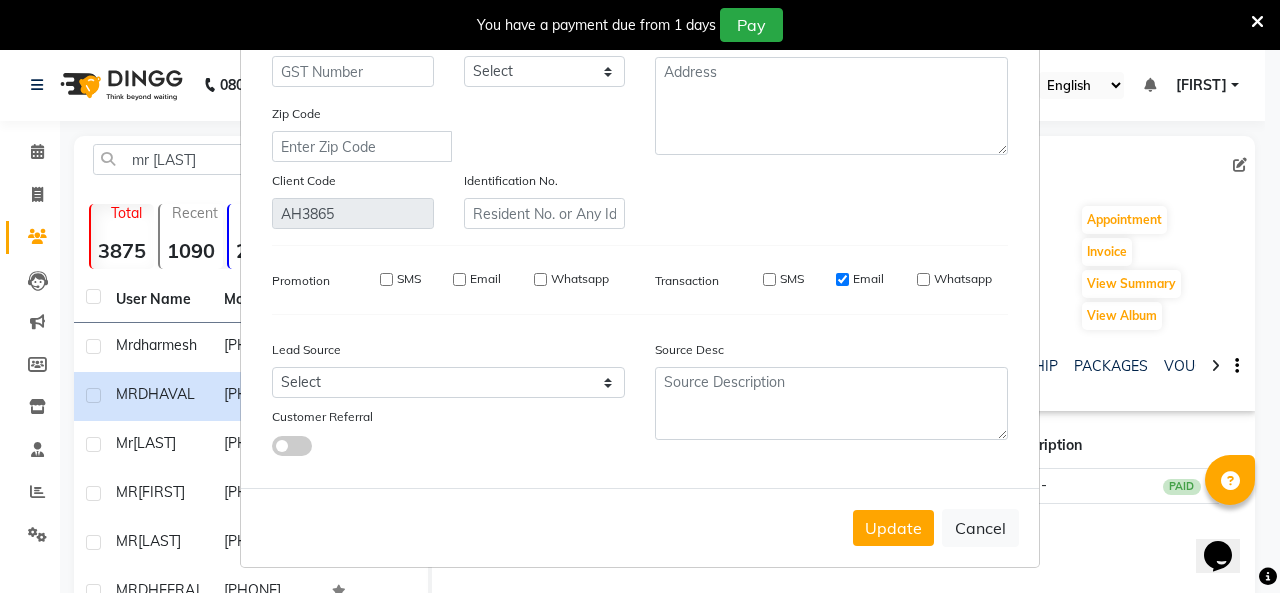 type 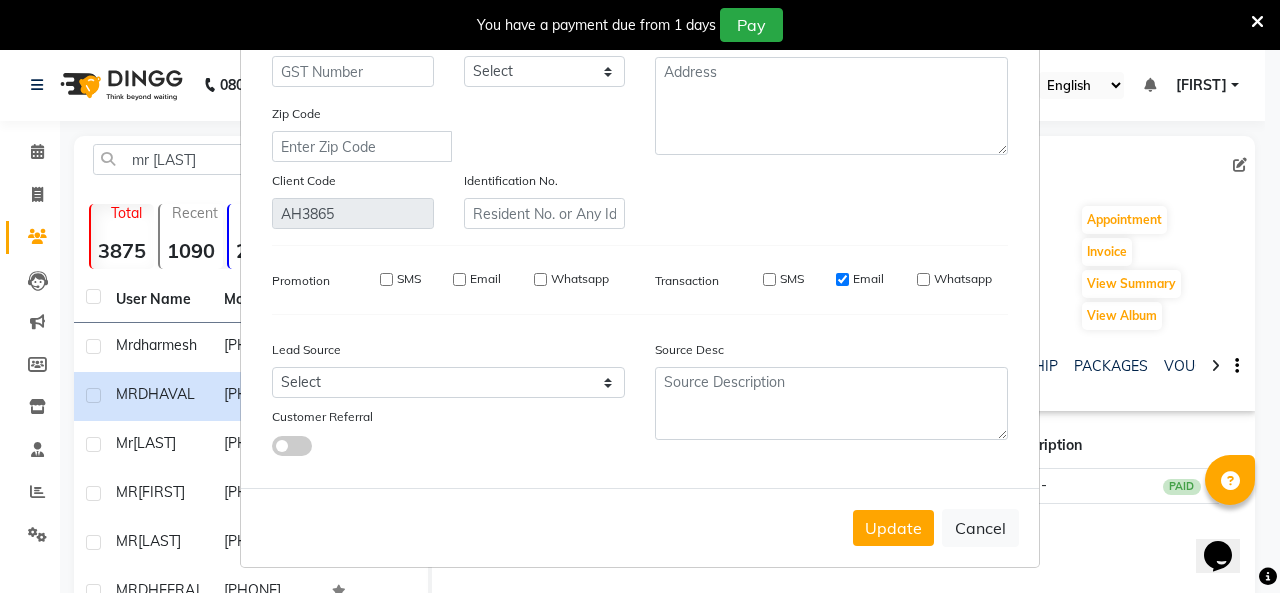 click on "SMS" at bounding box center [769, 279] 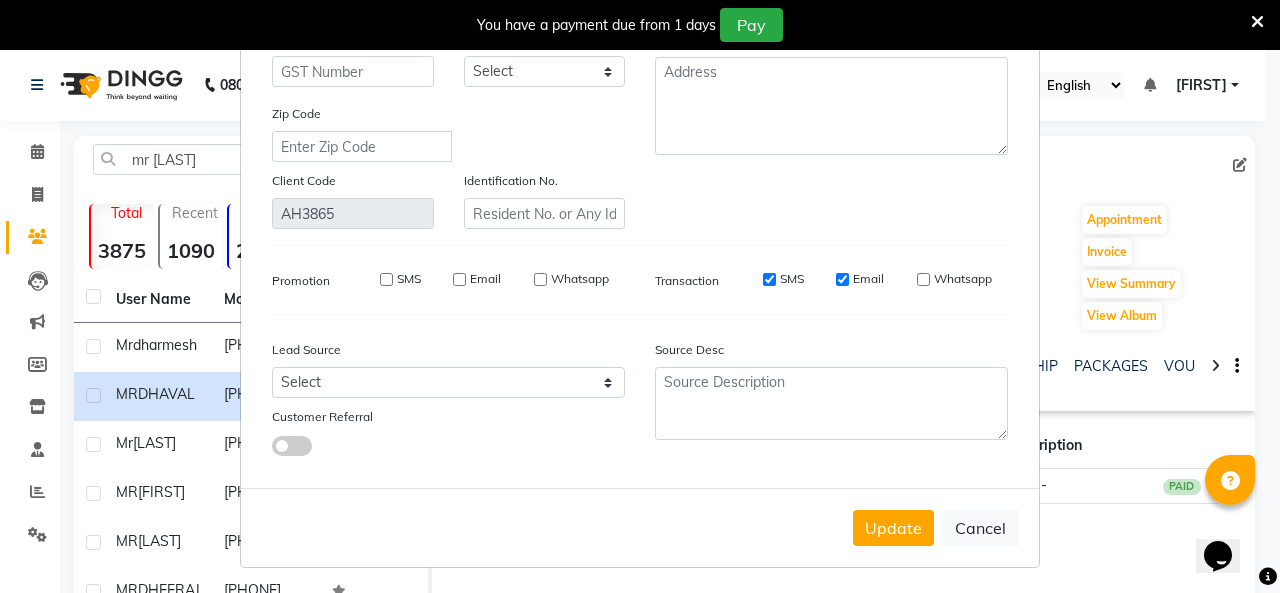 click on "Update" at bounding box center (893, 528) 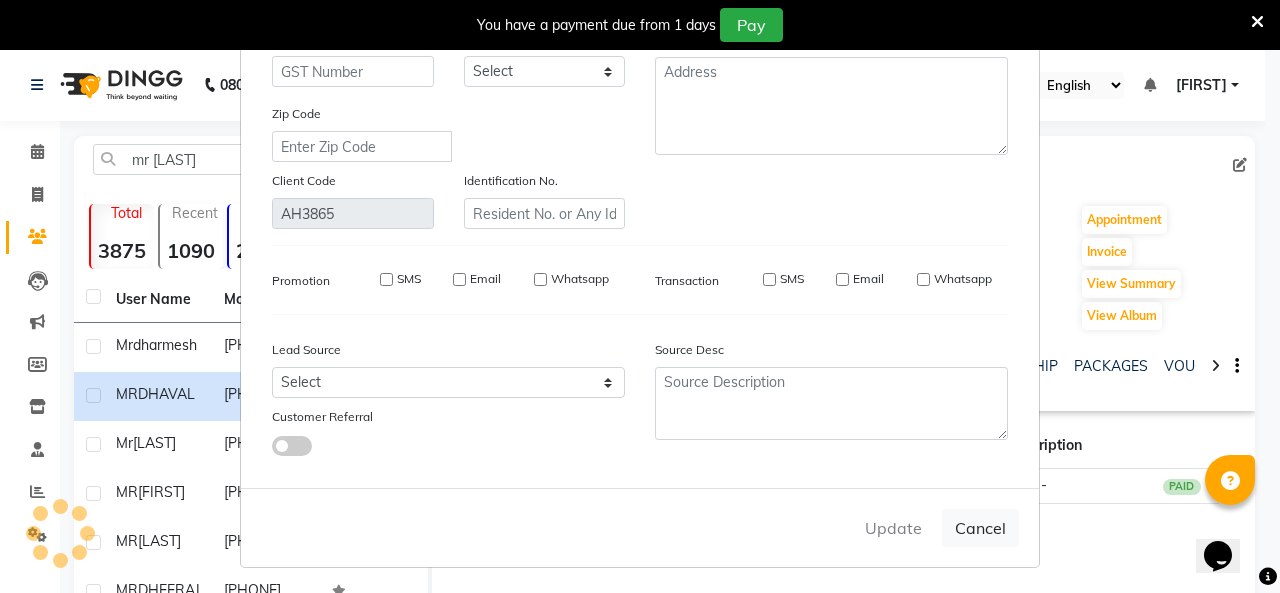 type 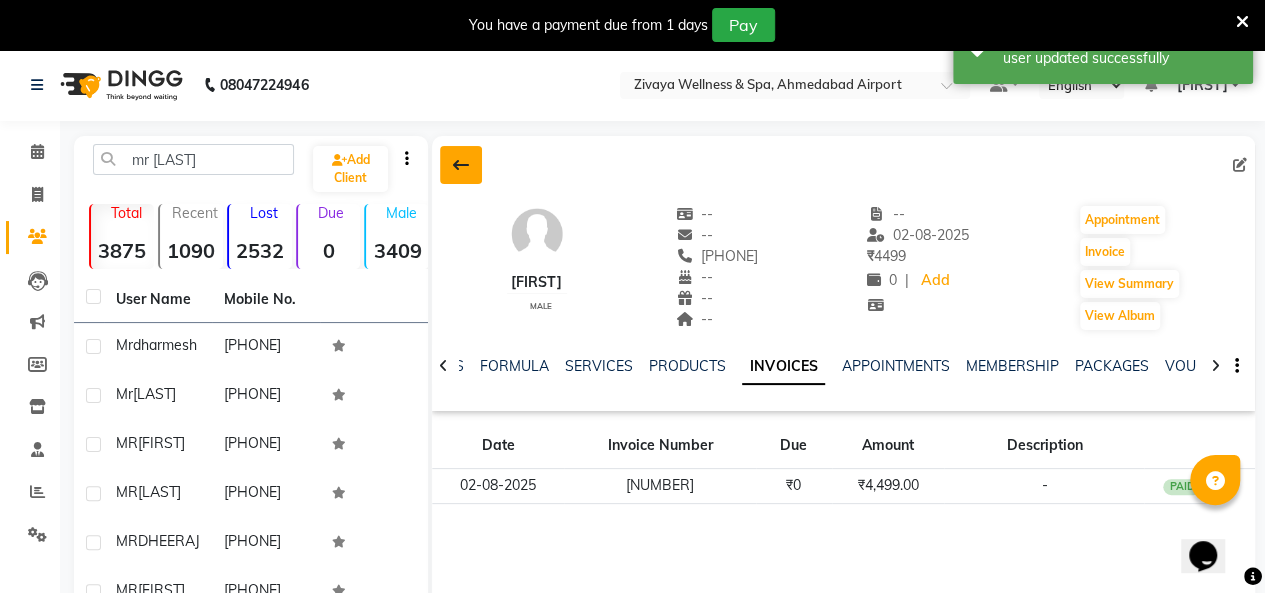 click 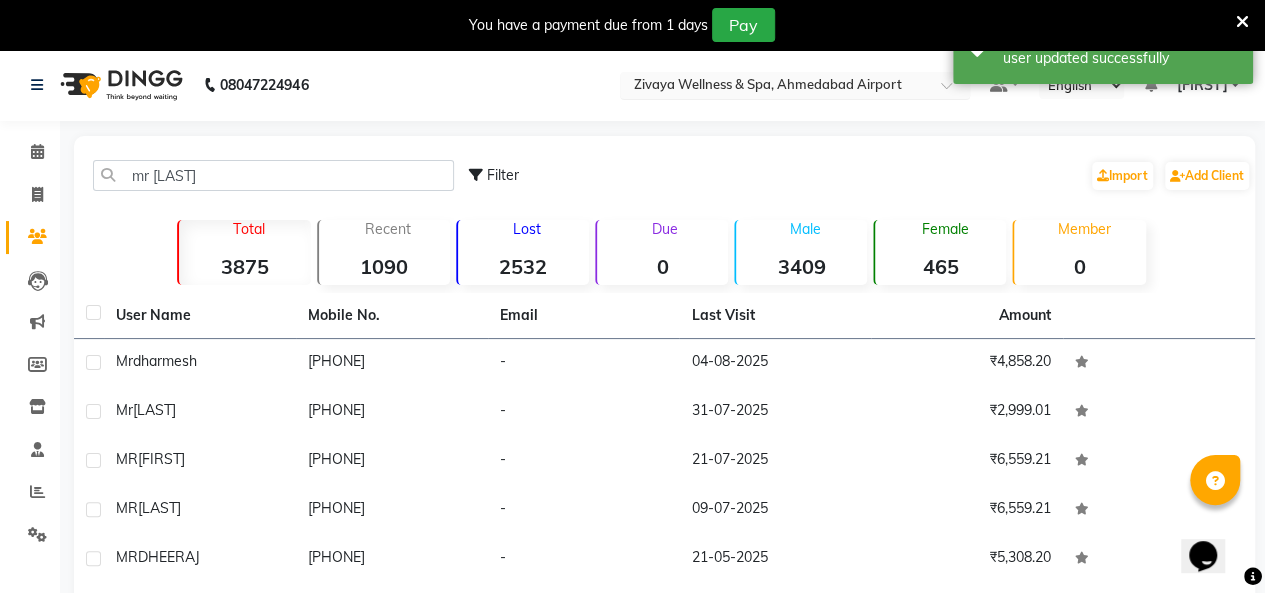 click at bounding box center [775, 87] 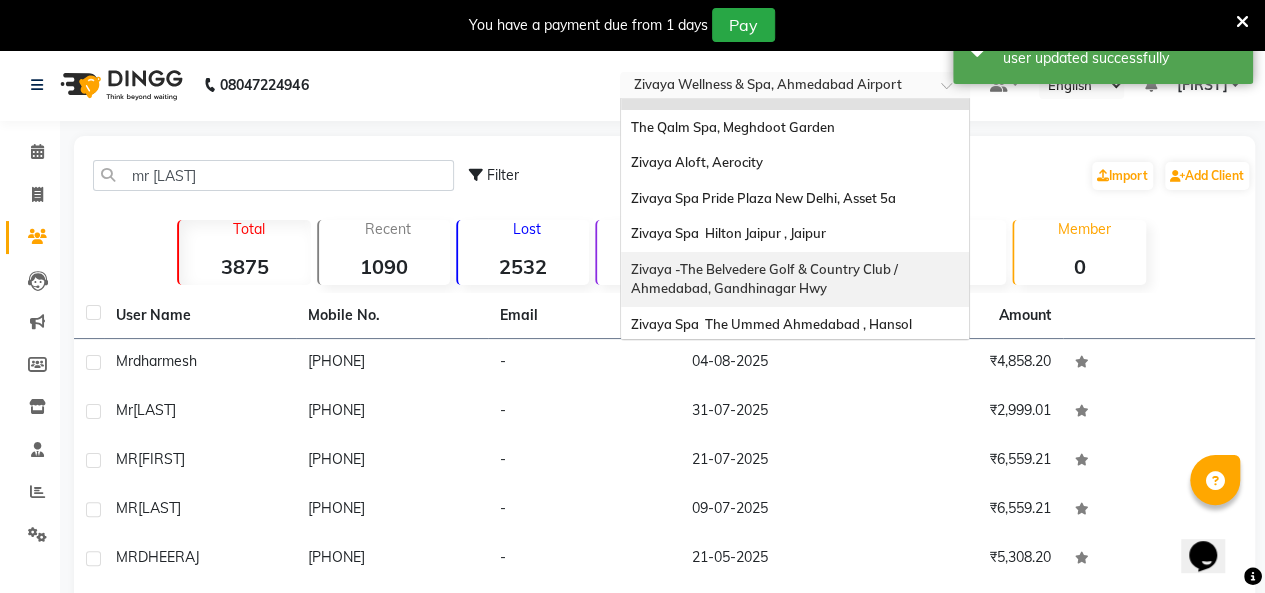 scroll, scrollTop: 100, scrollLeft: 0, axis: vertical 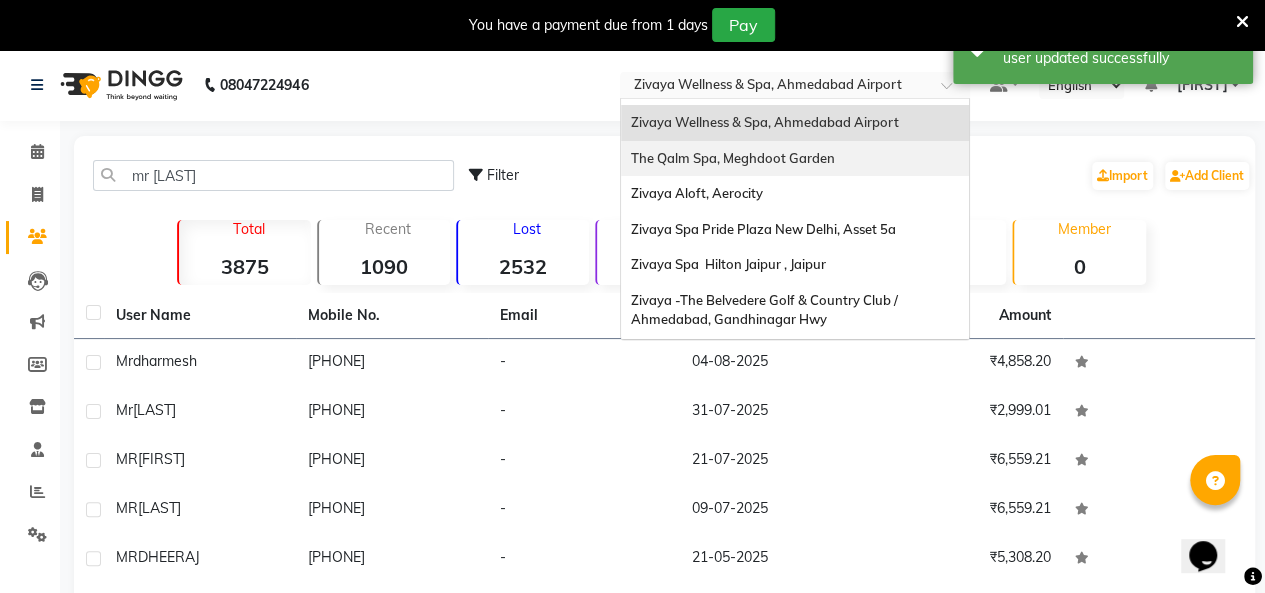 click on "The Qalm Spa, Meghdoot Garden" at bounding box center [733, 158] 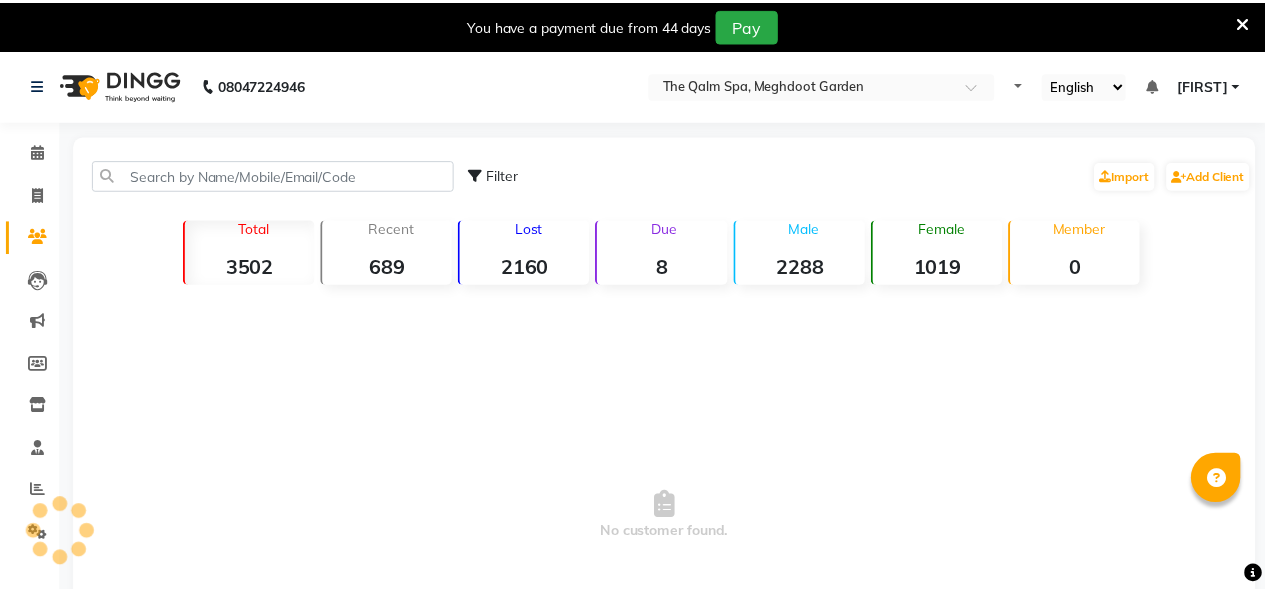 scroll, scrollTop: 0, scrollLeft: 0, axis: both 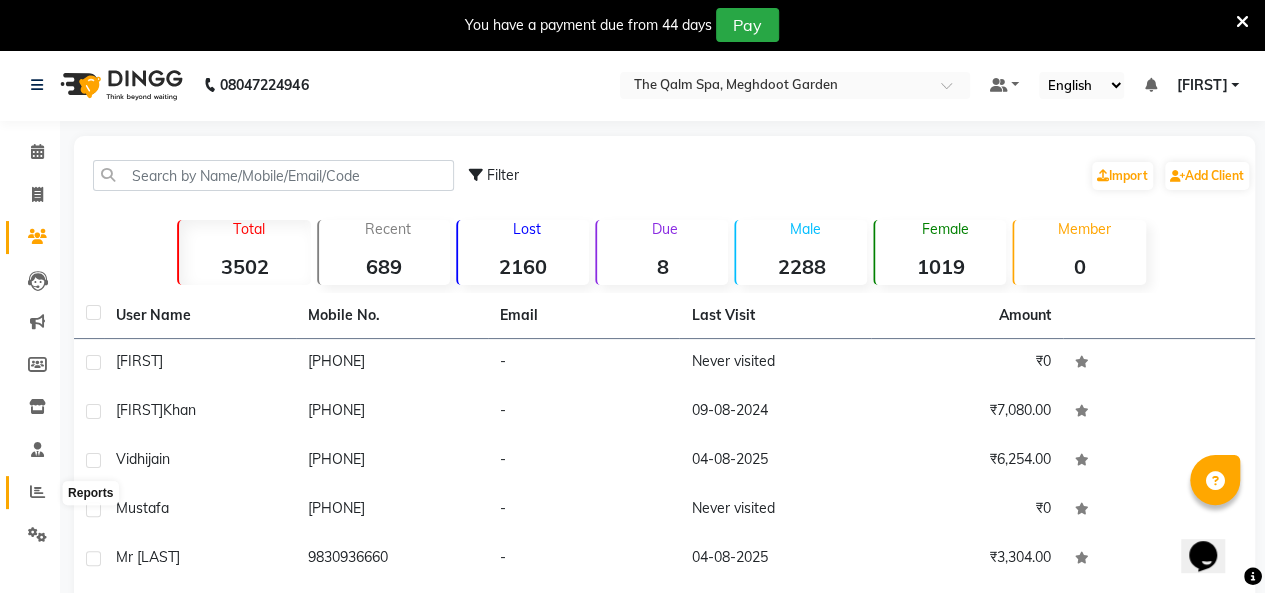 click 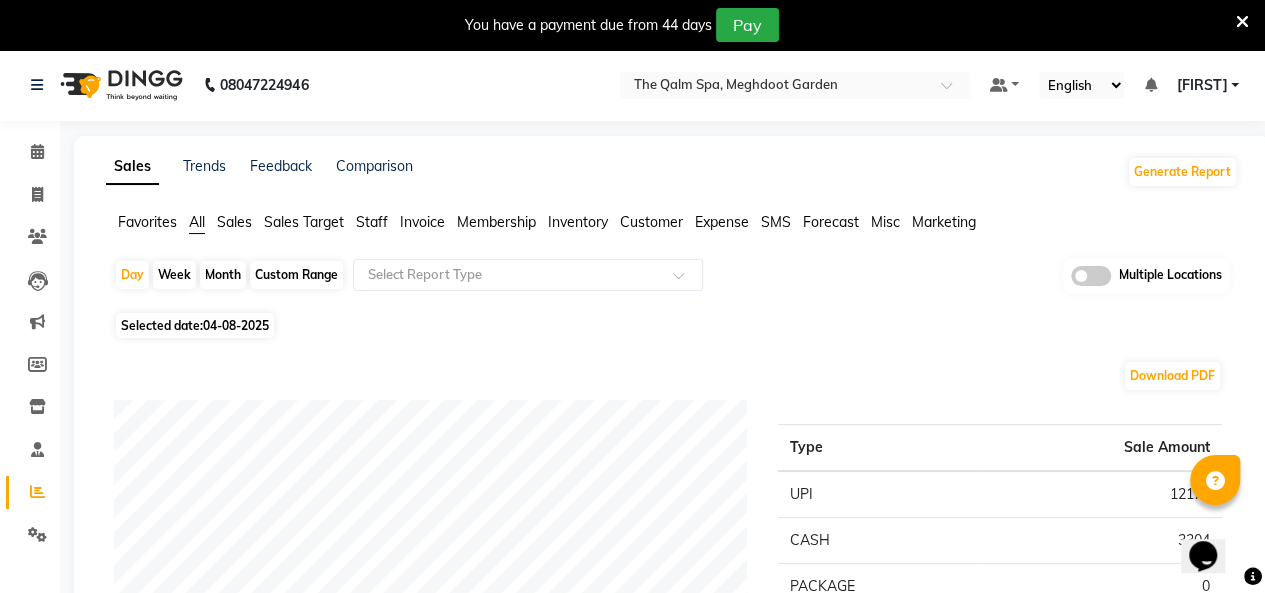 click on "04-08-2025" 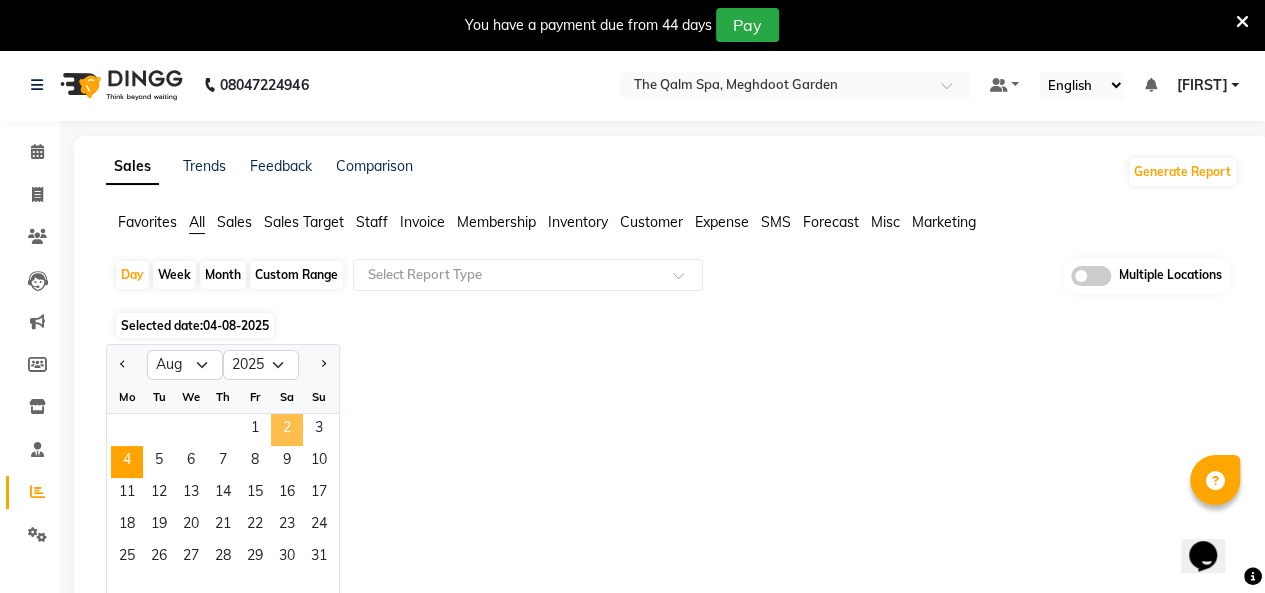 click on "2" 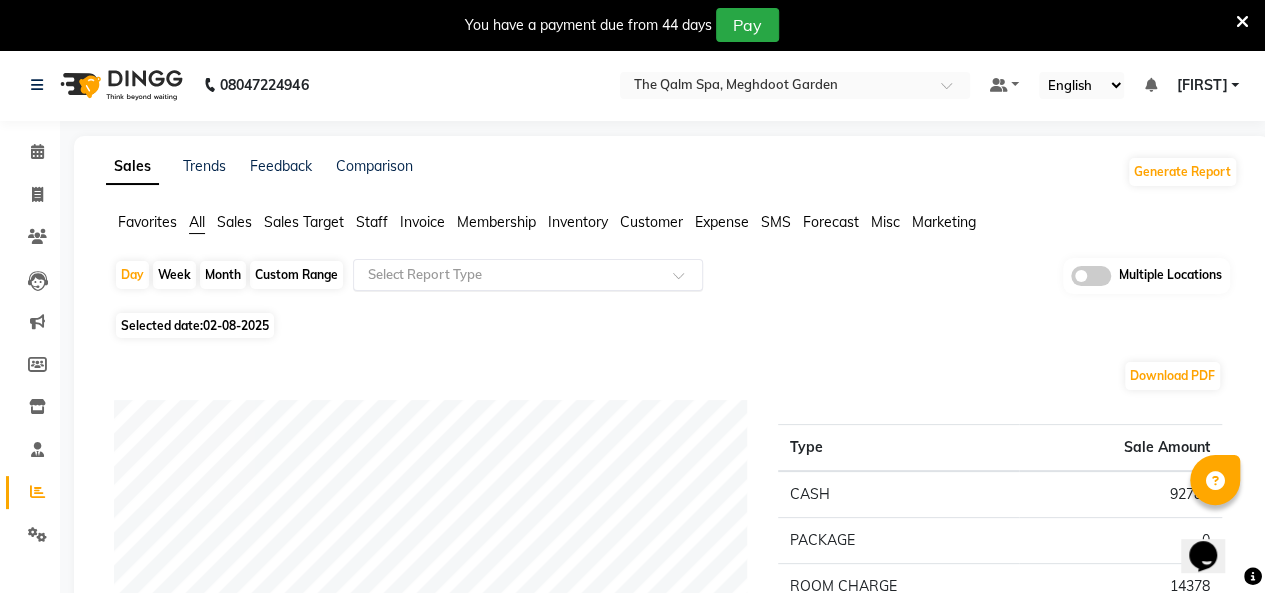 click 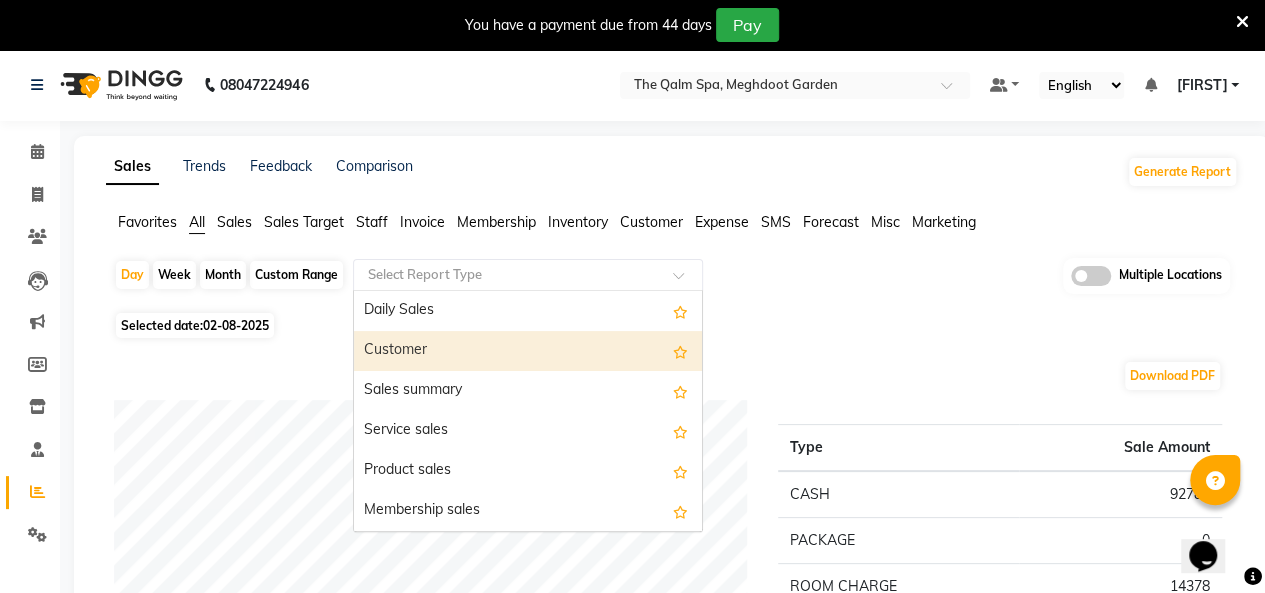 click on "Customer" at bounding box center (528, 351) 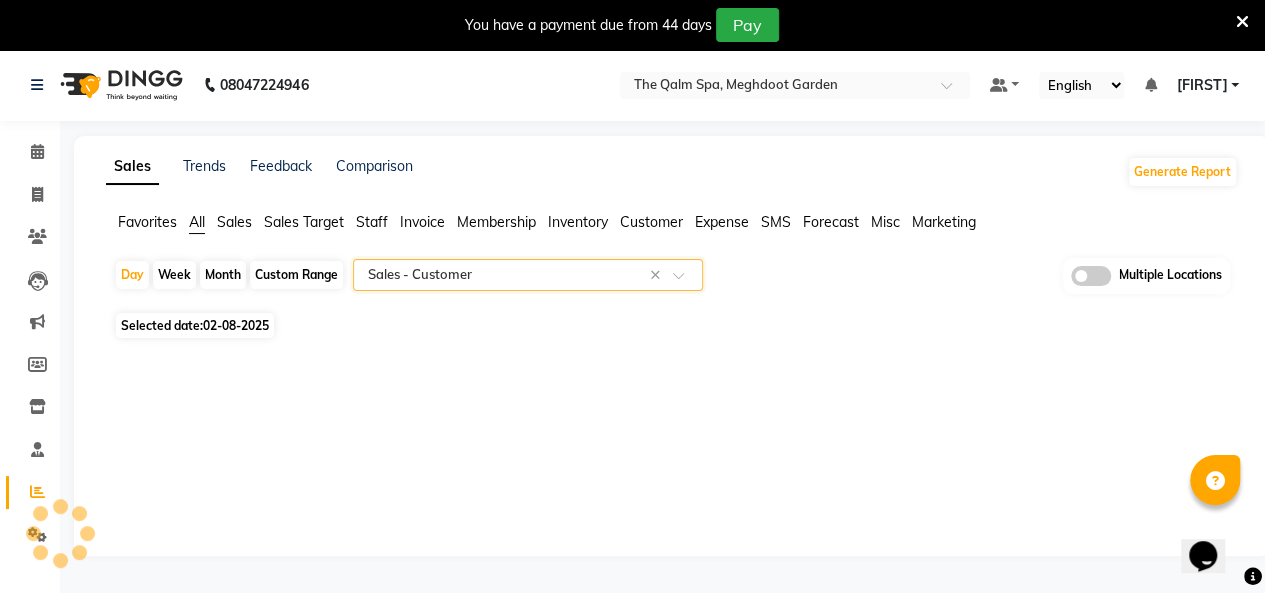 select on "full_report" 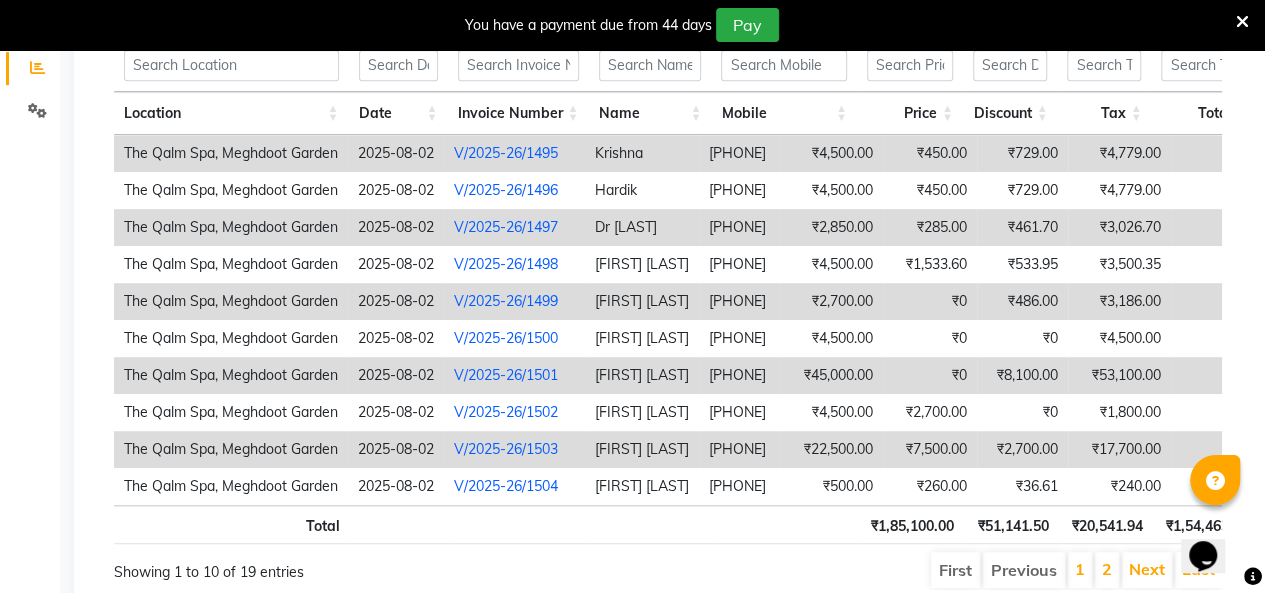scroll, scrollTop: 500, scrollLeft: 0, axis: vertical 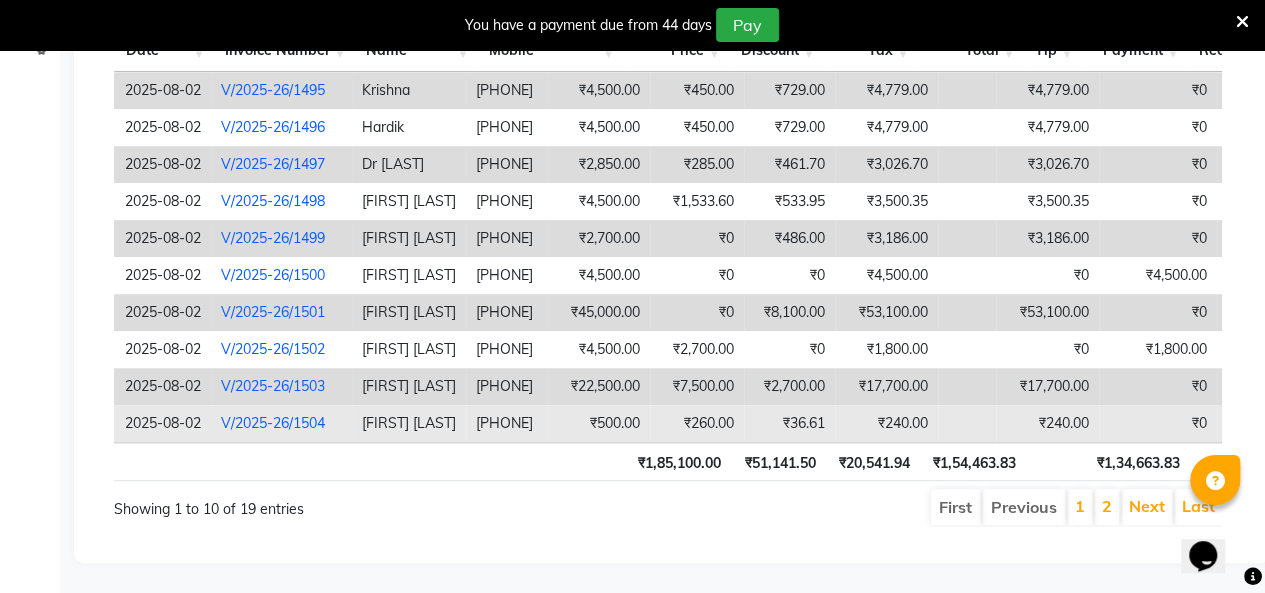 click on "₹500.00" at bounding box center [598, 423] 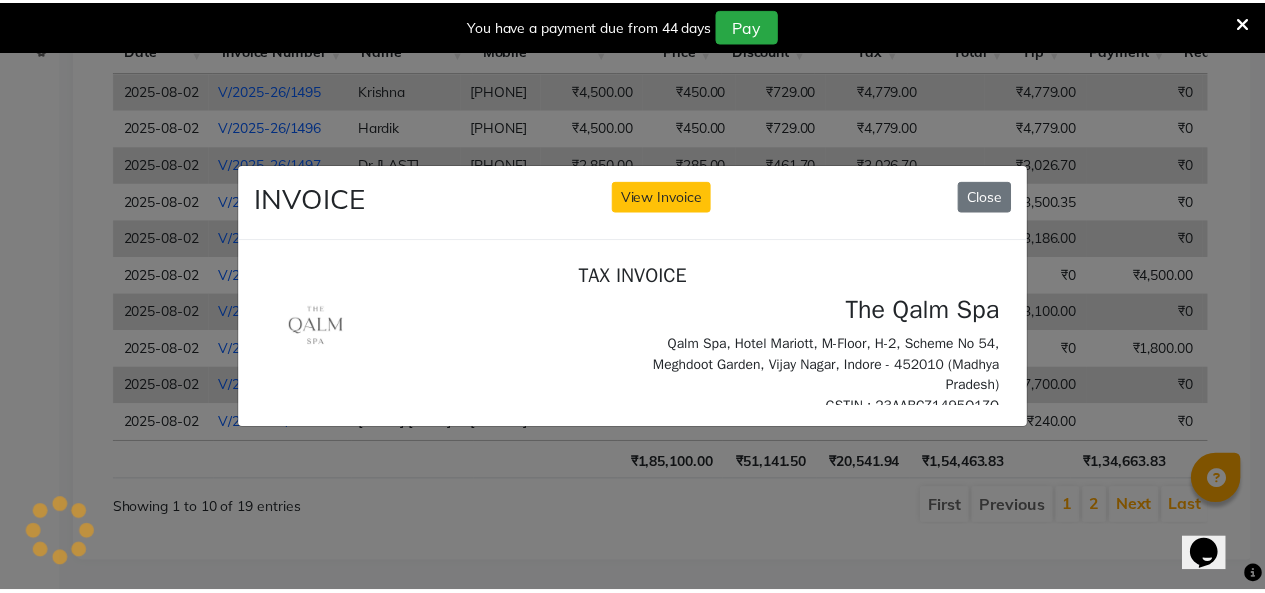 scroll, scrollTop: 0, scrollLeft: 0, axis: both 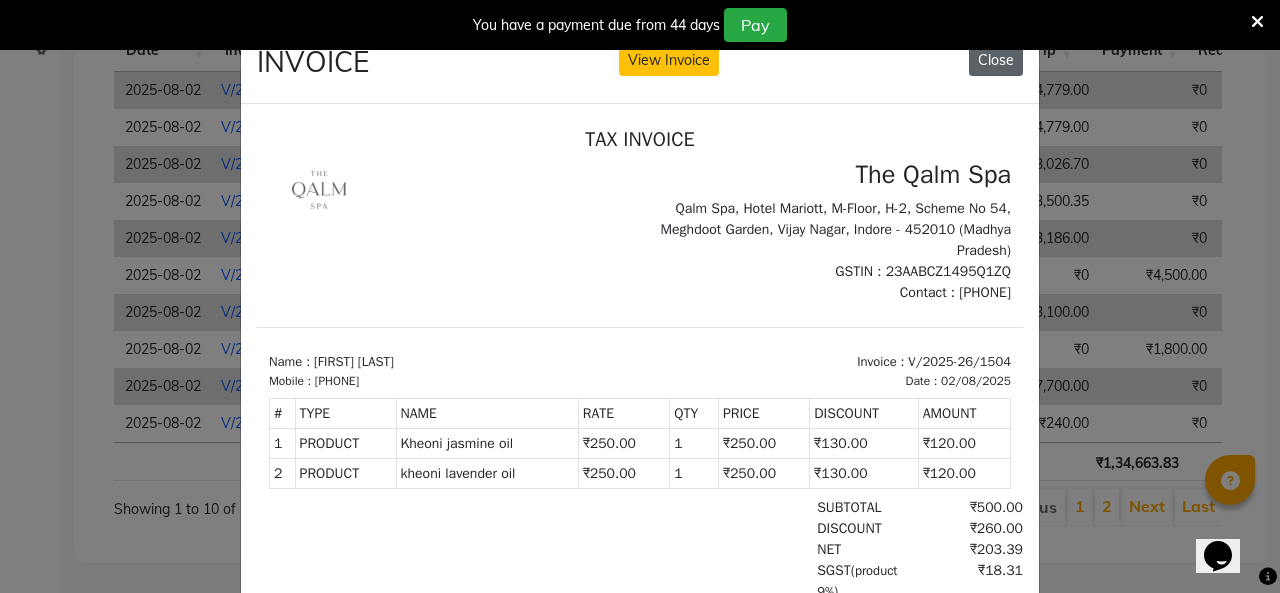 click on "Close" 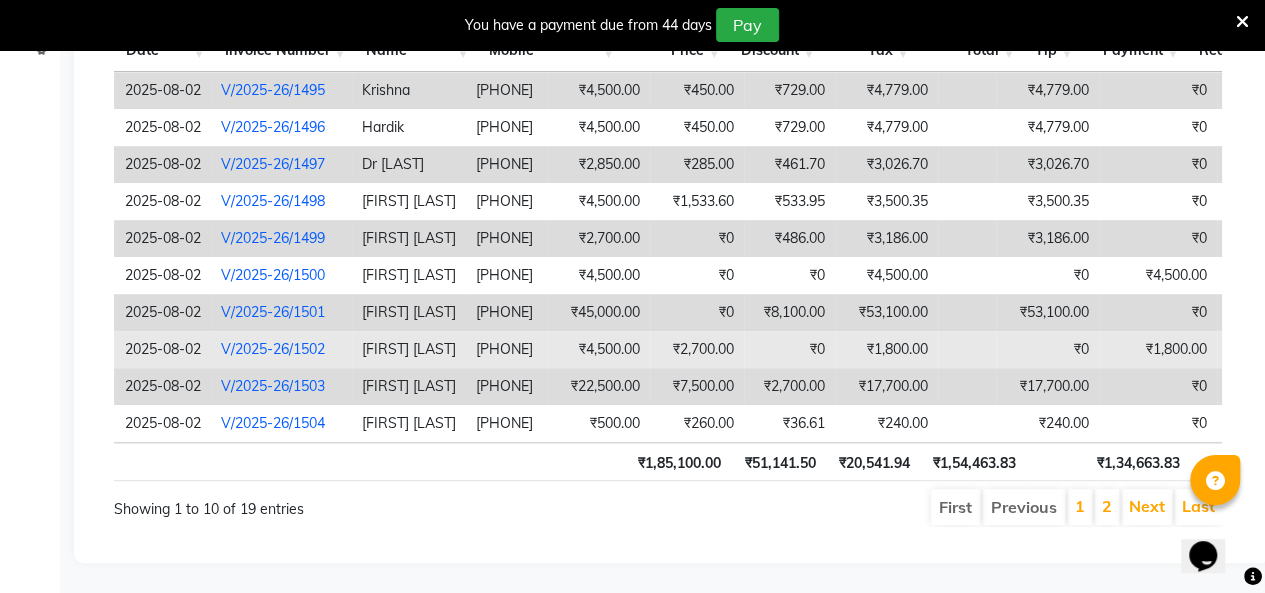 scroll, scrollTop: 513, scrollLeft: 0, axis: vertical 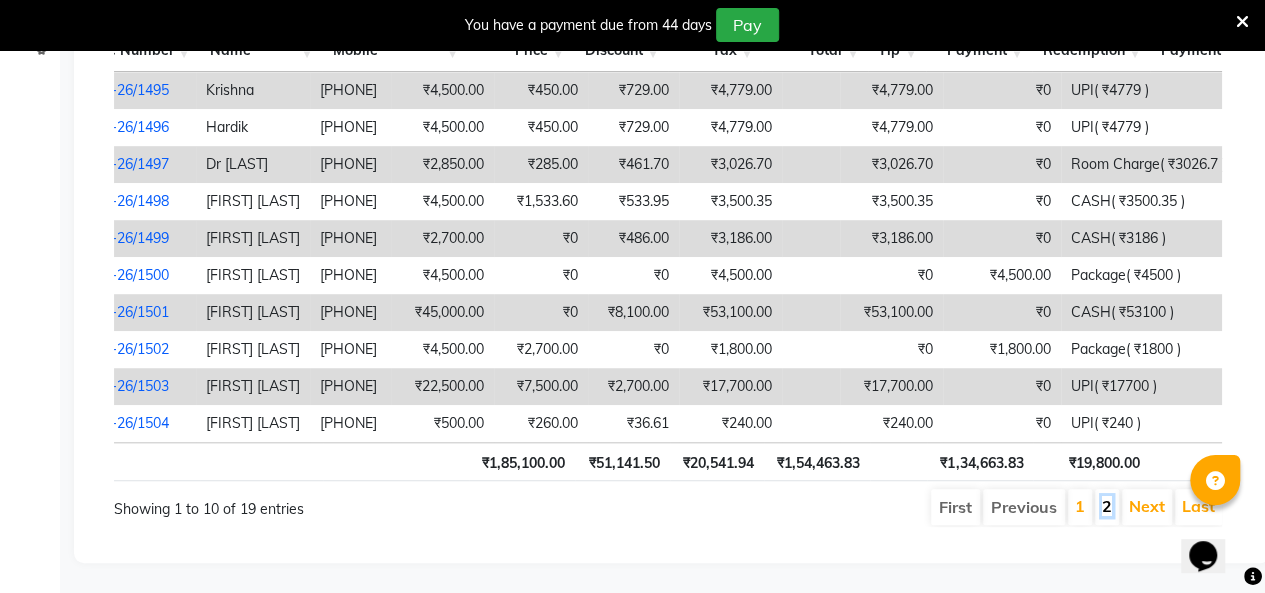 click on "2" at bounding box center [1107, 506] 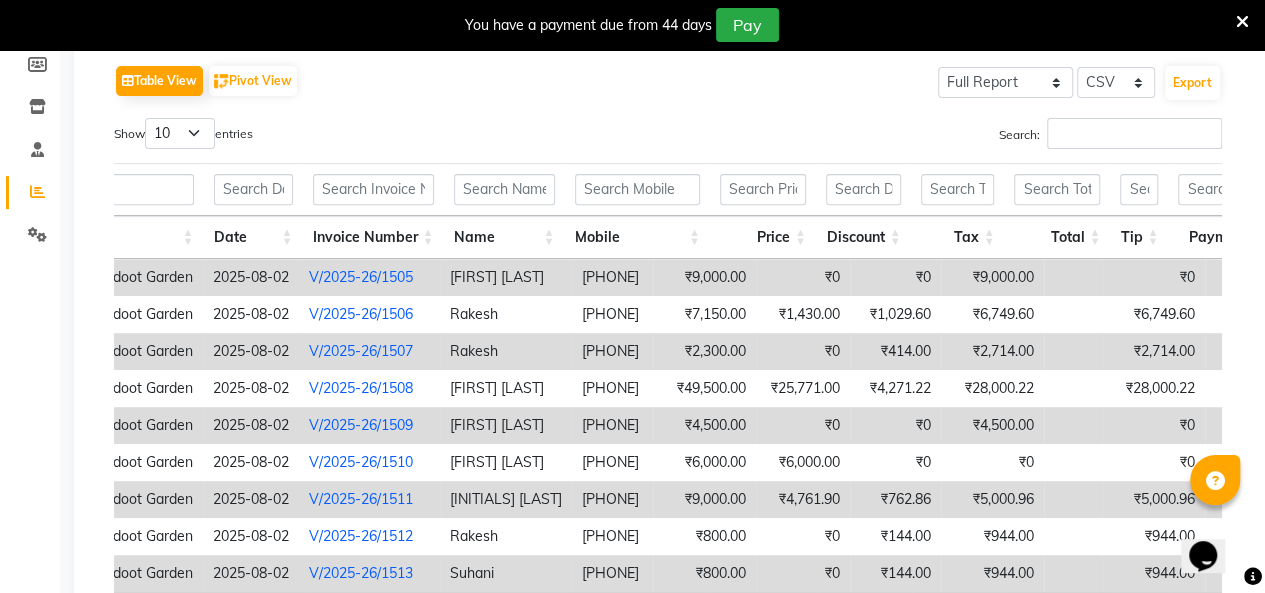 click on "V/2025-26/1505" at bounding box center [361, 277] 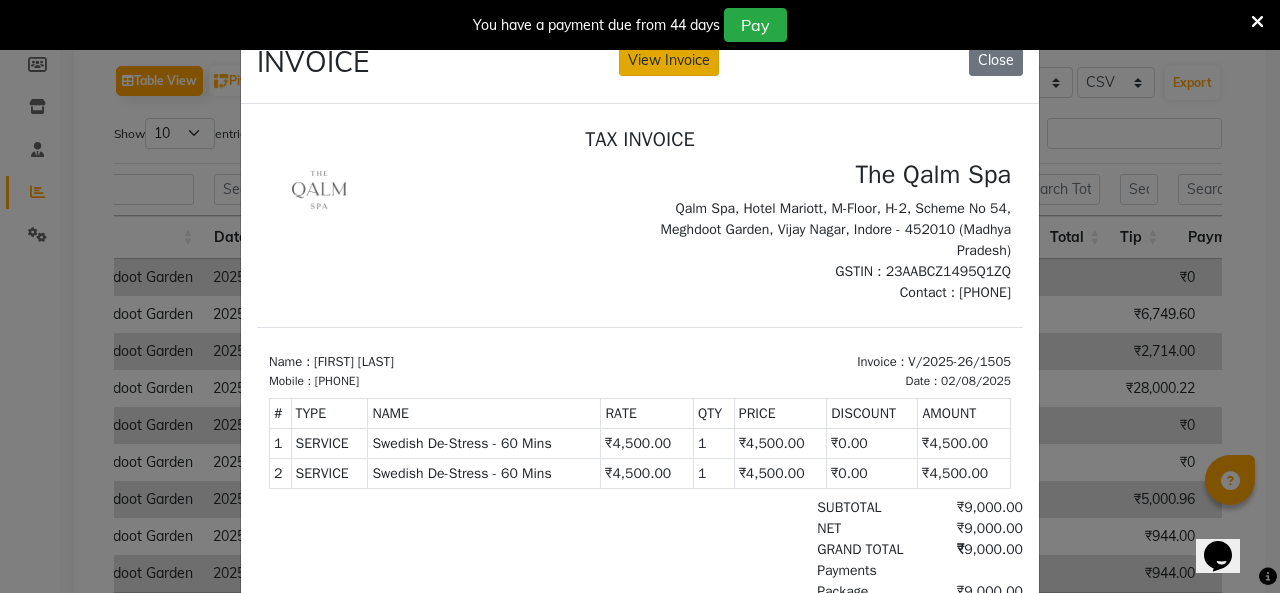 click on "View Invoice" 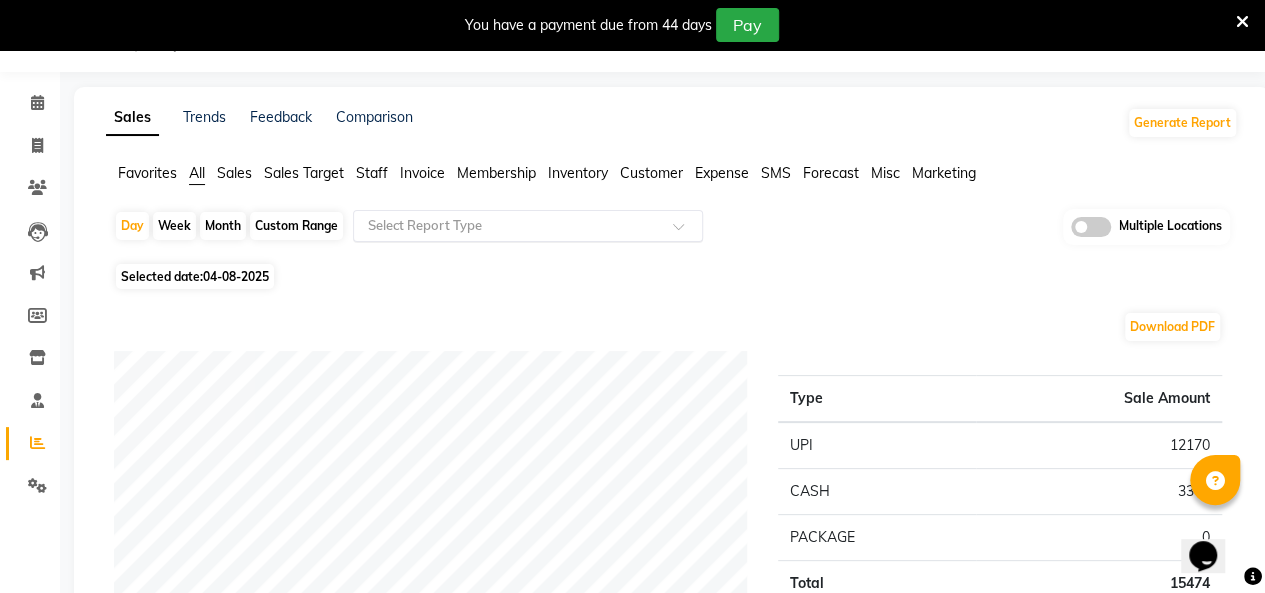 click 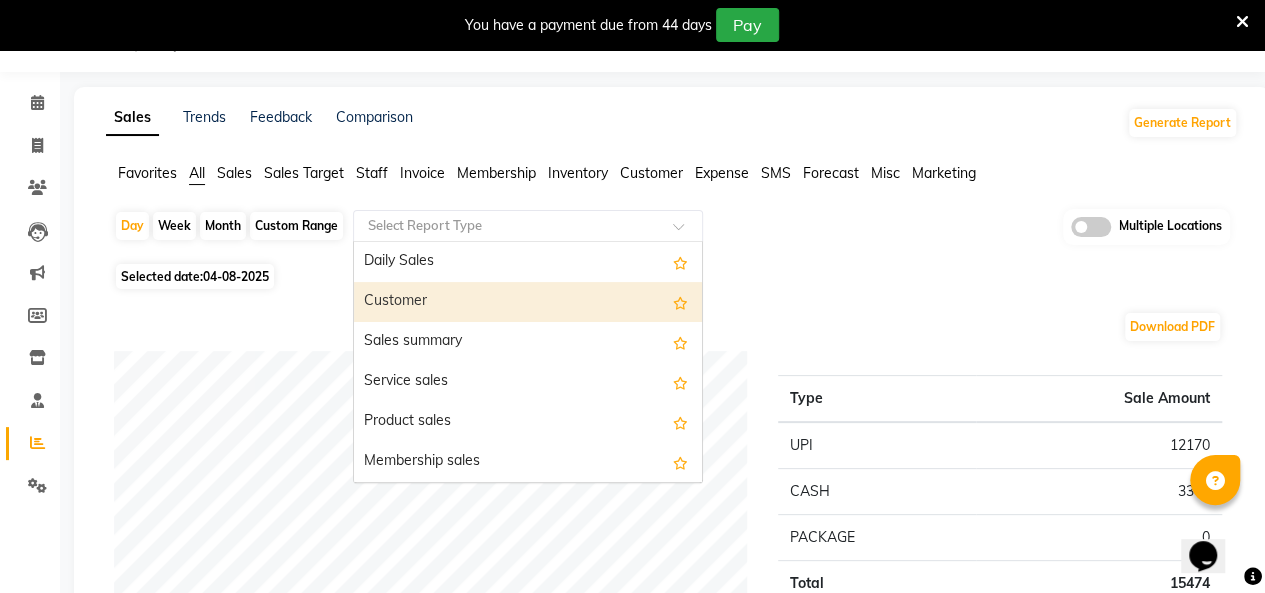 click on "Customer" at bounding box center (528, 302) 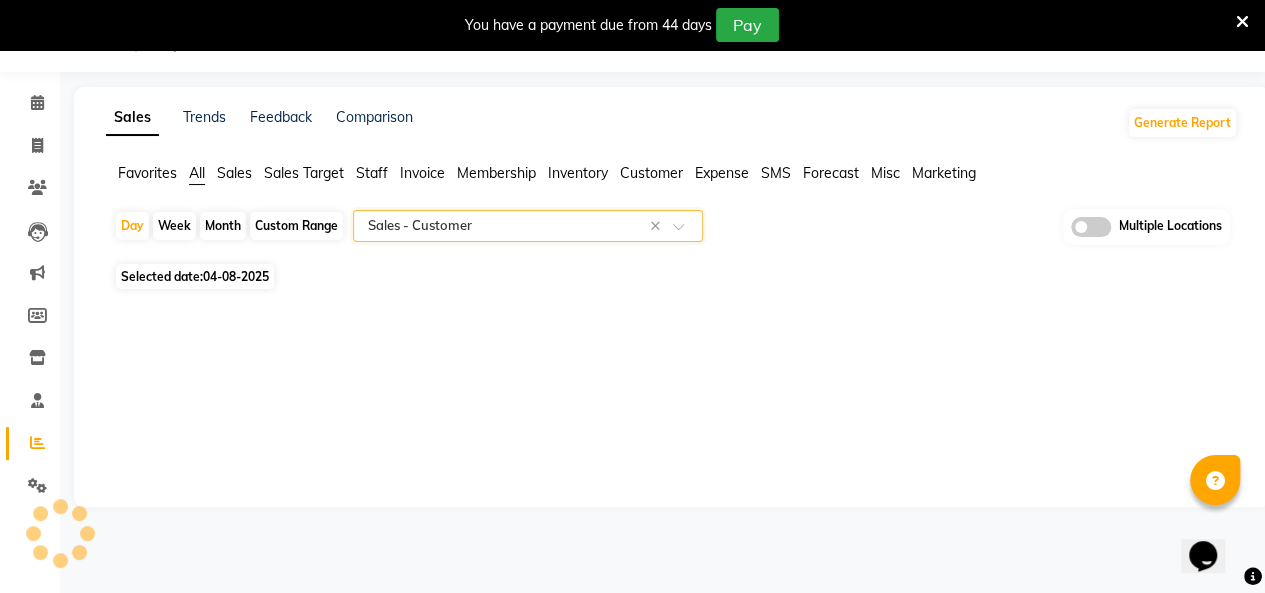 select on "full_report" 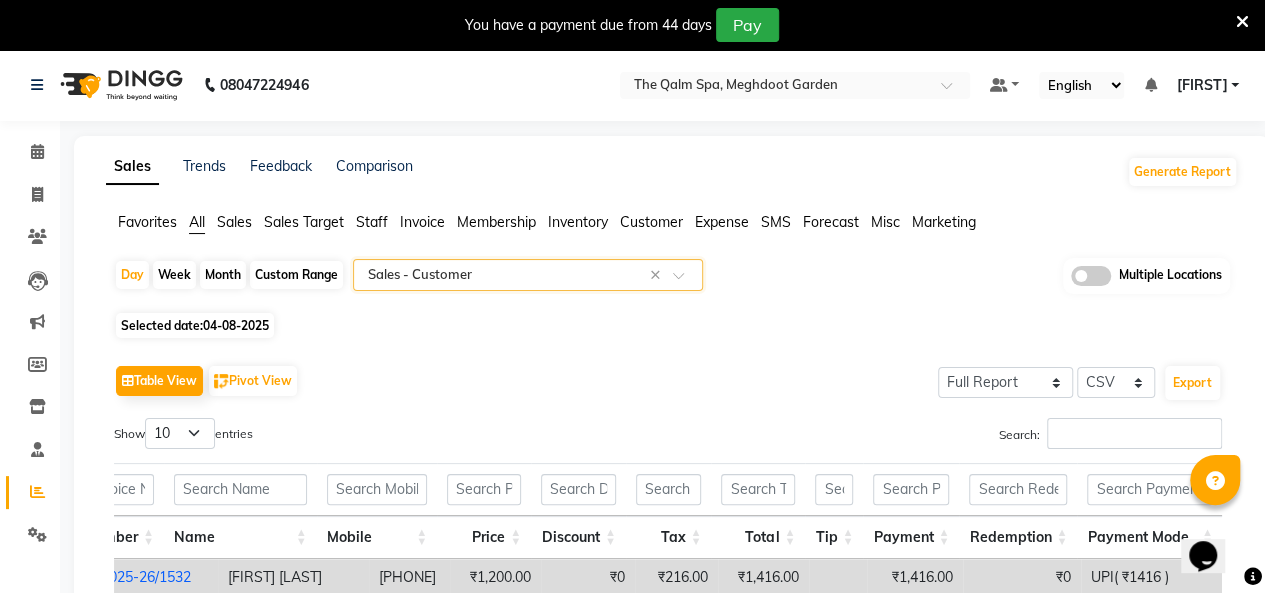 click on "04-08-2025" 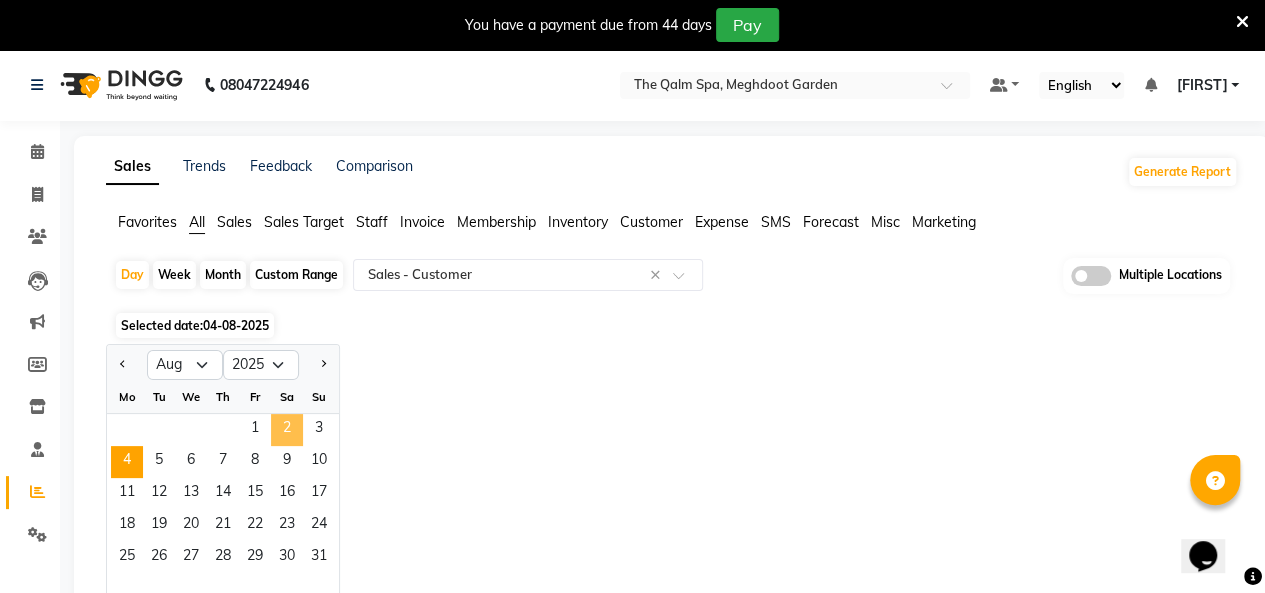 click on "2" 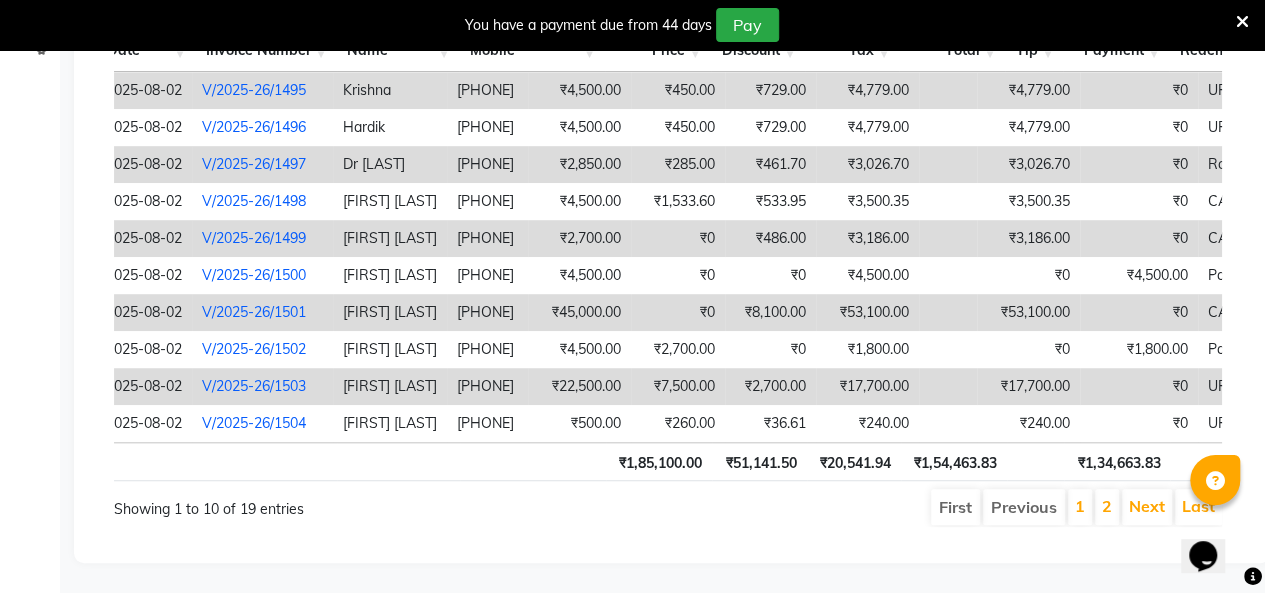 click on "V/2025-26/1503" at bounding box center (262, 386) 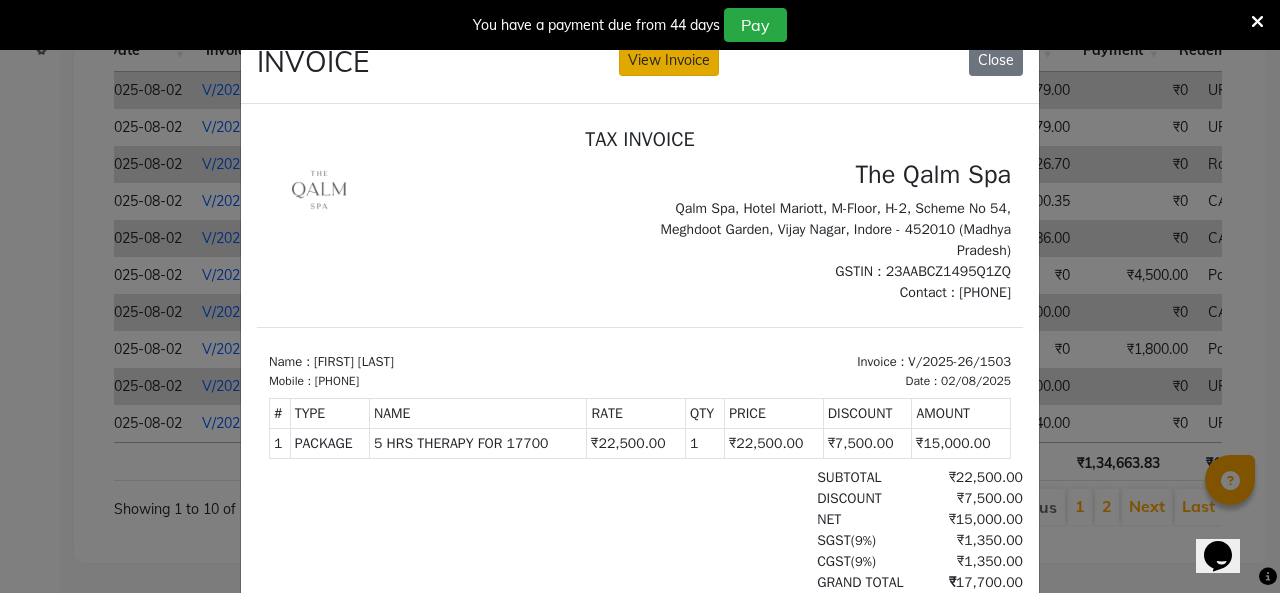 click on "View Invoice" 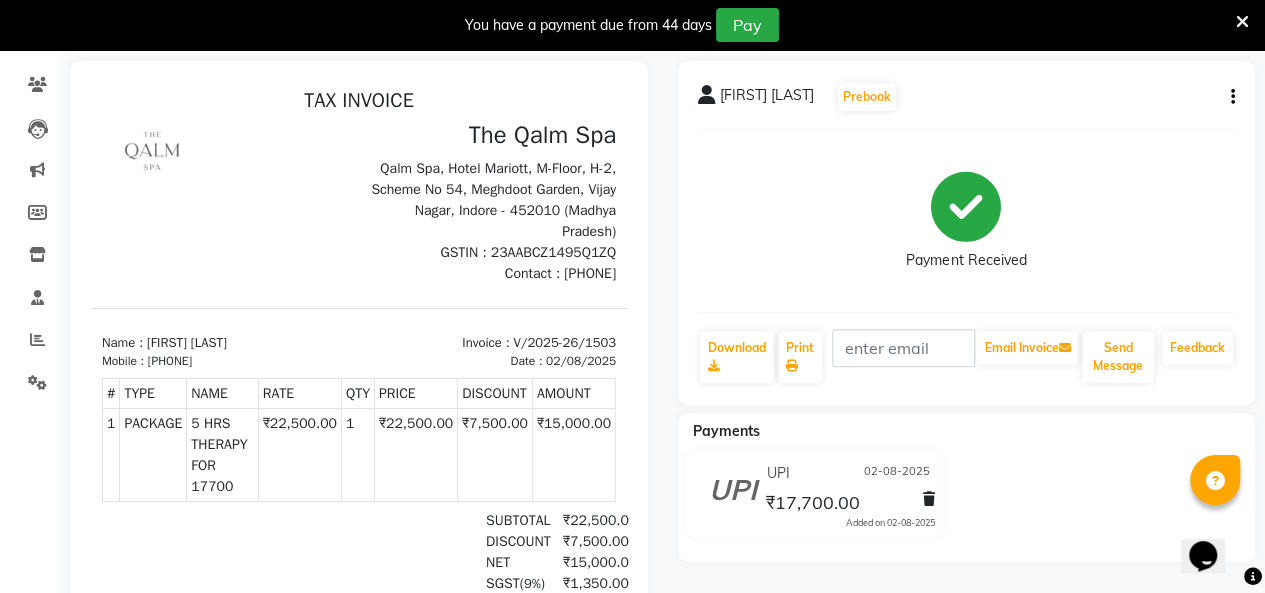 click on "Arpit Trivedi  Prebook   Payment Received  Download  Print   Email Invoice   Send Message Feedback" 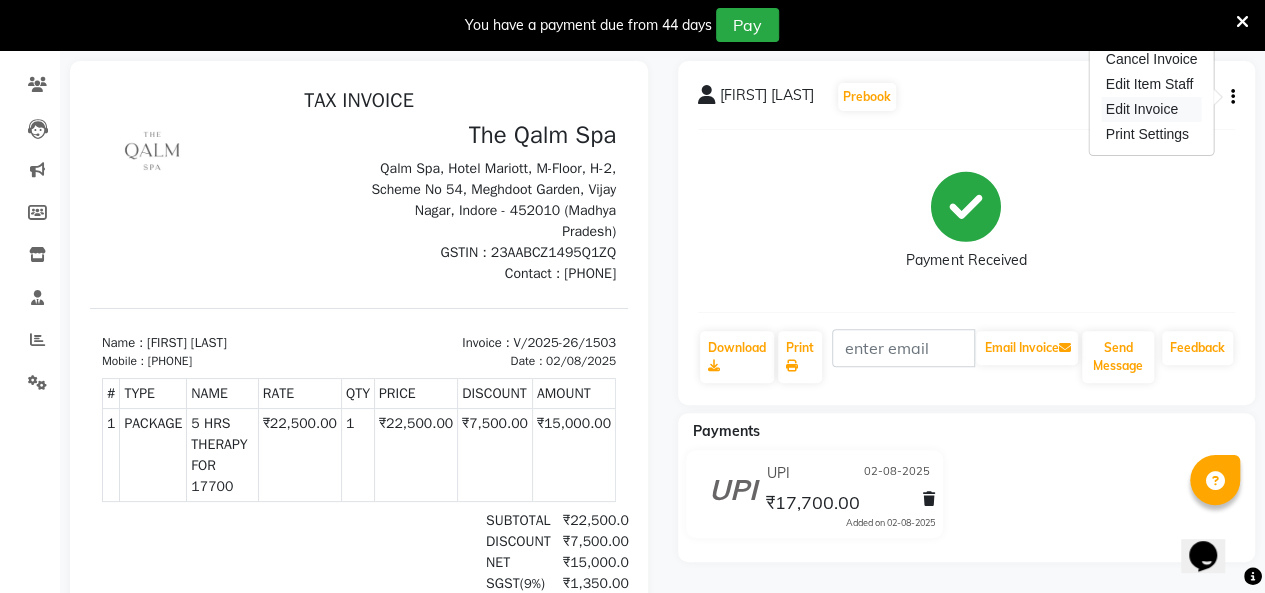 click on "Edit Invoice" at bounding box center (1152, 109) 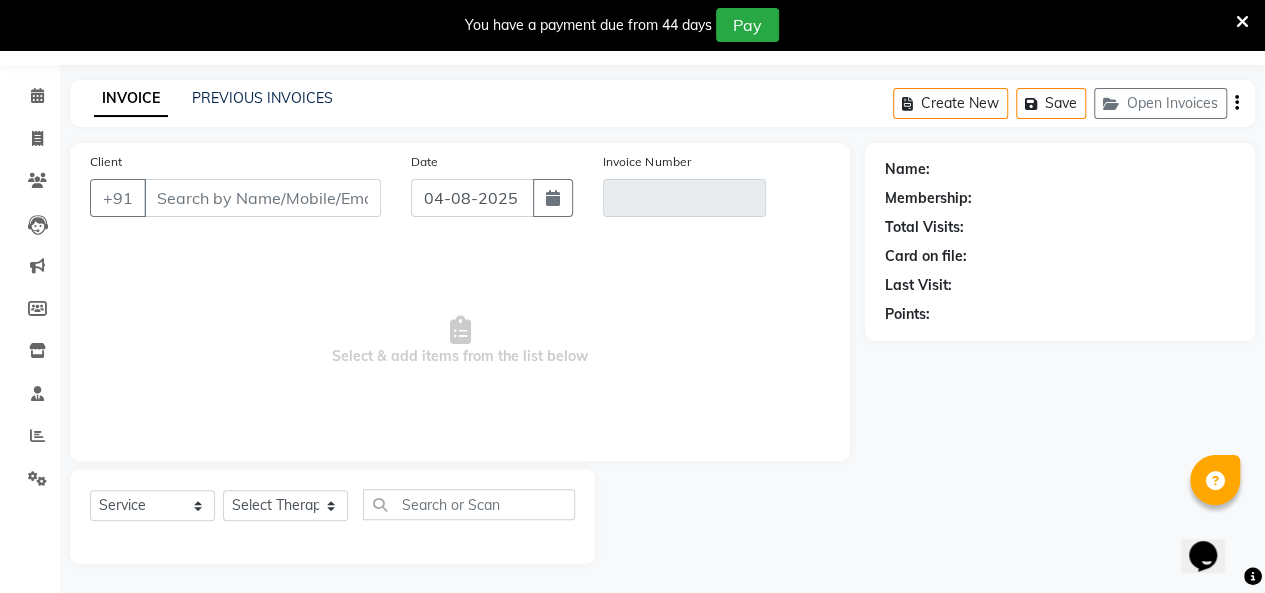 type on "9589999939" 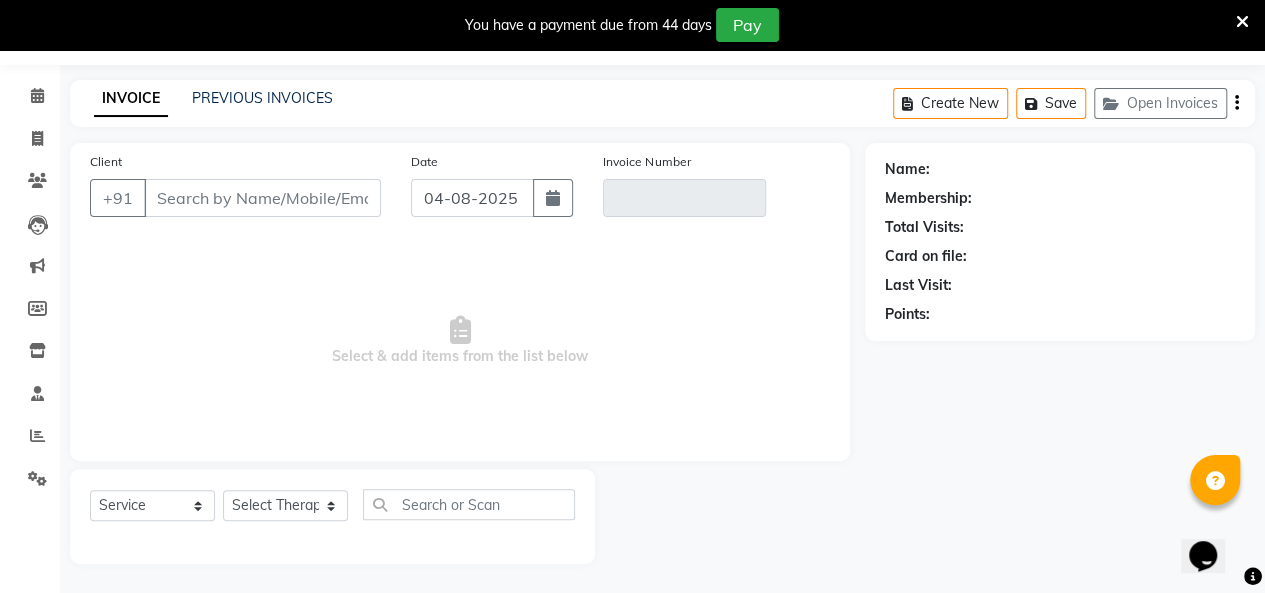 type on "V/2025-26/1503" 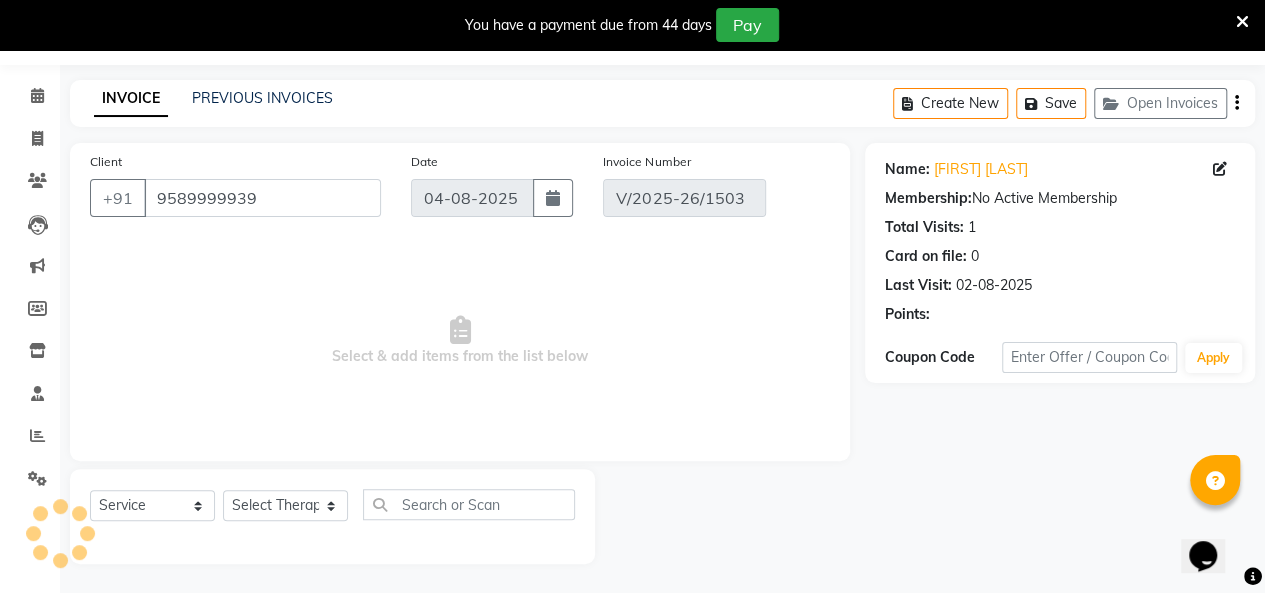 type on "02-08-2025" 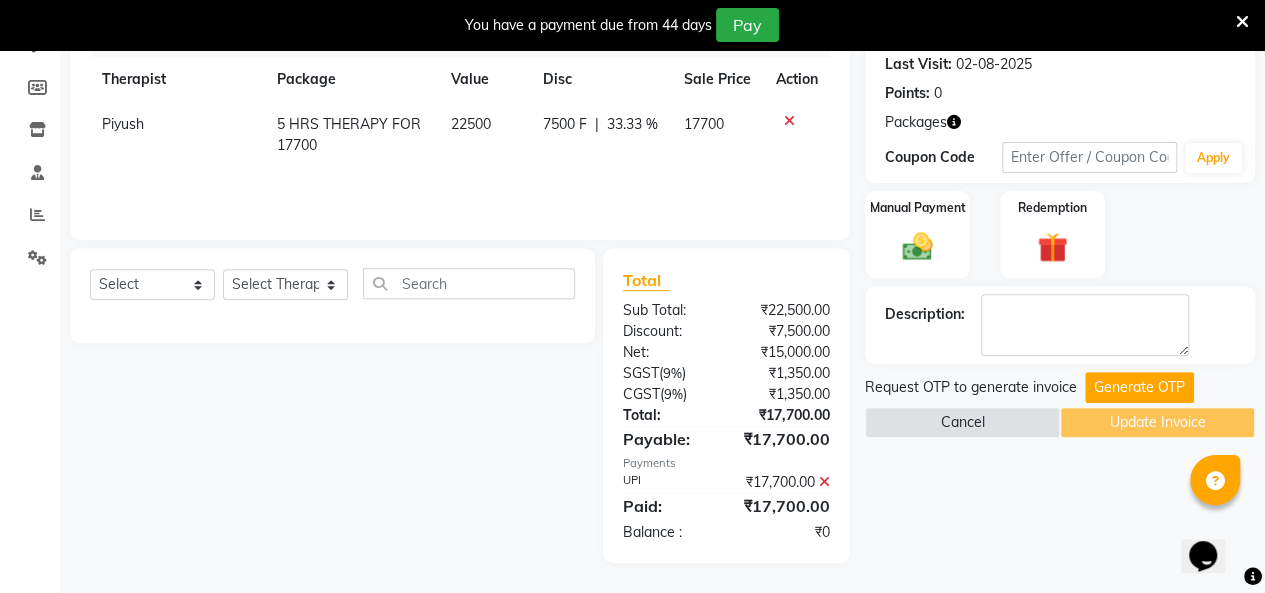 click 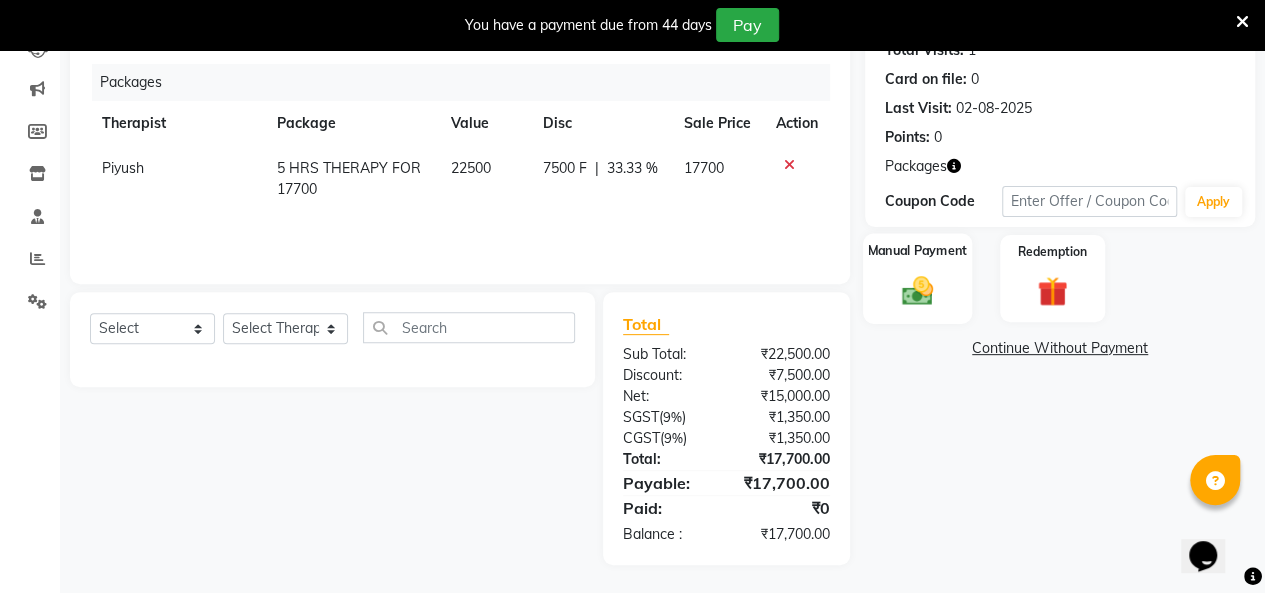 click on "Manual Payment" 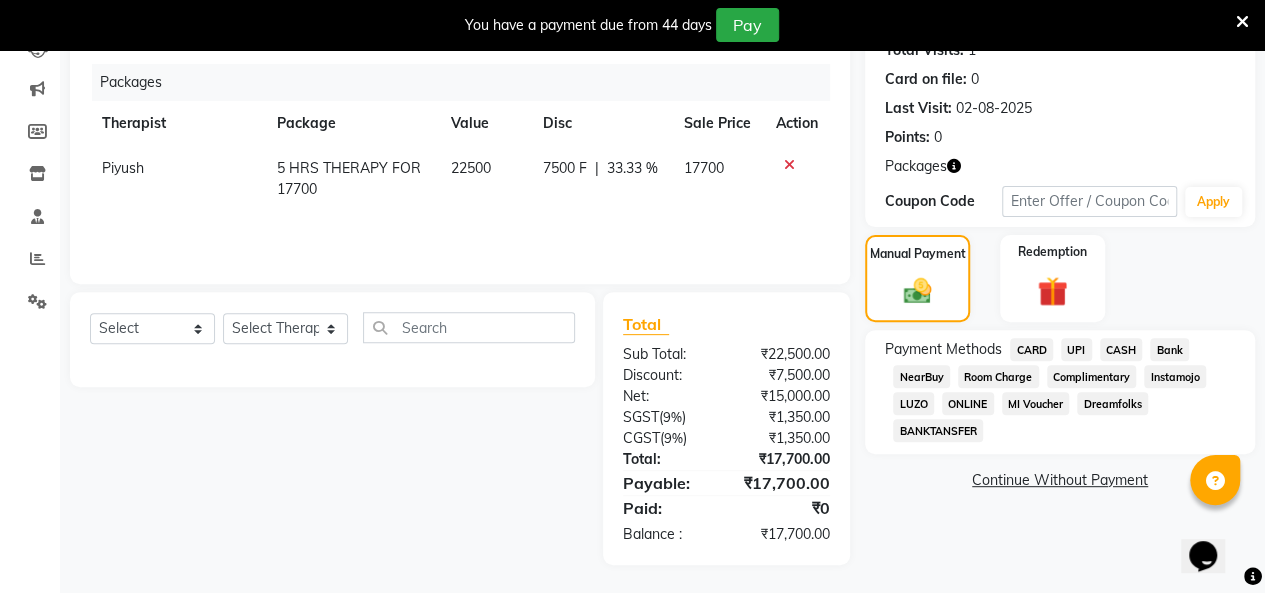 click on "CARD" 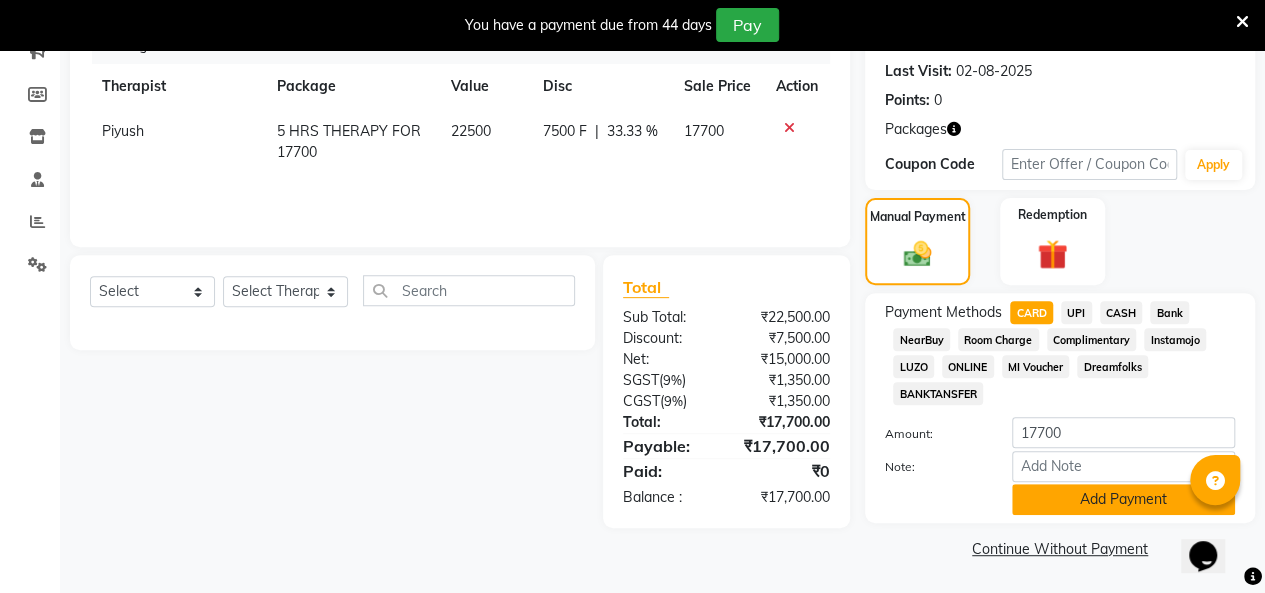 click on "Add Payment" 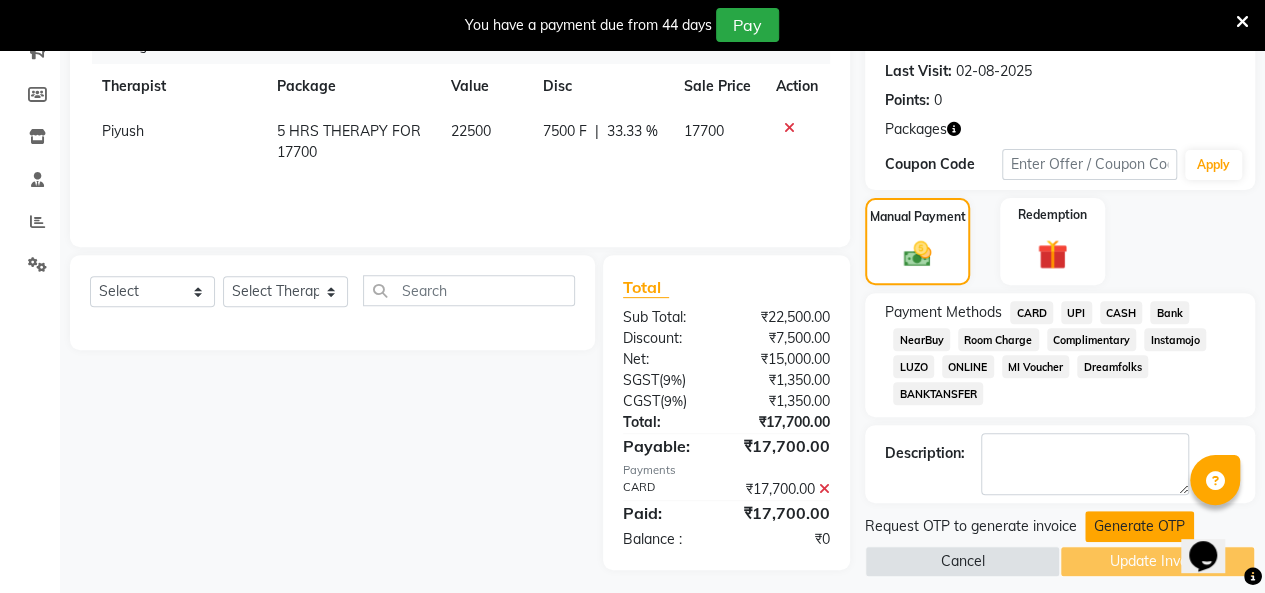 click on "Generate OTP" 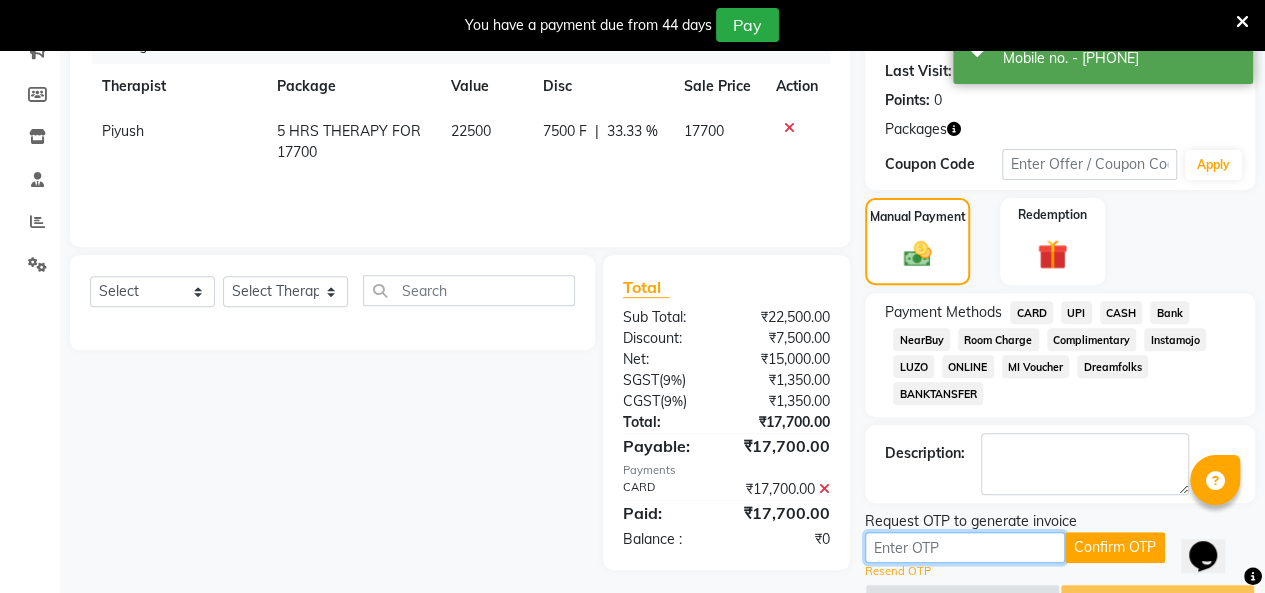 drag, startPoint x: 1046, startPoint y: 525, endPoint x: 936, endPoint y: 541, distance: 111.15755 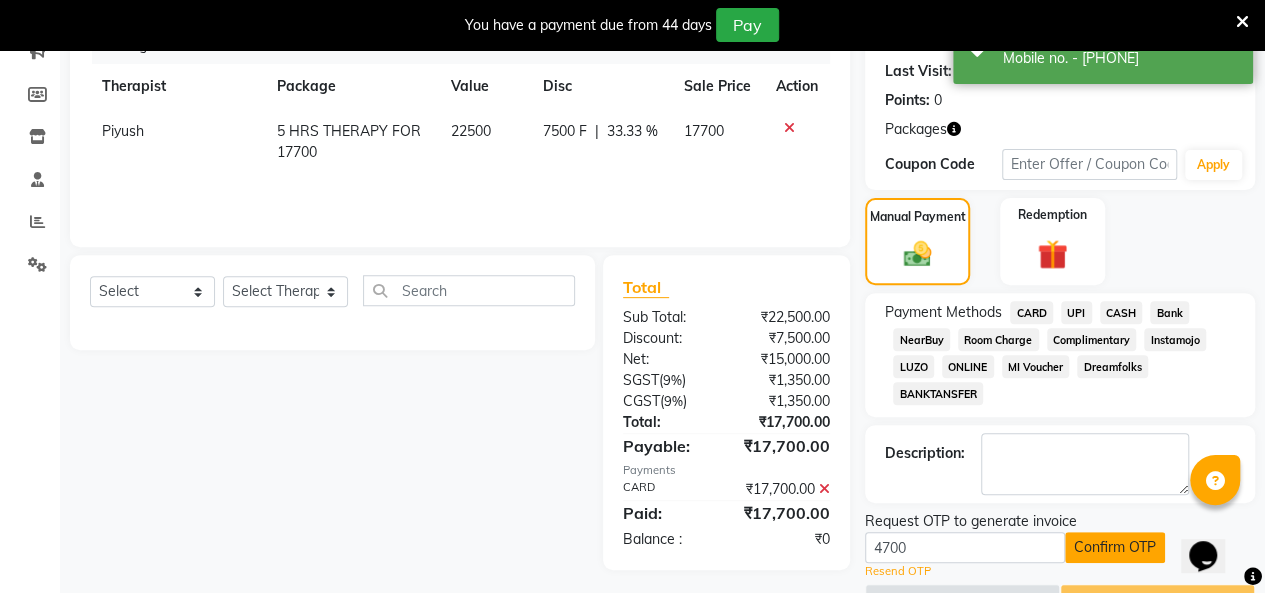 click on "Confirm OTP" 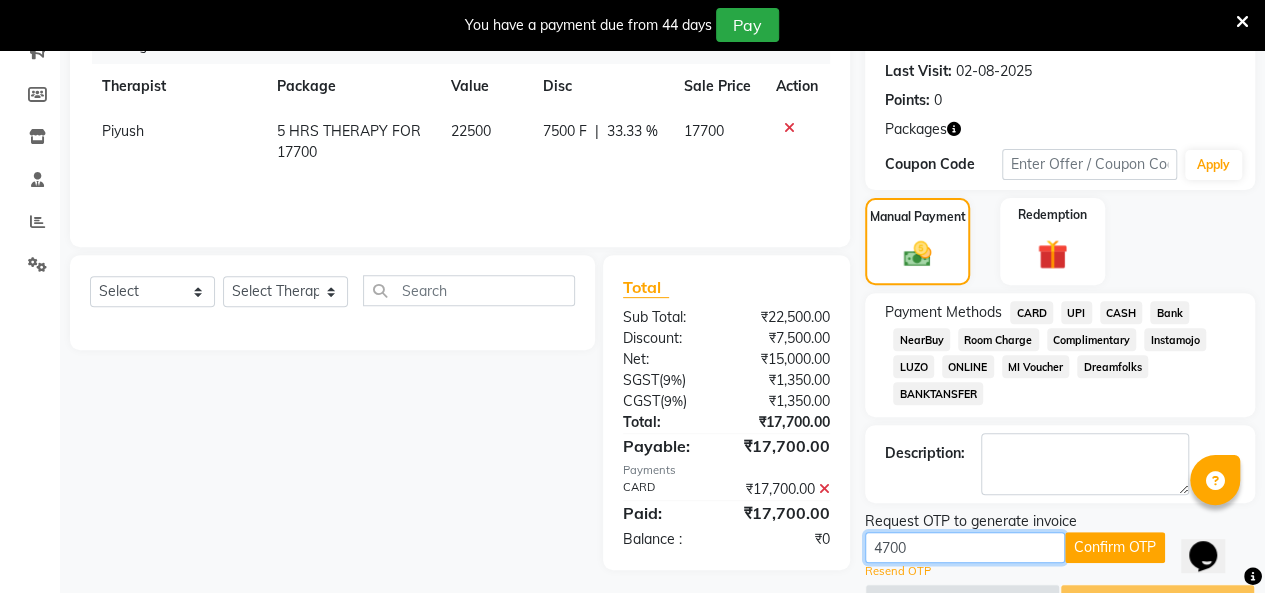 drag, startPoint x: 1012, startPoint y: 541, endPoint x: 1004, endPoint y: 560, distance: 20.615528 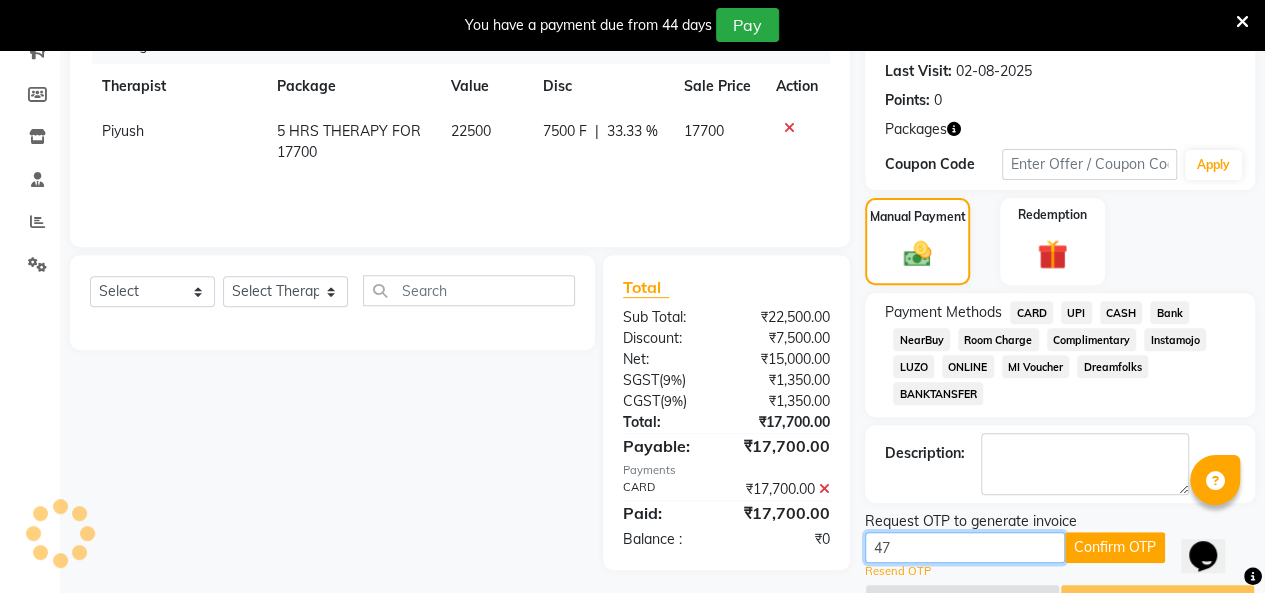type on "4" 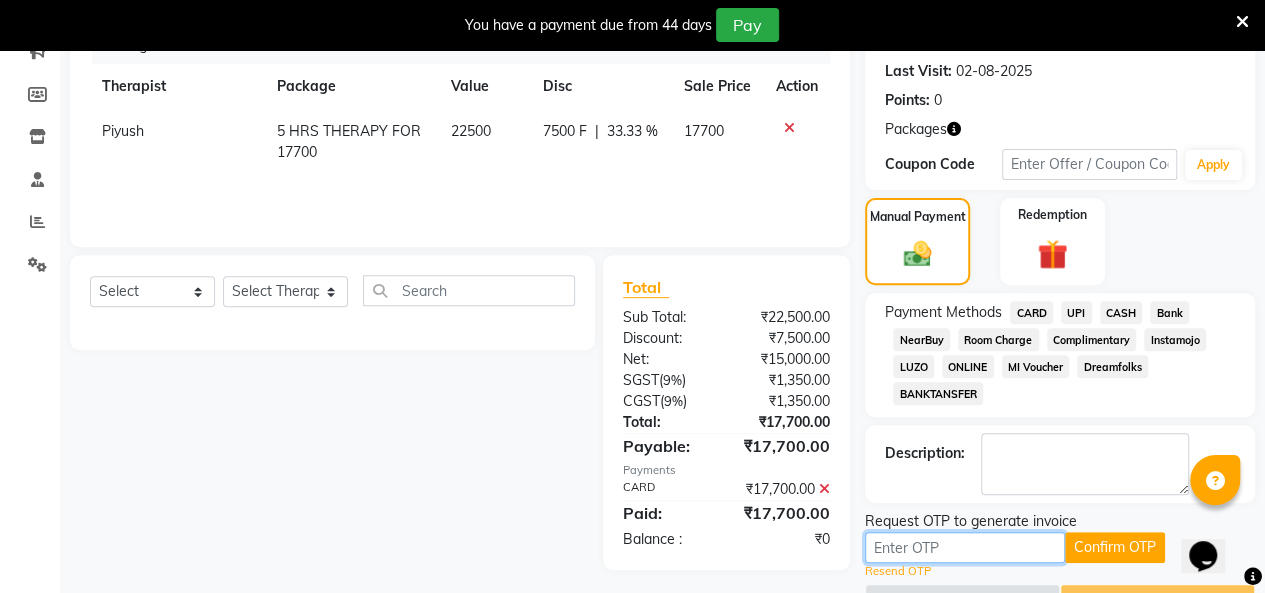 type on "v" 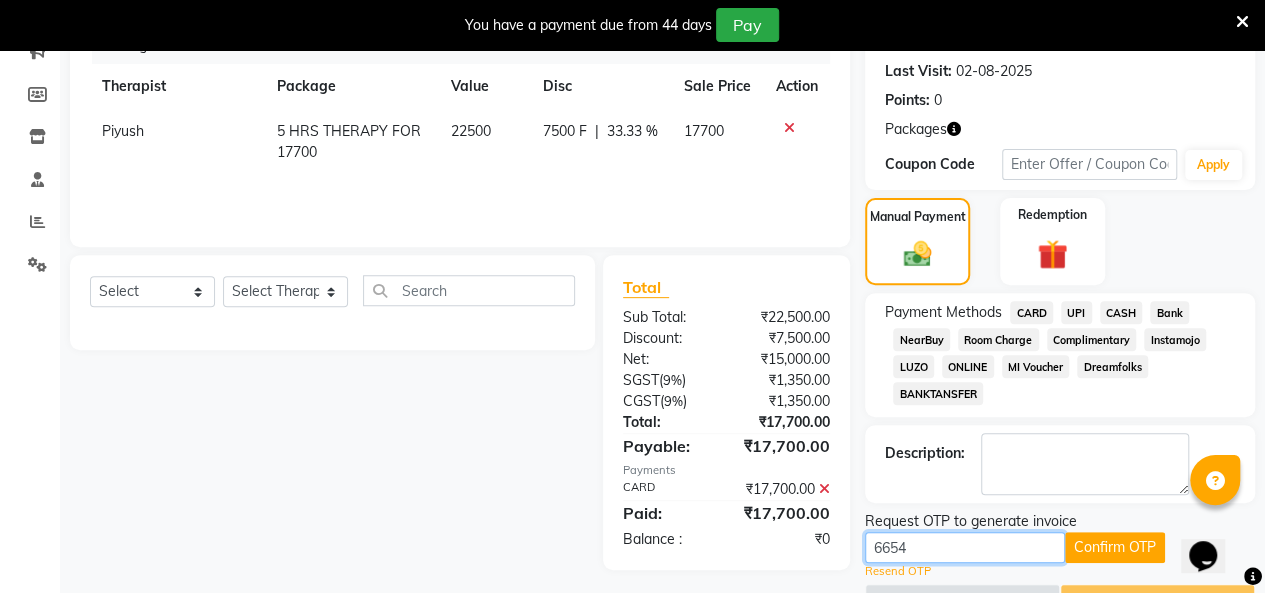 type on "6654" 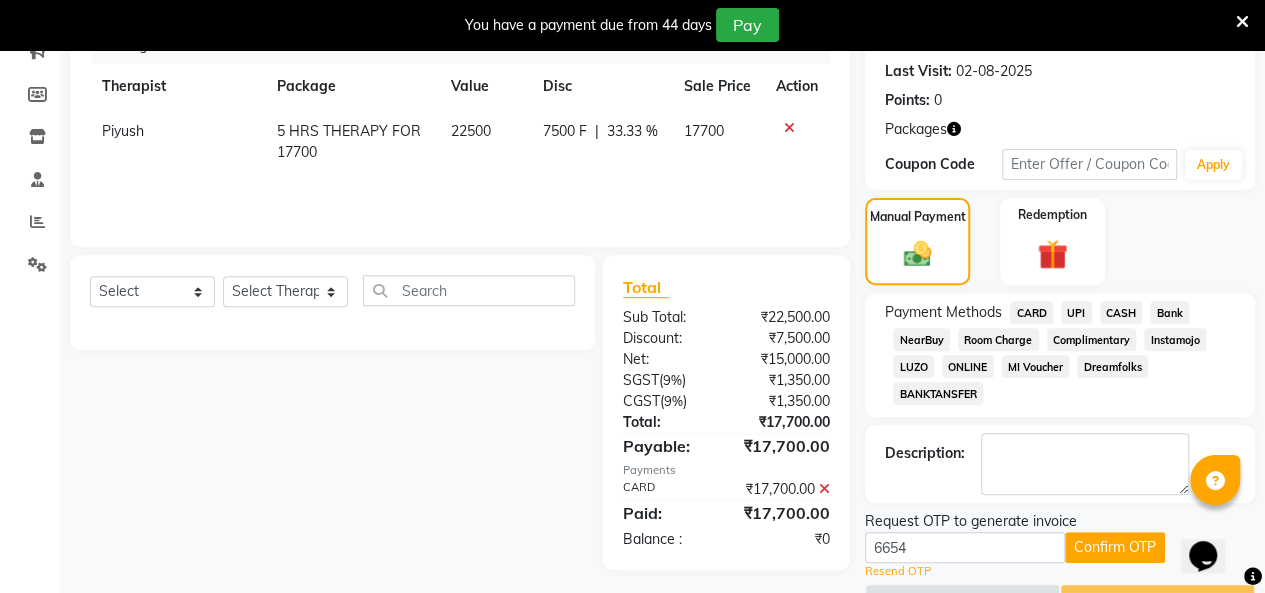 click on "6654 Confirm OTP" 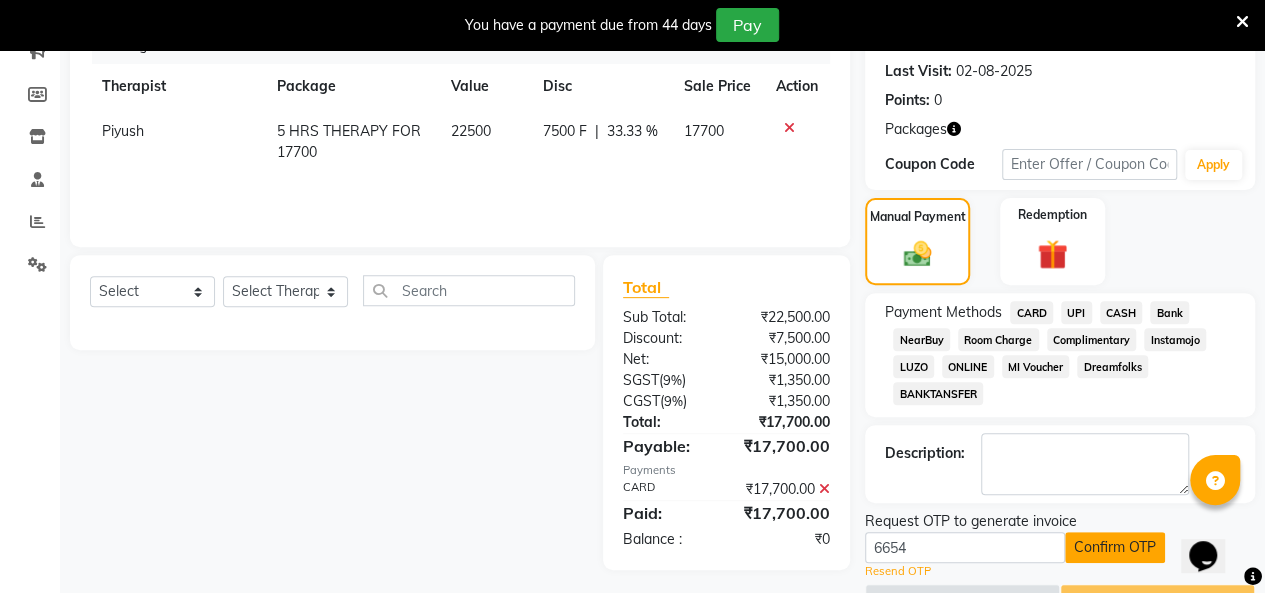 click on "Confirm OTP" 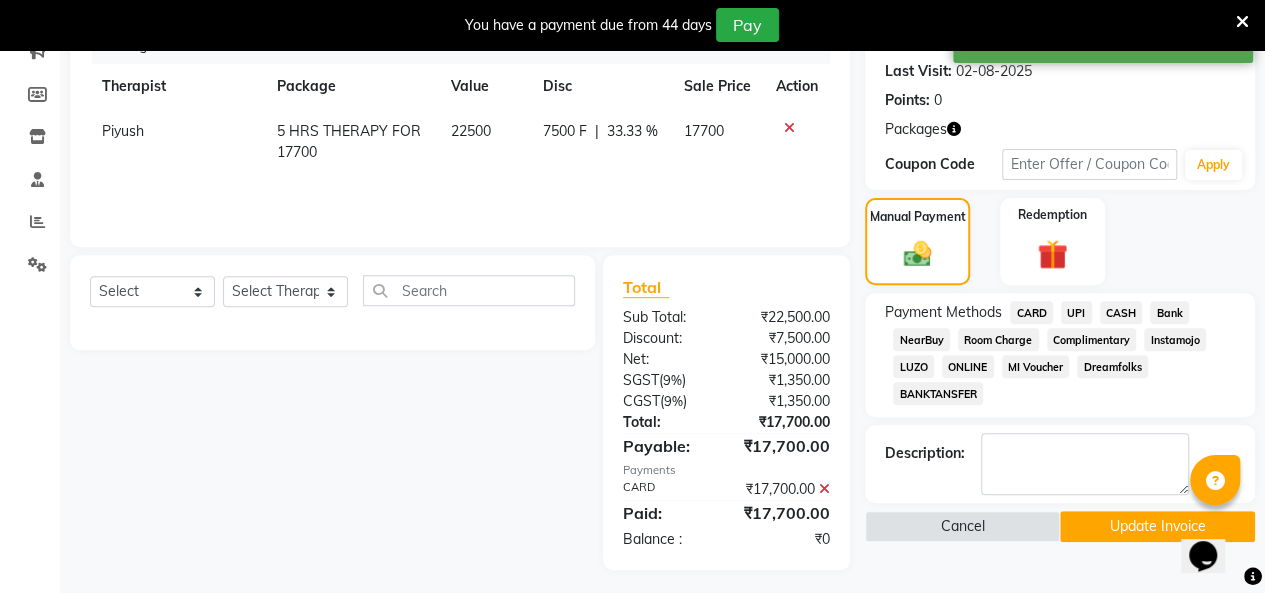 click on "Update Invoice" 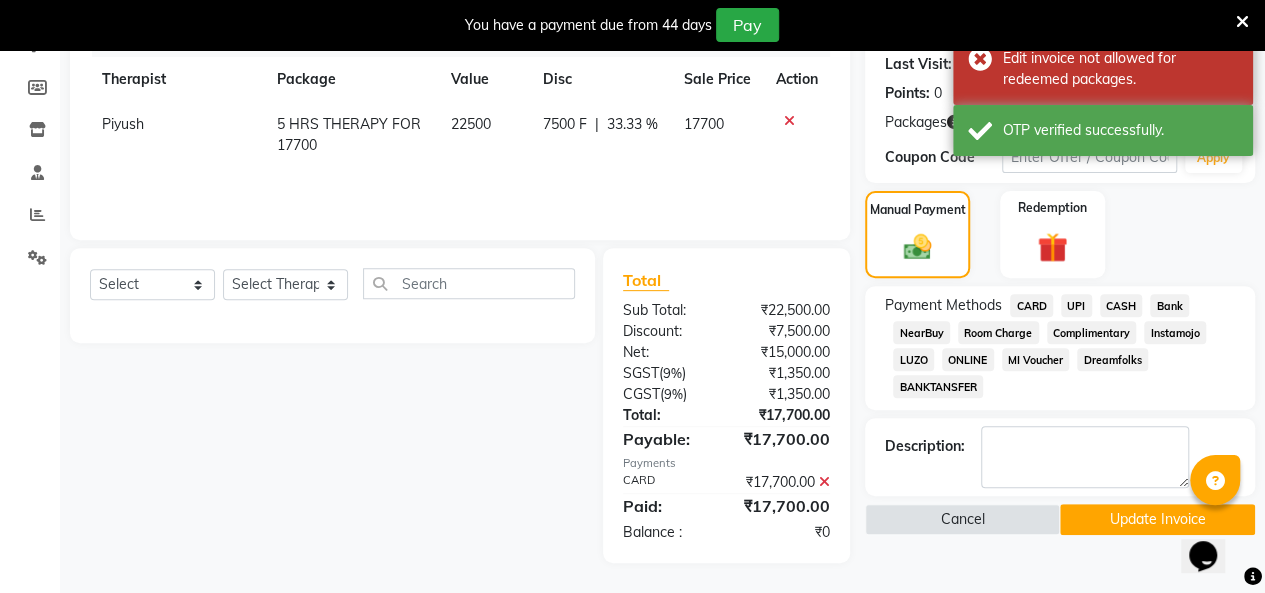 scroll, scrollTop: 296, scrollLeft: 0, axis: vertical 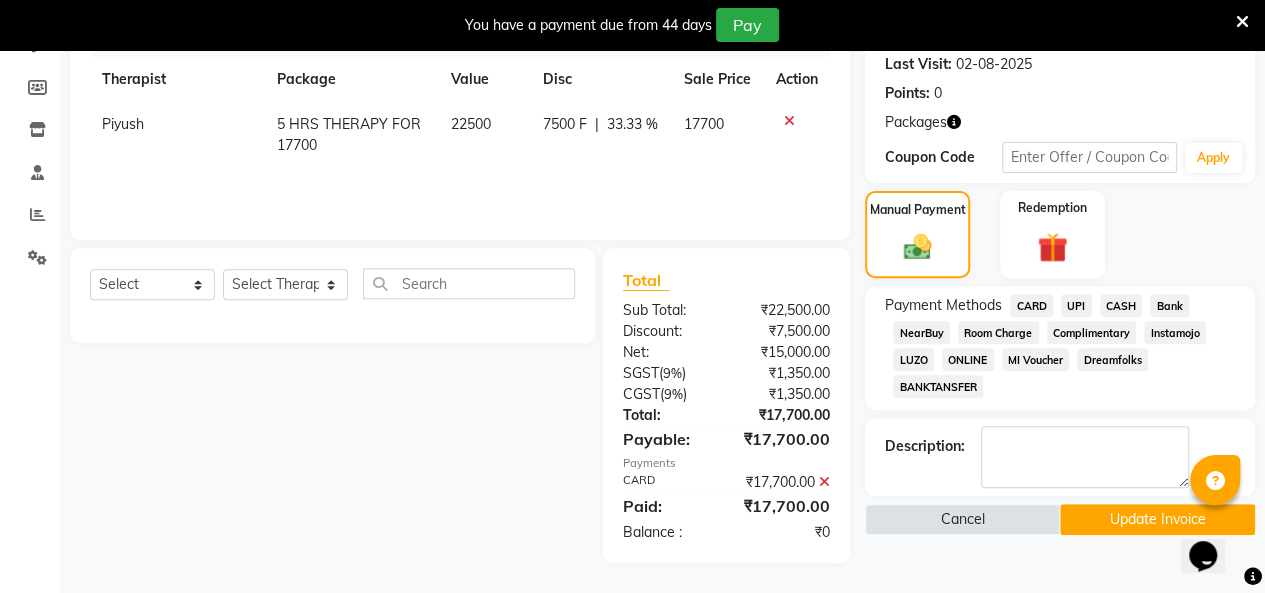 click on "Update Invoice" 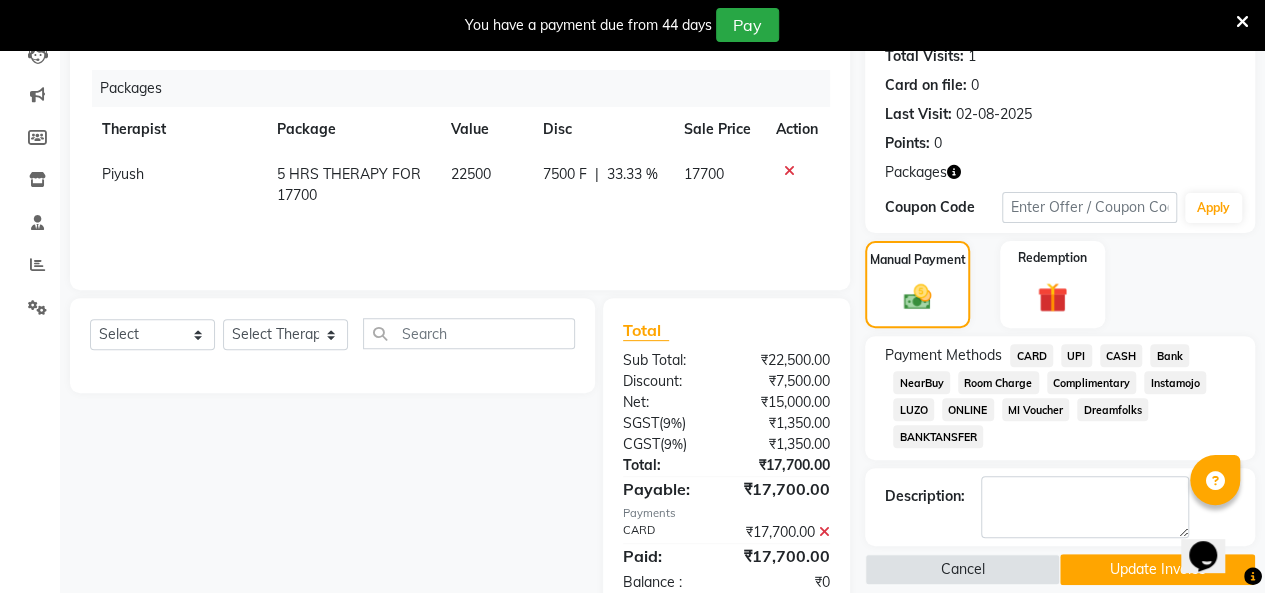 scroll, scrollTop: 196, scrollLeft: 0, axis: vertical 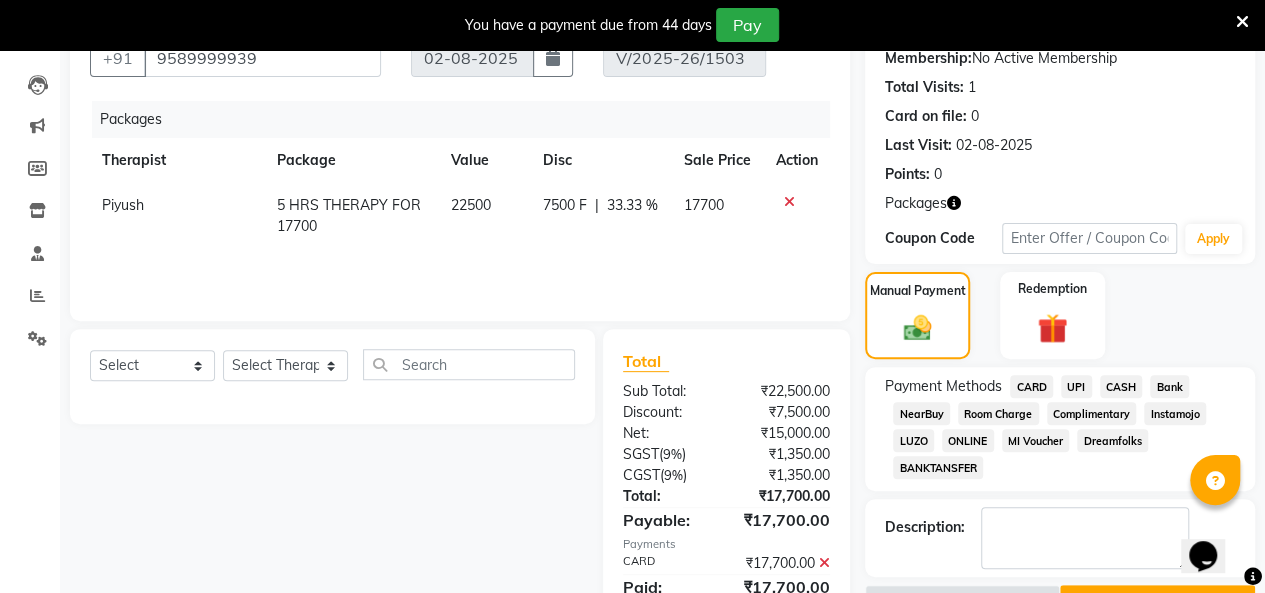 click at bounding box center [1242, 22] 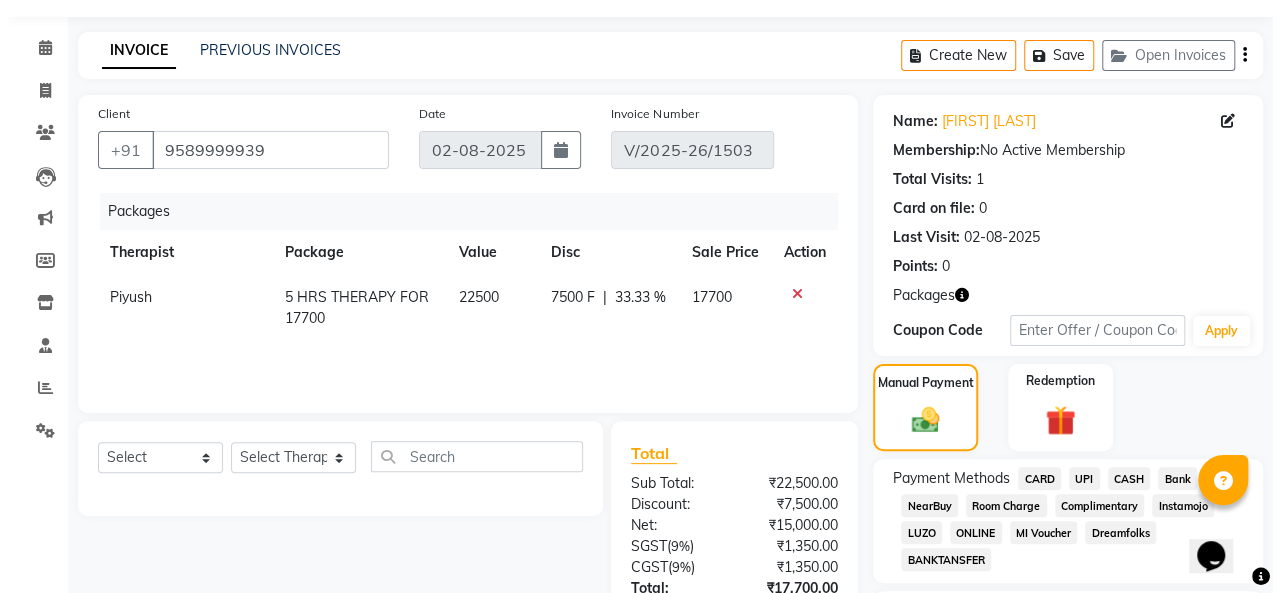 scroll, scrollTop: 0, scrollLeft: 0, axis: both 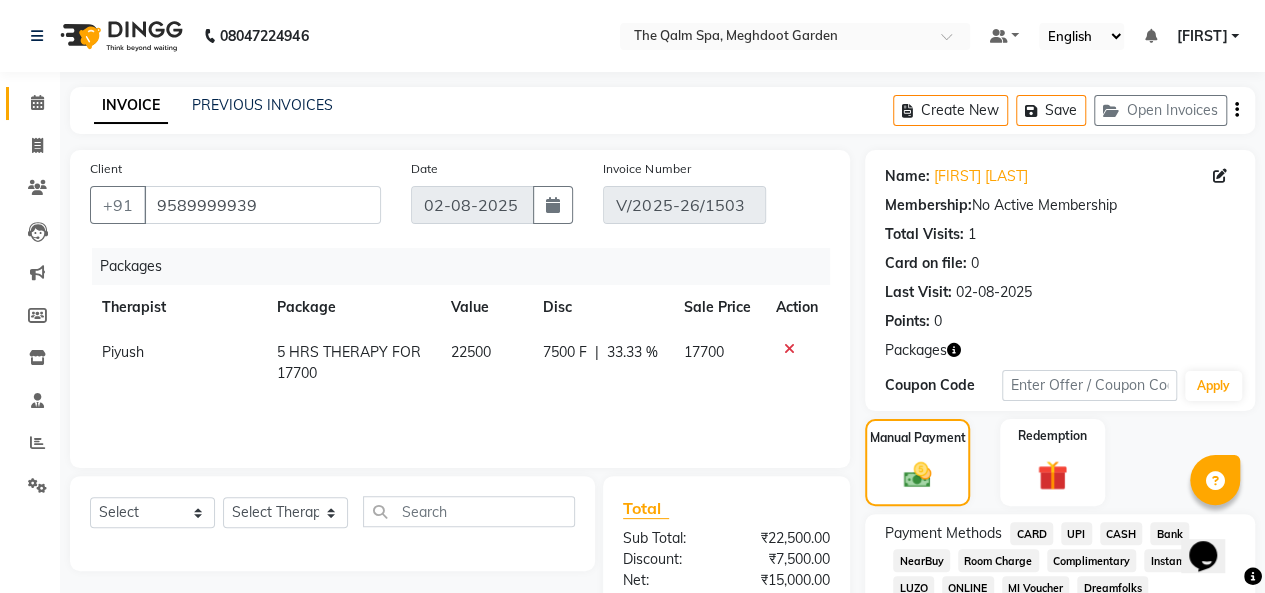 click on "Calendar" 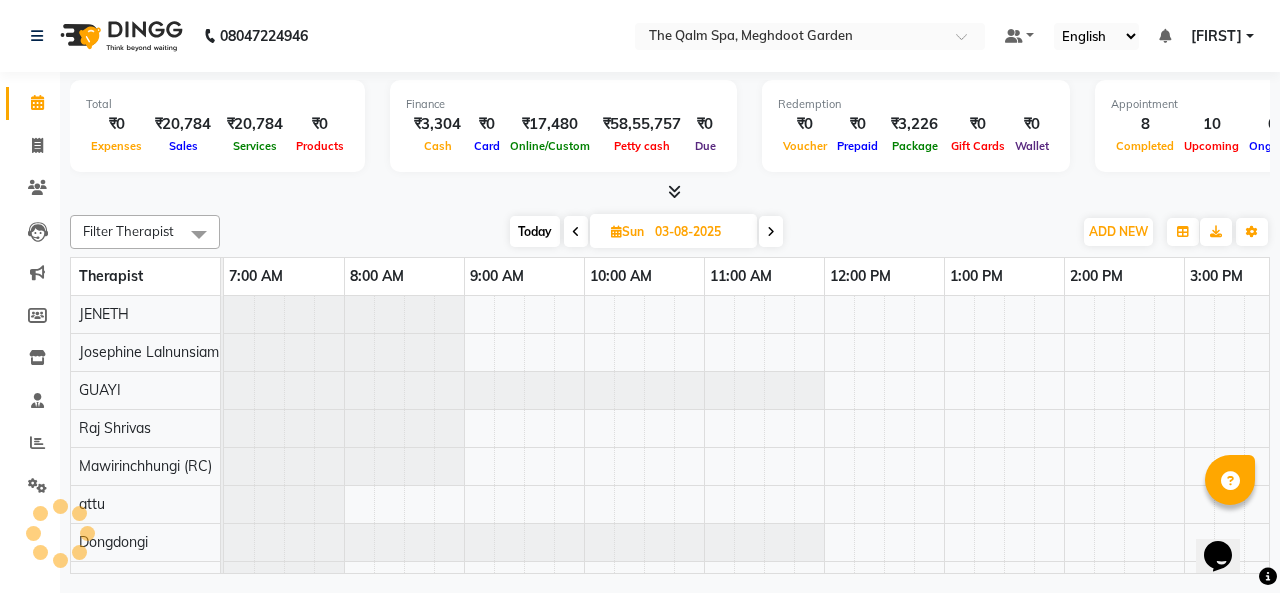 scroll, scrollTop: 0, scrollLeft: 841, axis: horizontal 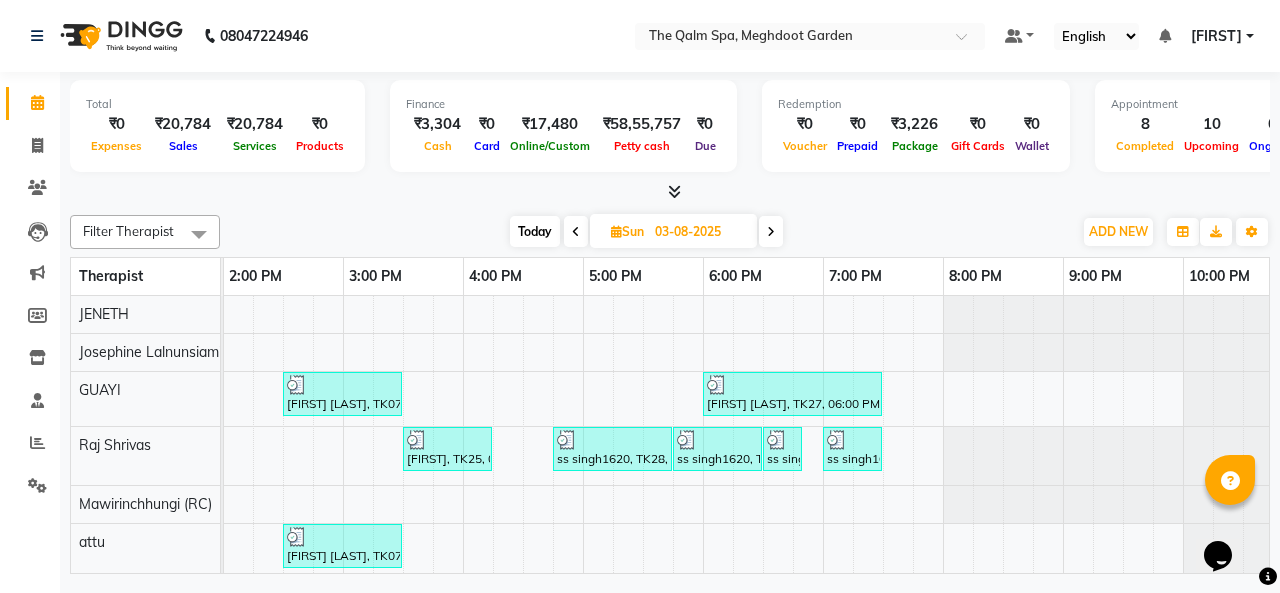 click on "Today" at bounding box center [535, 231] 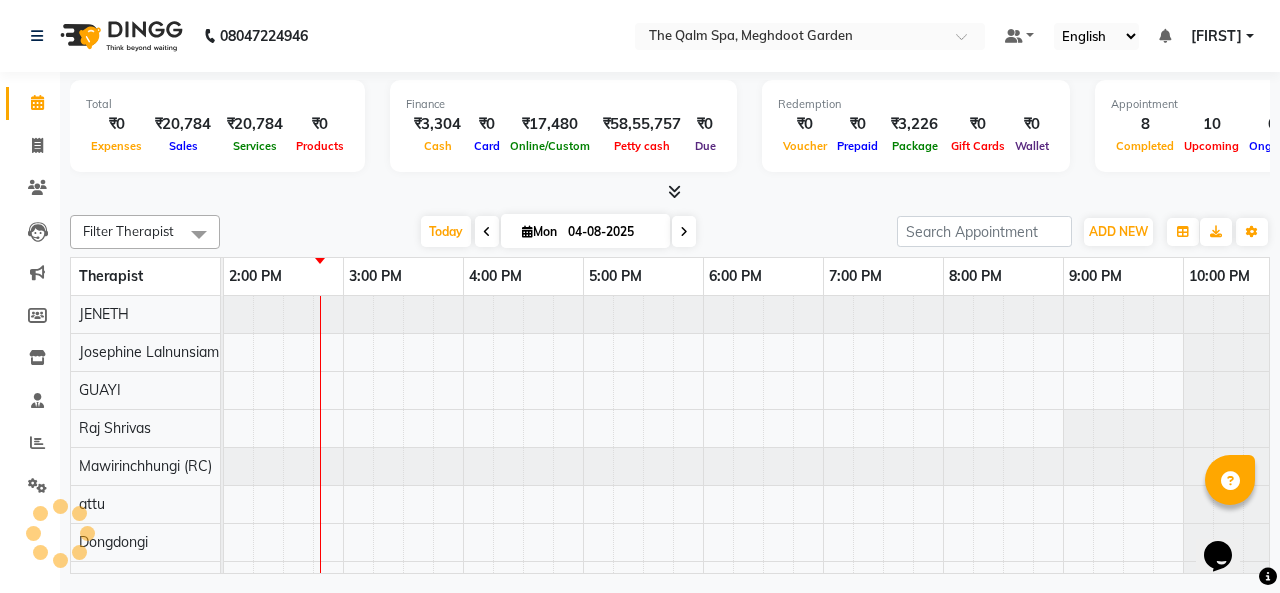 scroll, scrollTop: 0, scrollLeft: 841, axis: horizontal 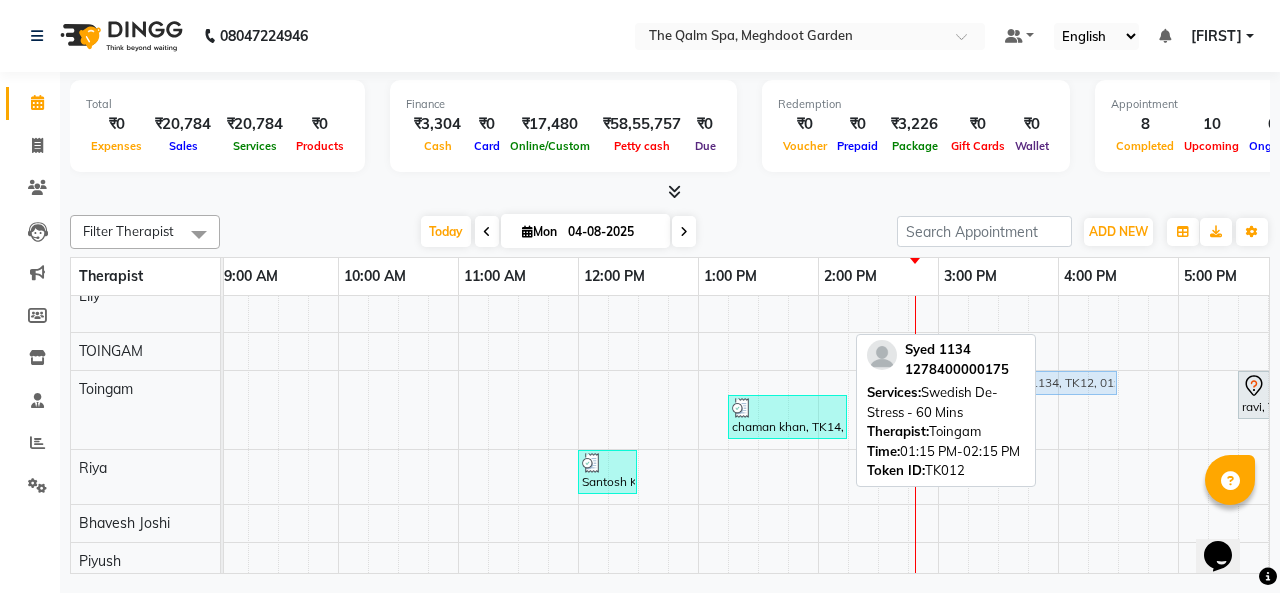 drag, startPoint x: 777, startPoint y: 380, endPoint x: 1039, endPoint y: 393, distance: 262.32233 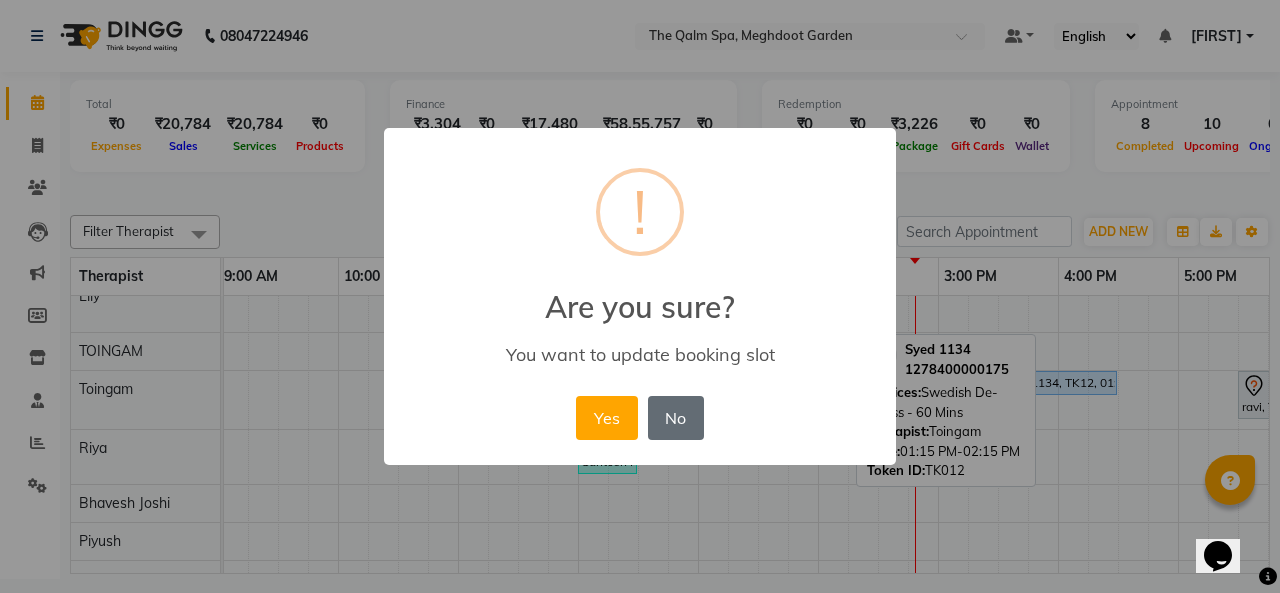 click on "No" at bounding box center (676, 418) 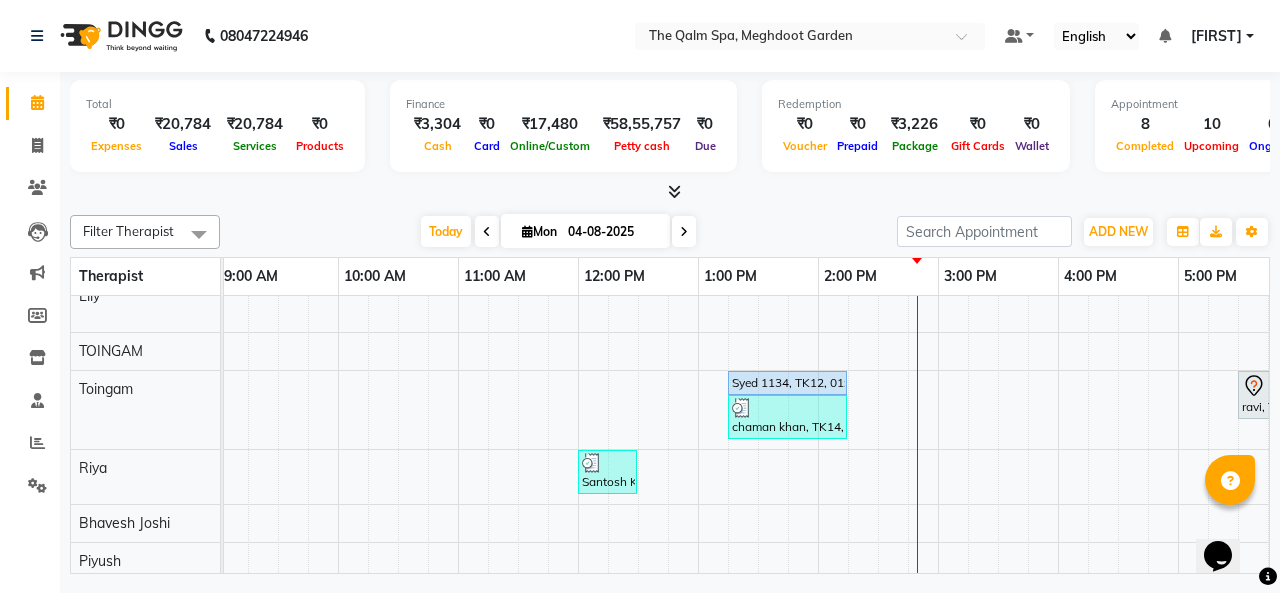 scroll, scrollTop: 664, scrollLeft: 246, axis: both 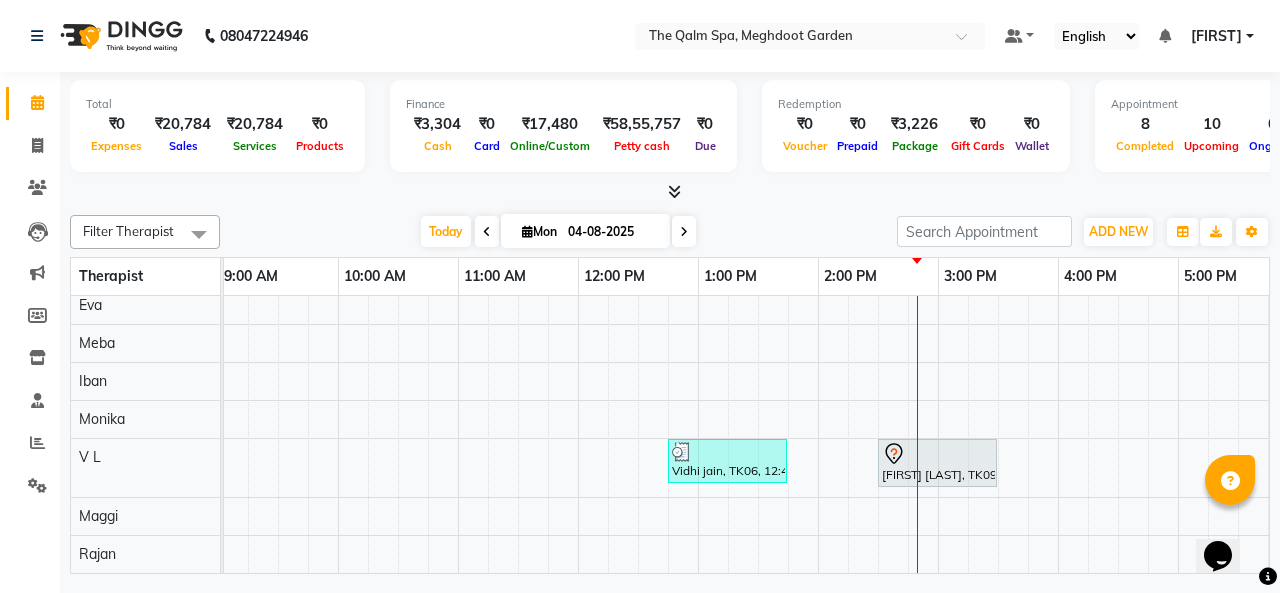 drag, startPoint x: 751, startPoint y: 467, endPoint x: 904, endPoint y: 527, distance: 164.34415 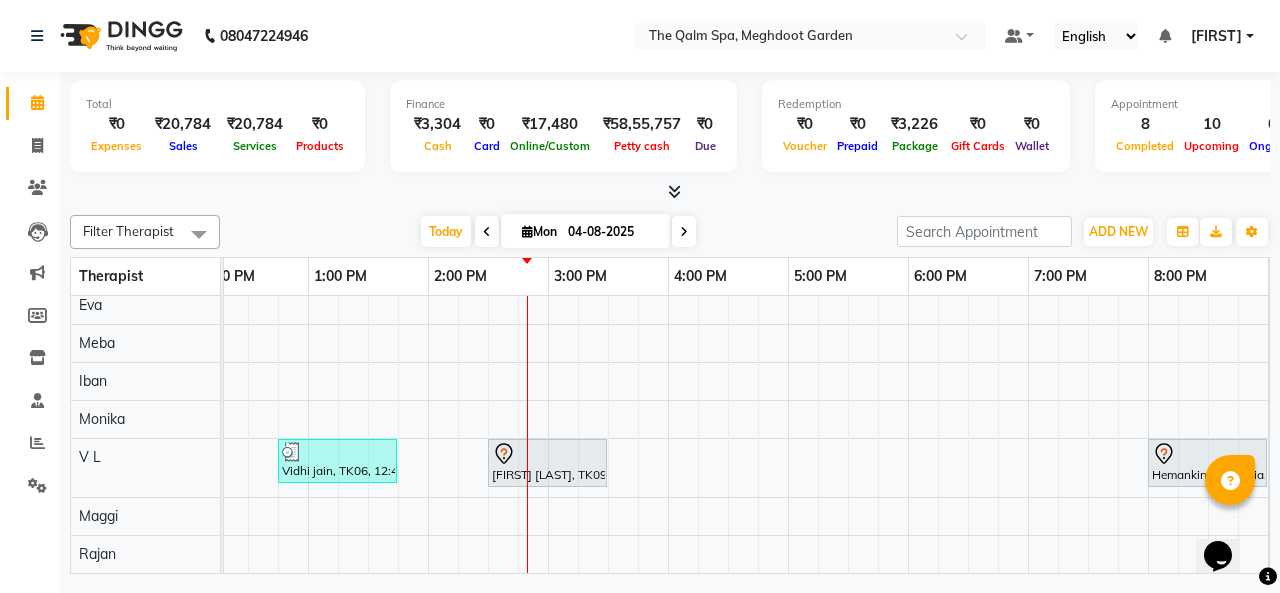 scroll, scrollTop: 860, scrollLeft: 687, axis: both 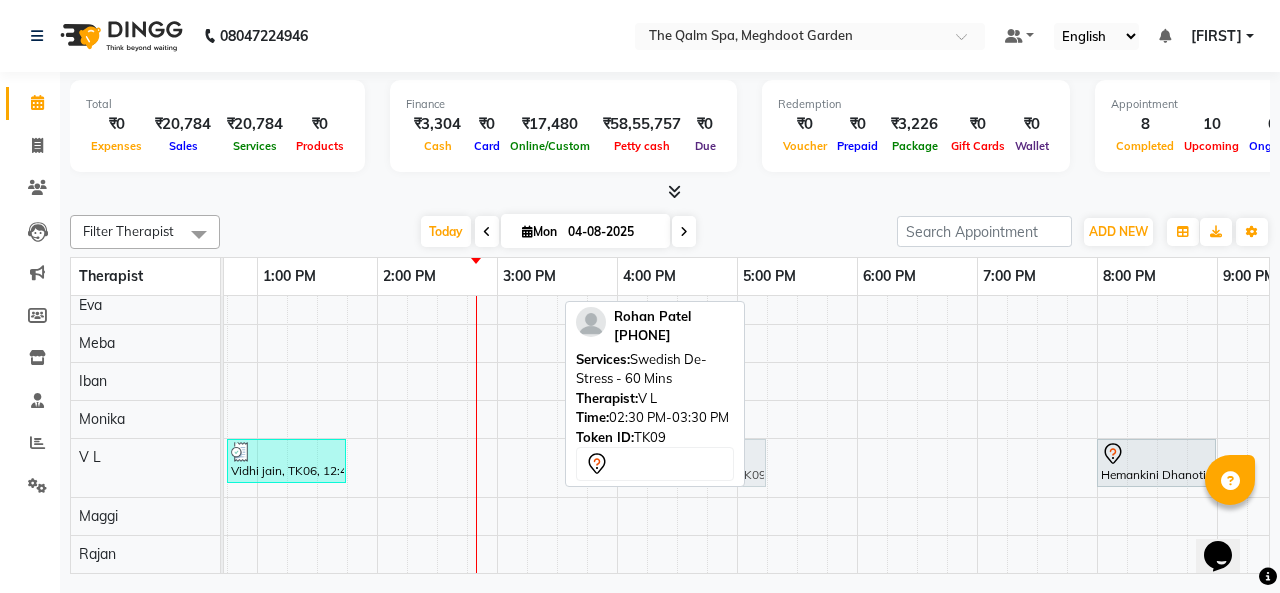 drag, startPoint x: 538, startPoint y: 455, endPoint x: 752, endPoint y: 468, distance: 214.3945 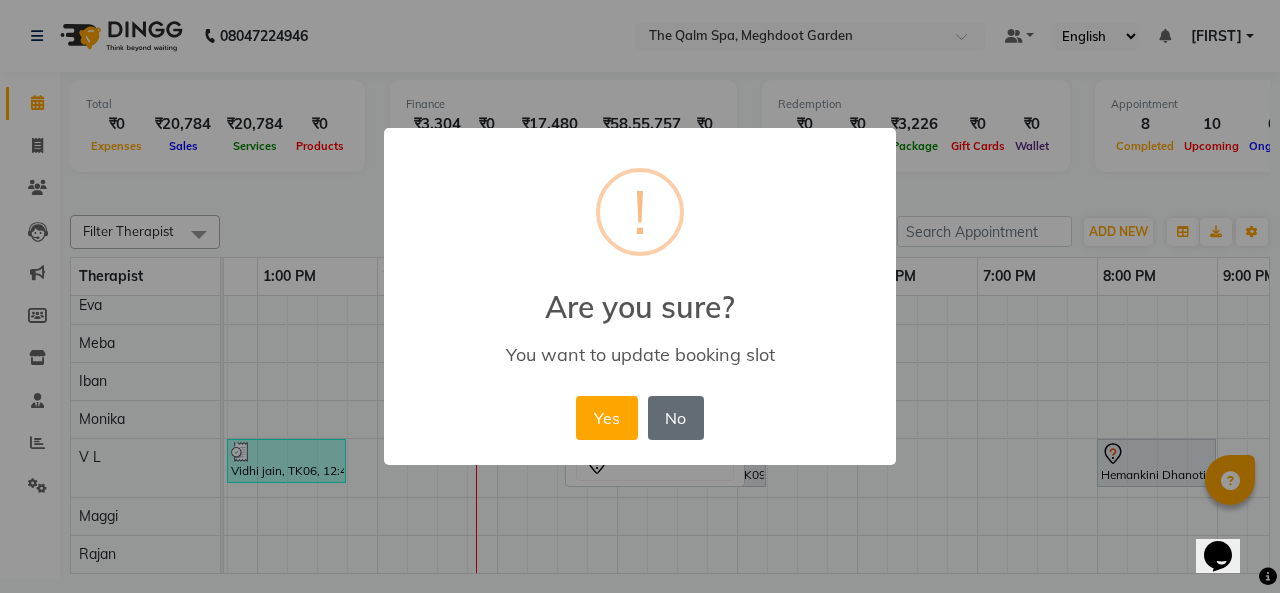 click on "No" at bounding box center [676, 418] 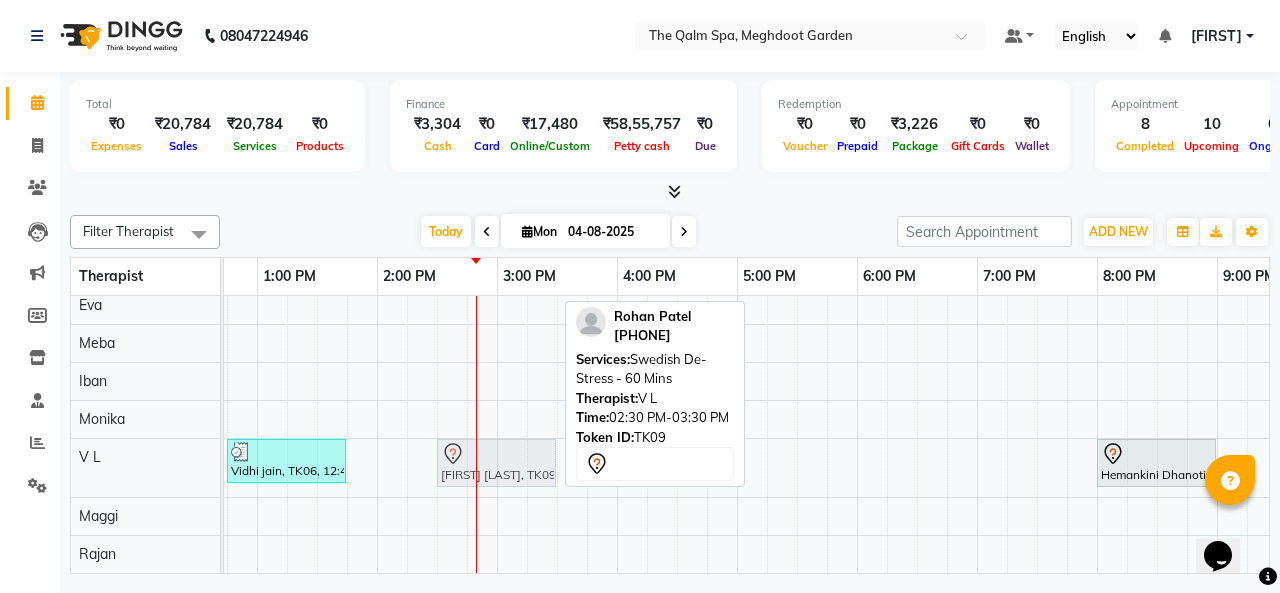 click on "Deepak Suryavanshi, TK01, 01:30 PM-03:30 PM, The Healing Touch - 120 Mins             Vandana, TK13, 05:00 PM-06:00 PM, Swedish De-Stress - 60 Mins             Hemankini Dhanotia, TK02, 08:00 PM-09:00 PM, Javanese Pampering - 60 Mins     Mr bhat, TK05, 01:15 PM-01:45 PM, HAIR WASH     Vidhi jain, TK06, 02:00 PM-02:45 PM, BLOW DRY     Vidhi jain, TK06, 02:00 PM-02:45 PM, SHAMPOO  & BLOW DRY MEDIUM     Mr bhat, TK10, 12:45 PM-01:15 PM, Signature Foot Massage - 30 Mins             Rohan Patel, TK09, 02:30 PM-03:30 PM, Swedish De-Stress - 60 Mins             Vandana, TK13, 05:00 PM-06:00 PM, Swedish De-Stress - 60 Mins             Ashish singh, TK03, 07:00 PM-08:00 PM, Javanese Pampering - 60 Mins     Santosh Kumar, TK04, 10:30 AM-11:30 AM, Javanese Pampering - 60 Mins             Arunima, TK11, 01:15 PM-02:15 PM, Swedish De-Stress - 60 Mins     Mr bhat, TK05, 06:30 AM-07:30 AM, Javanese Pampering - 60 Mins     Mr bhat, TK05, 06:15 AM-07:15 AM, Javanese Pampering - 60 Mins" at bounding box center [497, 7] 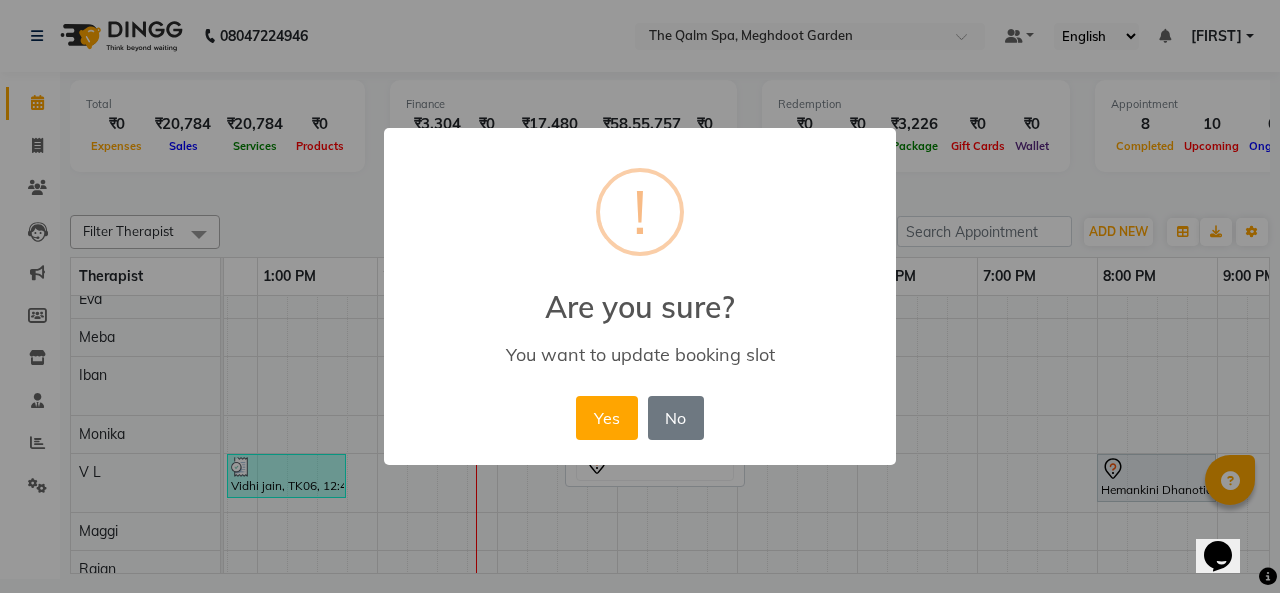 click on "No" at bounding box center [676, 418] 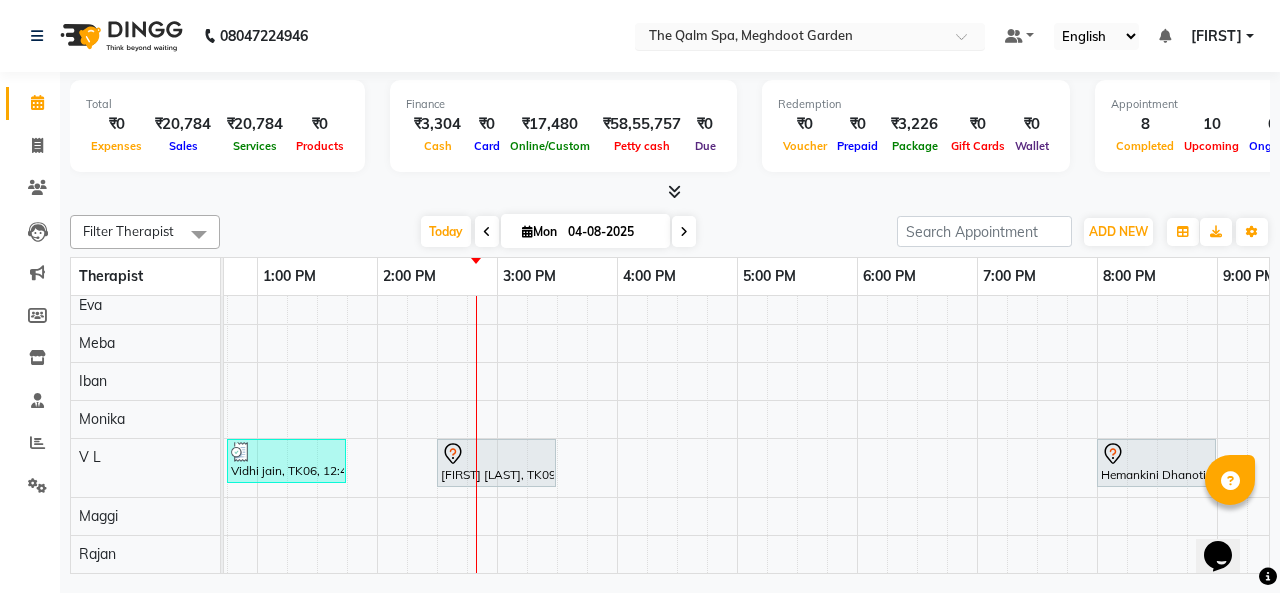 click on "Select Location × The Qalm Spa, Meghdoot Garden" at bounding box center [810, 36] 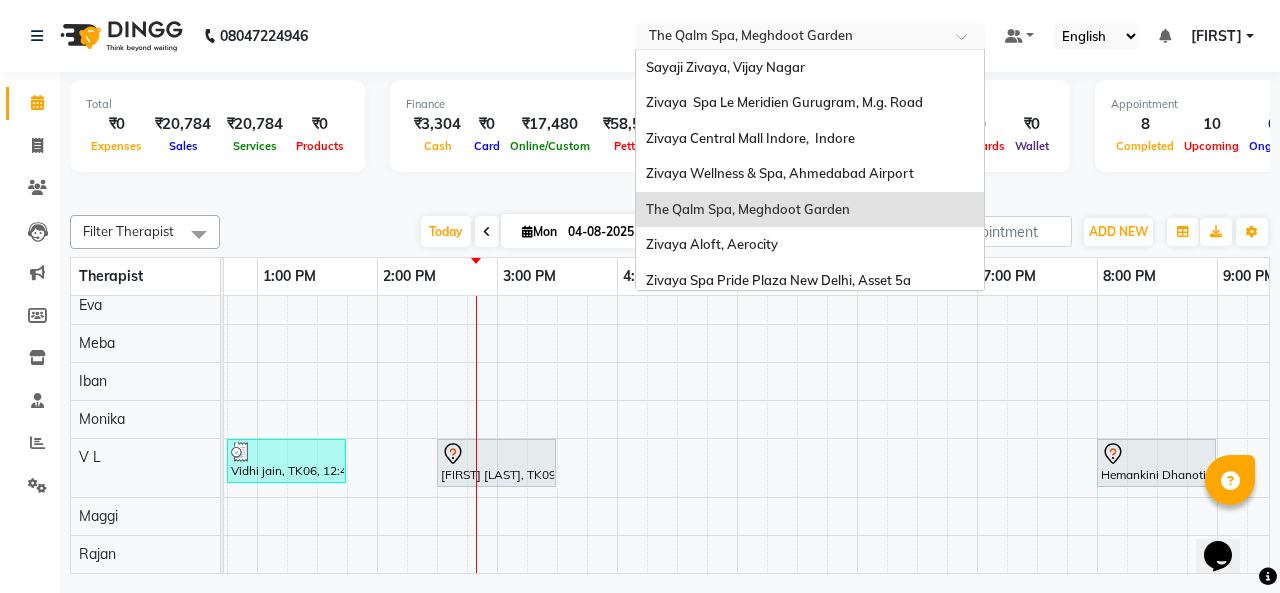 scroll, scrollTop: 240, scrollLeft: 0, axis: vertical 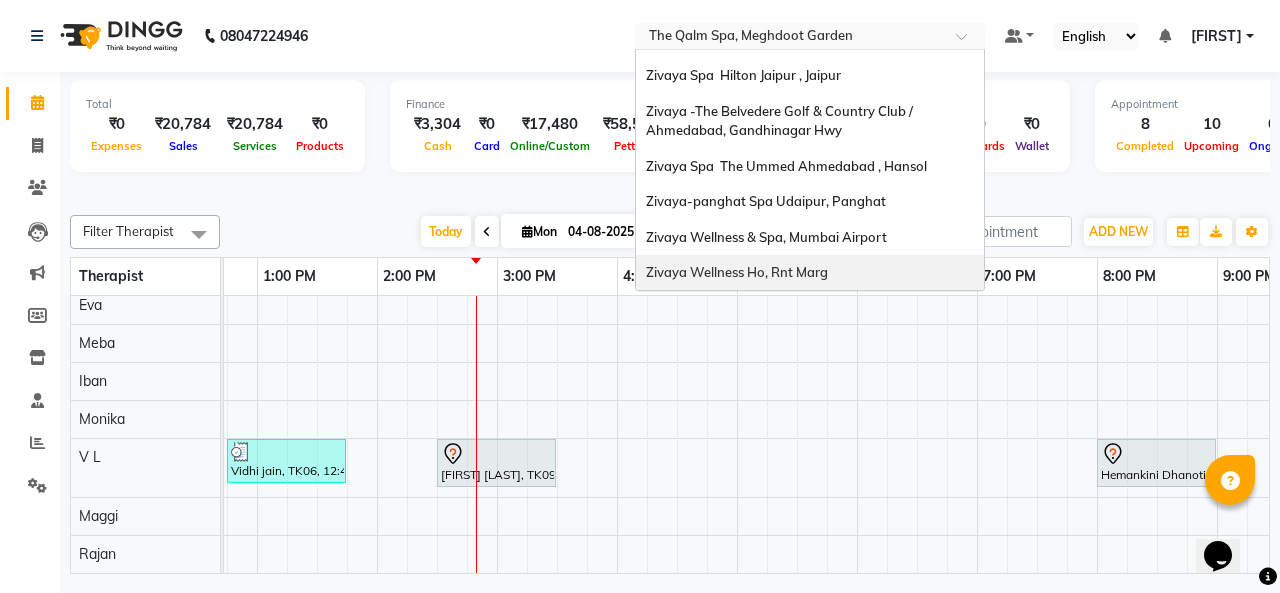 click on "Zivaya Wellness Ho, Rnt Marg" at bounding box center (810, 273) 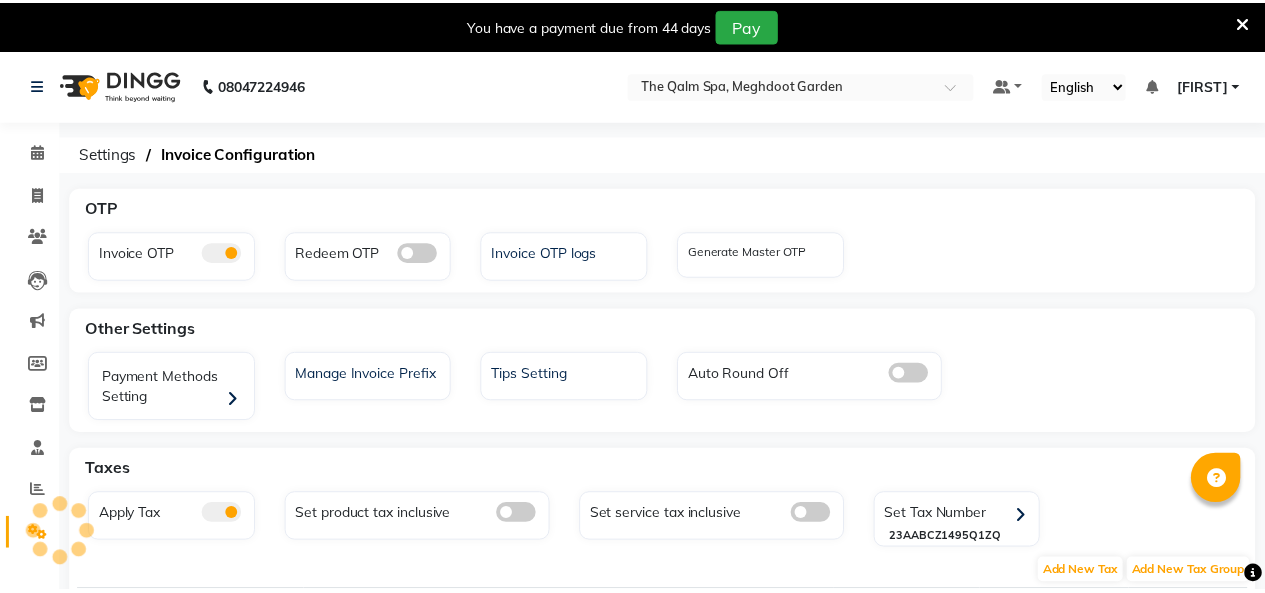 scroll, scrollTop: 0, scrollLeft: 0, axis: both 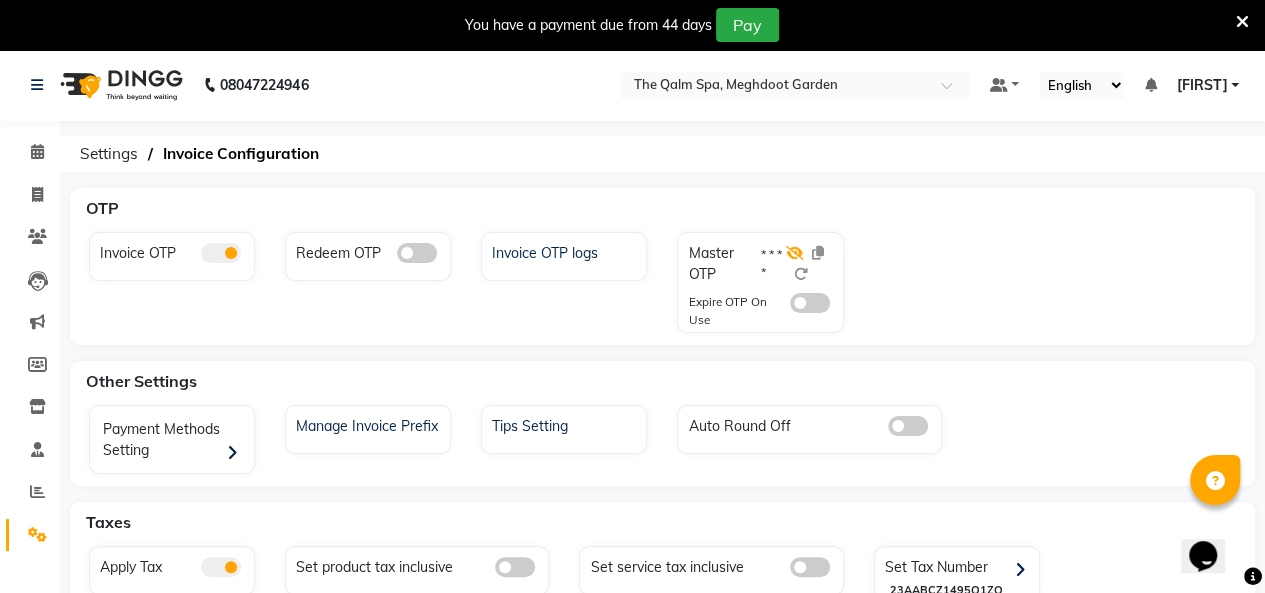 click 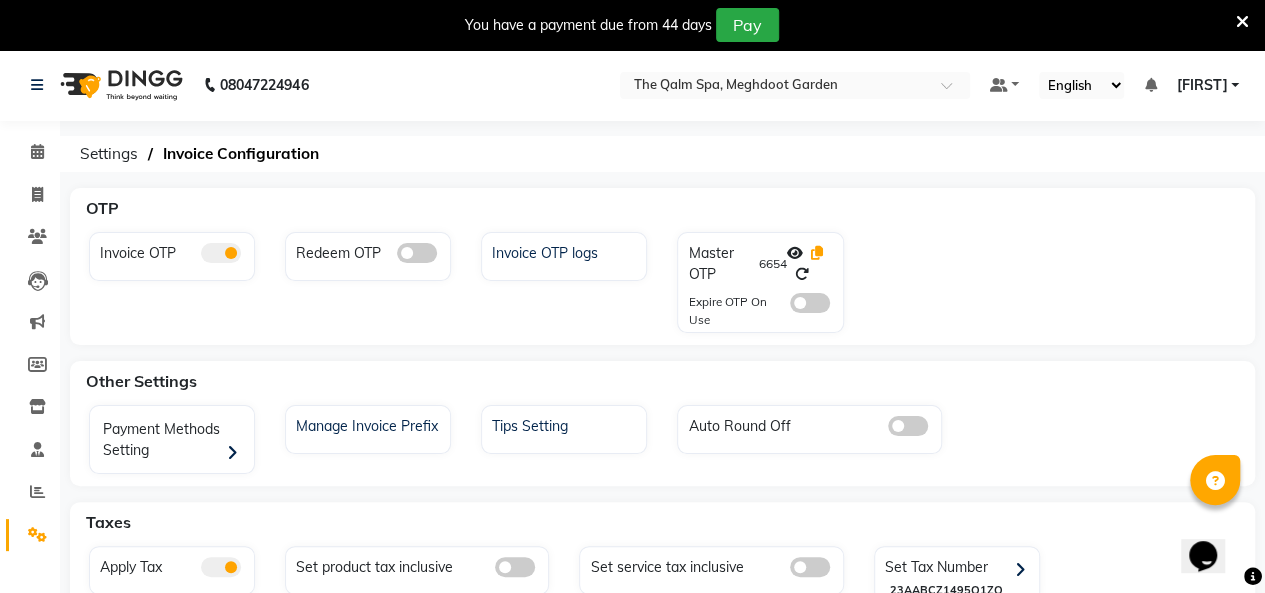 click 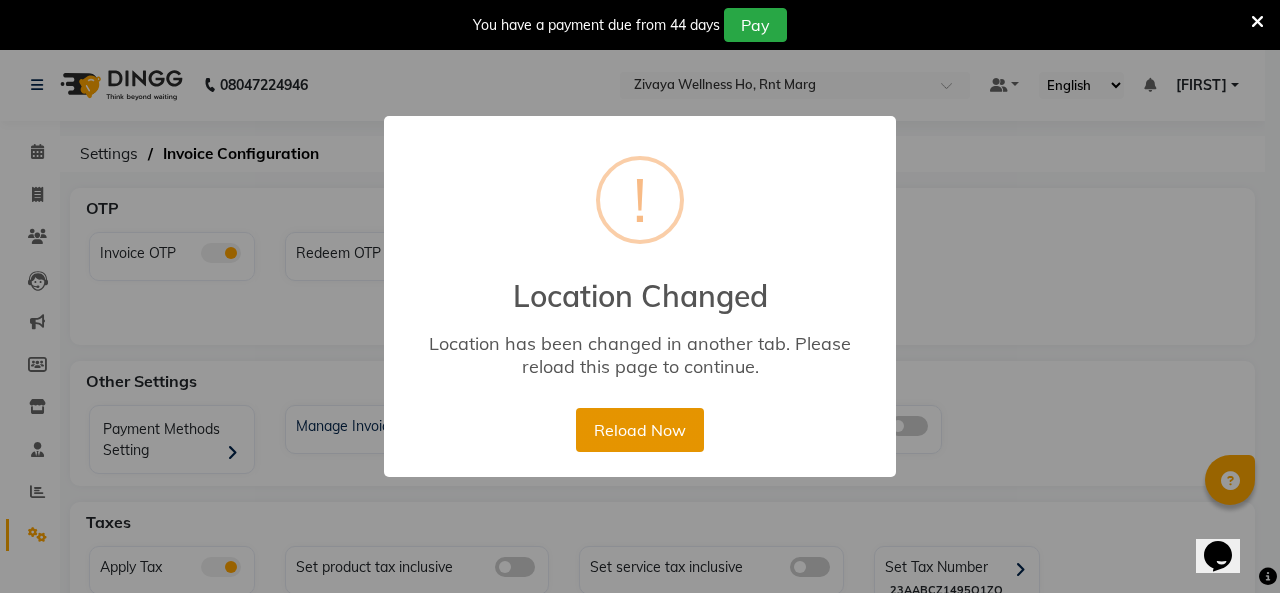 click on "Reload Now" at bounding box center (639, 430) 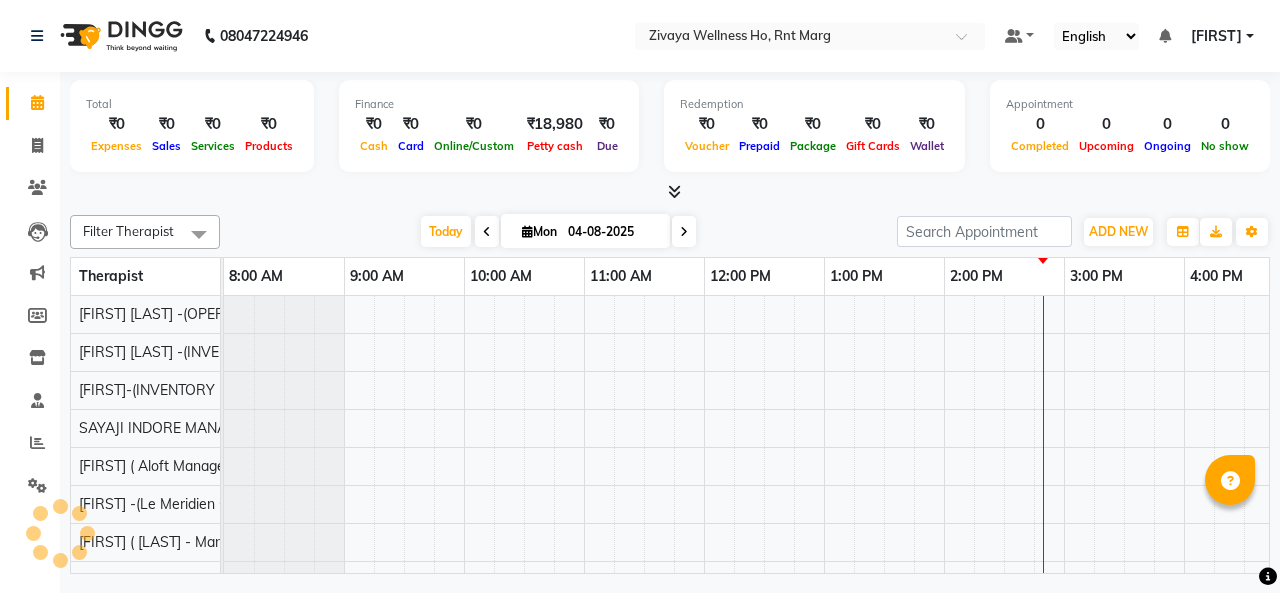 scroll, scrollTop: 0, scrollLeft: 0, axis: both 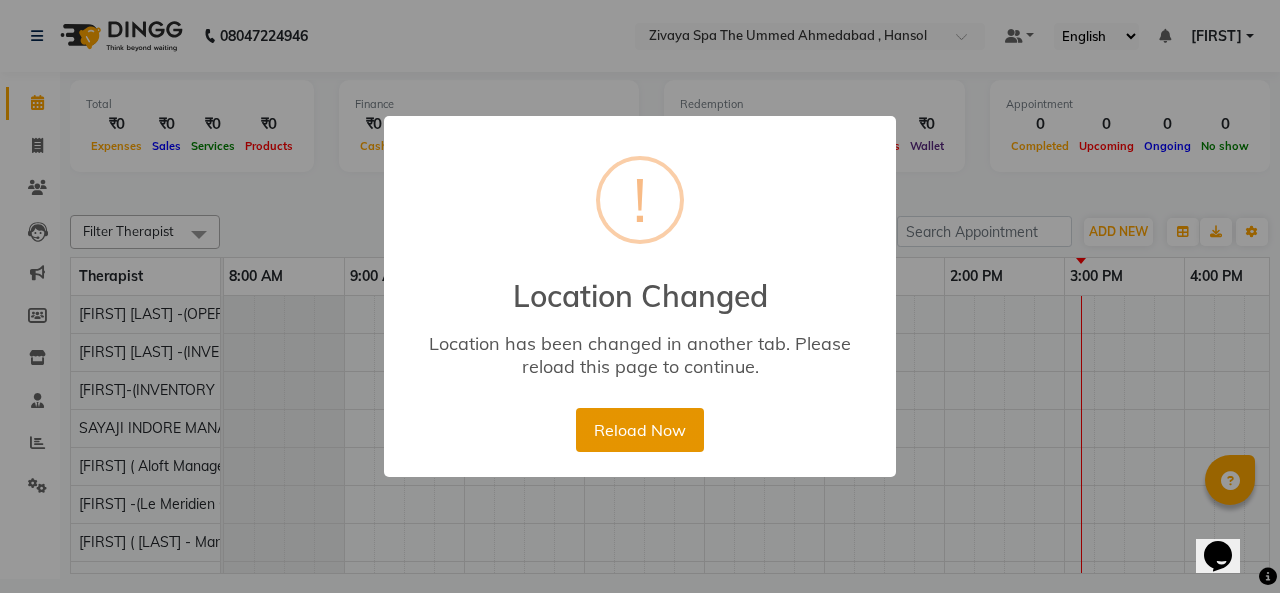 click on "Reload Now" at bounding box center (639, 430) 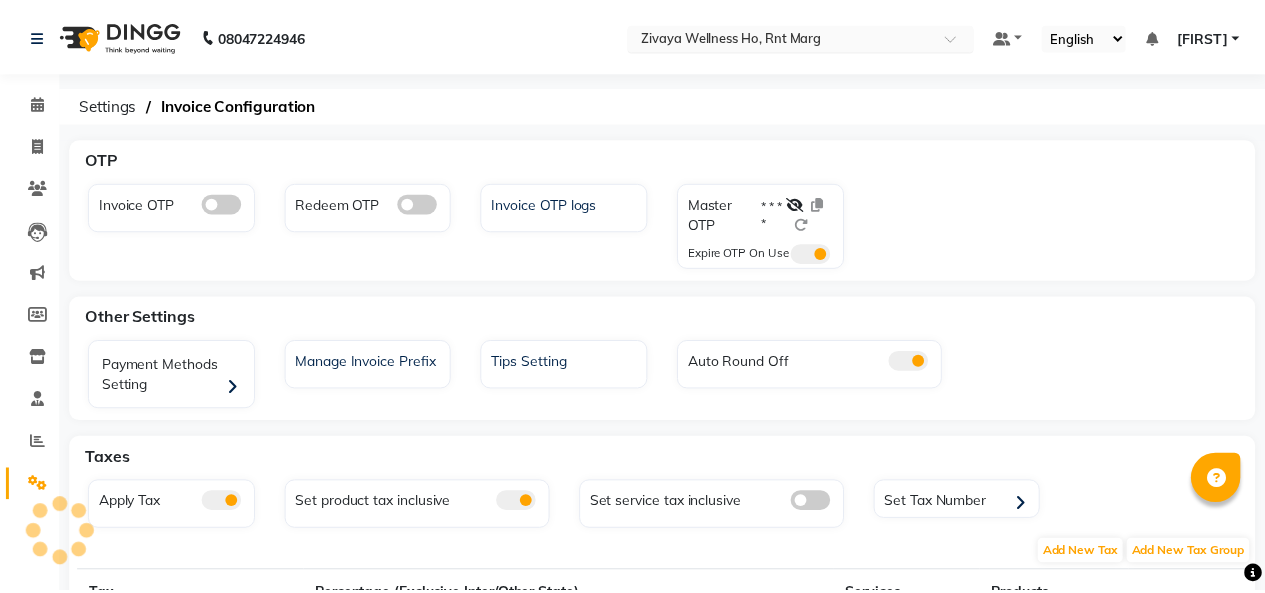 scroll, scrollTop: 0, scrollLeft: 0, axis: both 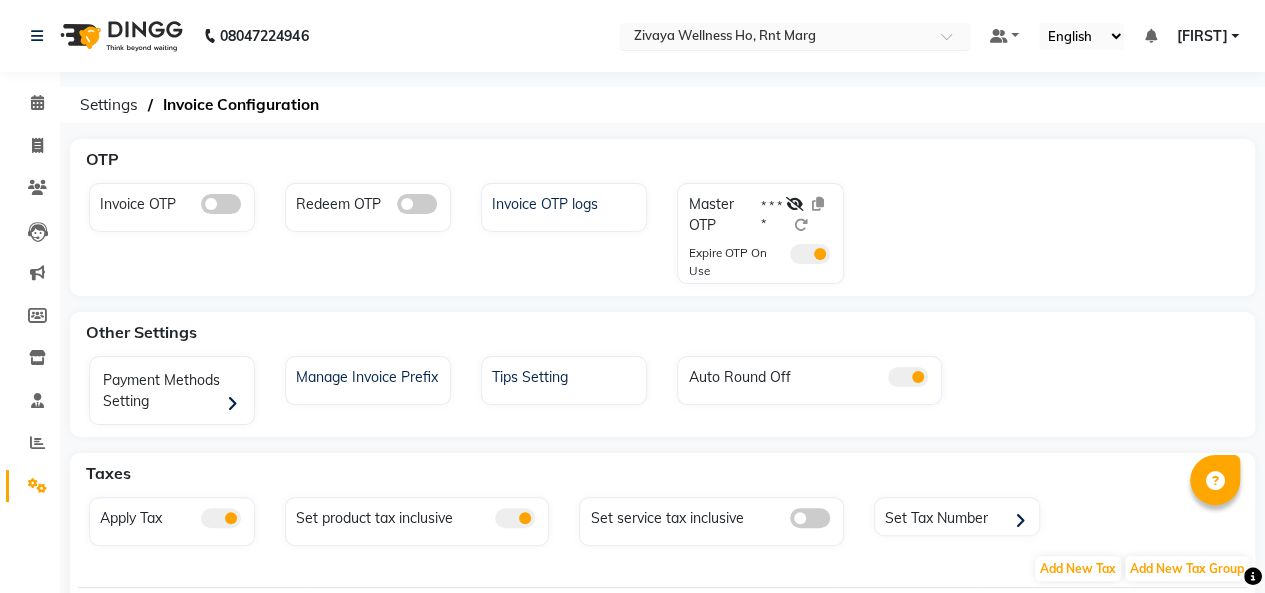 click at bounding box center [775, 38] 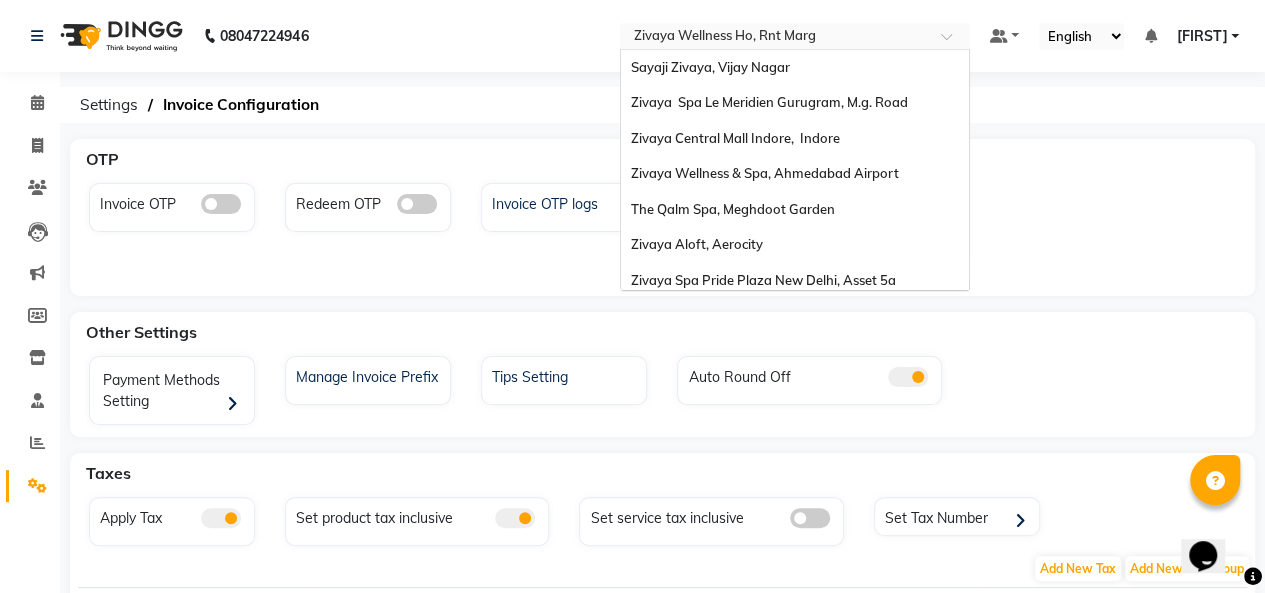 scroll, scrollTop: 0, scrollLeft: 0, axis: both 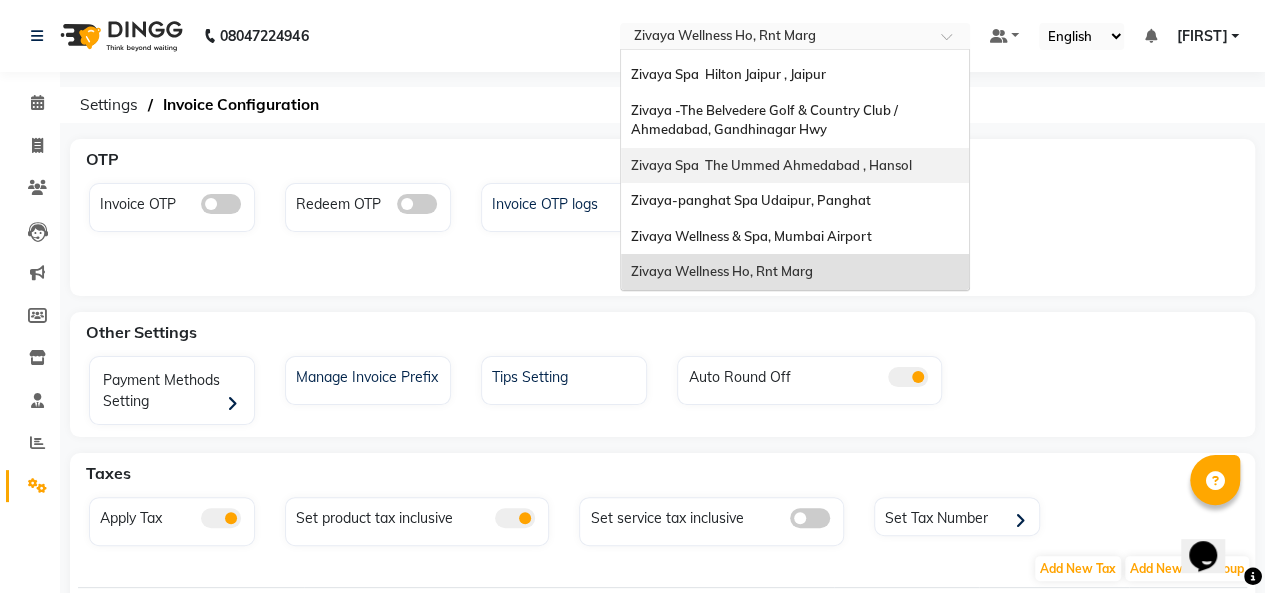 click on "Zivaya Spa  The Ummed Ahmedabad , Hansol" at bounding box center [771, 165] 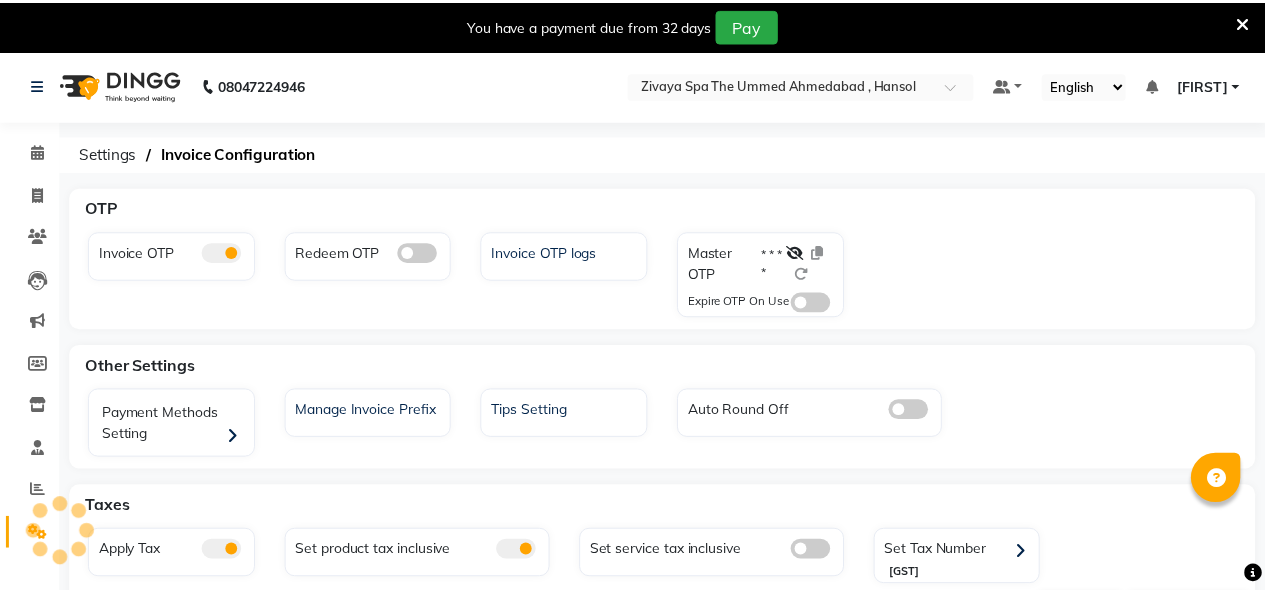 scroll, scrollTop: 0, scrollLeft: 0, axis: both 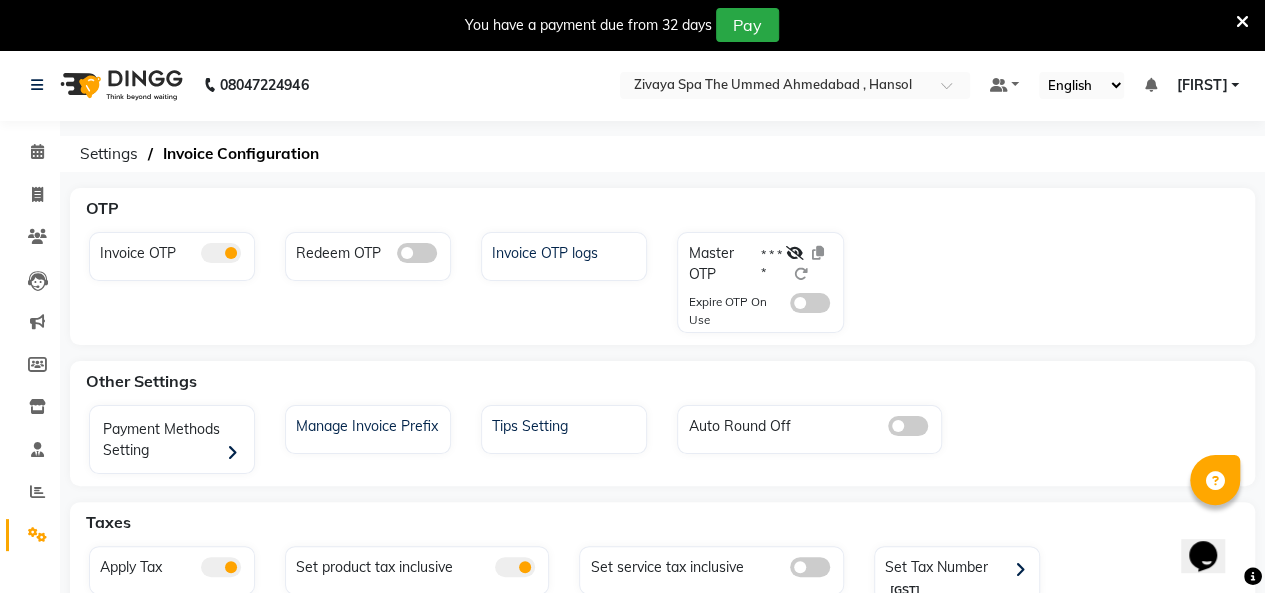 click 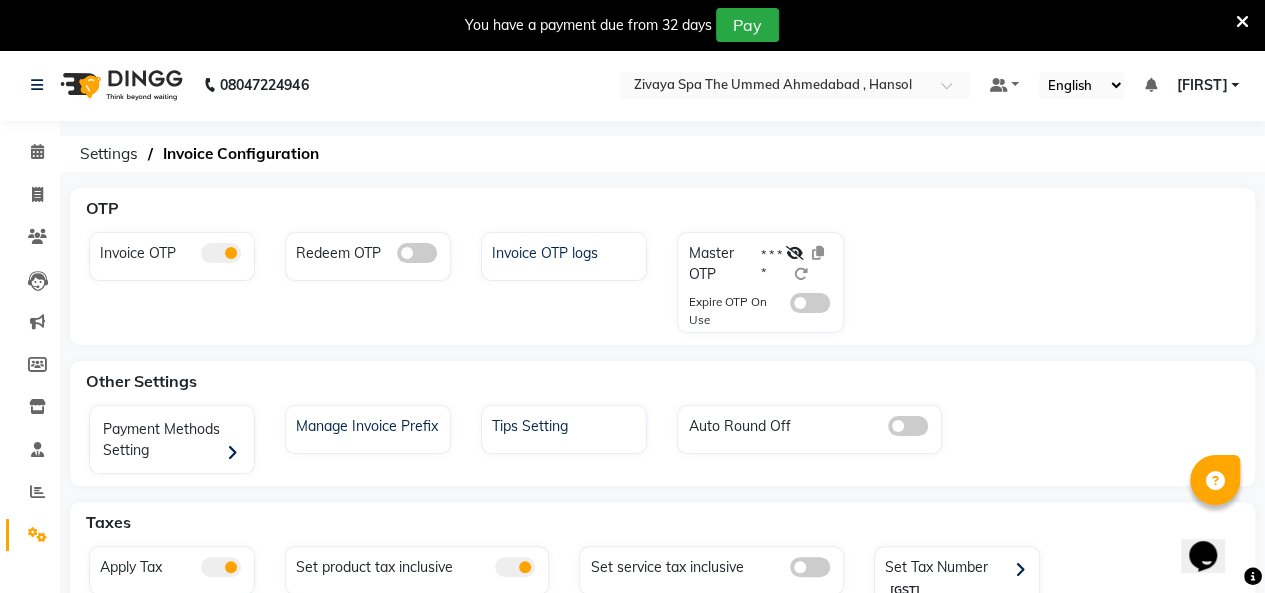 click 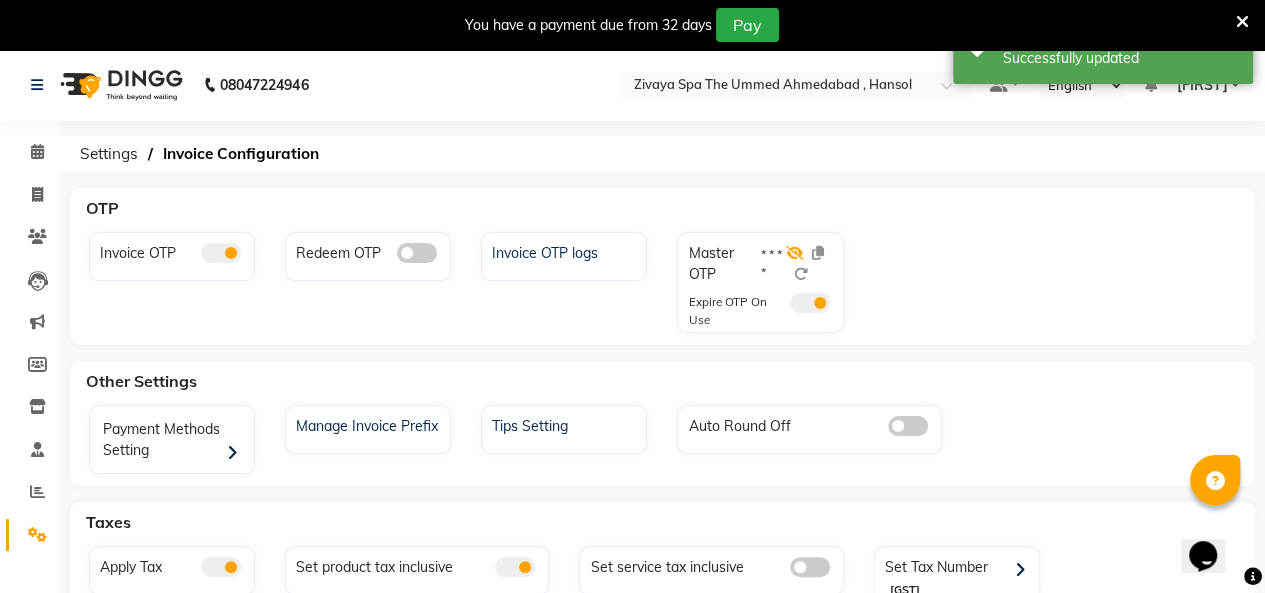 click 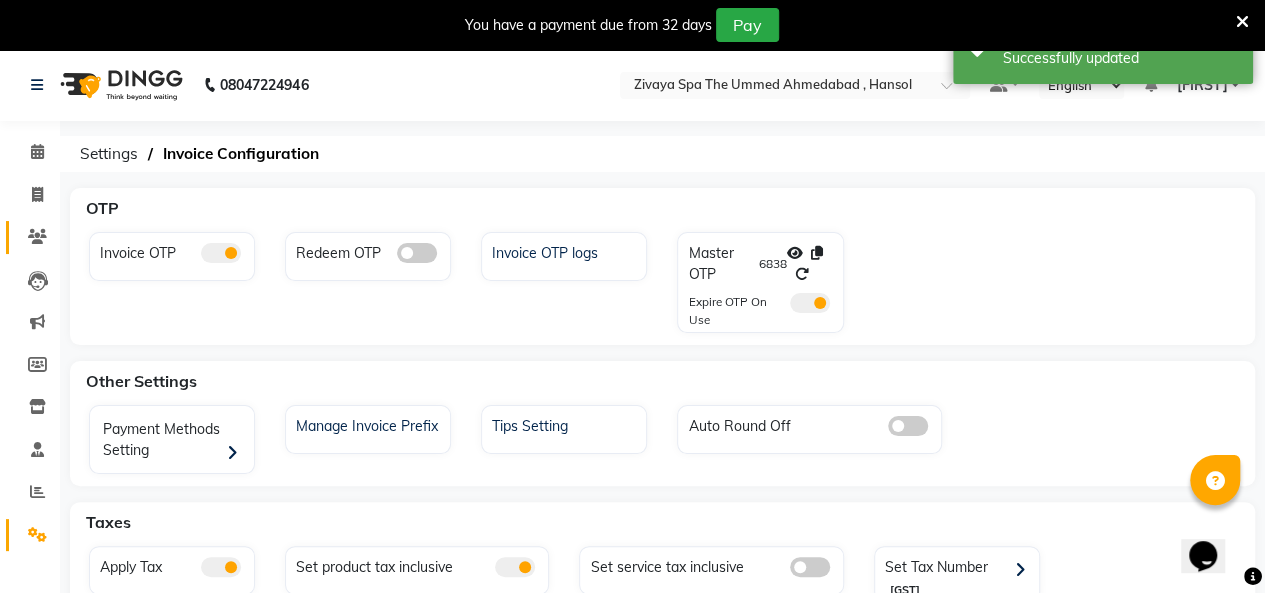 drag, startPoint x: 16, startPoint y: 232, endPoint x: 52, endPoint y: 231, distance: 36.013885 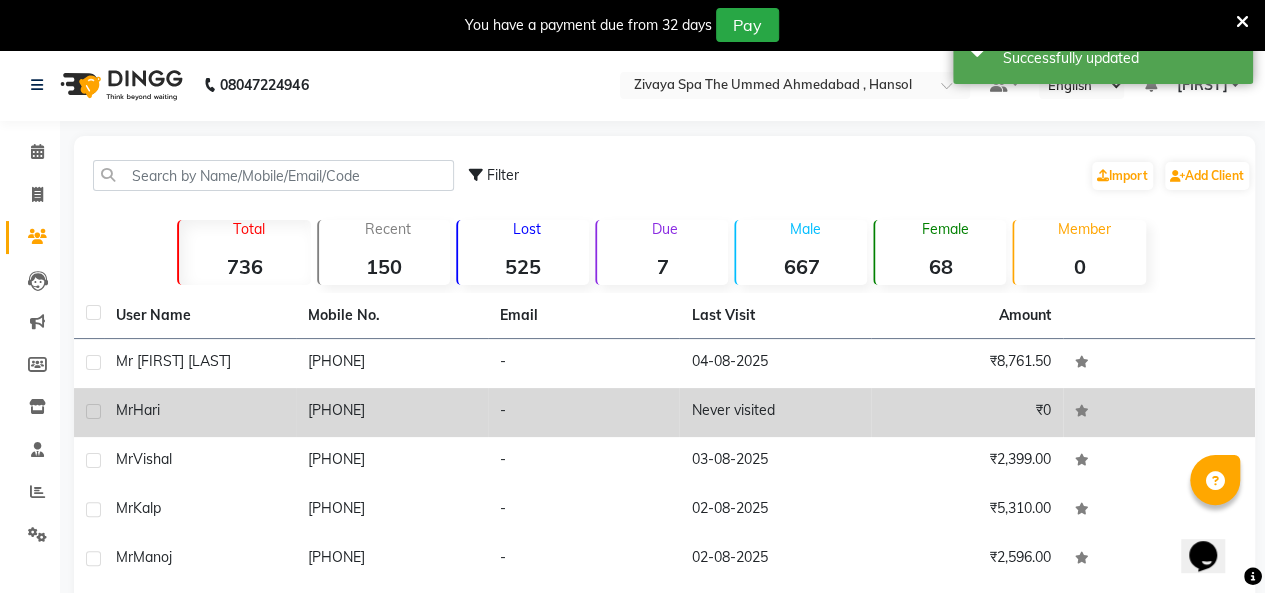 click on "[PHONE]" 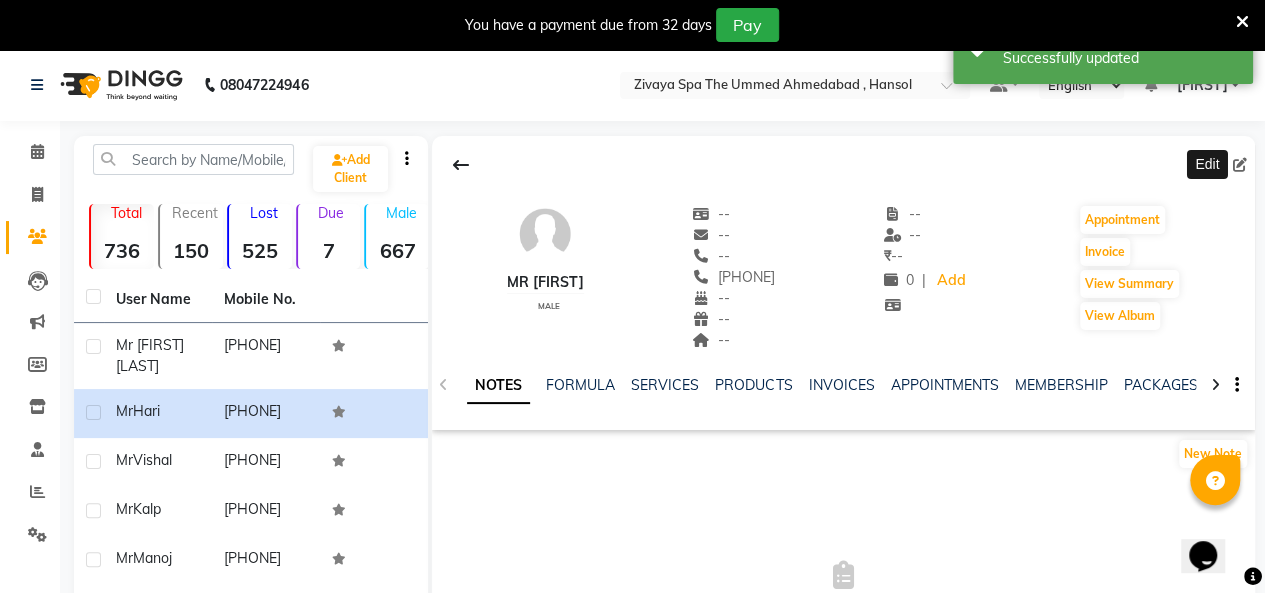 click 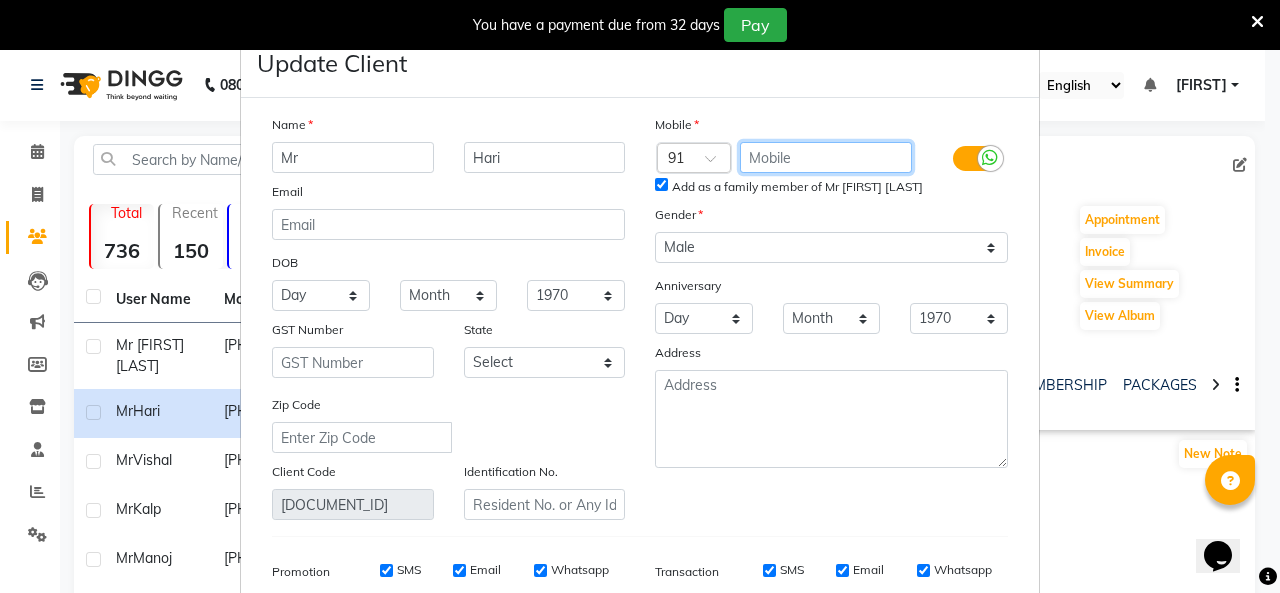 click at bounding box center [826, 157] 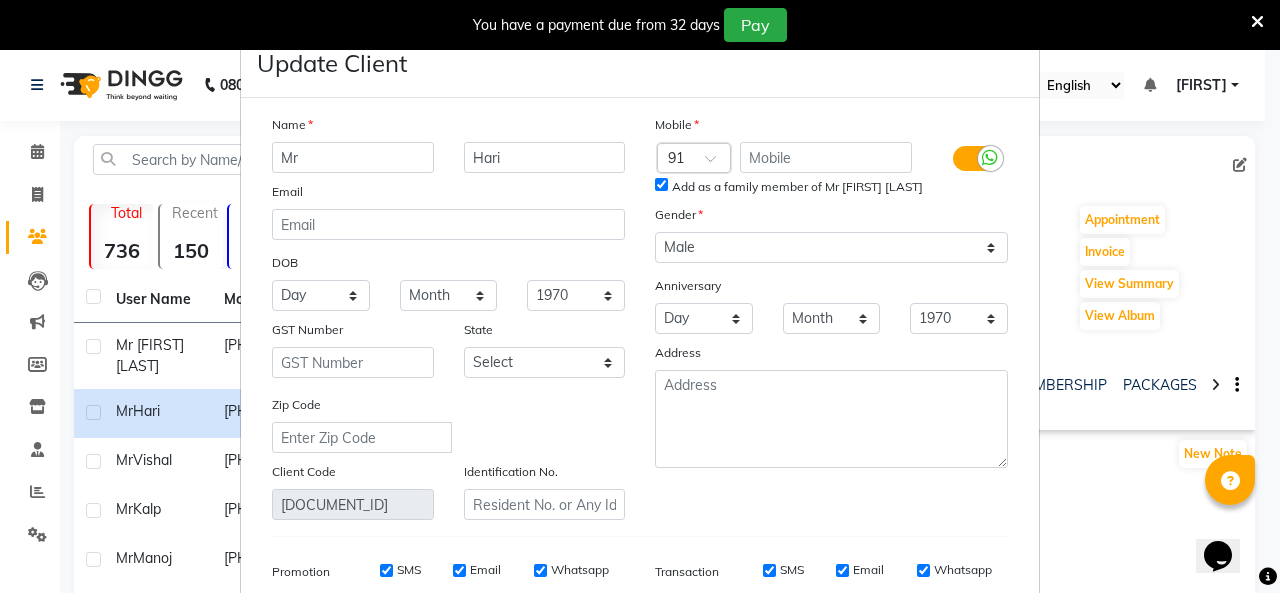 click on "Add as a family member of Mr HK Chaturbady" at bounding box center (661, 184) 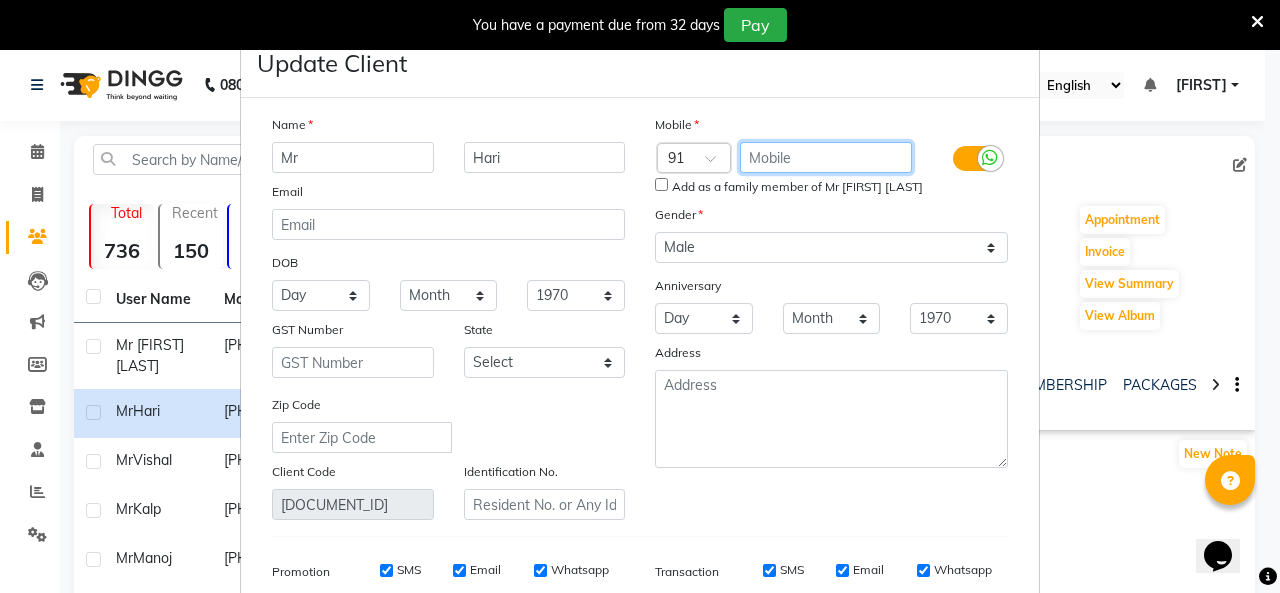 click at bounding box center [826, 157] 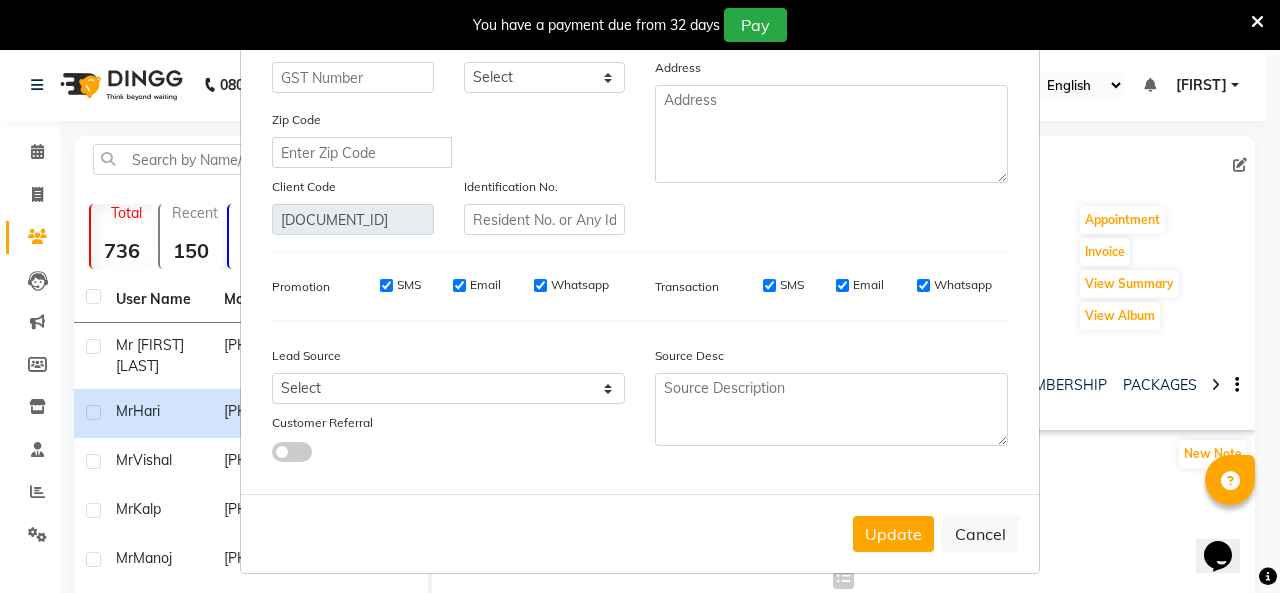 scroll, scrollTop: 291, scrollLeft: 0, axis: vertical 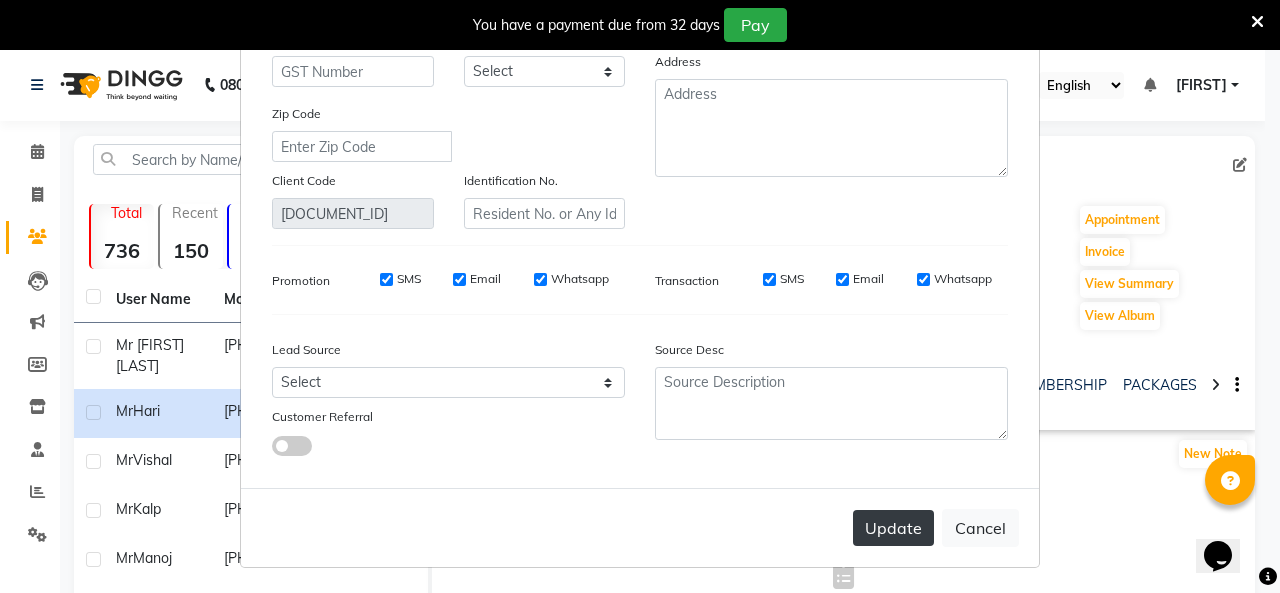 type on "9844890230" 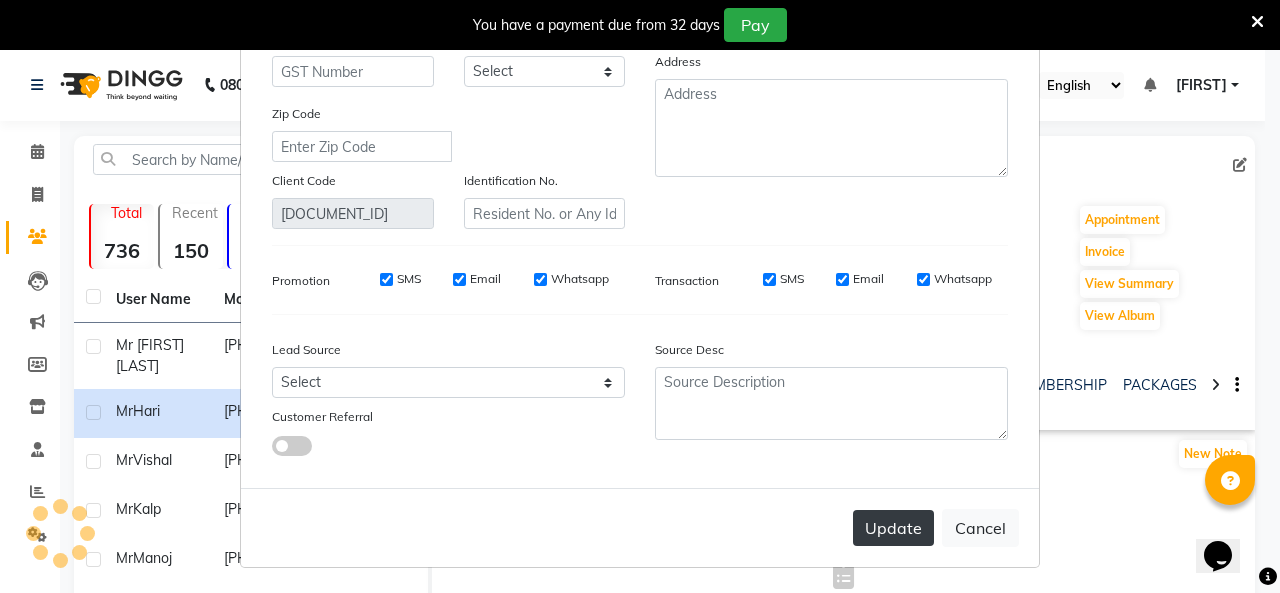 click on "Update" at bounding box center [893, 528] 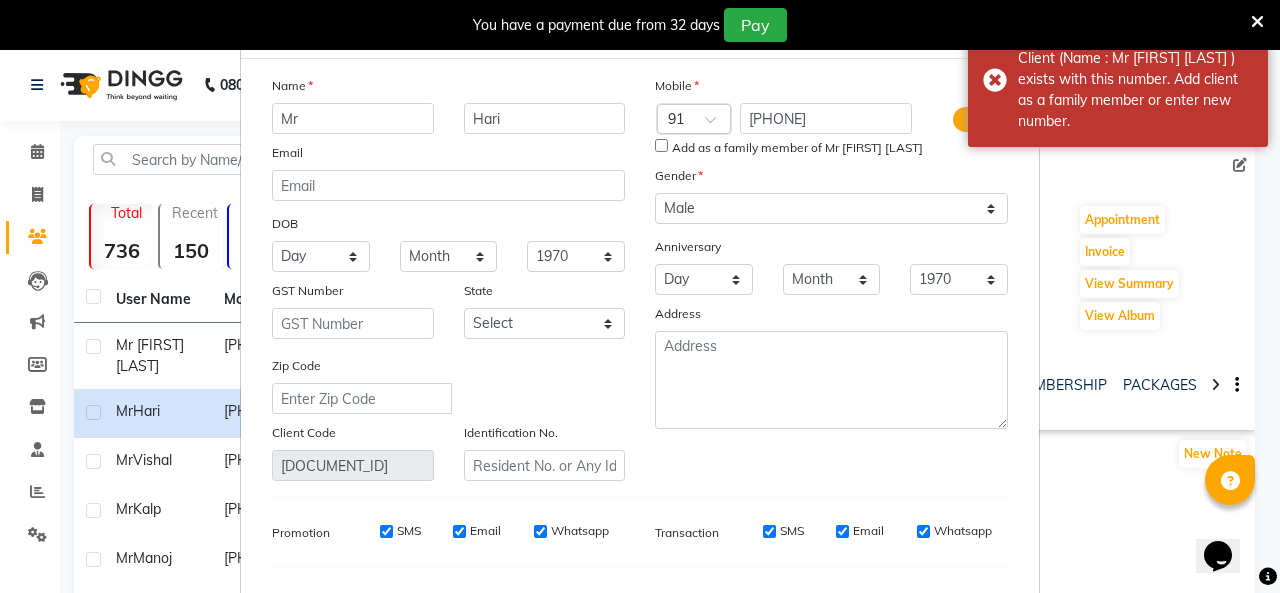 scroll, scrollTop: 0, scrollLeft: 0, axis: both 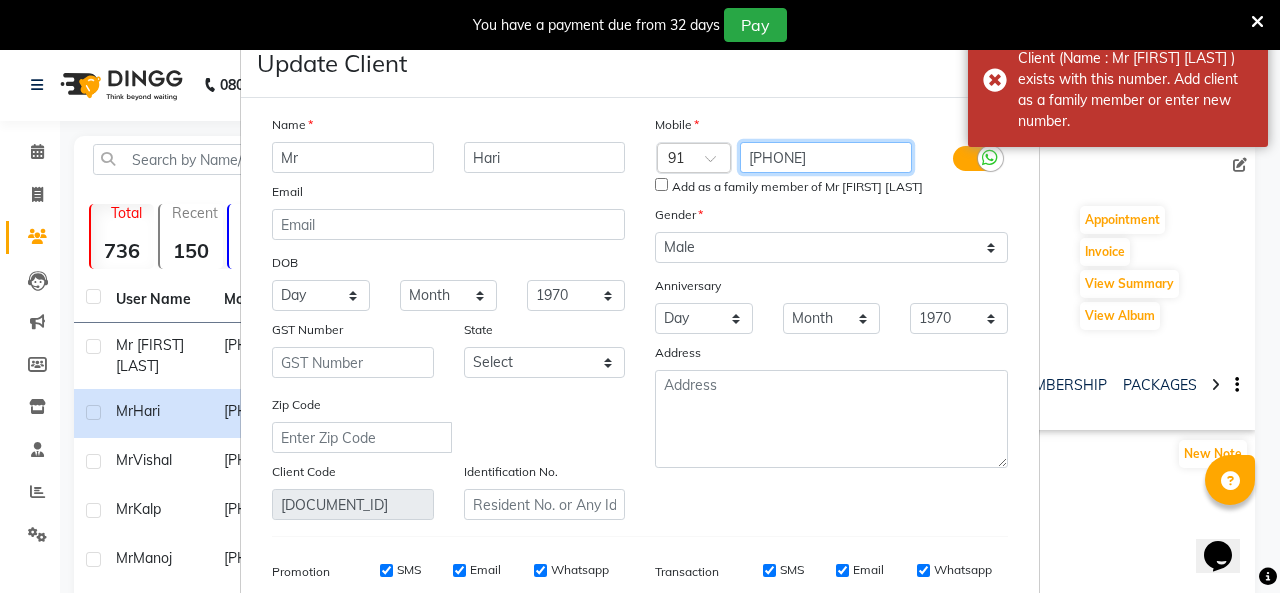 drag, startPoint x: 838, startPoint y: 156, endPoint x: 736, endPoint y: 161, distance: 102.122475 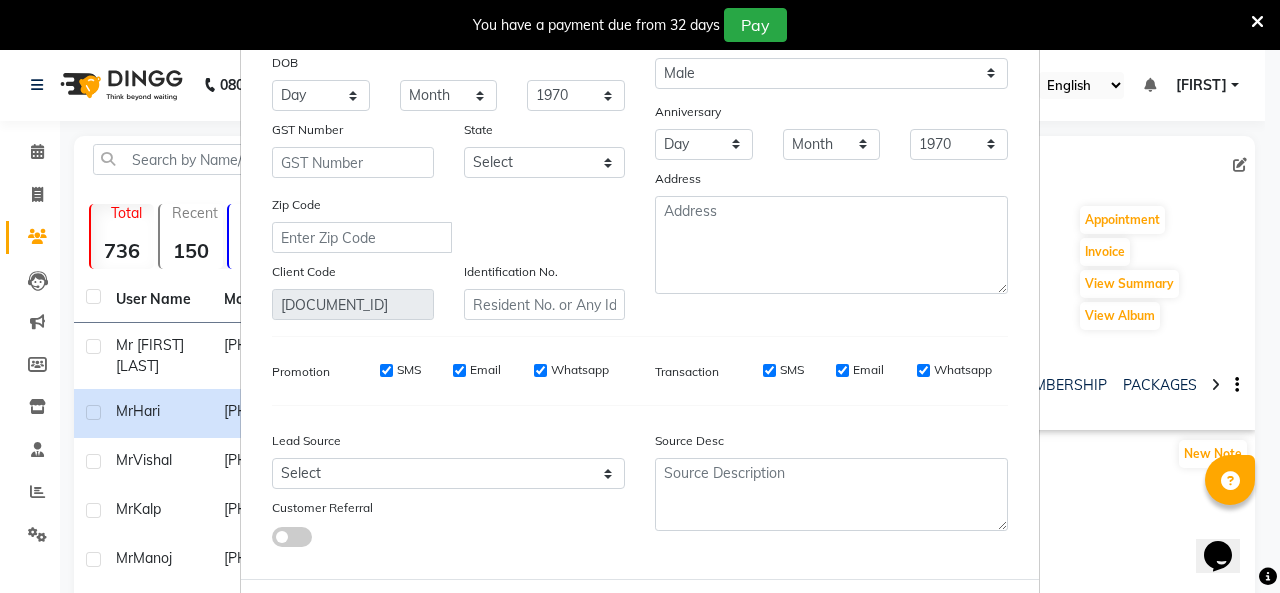 scroll, scrollTop: 291, scrollLeft: 0, axis: vertical 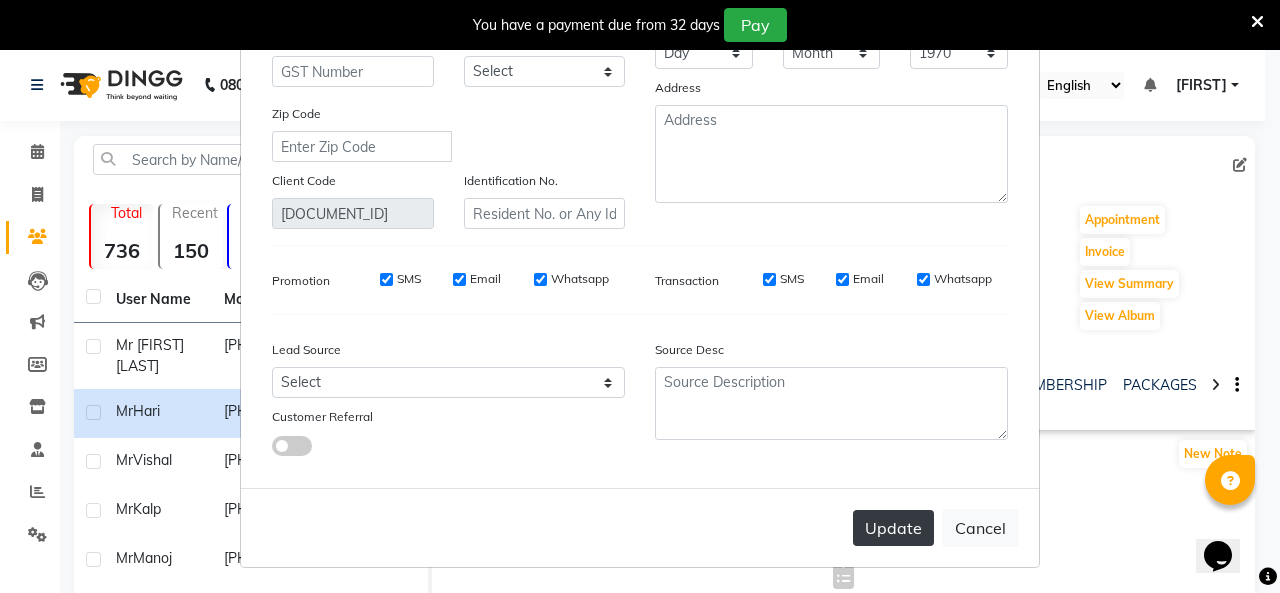 click on "Update" at bounding box center (893, 528) 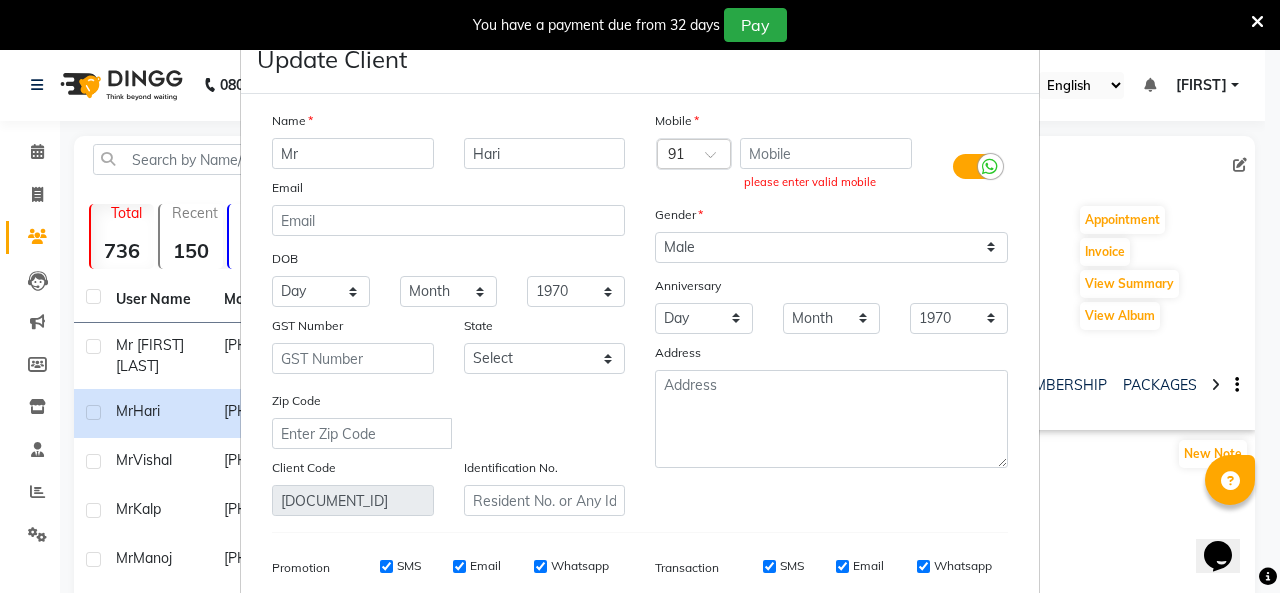 scroll, scrollTop: 0, scrollLeft: 0, axis: both 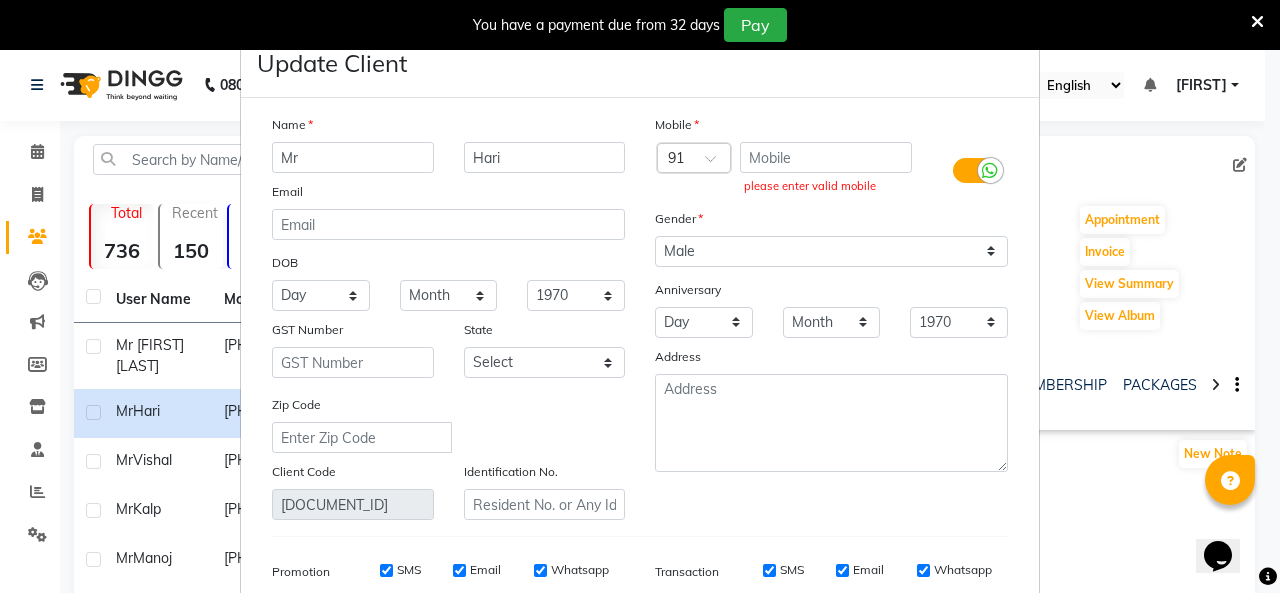 click on "please enter valid mobile" at bounding box center (832, 171) 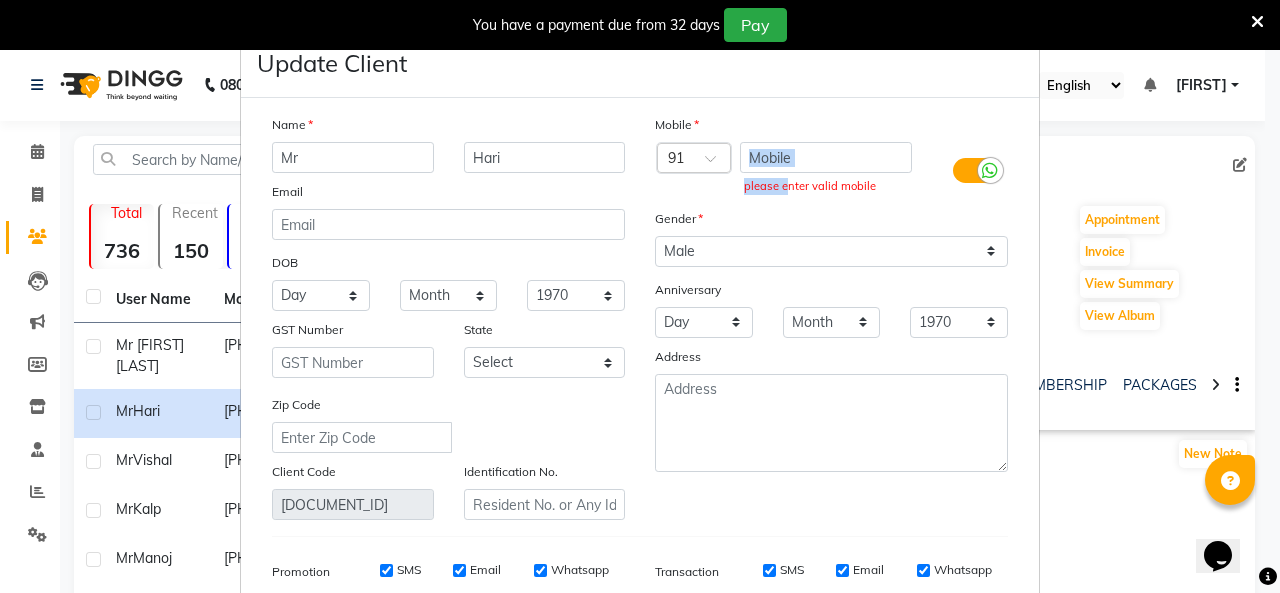 click at bounding box center [826, 157] 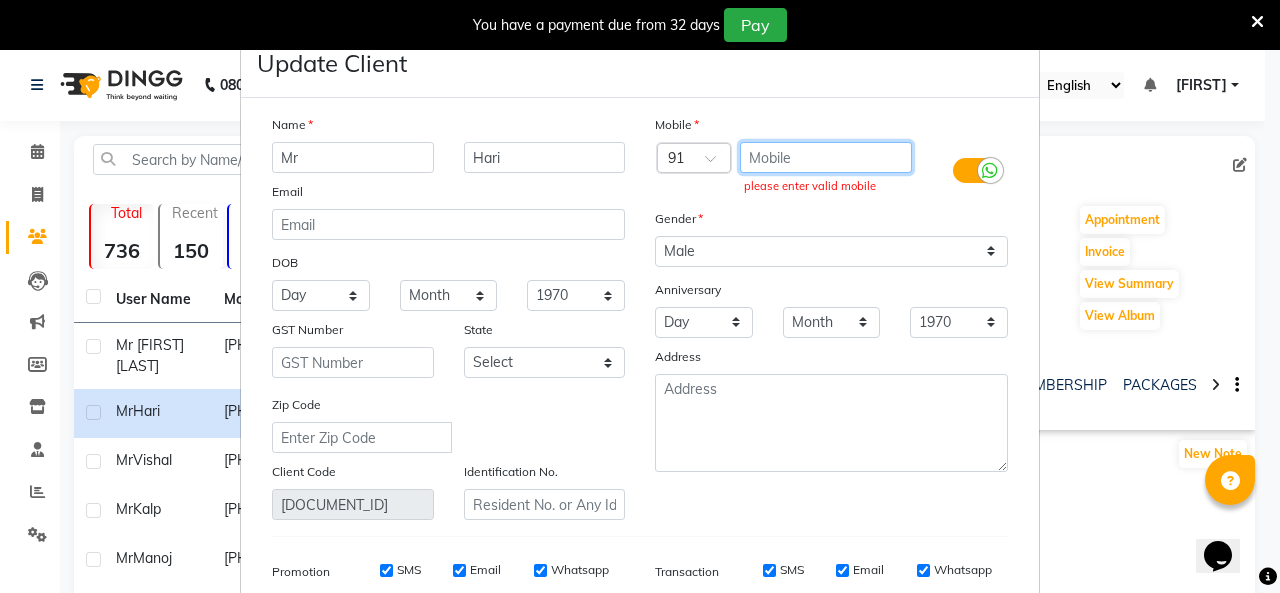paste on "9844890230" 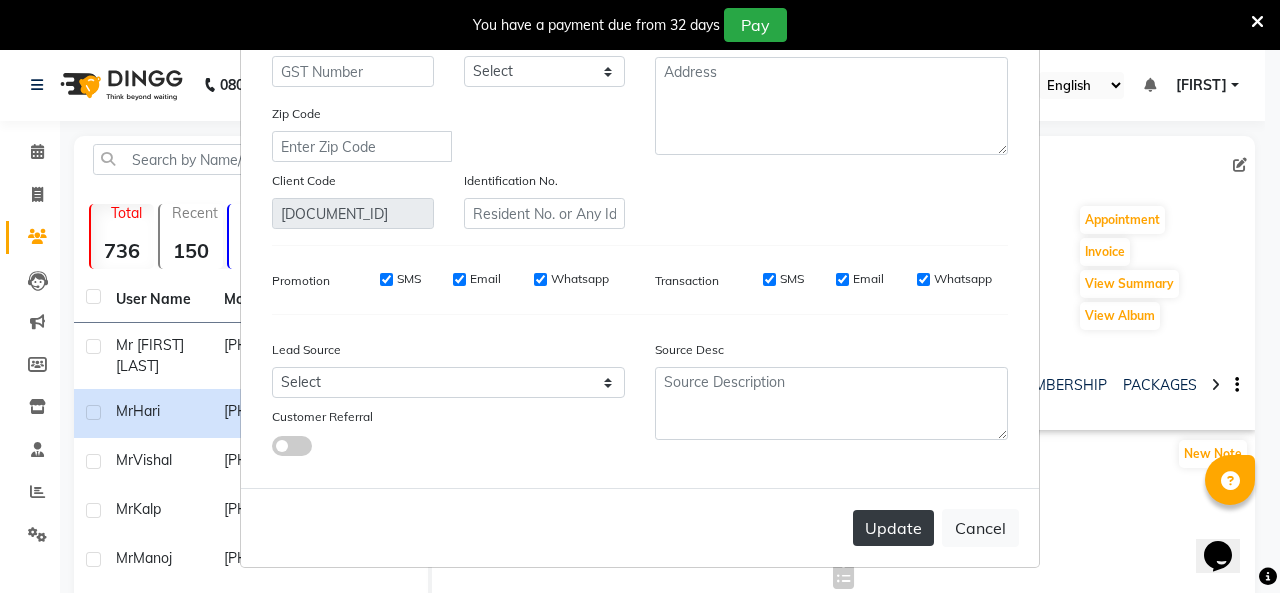 type on "9844890230" 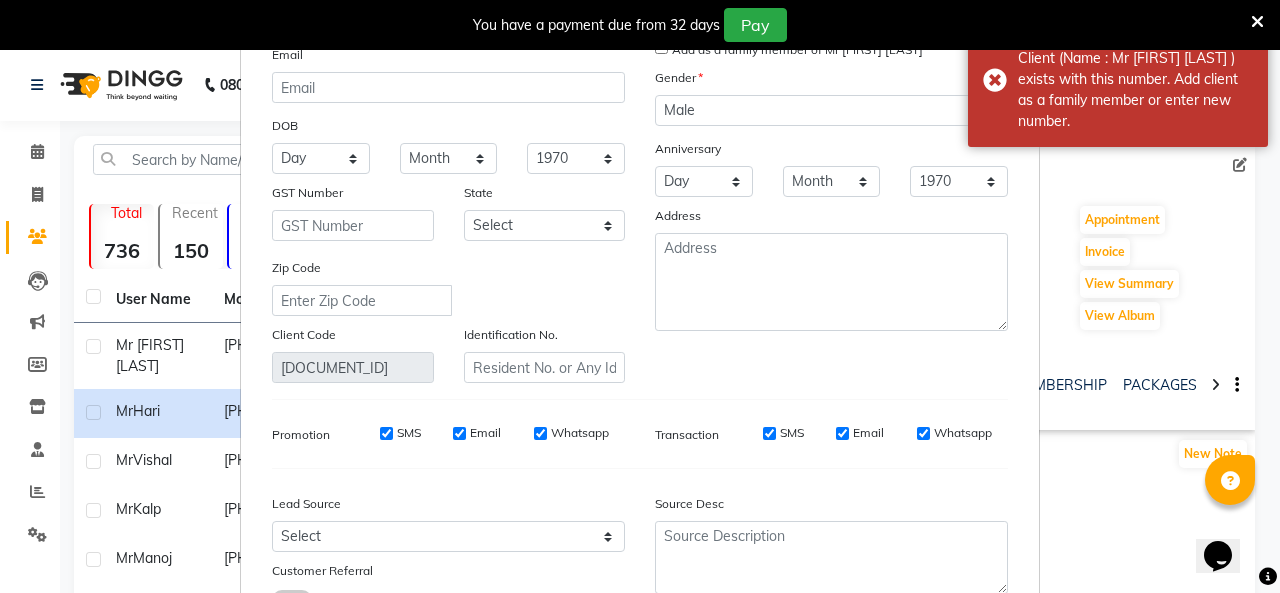 scroll, scrollTop: 0, scrollLeft: 0, axis: both 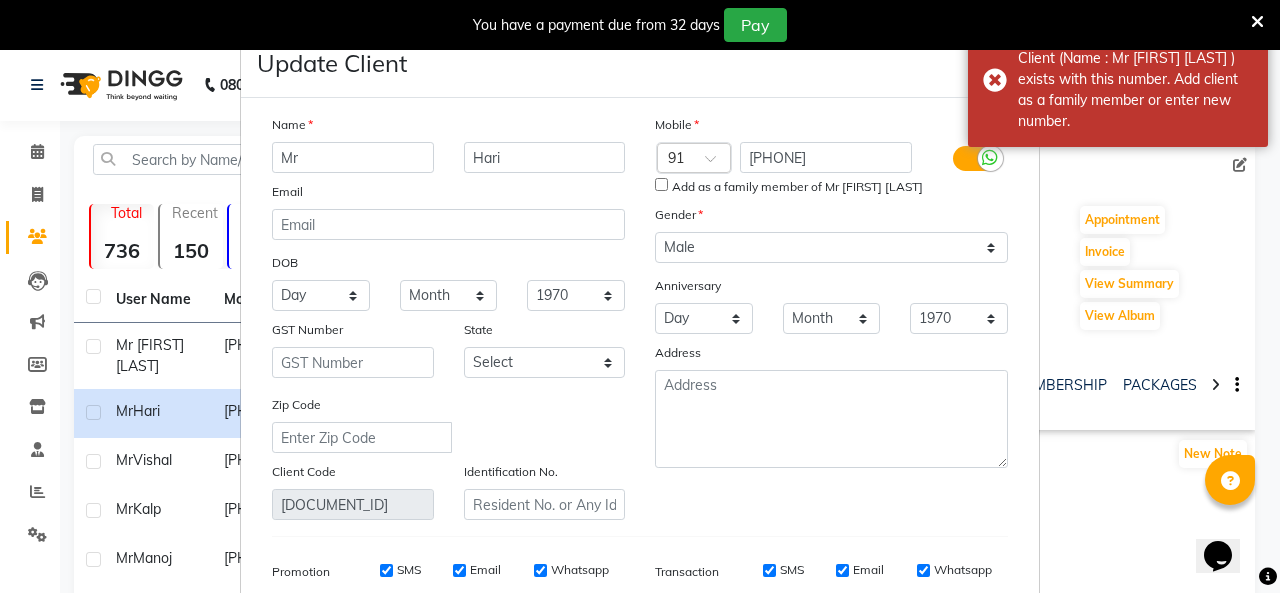 click on "Mobile Country Code × 91 9844890230 Add as a family member of Mr HK Chaturbady  Gender Select Male Female Other Prefer Not To Say Anniversary Day 01 02 03 04 05 06 07 08 09 10 11 12 13 14 15 16 17 18 19 20 21 22 23 24 25 26 27 28 29 30 31 Month January February March April May June July August September October November December 1970 1971 1972 1973 1974 1975 1976 1977 1978 1979 1980 1981 1982 1983 1984 1985 1986 1987 1988 1989 1990 1991 1992 1993 1994 1995 1996 1997 1998 1999 2000 2001 2002 2003 2004 2005 2006 2007 2008 2009 2010 2011 2012 2013 2014 2015 2016 2017 2018 2019 2020 2021 2022 2023 2024 2025 Address" at bounding box center [831, 317] 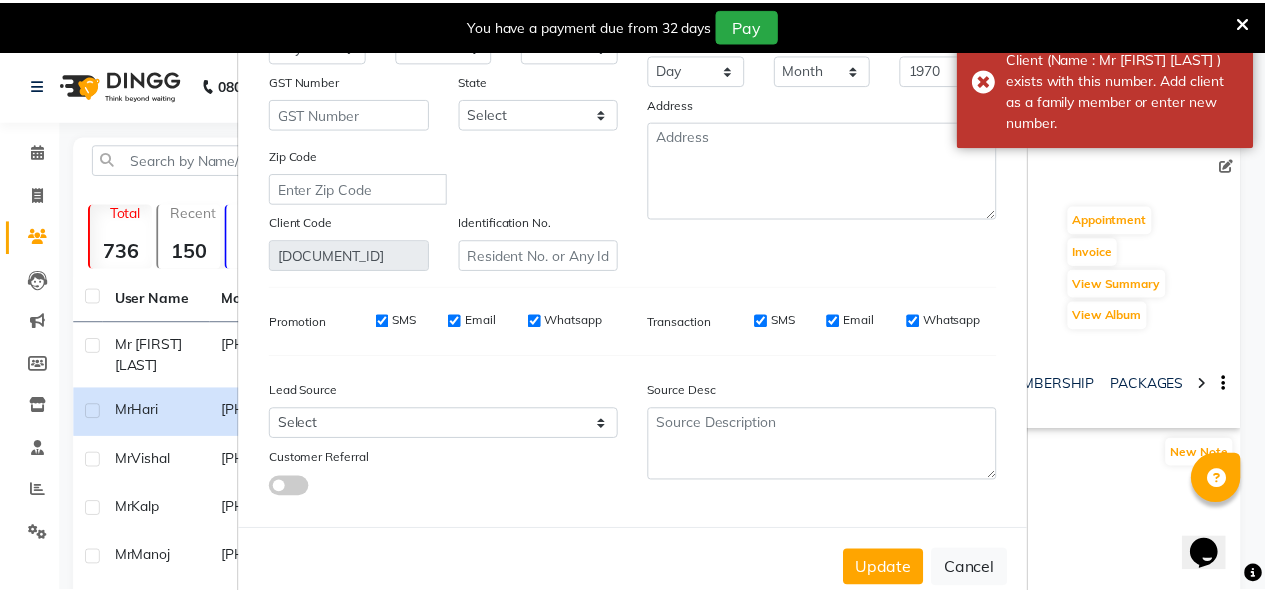 scroll, scrollTop: 291, scrollLeft: 0, axis: vertical 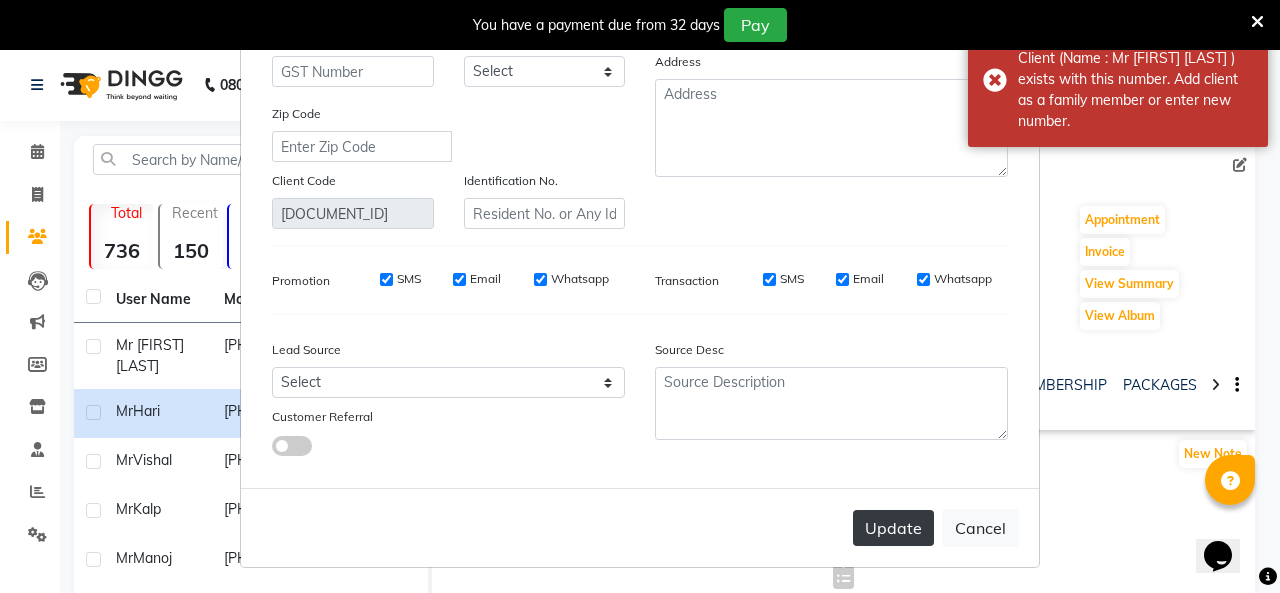 click on "Update" at bounding box center [893, 528] 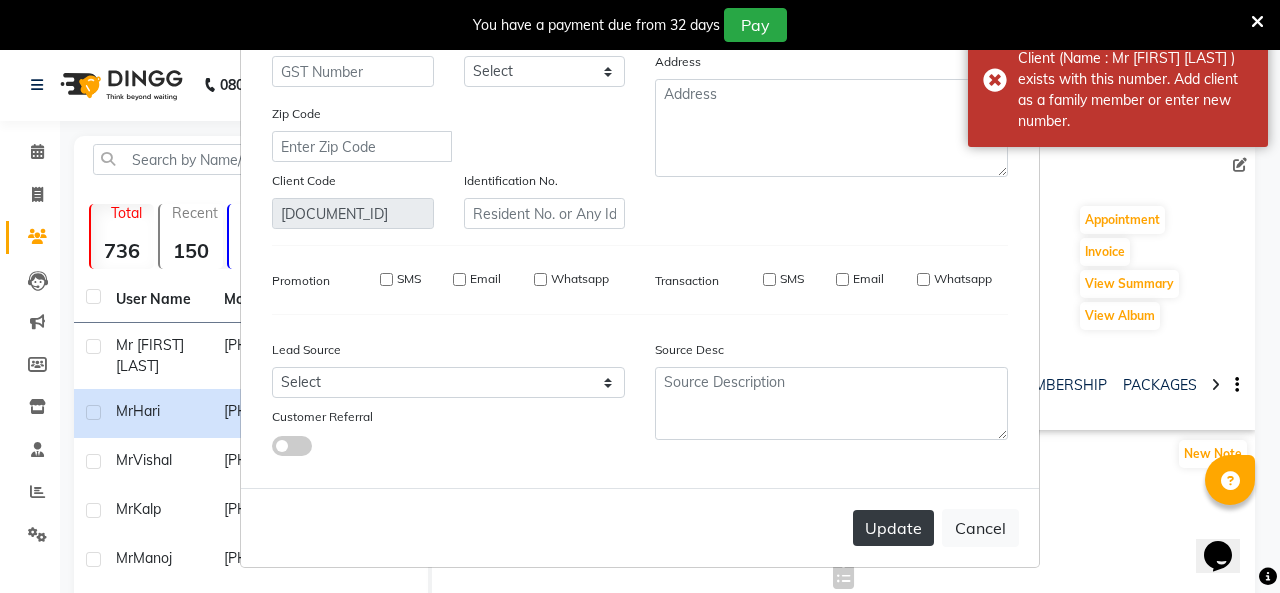 type 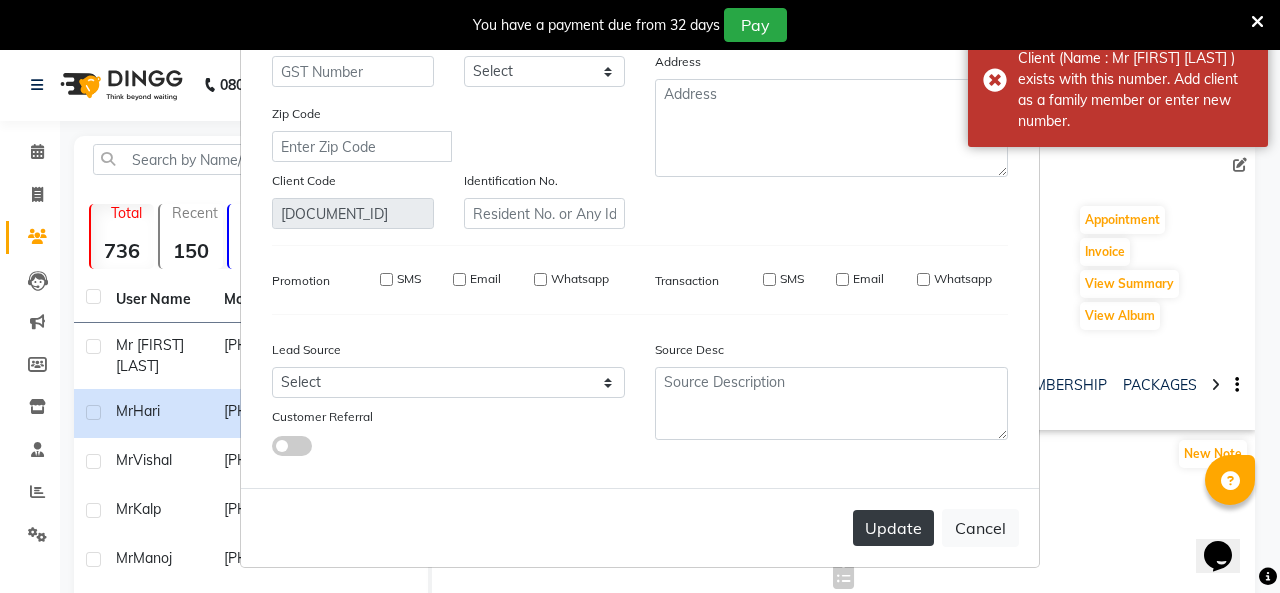 type 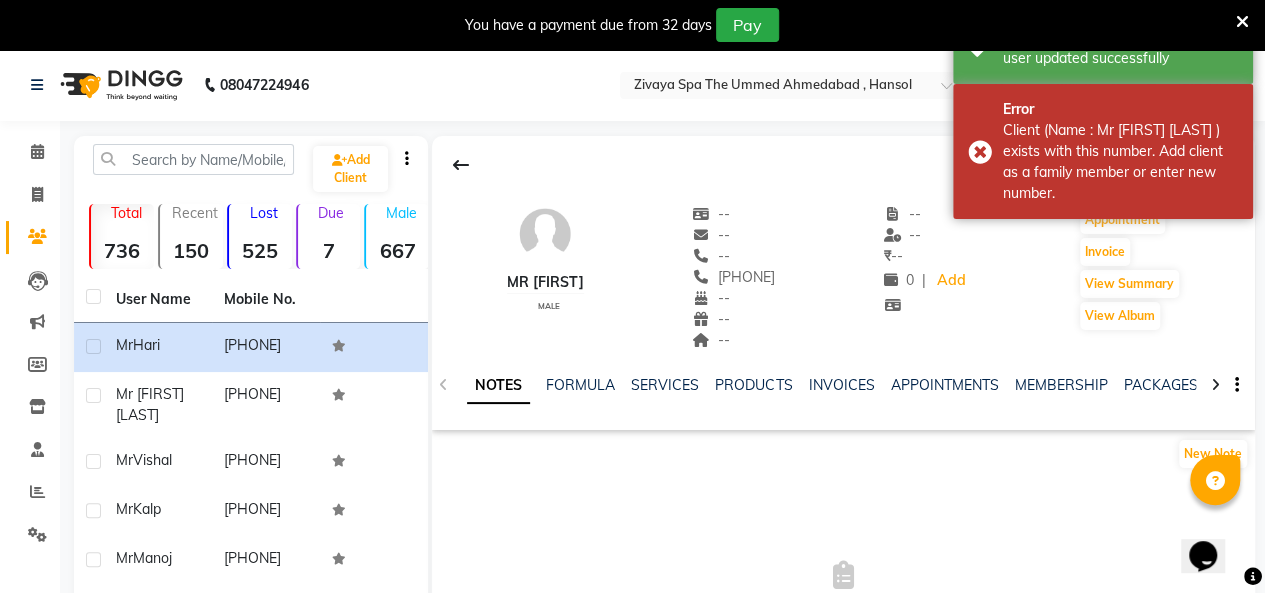 click 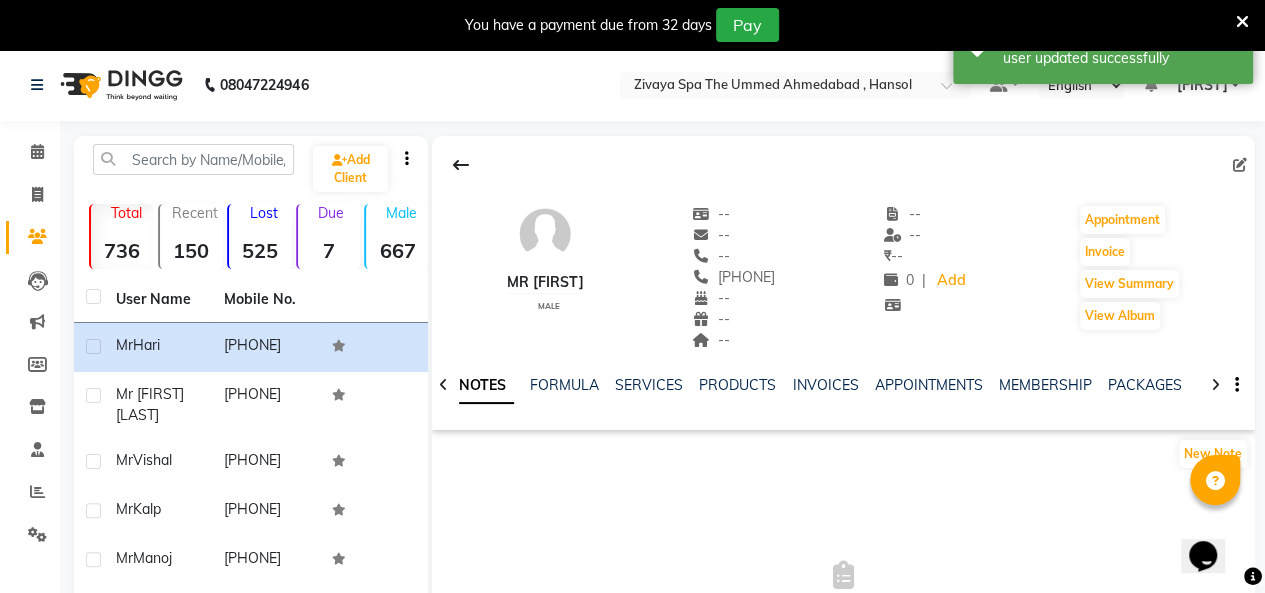 click 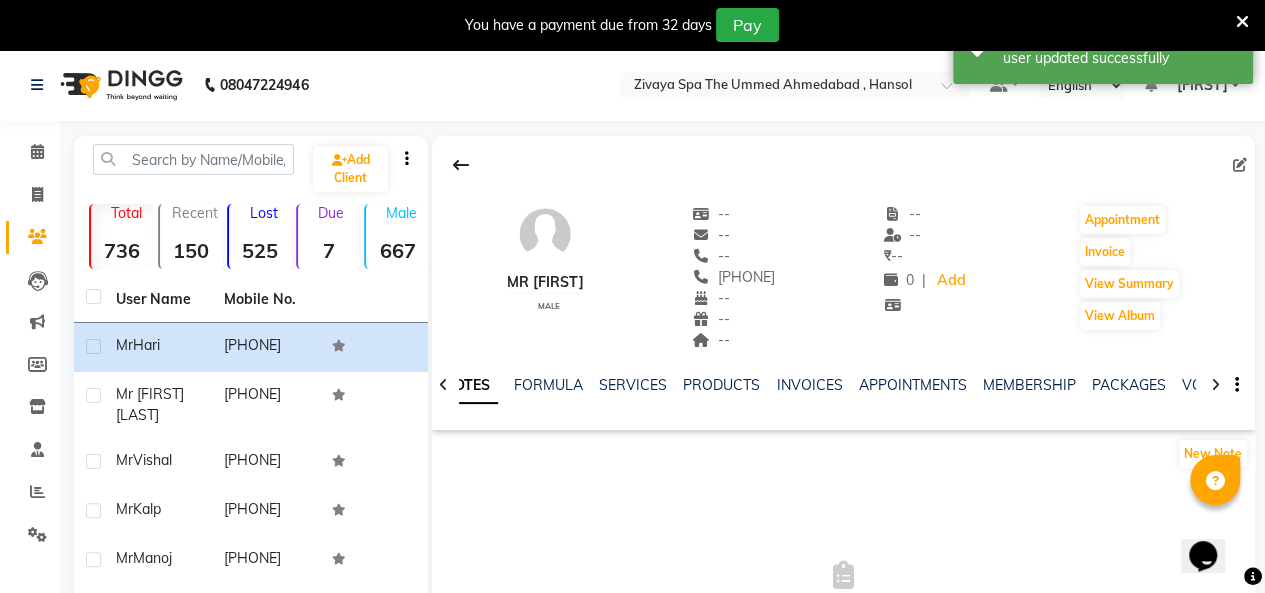 click 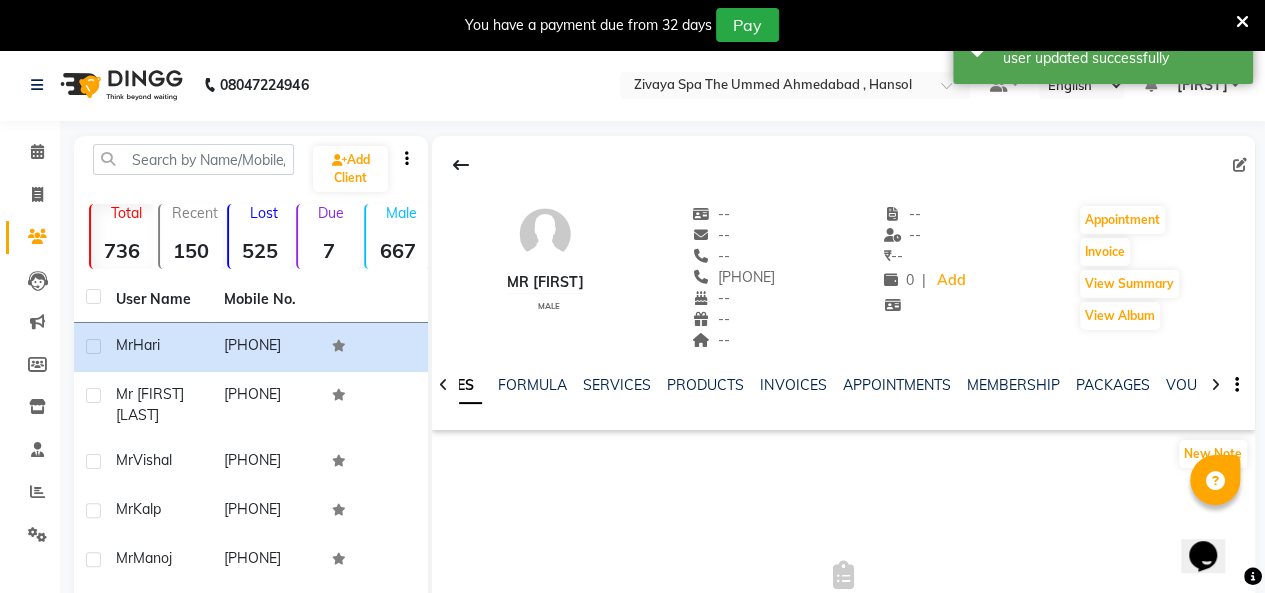 click 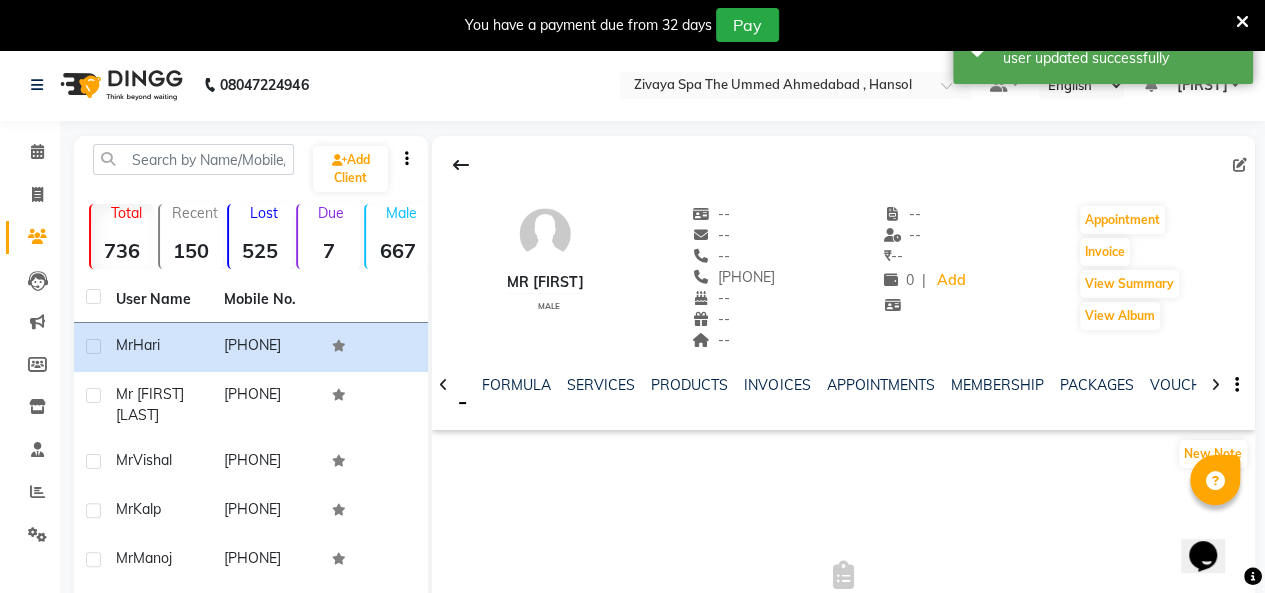 click 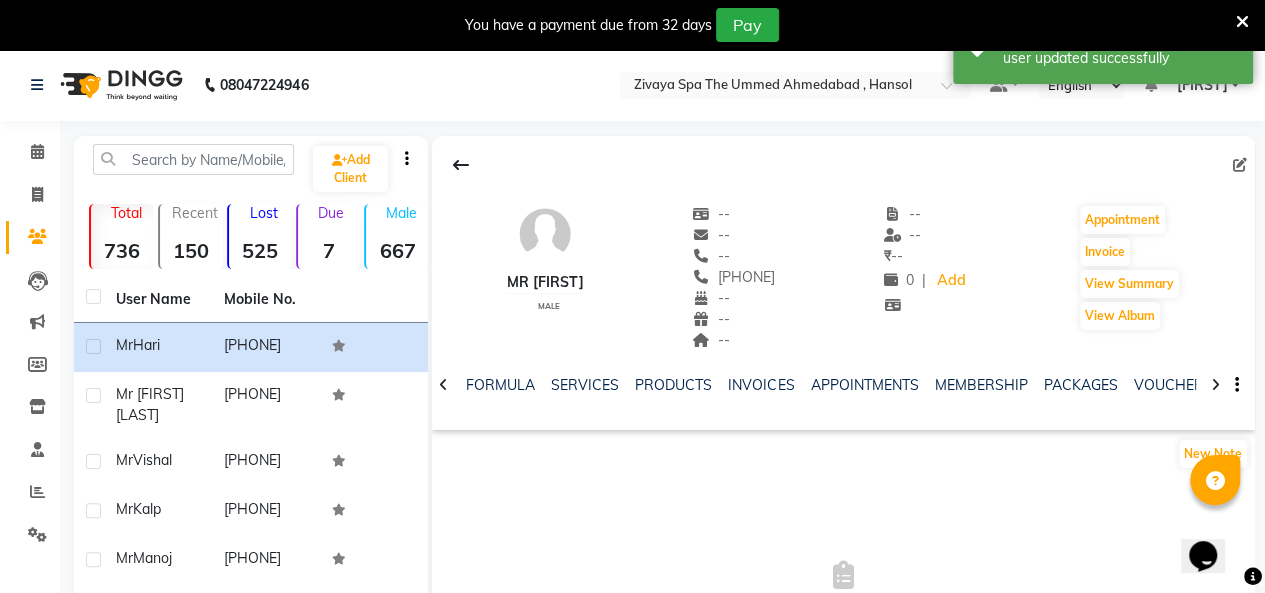 click 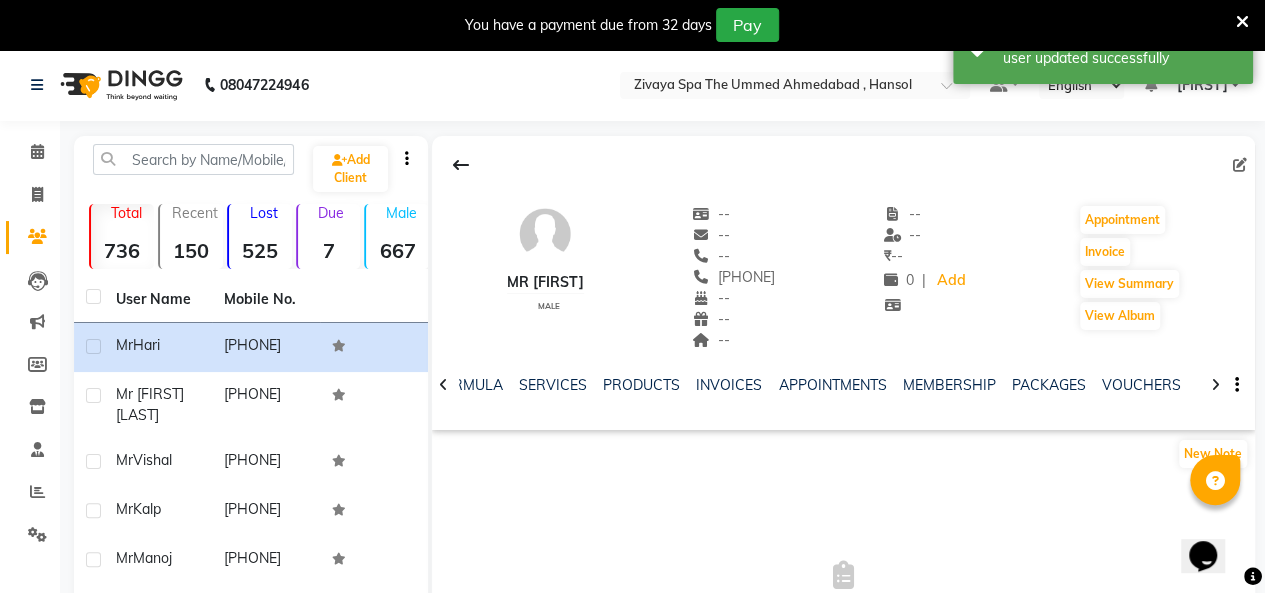 click 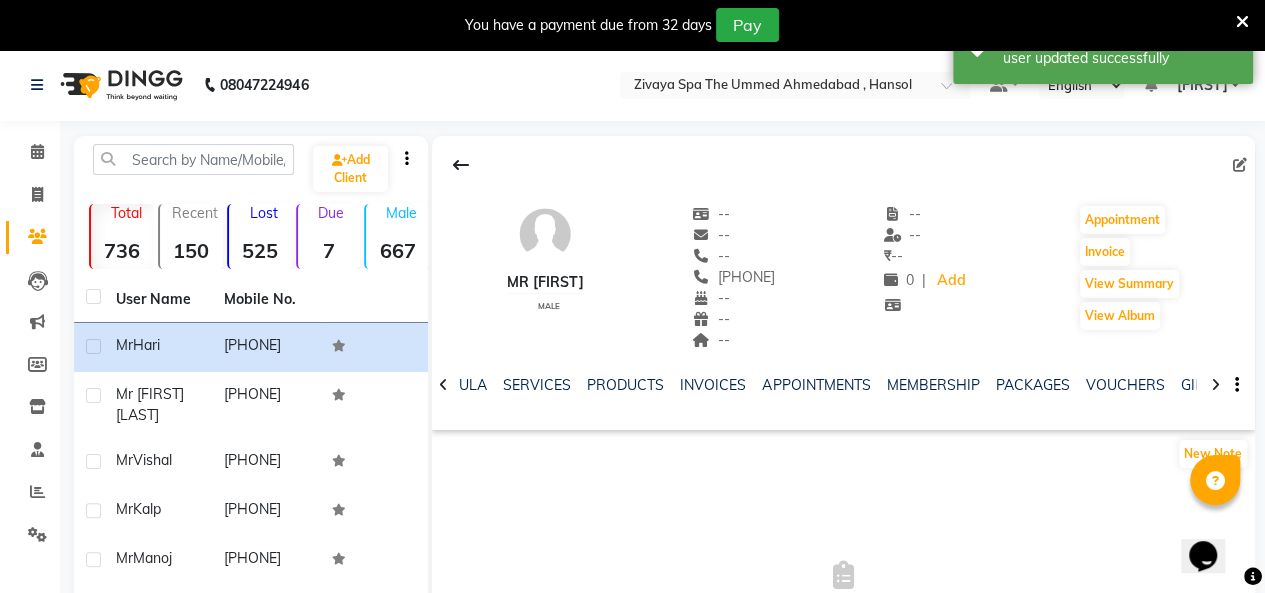 click 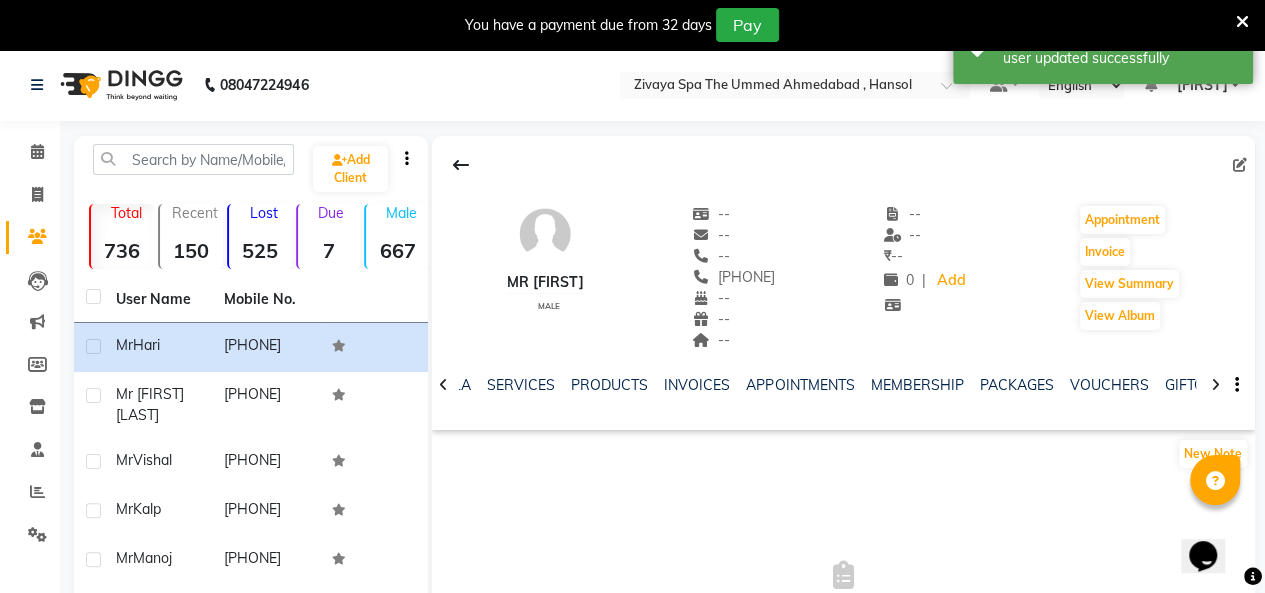 click 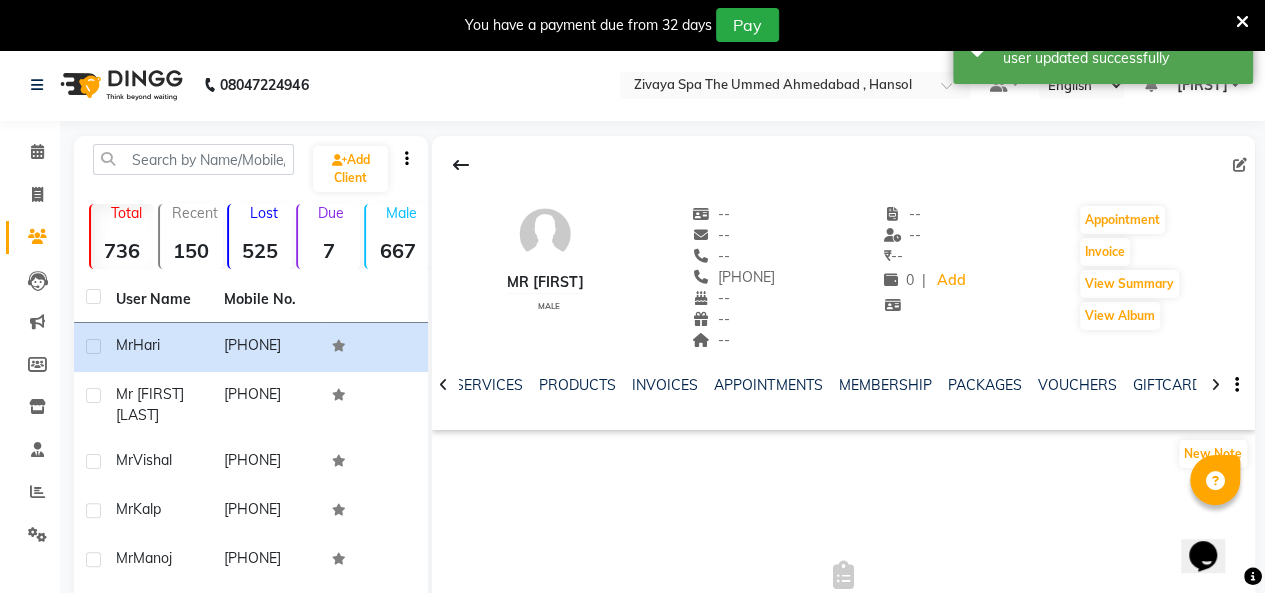 click 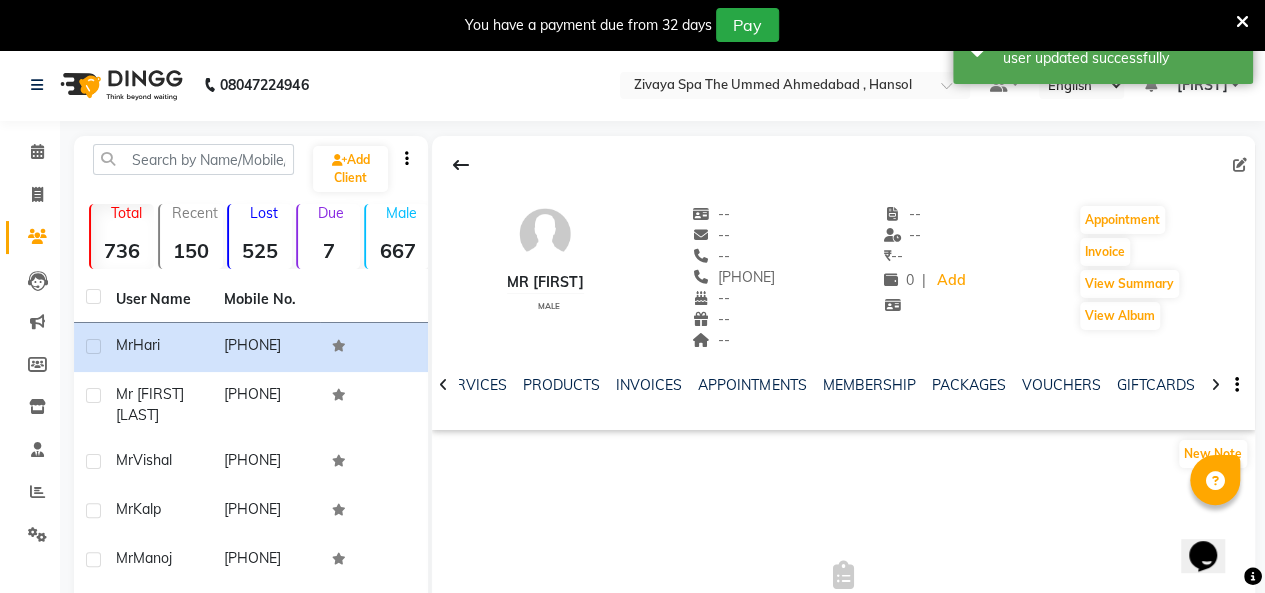 click 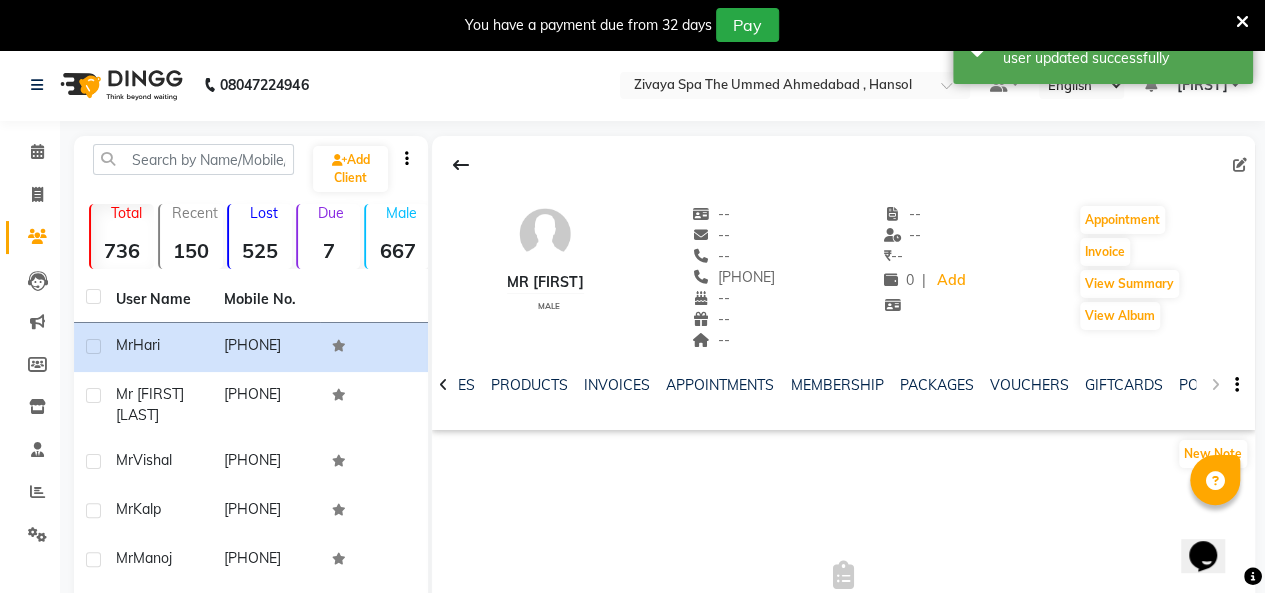 click on "NOTES FORMULA SERVICES PRODUCTS INVOICES APPOINTMENTS MEMBERSHIP PACKAGES VOUCHERS GIFTCARDS POINTS FORMS FAMILY CARDS WALLET" 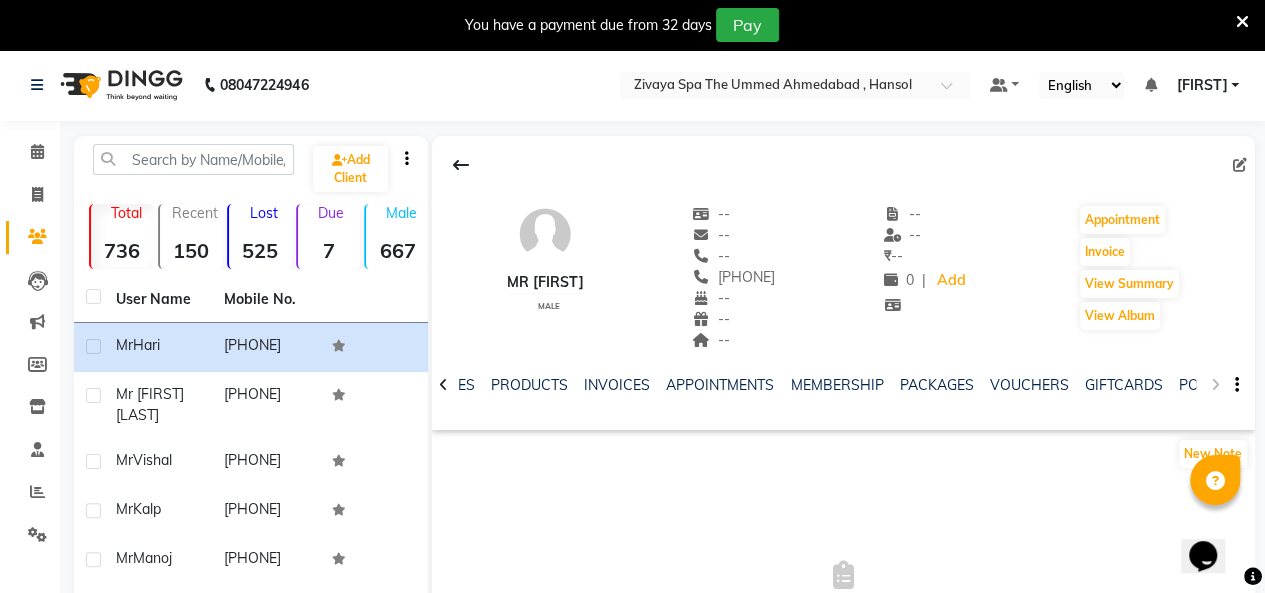 click on "NOTES FORMULA SERVICES PRODUCTS INVOICES APPOINTMENTS MEMBERSHIP PACKAGES VOUCHERS GIFTCARDS POINTS FORMS FAMILY CARDS WALLET" 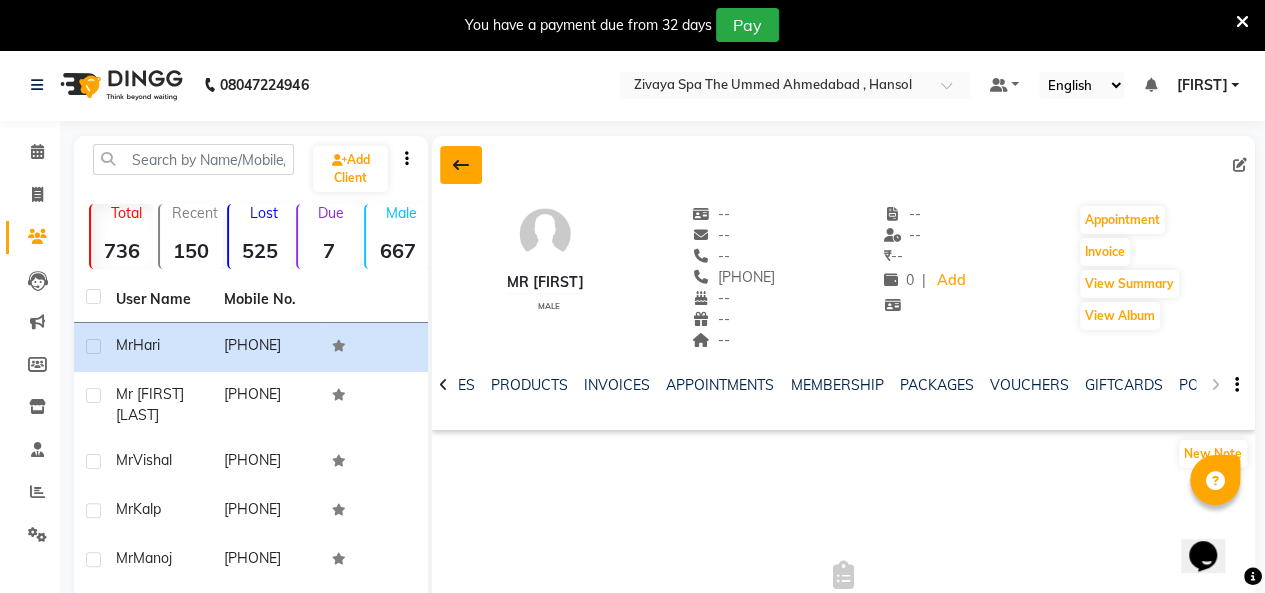 click 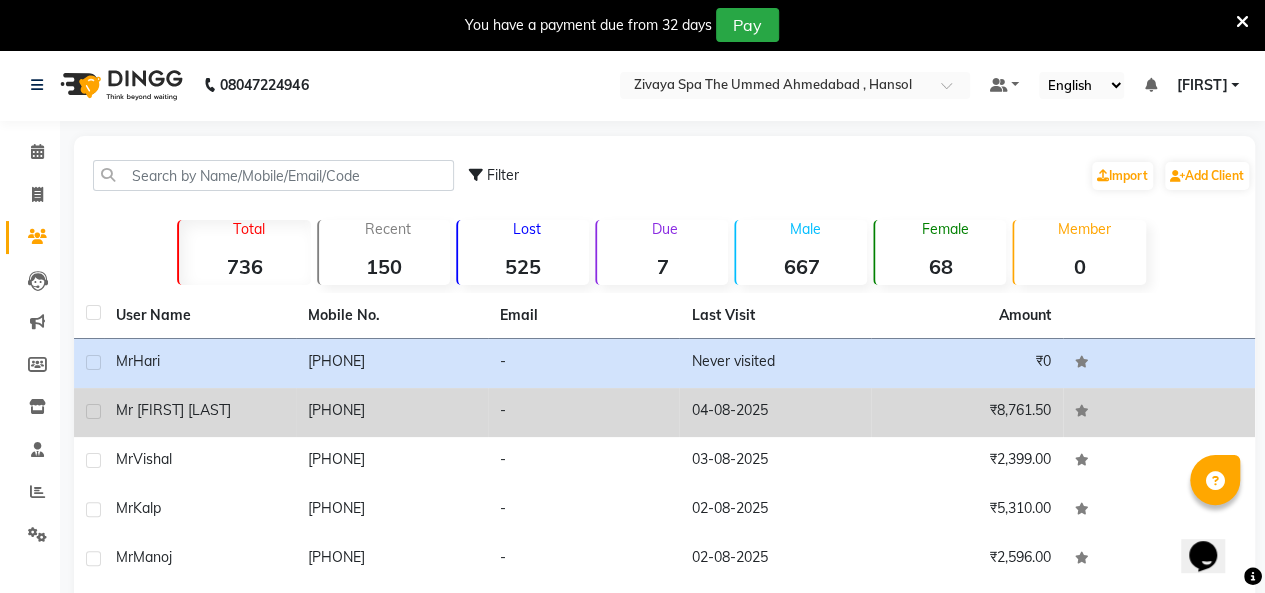 click on "9844890230" 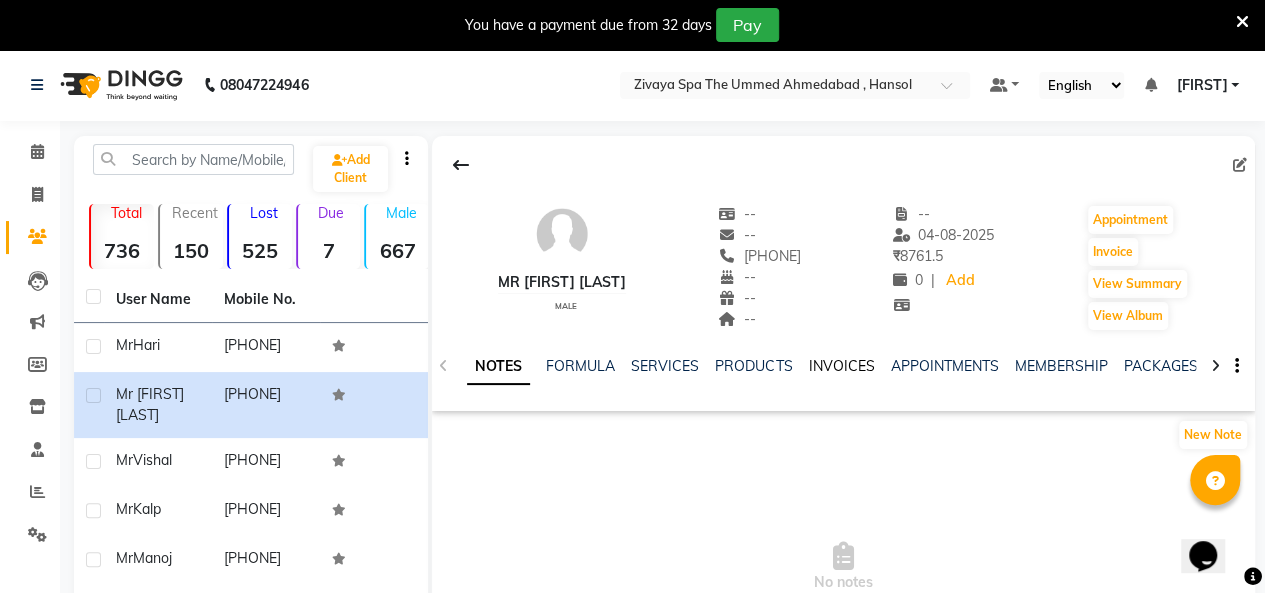 click on "INVOICES" 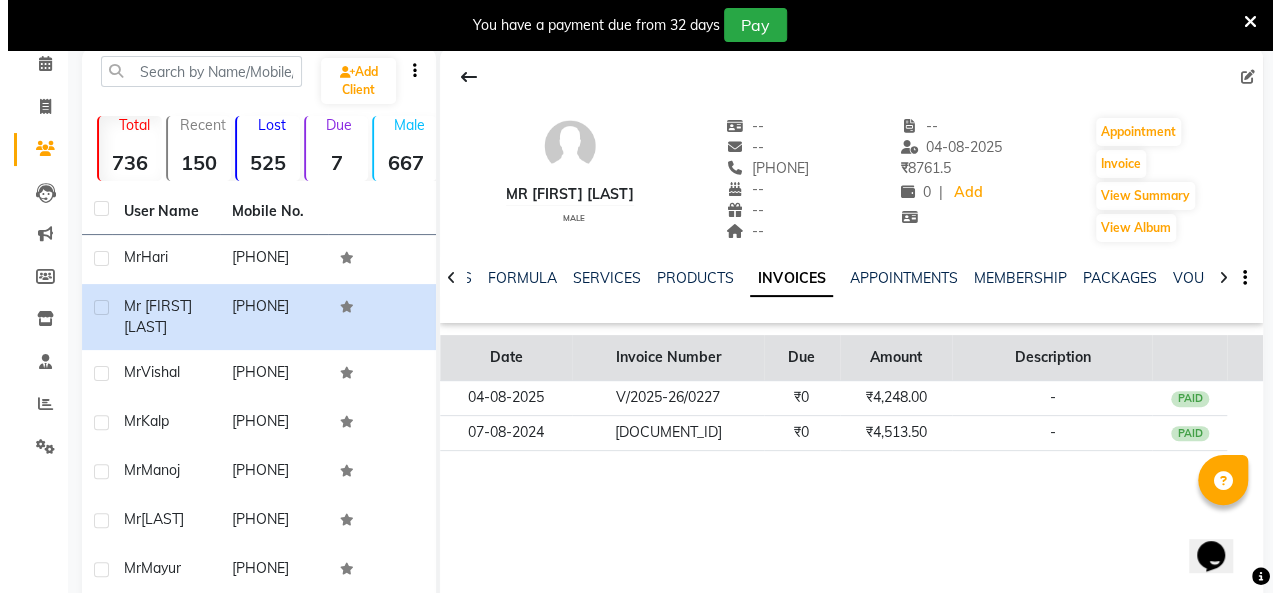 scroll, scrollTop: 200, scrollLeft: 0, axis: vertical 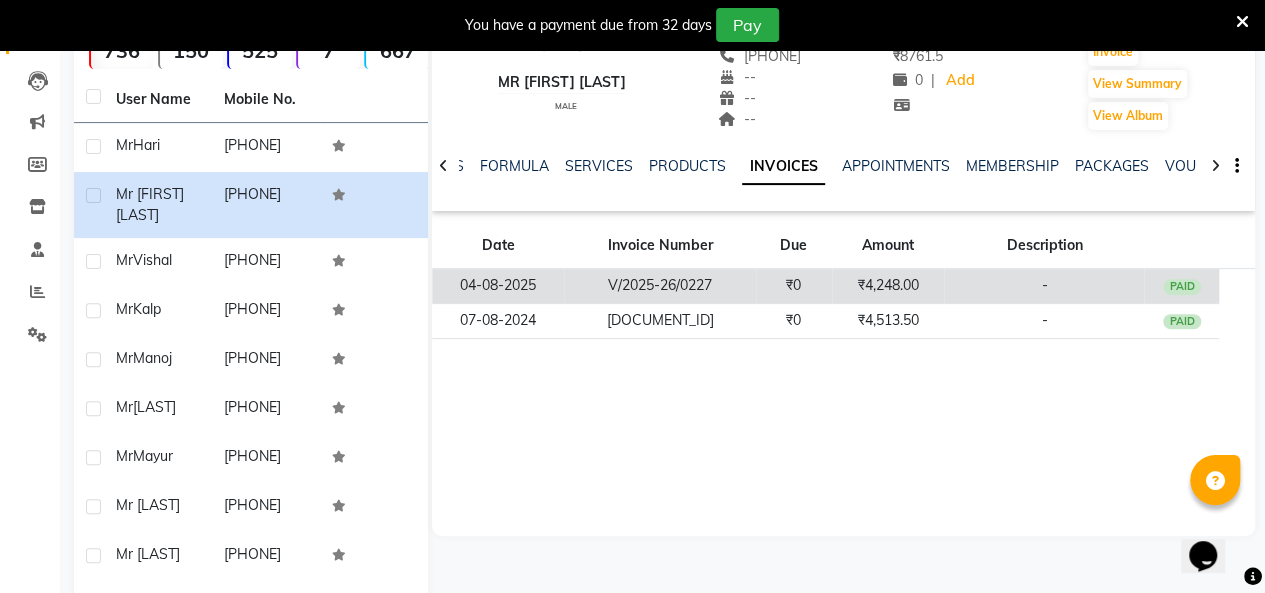 click on "₹0" 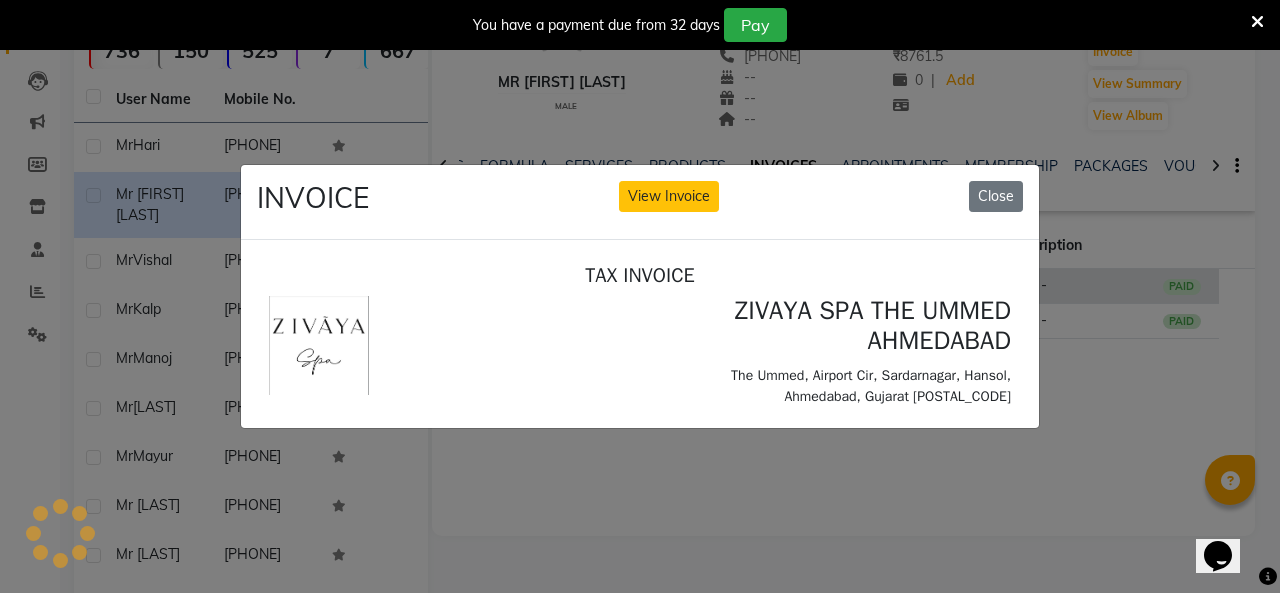 scroll, scrollTop: 0, scrollLeft: 0, axis: both 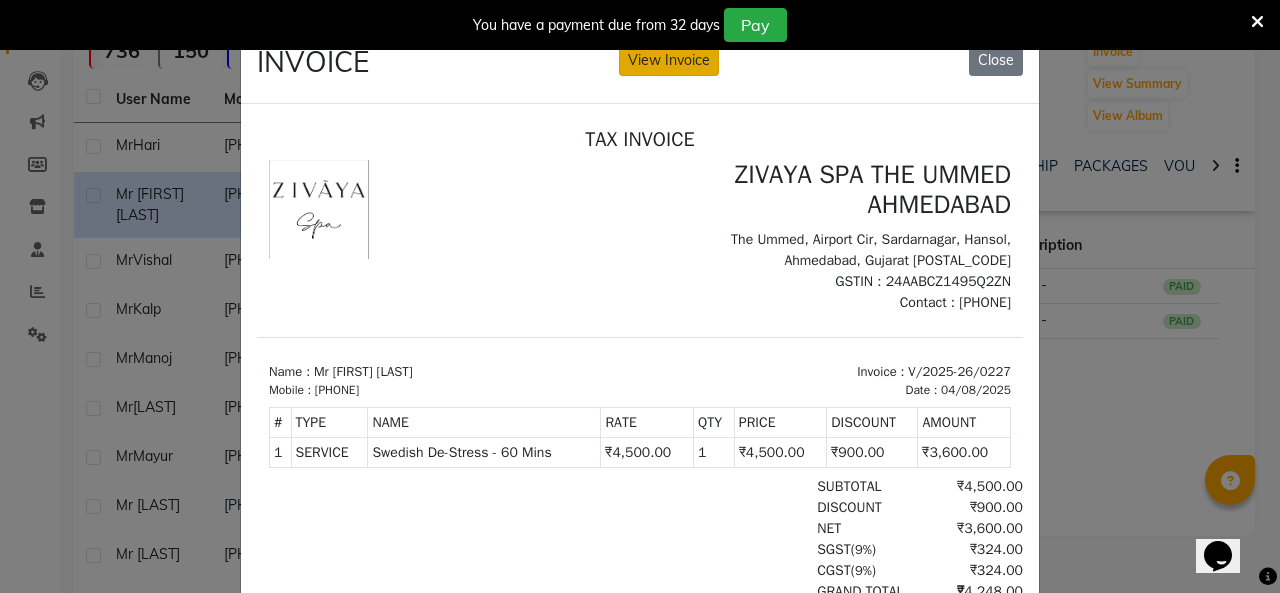 click on "View Invoice" 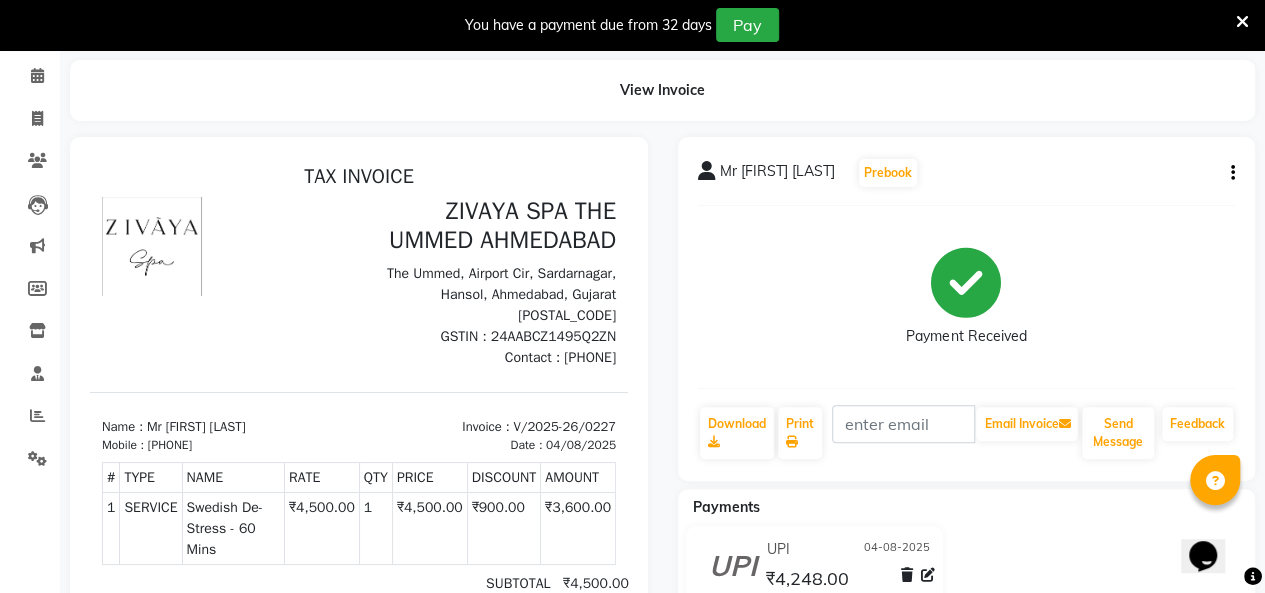 scroll, scrollTop: 0, scrollLeft: 0, axis: both 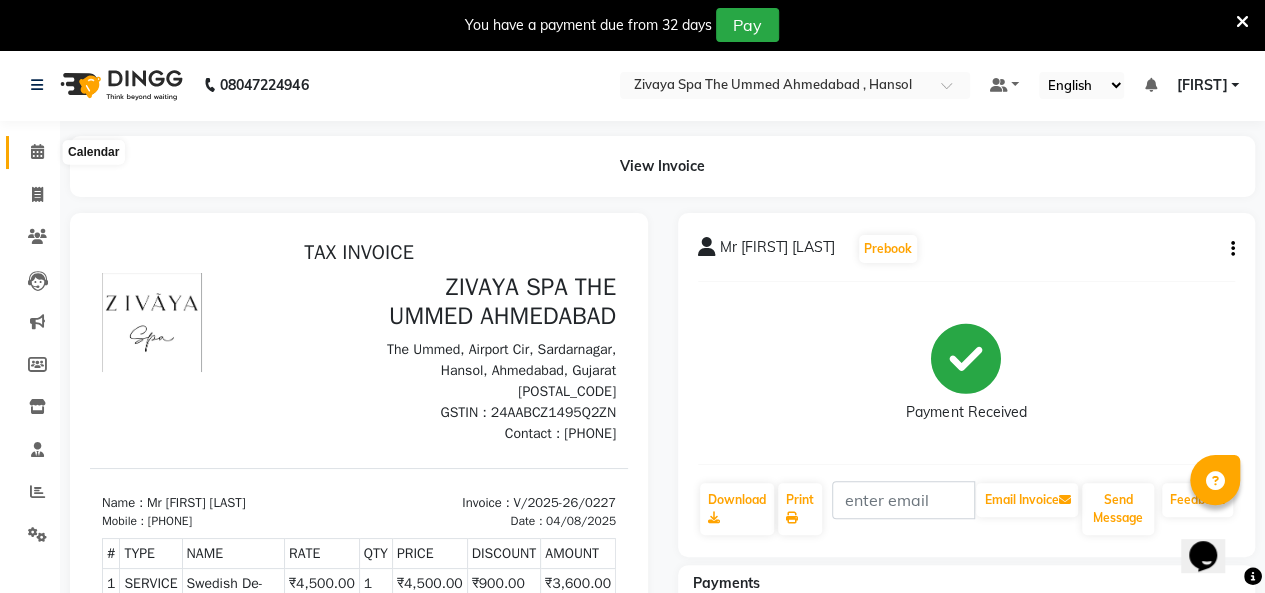 drag, startPoint x: 34, startPoint y: 145, endPoint x: 1279, endPoint y: 37, distance: 1249.6755 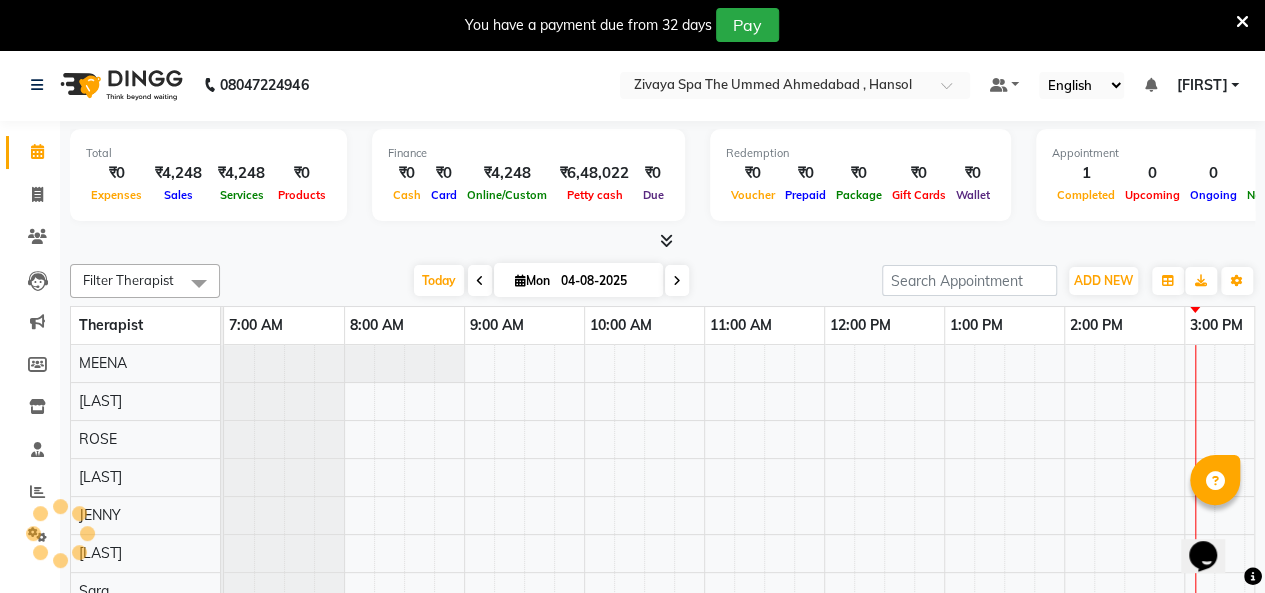 scroll, scrollTop: 0, scrollLeft: 0, axis: both 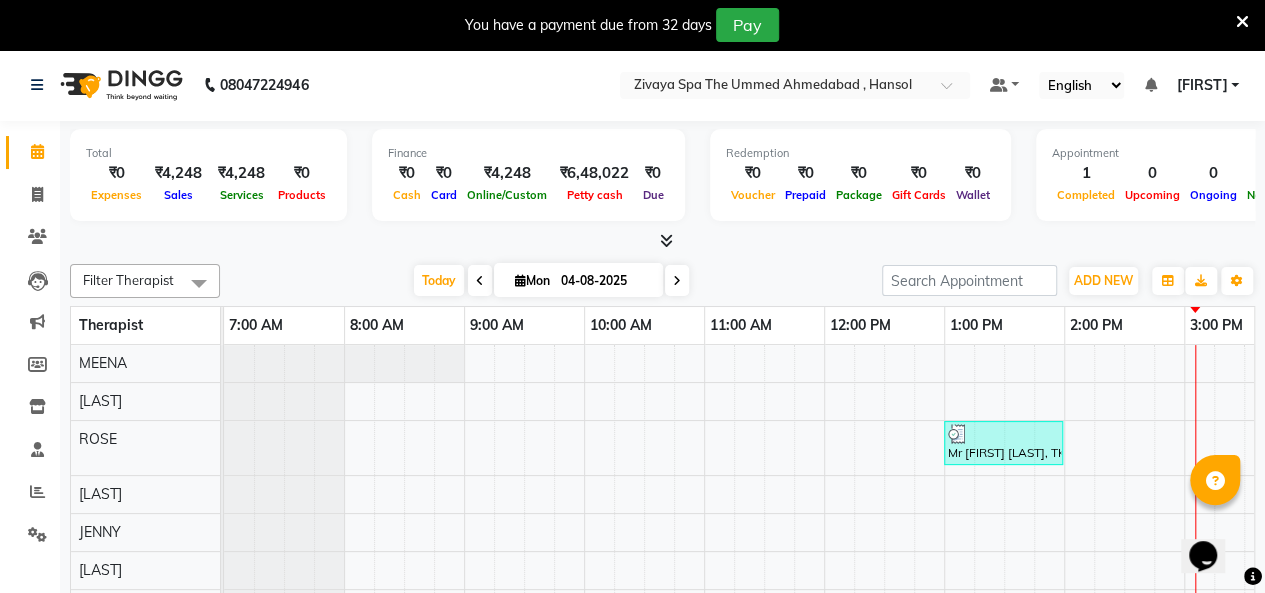 click at bounding box center [1242, 22] 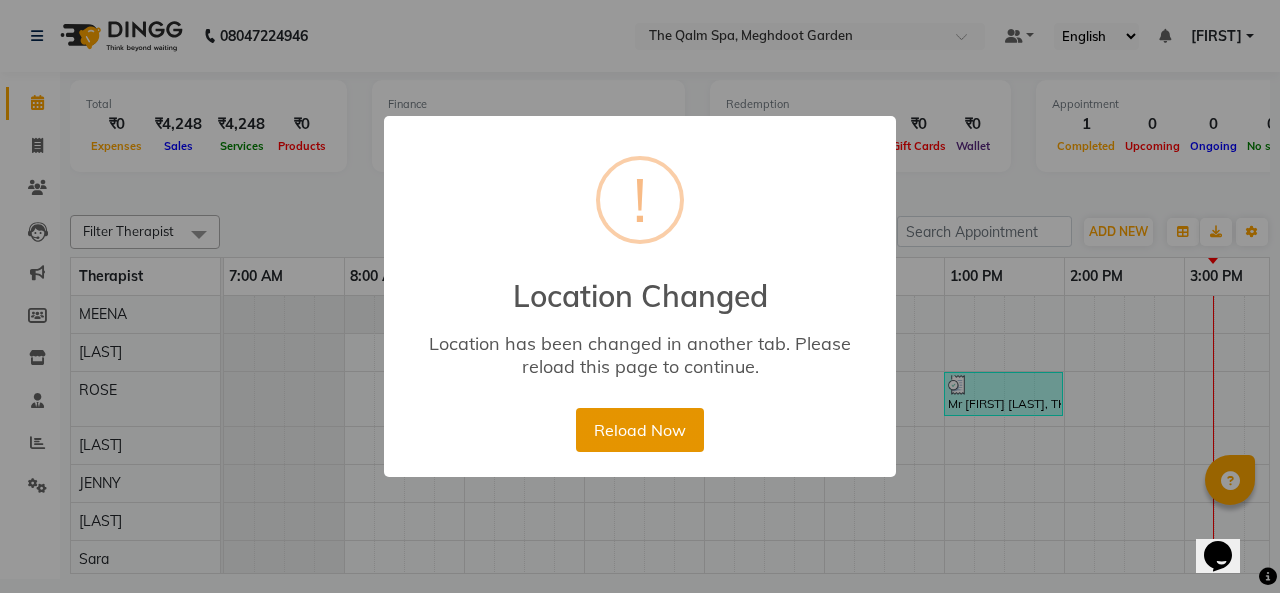 click on "Reload Now" at bounding box center [639, 430] 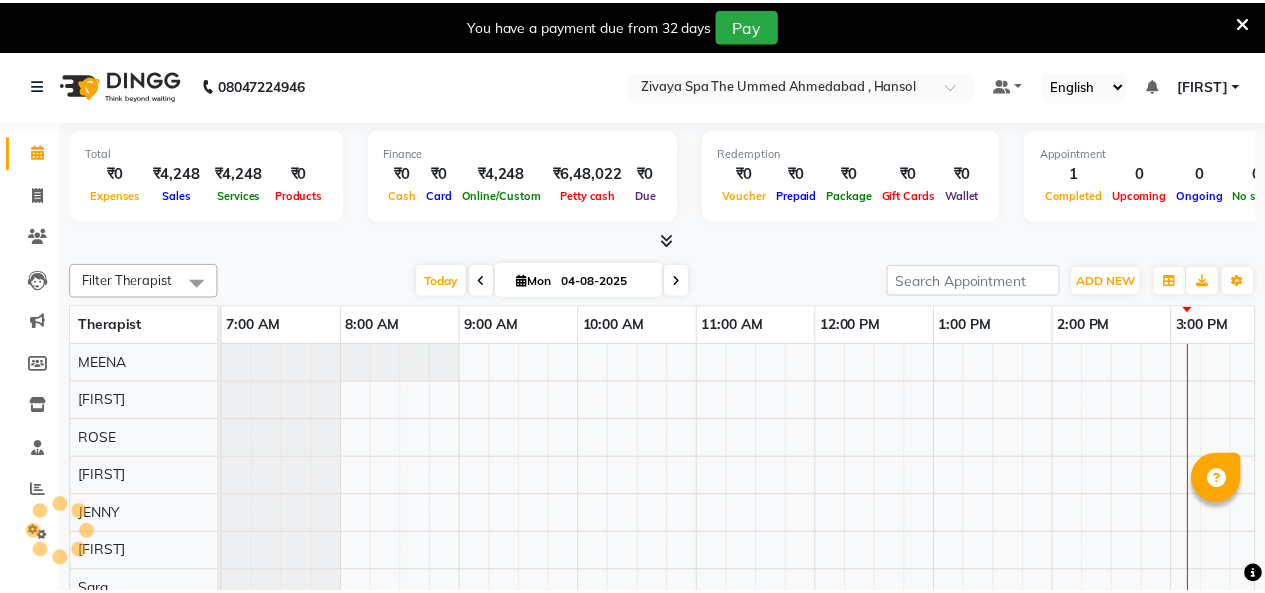 scroll, scrollTop: 0, scrollLeft: 0, axis: both 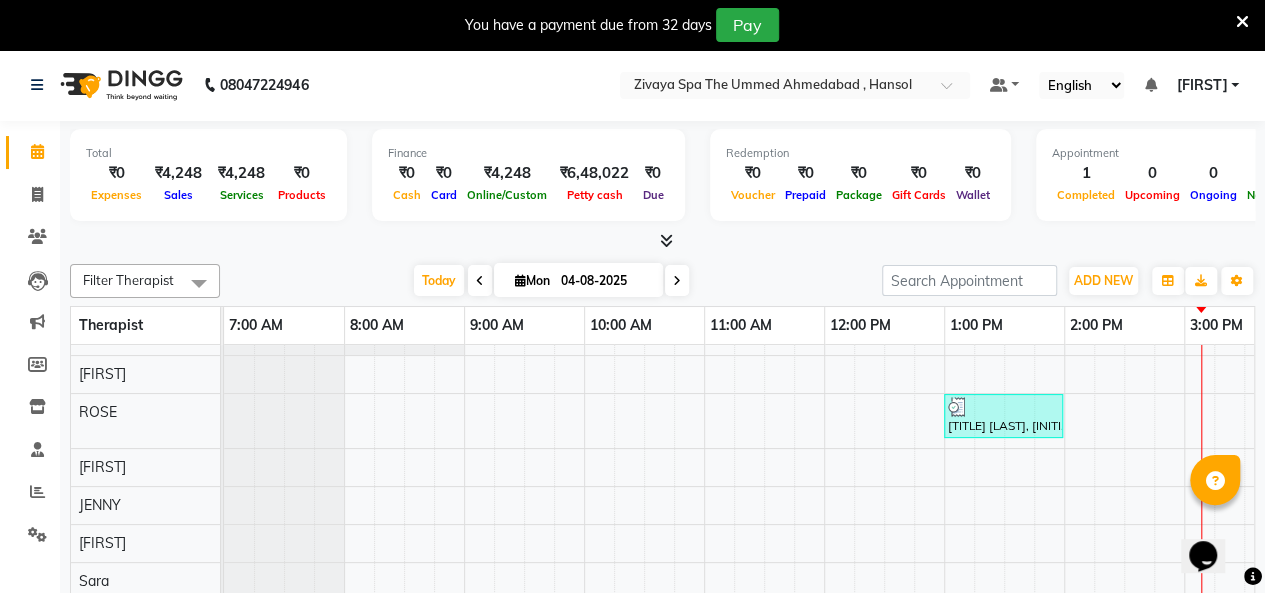 click at bounding box center [1242, 22] 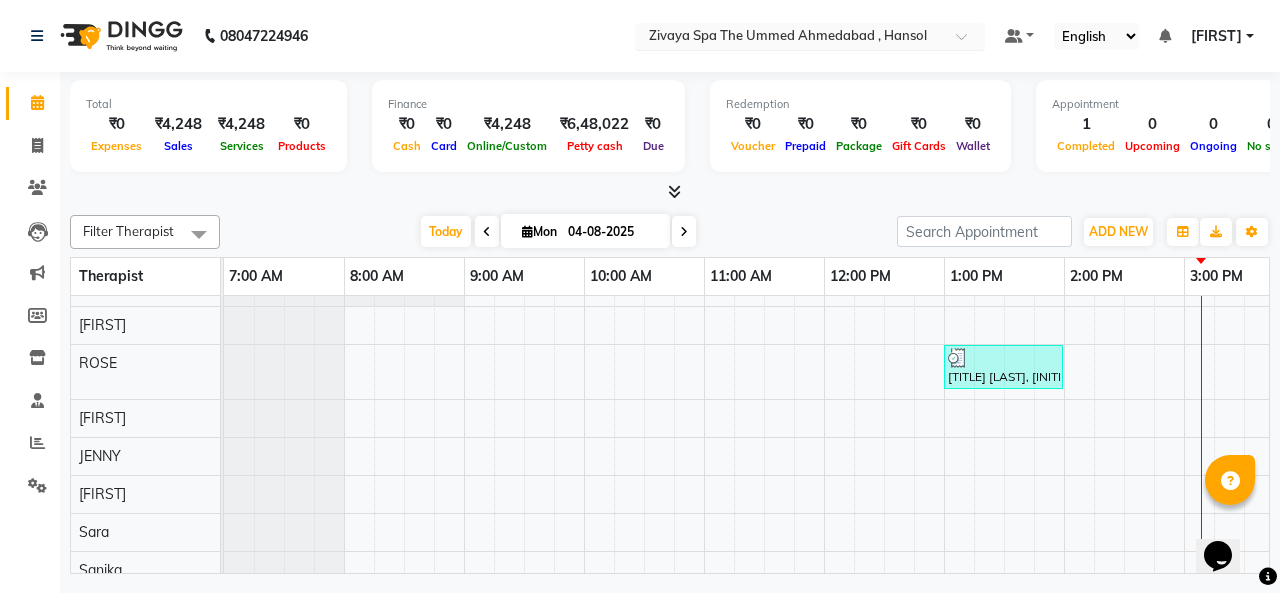 click at bounding box center (790, 38) 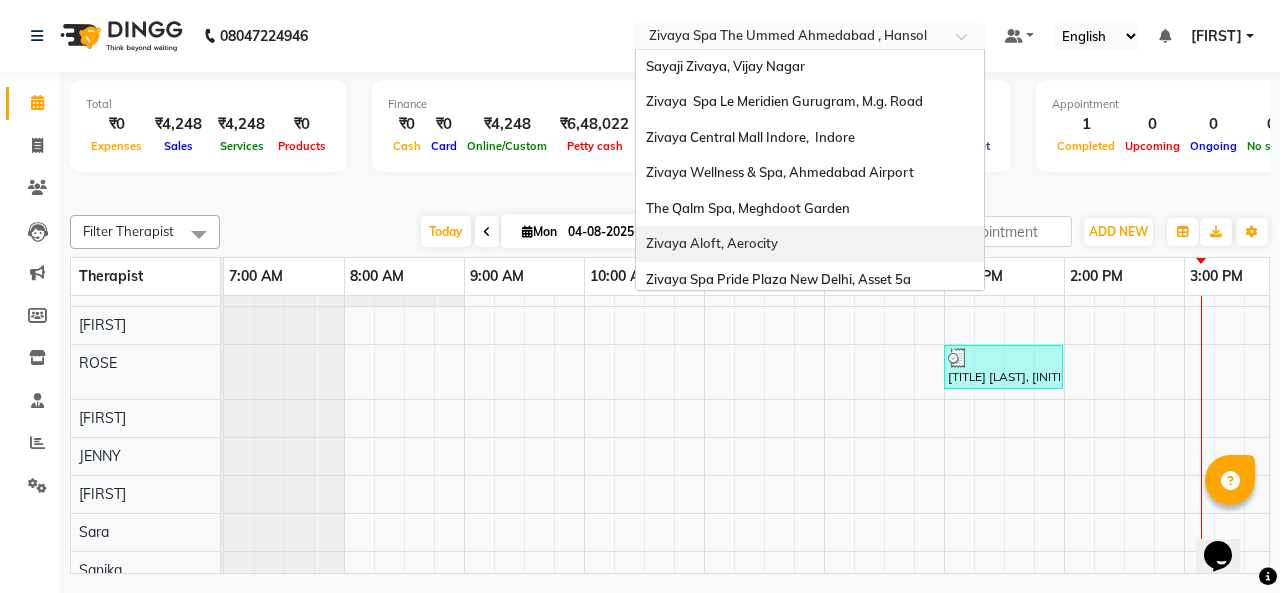 scroll, scrollTop: 0, scrollLeft: 0, axis: both 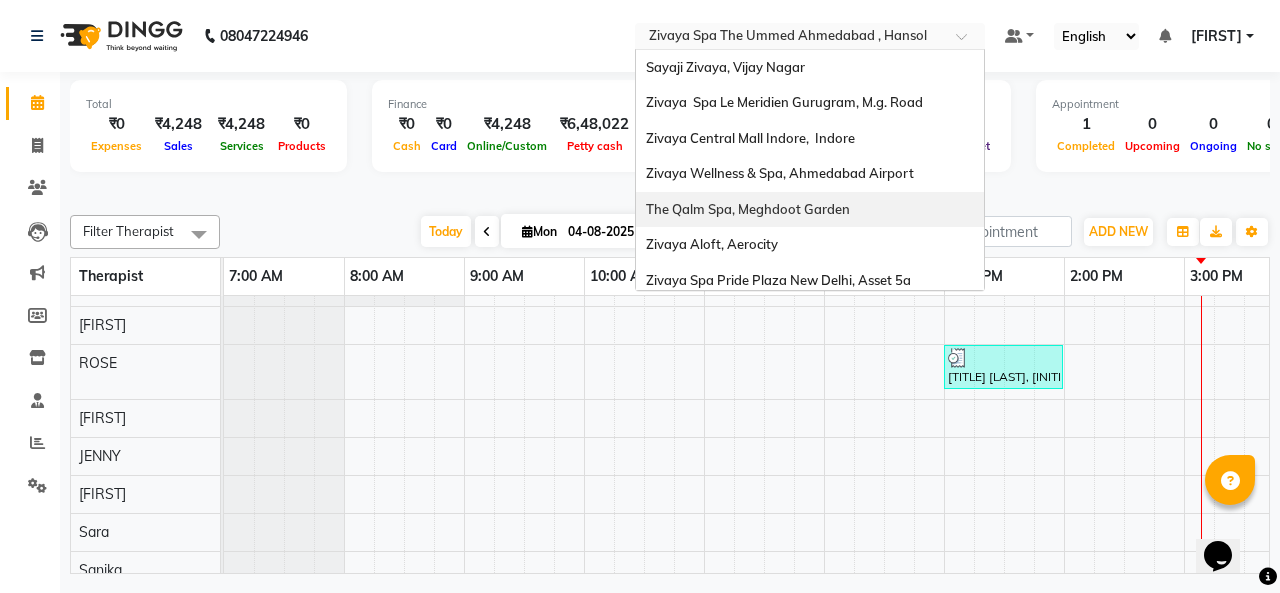 click on "The Qalm Spa, Meghdoot Garden" at bounding box center (810, 210) 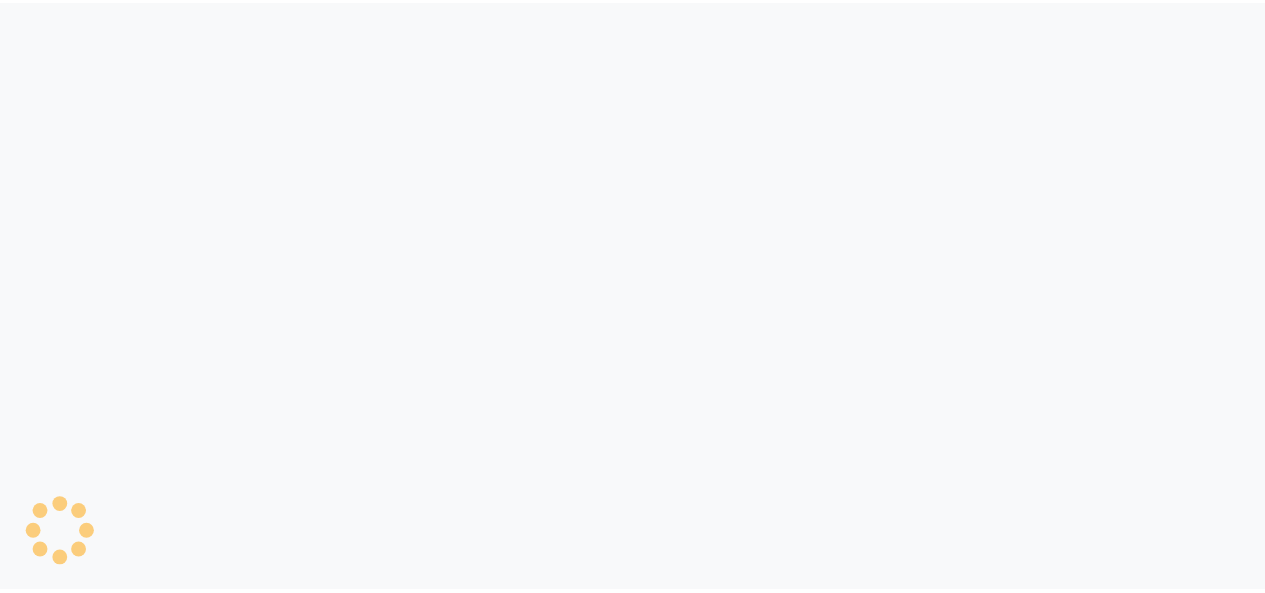 scroll, scrollTop: 0, scrollLeft: 0, axis: both 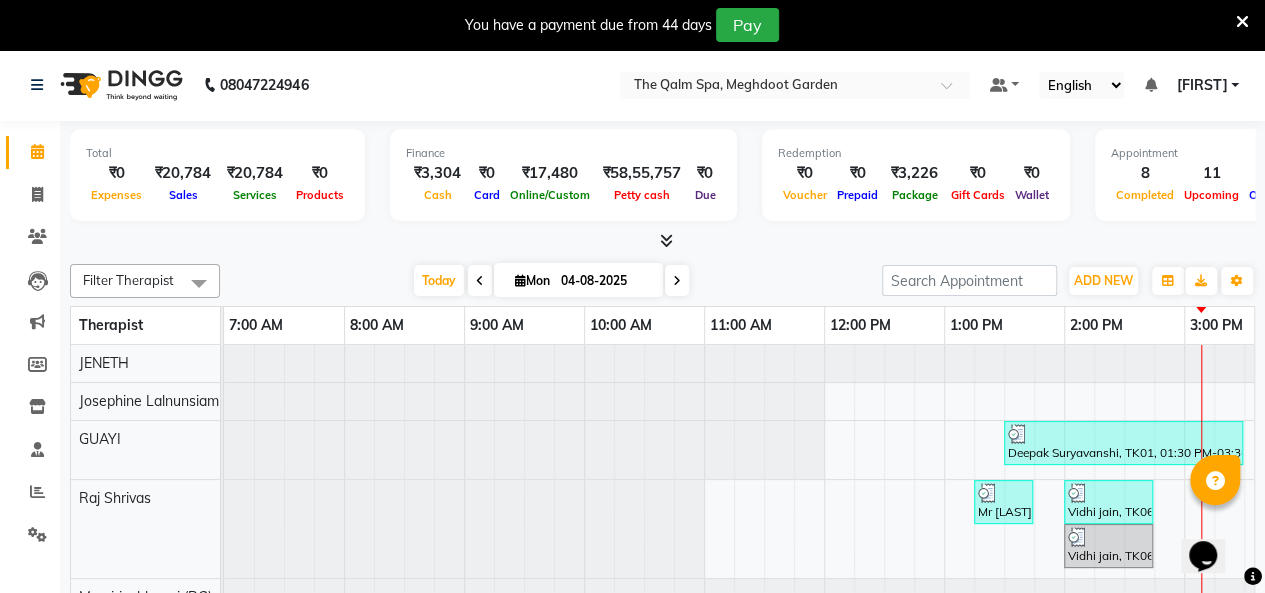 click on "You have a payment due from 44 days   Pay" at bounding box center (632, 25) 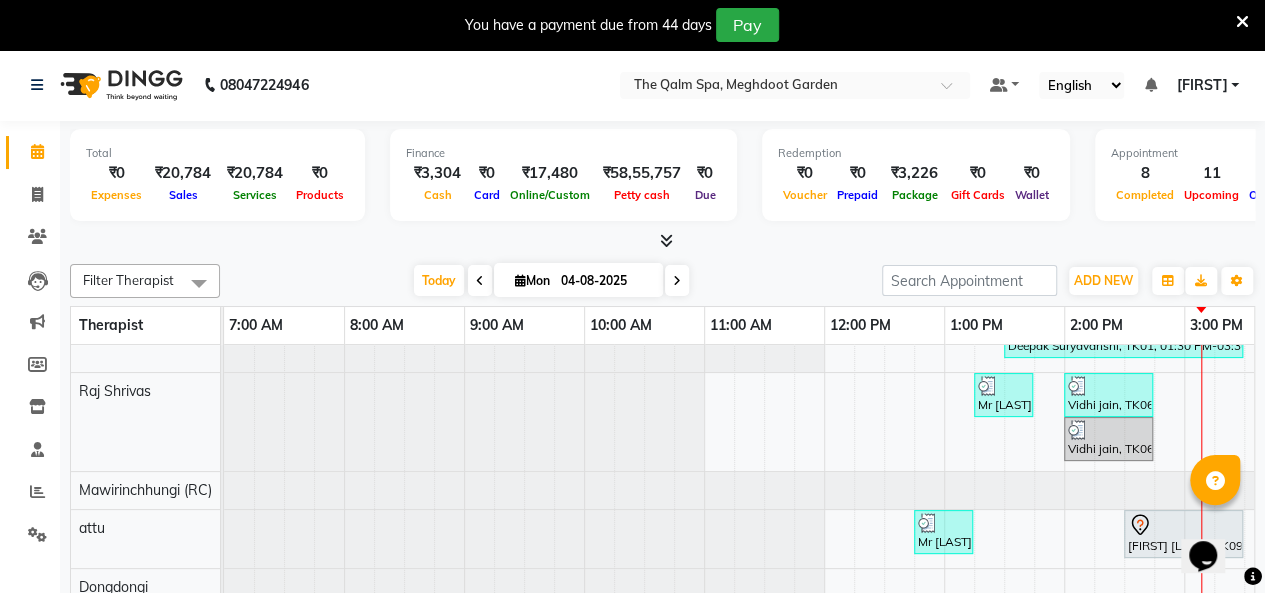 scroll, scrollTop: 200, scrollLeft: 0, axis: vertical 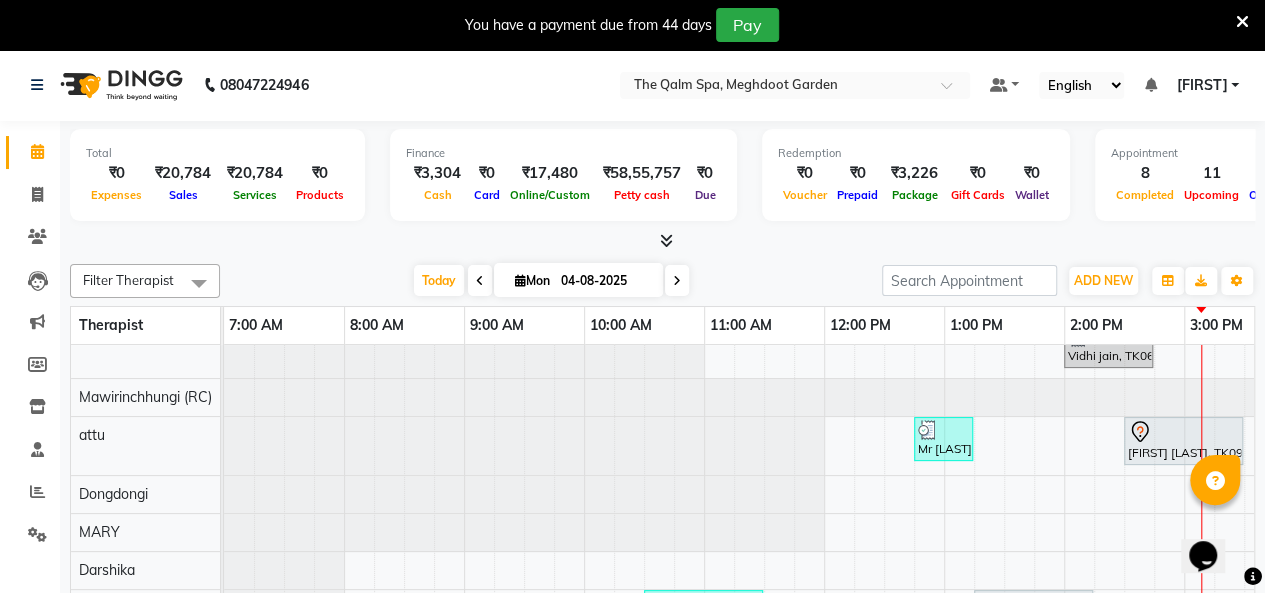click on "Filter Therapist Select All attu  [FIRST] [LAST] daffi [FIRST] [LAST] [FIRST] [LAST] Eva GUAYI  Iban [FIRST] [LAST] [FIRST] [LAST]  Lily Maggi MARY [FIRST] (RC) Meba Monika Piyush Raj Shrivas  Rajan Riya Shubham Toingam TOINGAM V L Today  Mon 04-08-2025 Toggle Dropdown Add Appointment Add Invoice Add Expense Add Attendance Add Client Add Transaction Toggle Dropdown Add Appointment Add Invoice Add Expense Add Attendance Add Client ADD NEW Toggle Dropdown Add Appointment Add Invoice Add Expense Add Attendance Add Client Add Transaction Filter Therapist Select All attu  [FIRST] [LAST] daffi [FIRST] [LAST] [FIRST] [LAST] Eva GUAYI  Iban [FIRST] [LAST] [FIRST] [LAST]  Lily Maggi MARY [FIRST] (RC) Meba Monika Piyush Raj Shrivas  Rajan Riya Shubham Toingam TOINGAM V L Group By  Staff View   Room View  View as Vertical  Vertical - Week View  Horizontal  Horizontal - Week View  List  Toggle Dropdown Calendar Settings Manage Tags   Arrange Therapists   Reset Therapists  Full Screen  Show Available Stylist  Appointment Form Zoom" 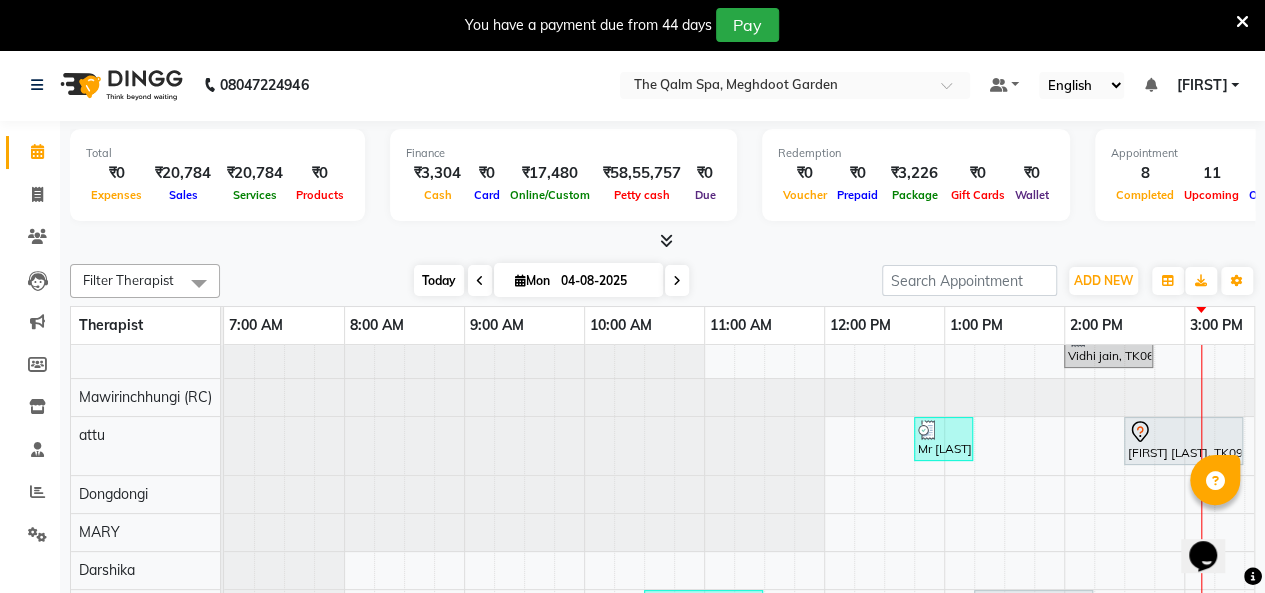 click on "Today" at bounding box center [439, 280] 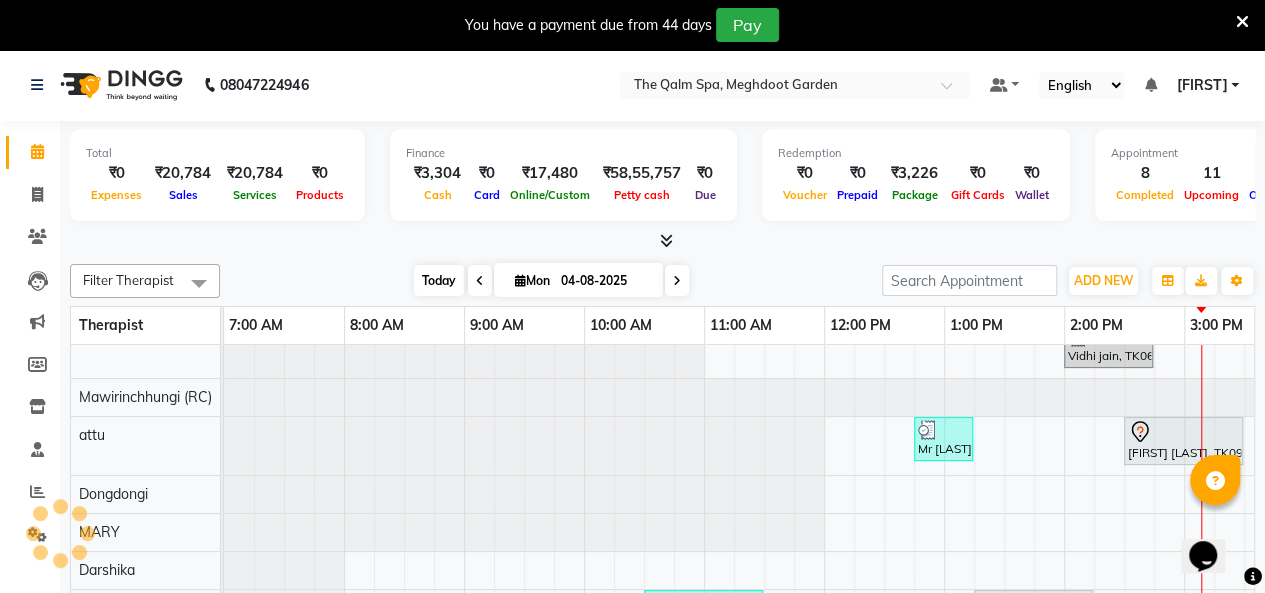 scroll, scrollTop: 0, scrollLeft: 889, axis: horizontal 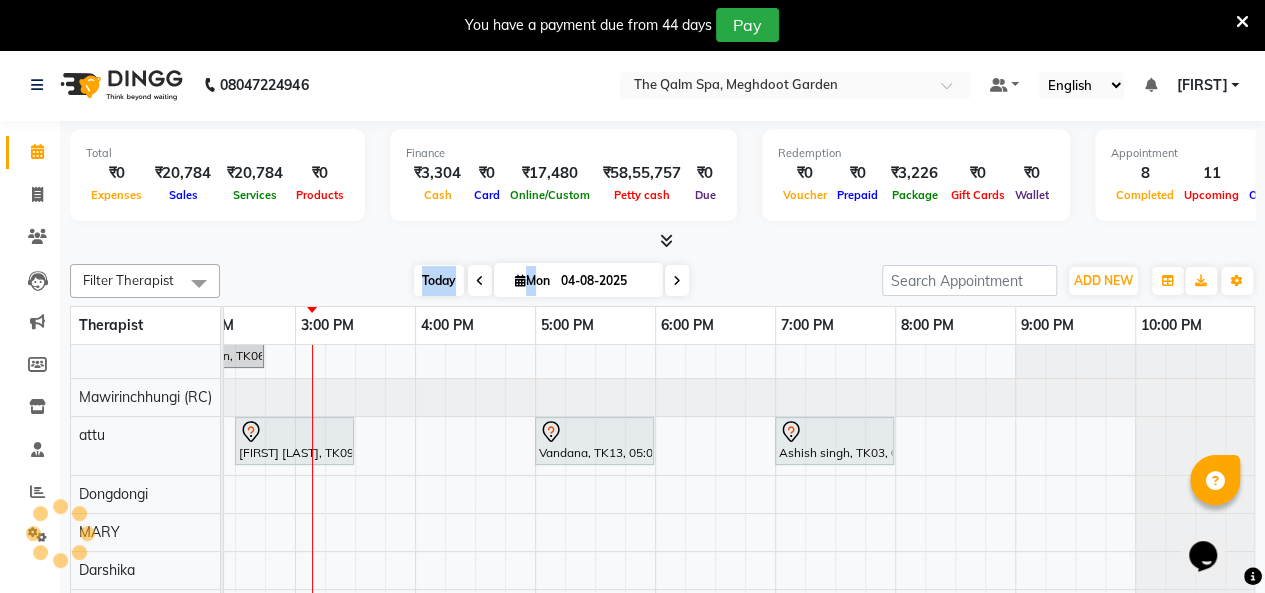 click on "Today" at bounding box center (439, 280) 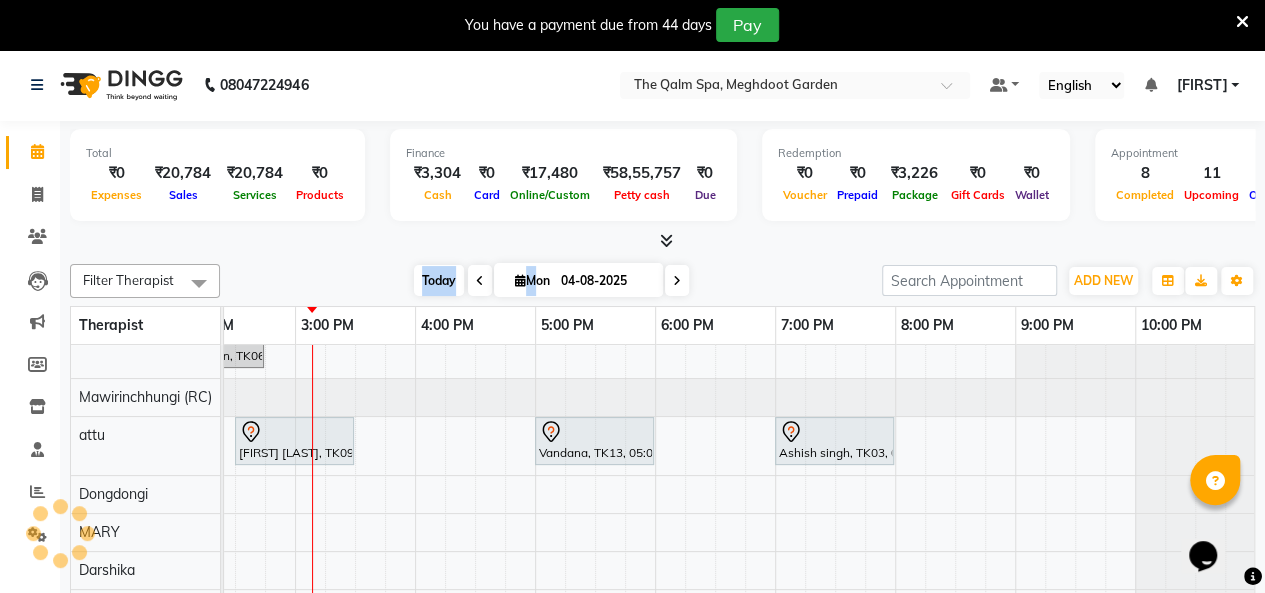 scroll, scrollTop: 0, scrollLeft: 889, axis: horizontal 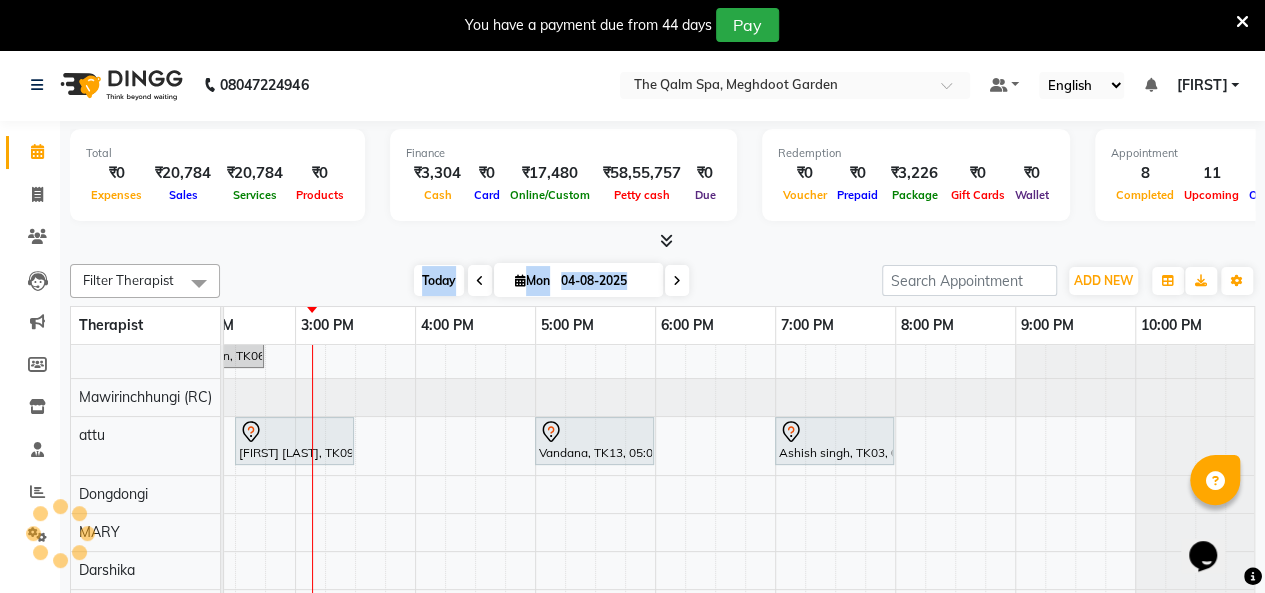click on "Today" at bounding box center [439, 280] 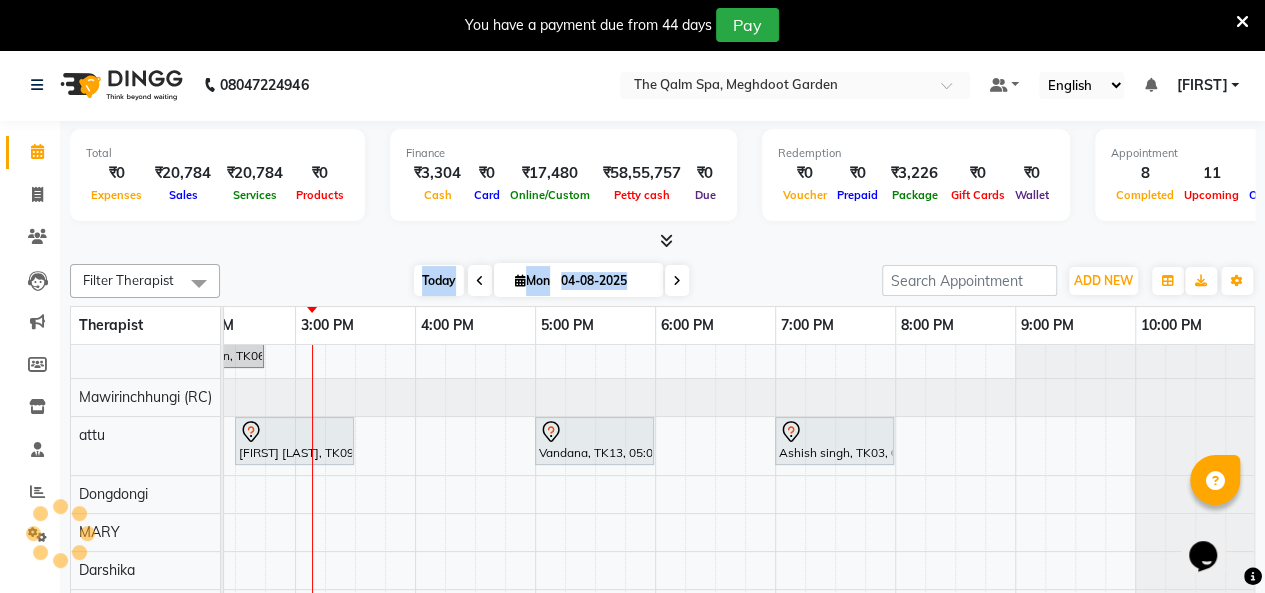 scroll, scrollTop: 0, scrollLeft: 889, axis: horizontal 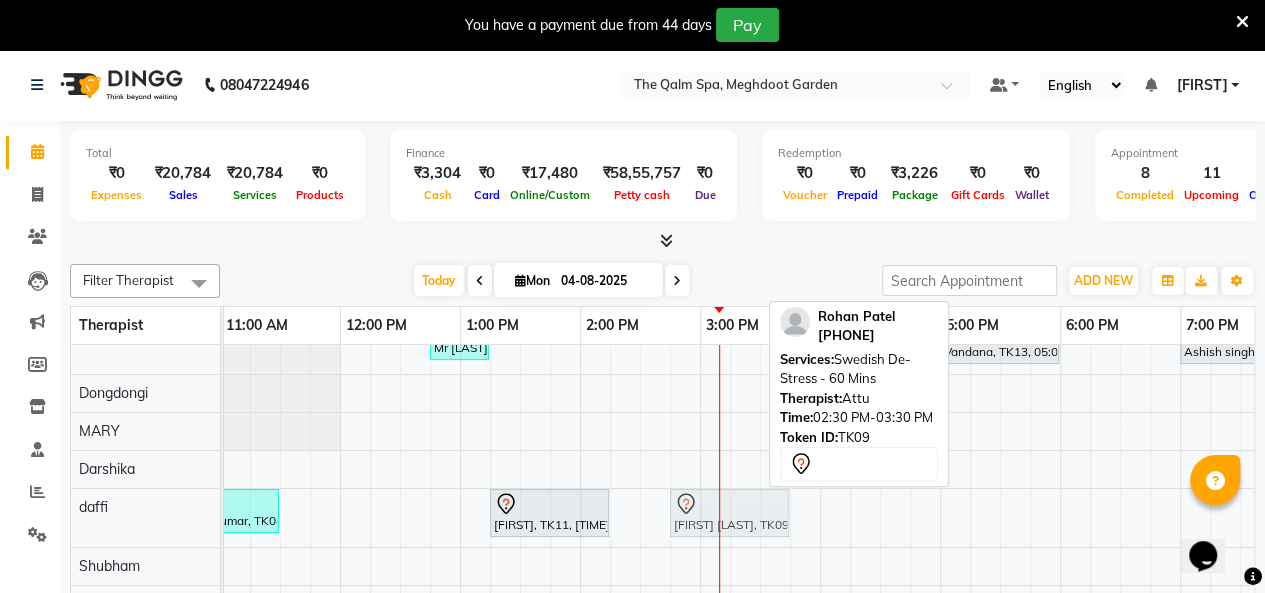 drag, startPoint x: 710, startPoint y: 546, endPoint x: 740, endPoint y: 501, distance: 54.08327 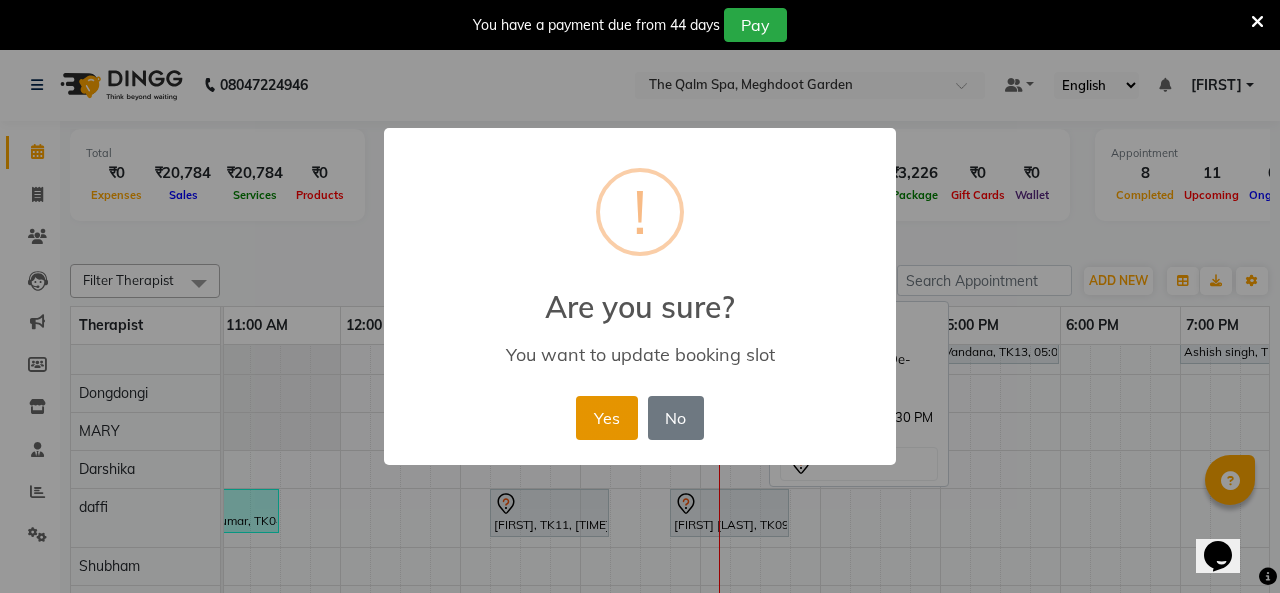 click on "Yes" at bounding box center [606, 418] 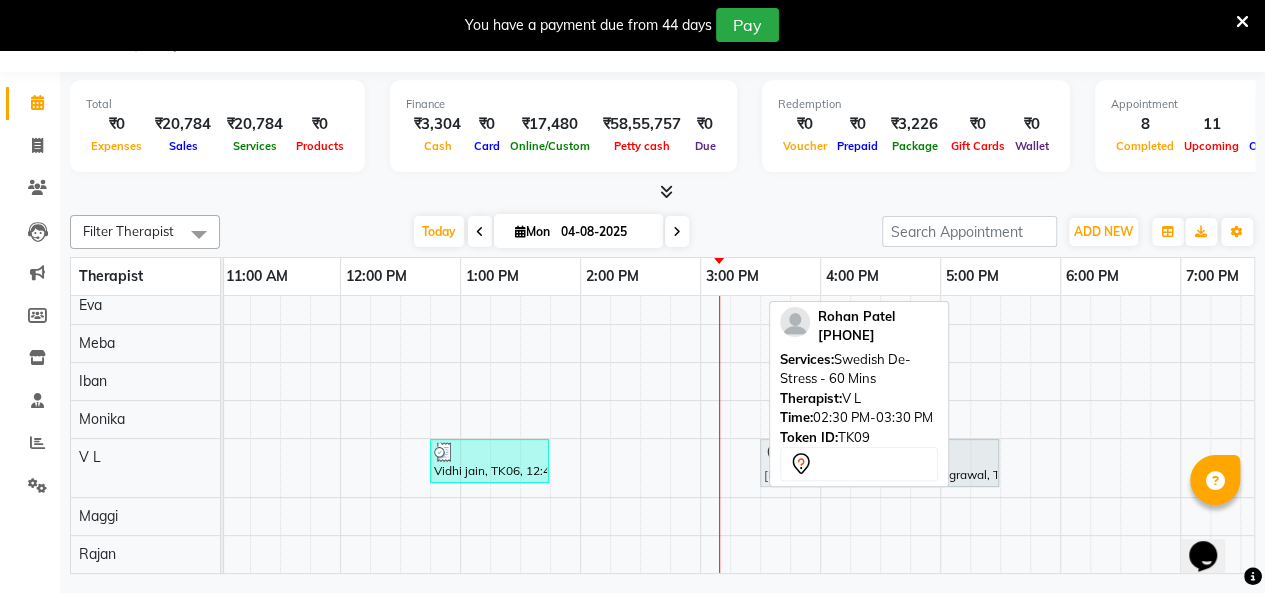 drag, startPoint x: 690, startPoint y: 441, endPoint x: 803, endPoint y: 436, distance: 113.110565 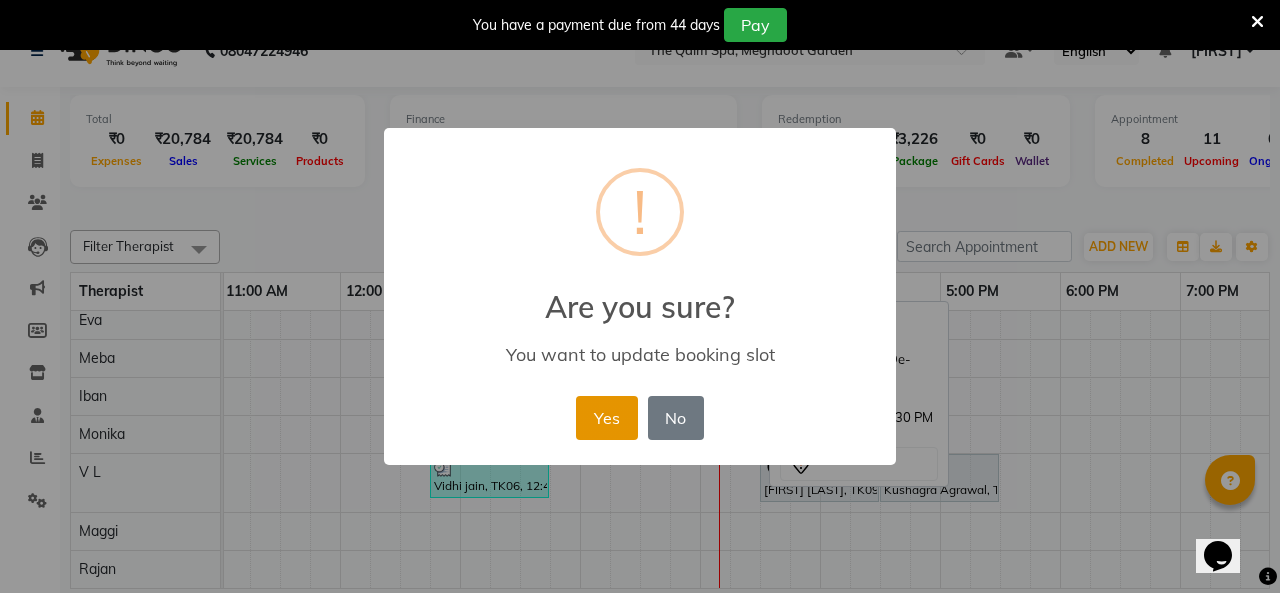 click on "Yes" at bounding box center (606, 418) 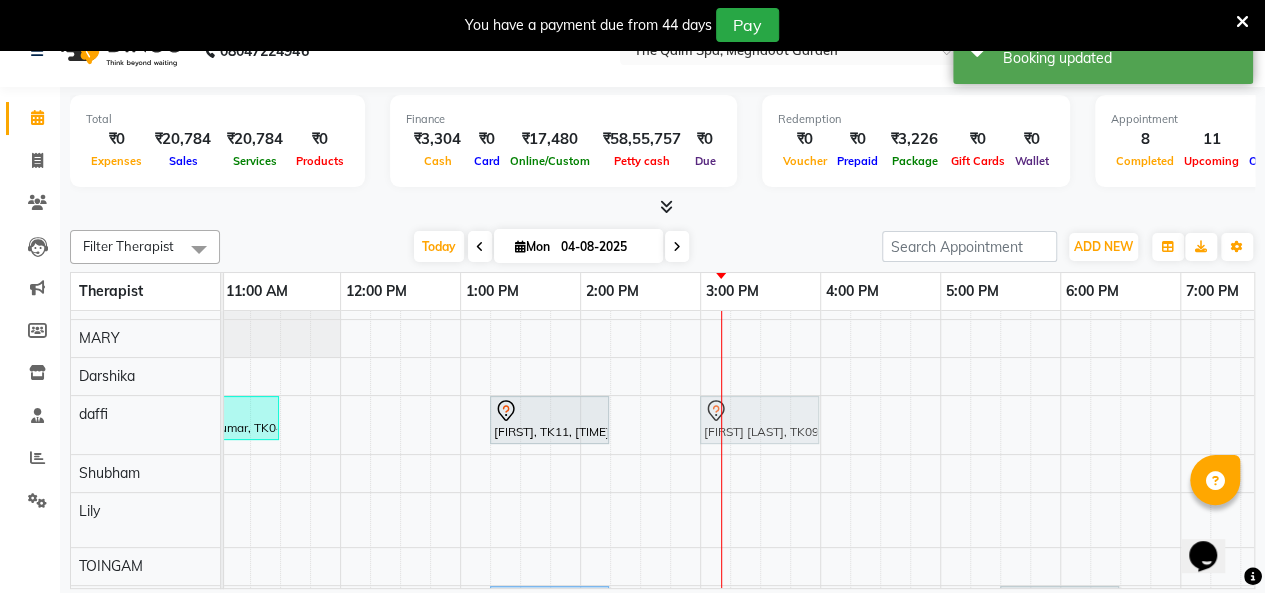 drag, startPoint x: 715, startPoint y: 417, endPoint x: 744, endPoint y: 417, distance: 29 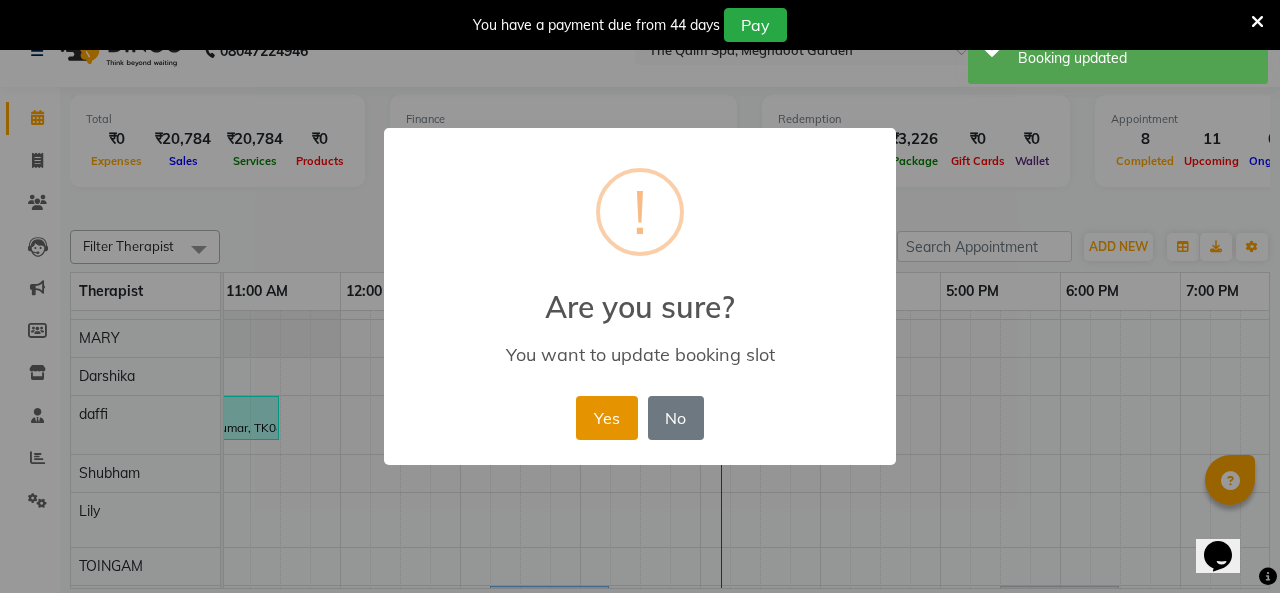 click on "Yes" at bounding box center [606, 418] 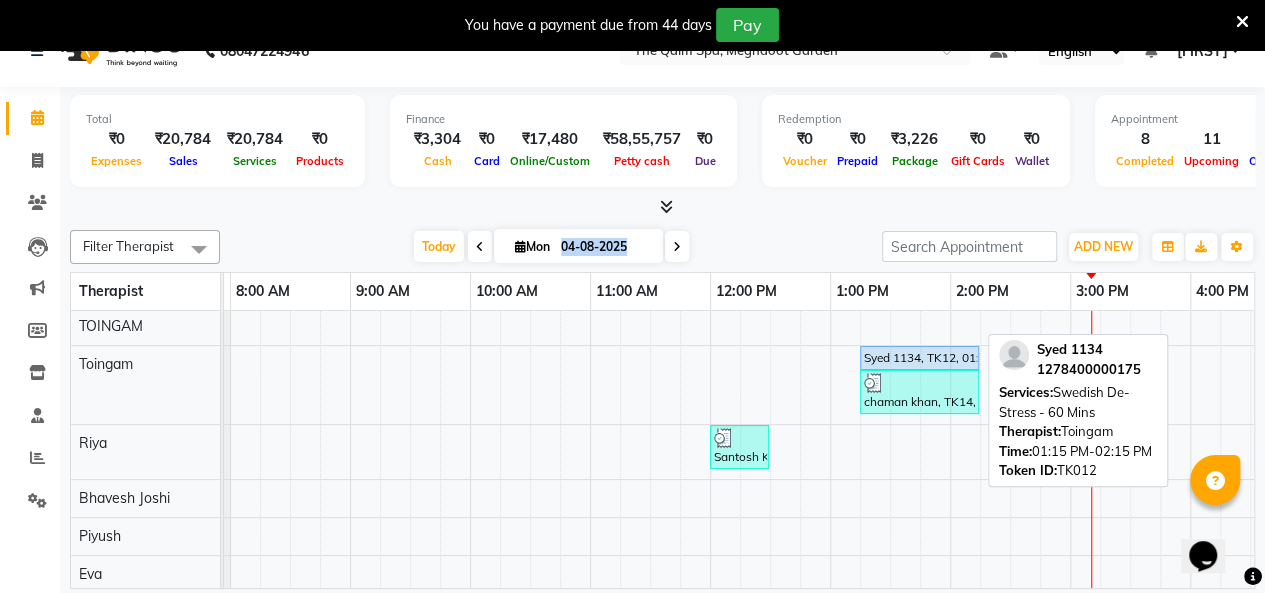 click on "Syed 1134, TK12, 01:15 PM-02:15 PM, Swedish De-Stress - 60 Mins" at bounding box center (919, 358) 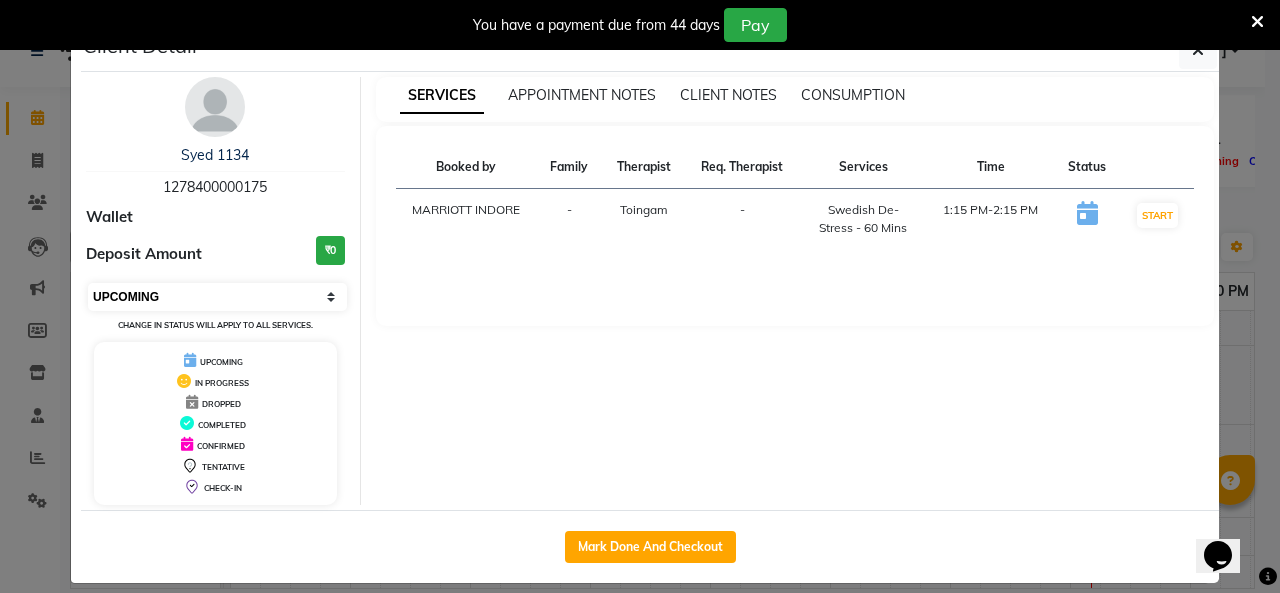 click on "Select IN SERVICE CONFIRMED TENTATIVE CHECK IN MARK DONE DROPPED UPCOMING" at bounding box center (217, 297) 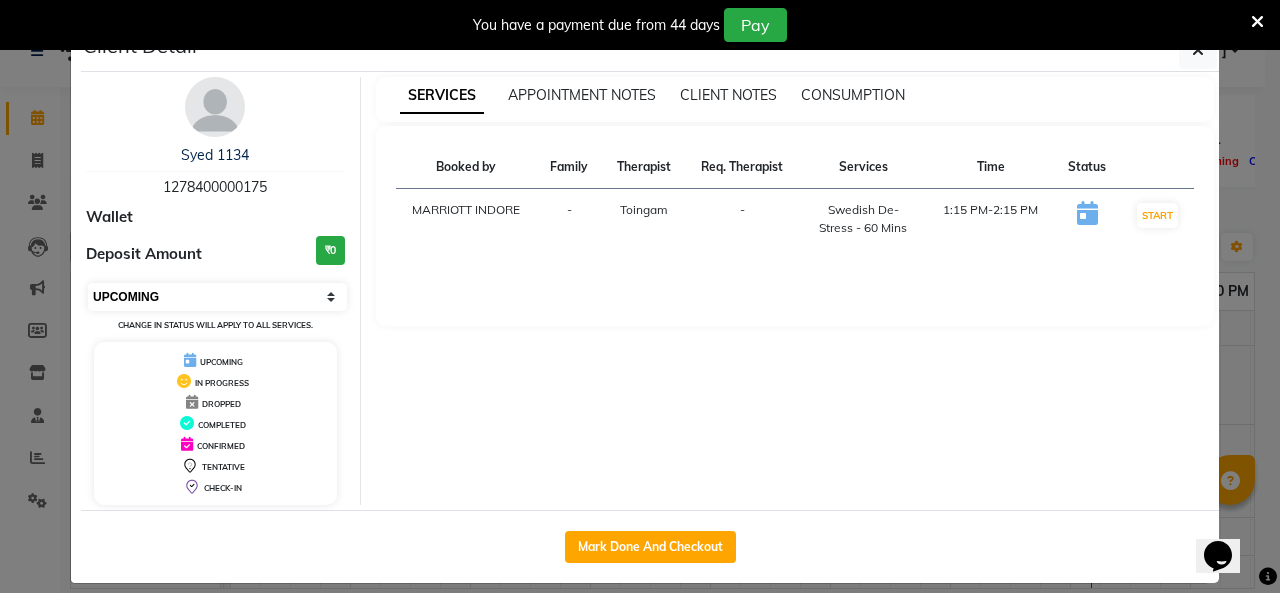 select on "2" 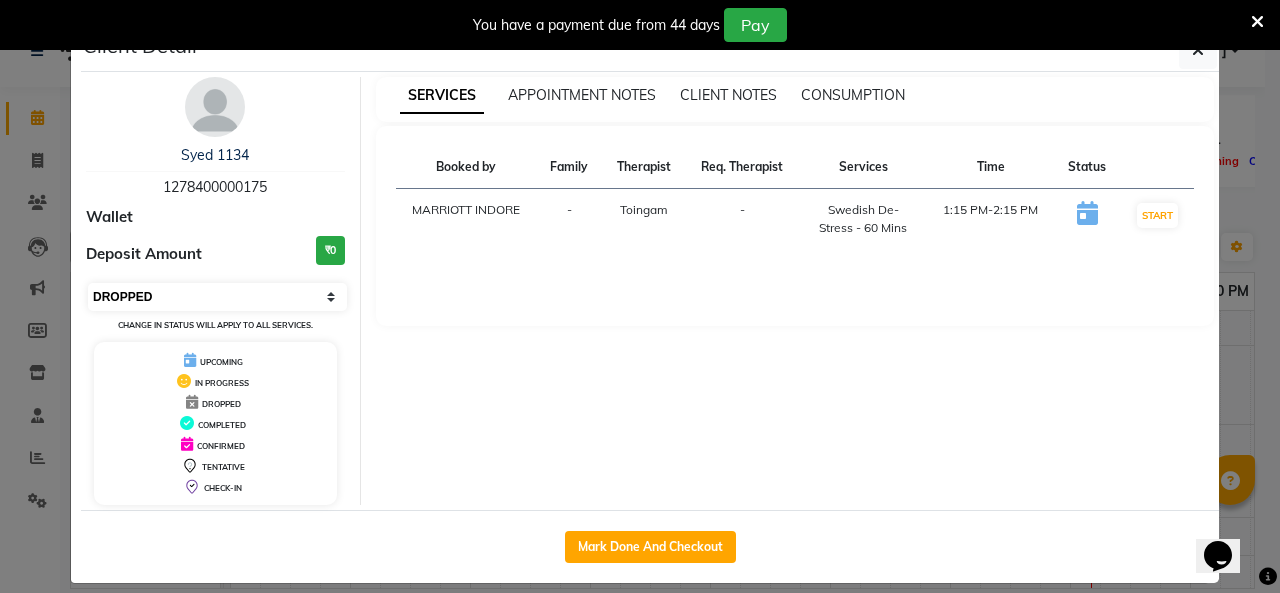 click on "Select IN SERVICE CONFIRMED TENTATIVE CHECK IN MARK DONE DROPPED UPCOMING" at bounding box center [217, 297] 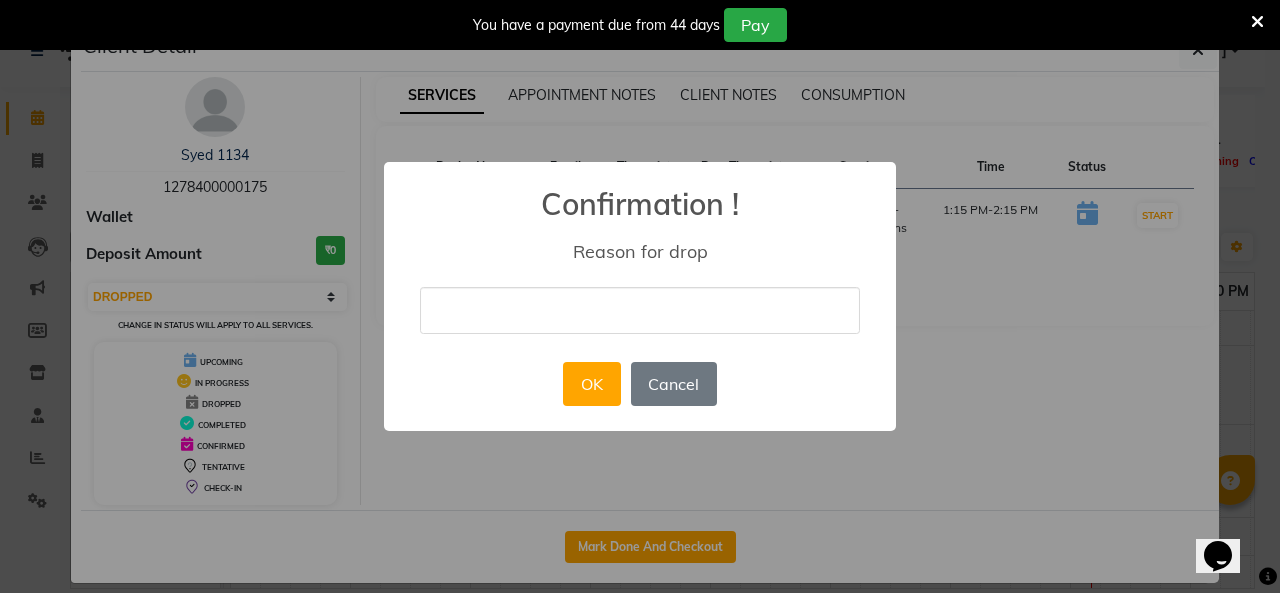 click at bounding box center (640, 310) 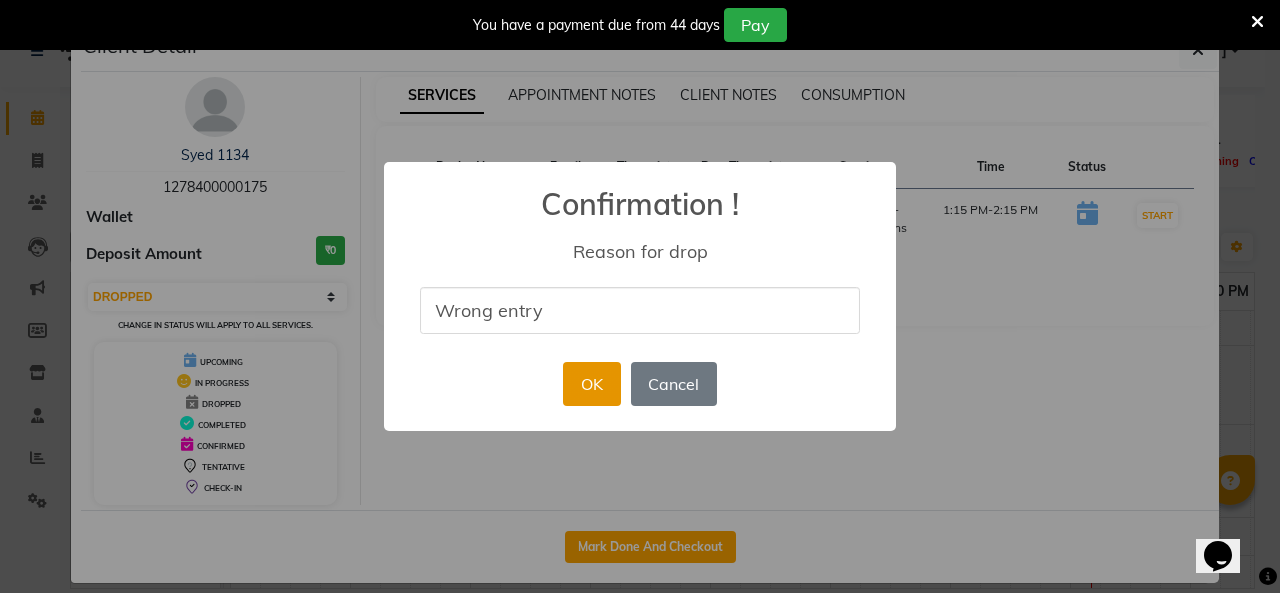 click on "OK" at bounding box center (591, 384) 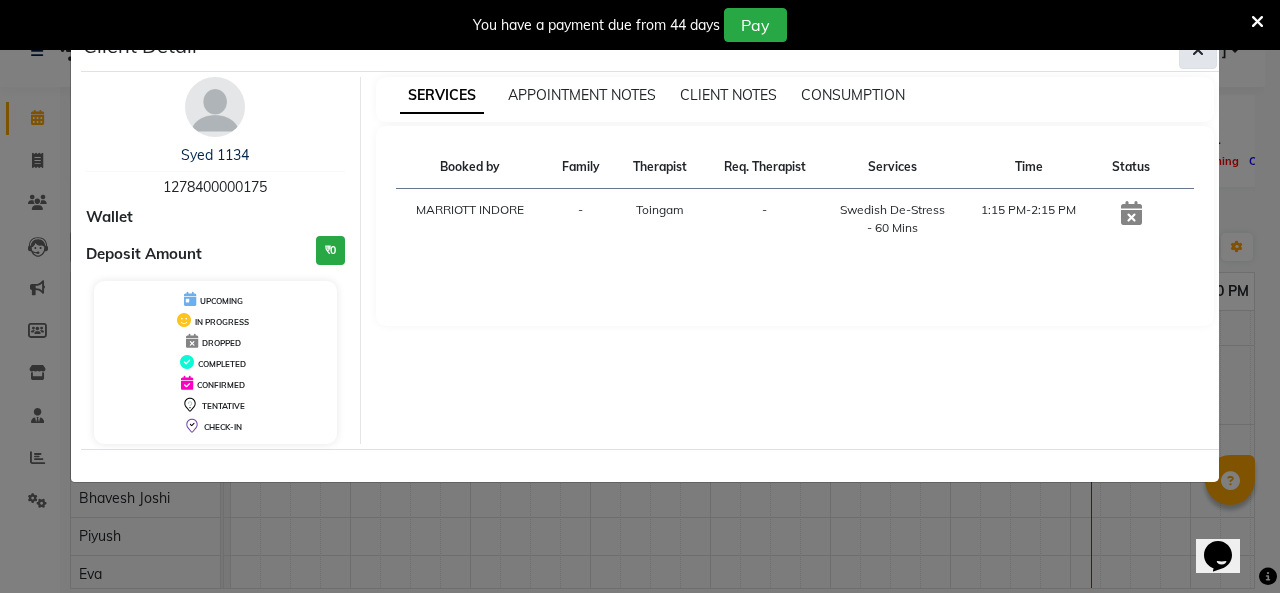 click 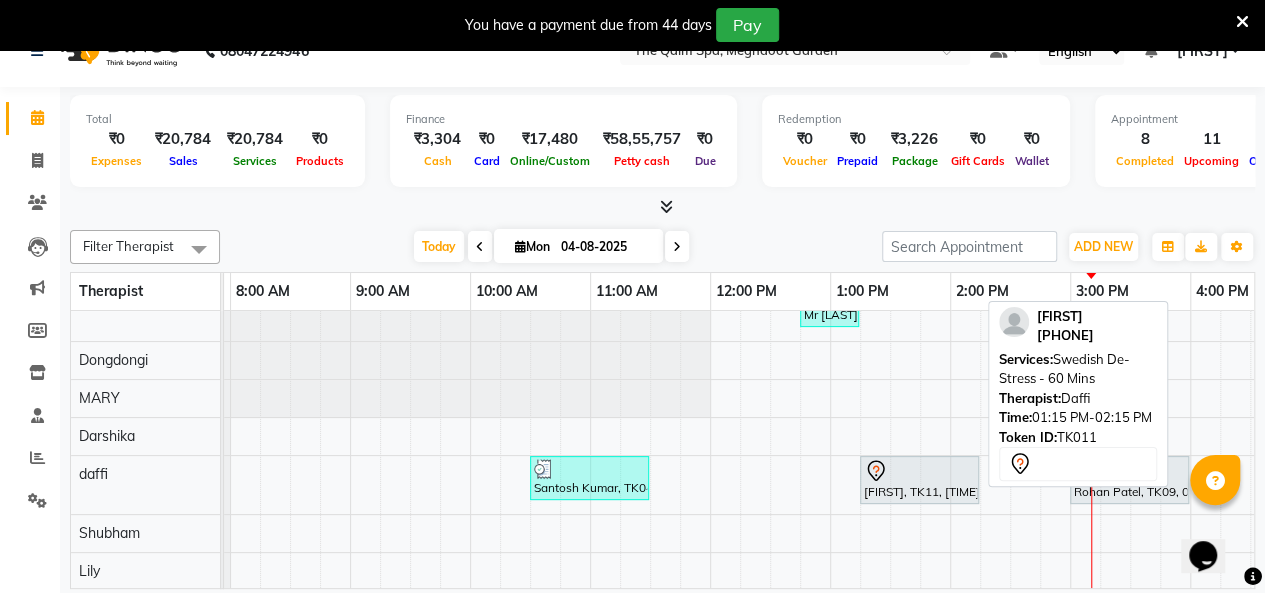 click at bounding box center [919, 471] 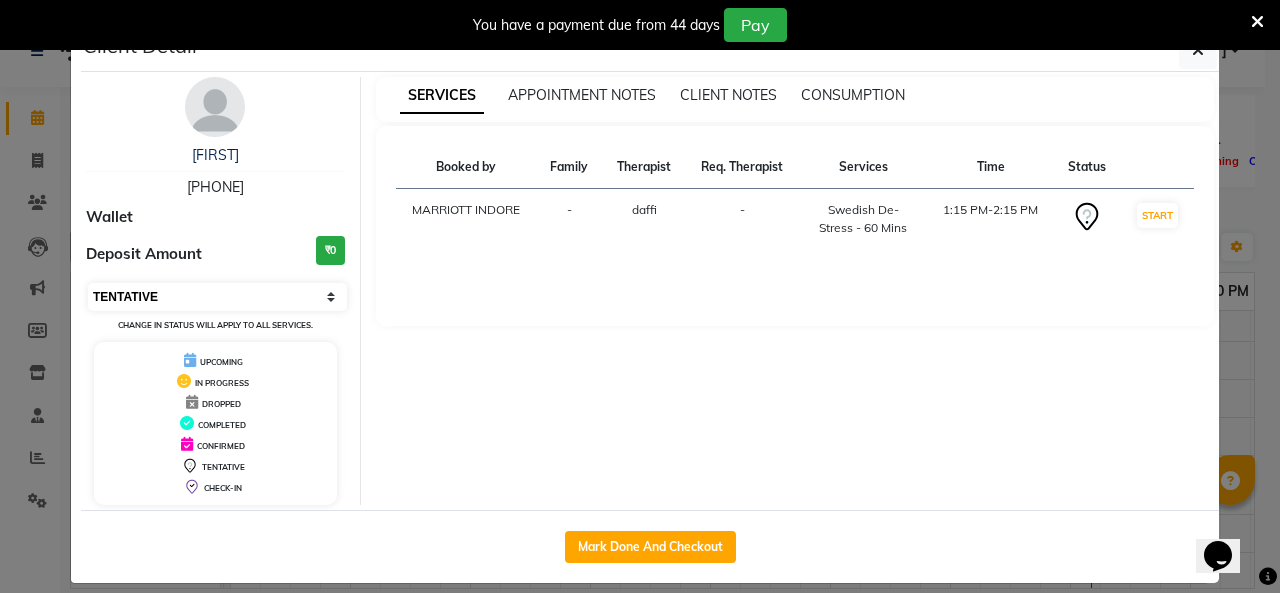 click on "Select IN SERVICE CONFIRMED TENTATIVE CHECK IN MARK DONE DROPPED UPCOMING" at bounding box center [217, 297] 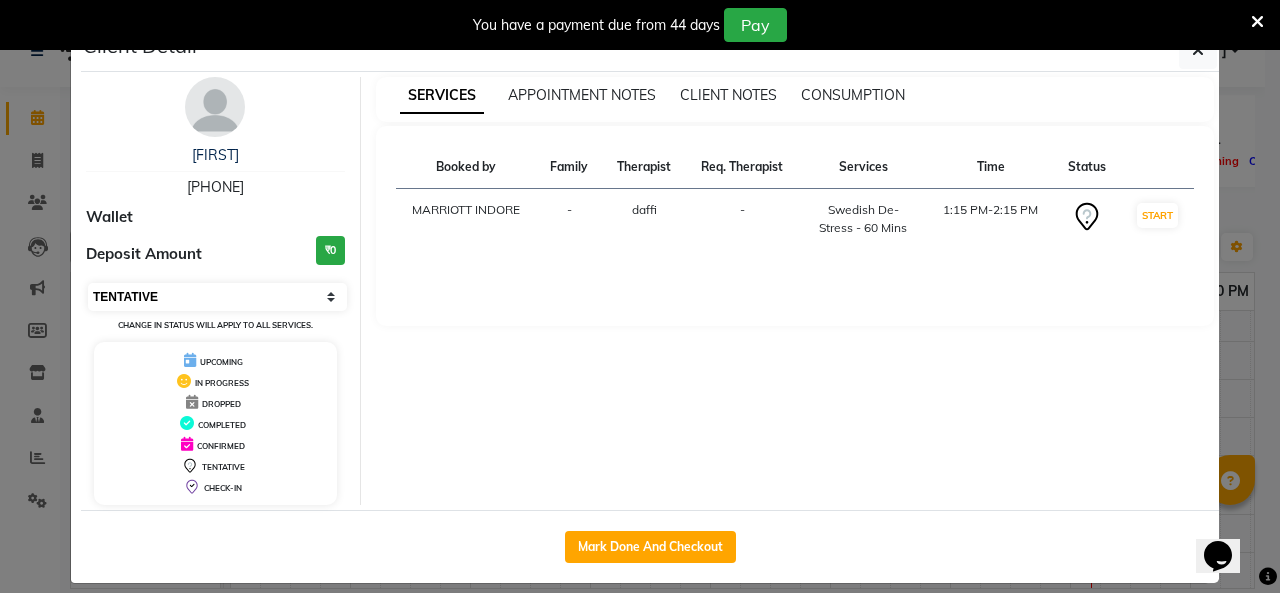 select on "2" 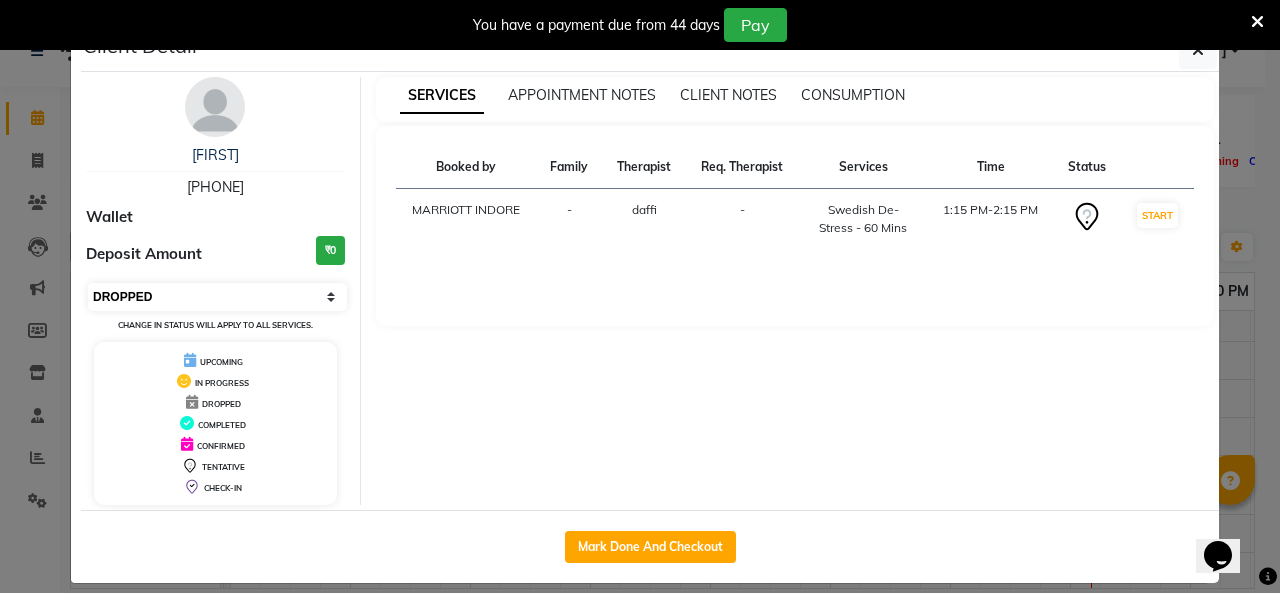 click on "Select IN SERVICE CONFIRMED TENTATIVE CHECK IN MARK DONE DROPPED UPCOMING" at bounding box center [217, 297] 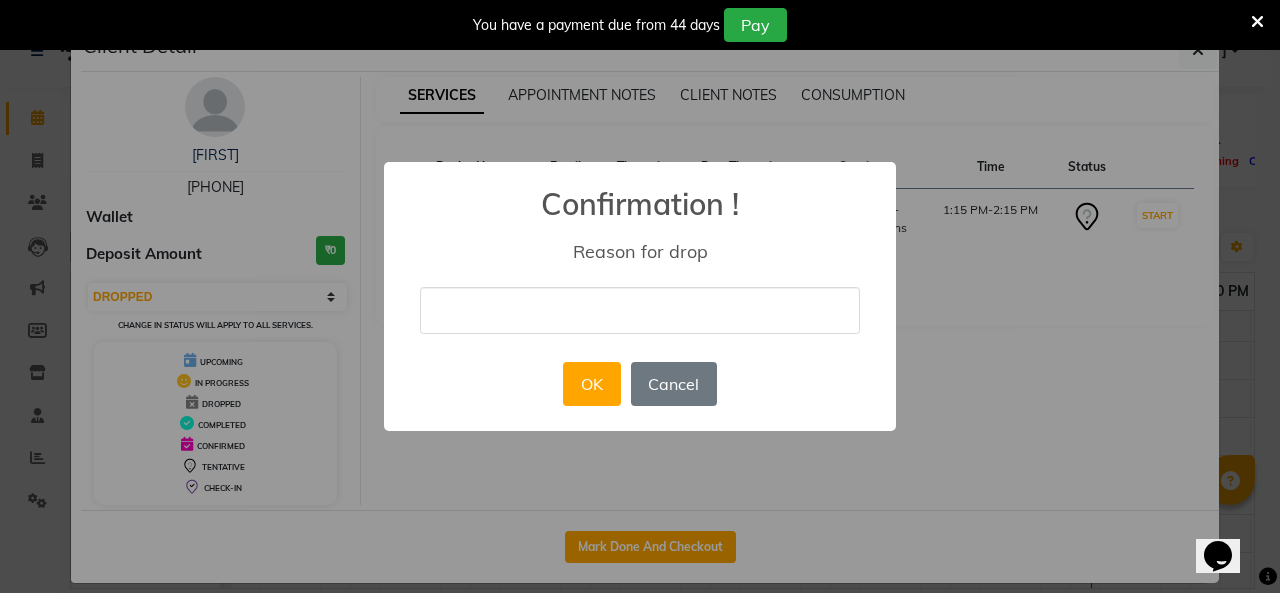 click at bounding box center (640, 310) 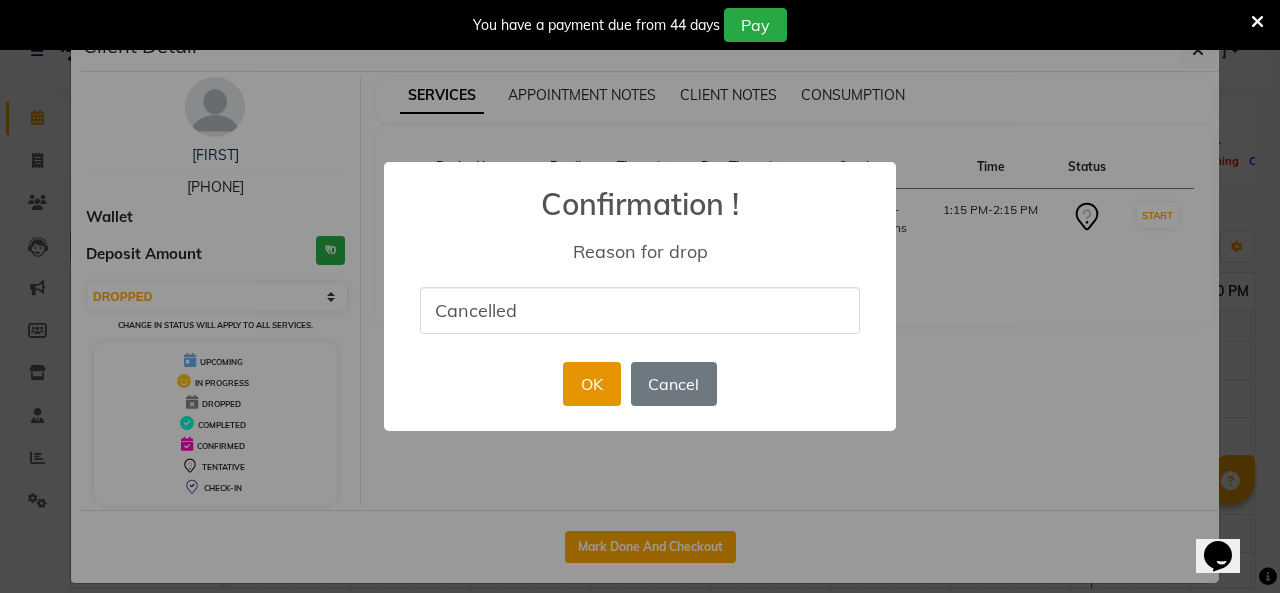 type on "Cancelled" 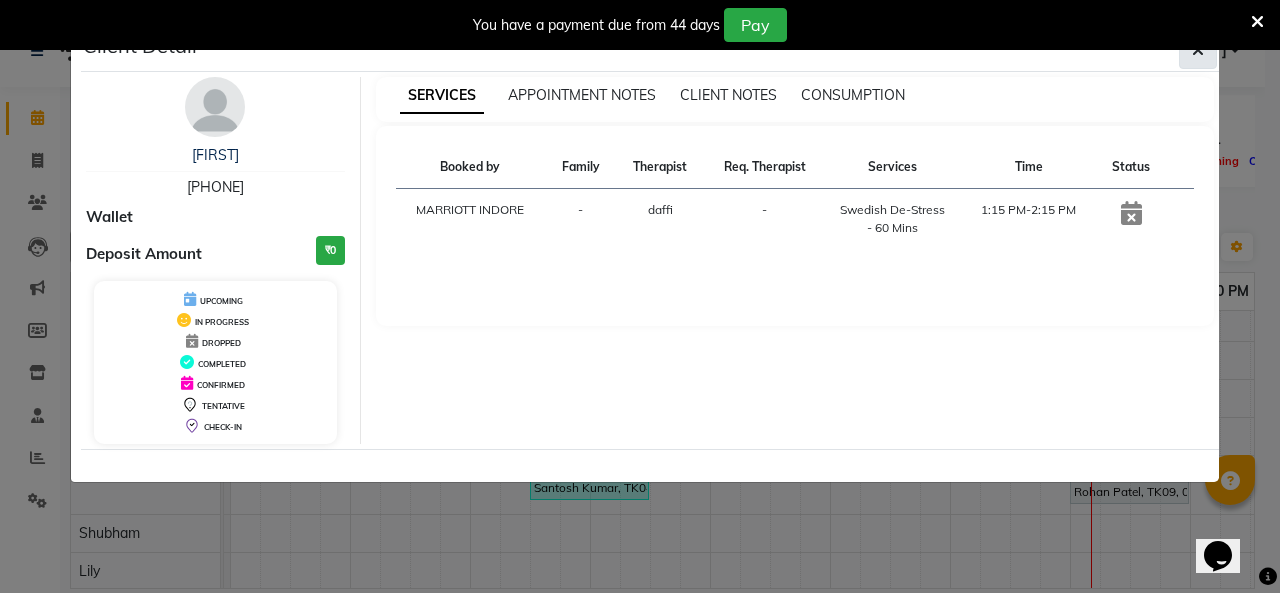 drag, startPoint x: 1183, startPoint y: 58, endPoint x: 1201, endPoint y: 57, distance: 18.027756 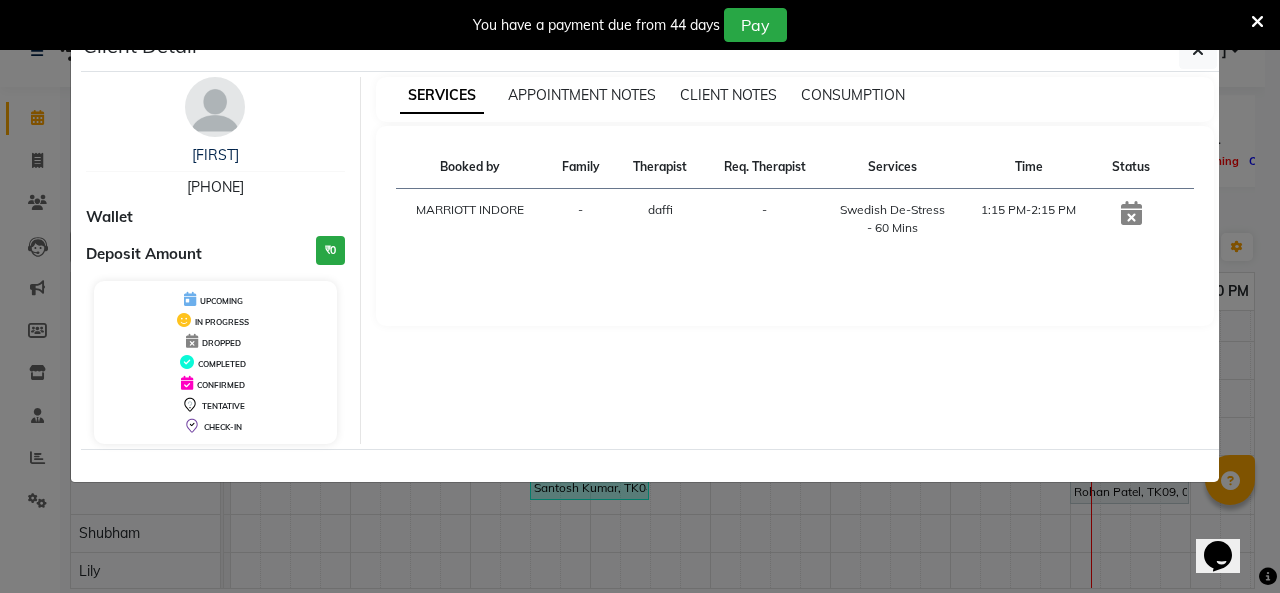 click 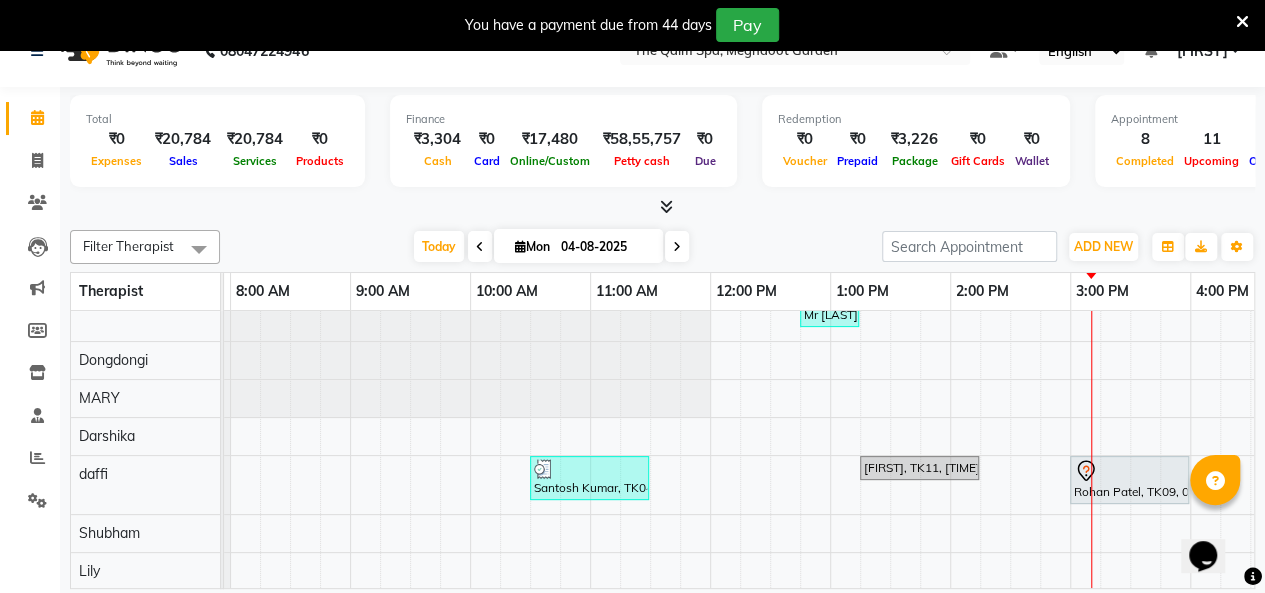 click at bounding box center [1242, 22] 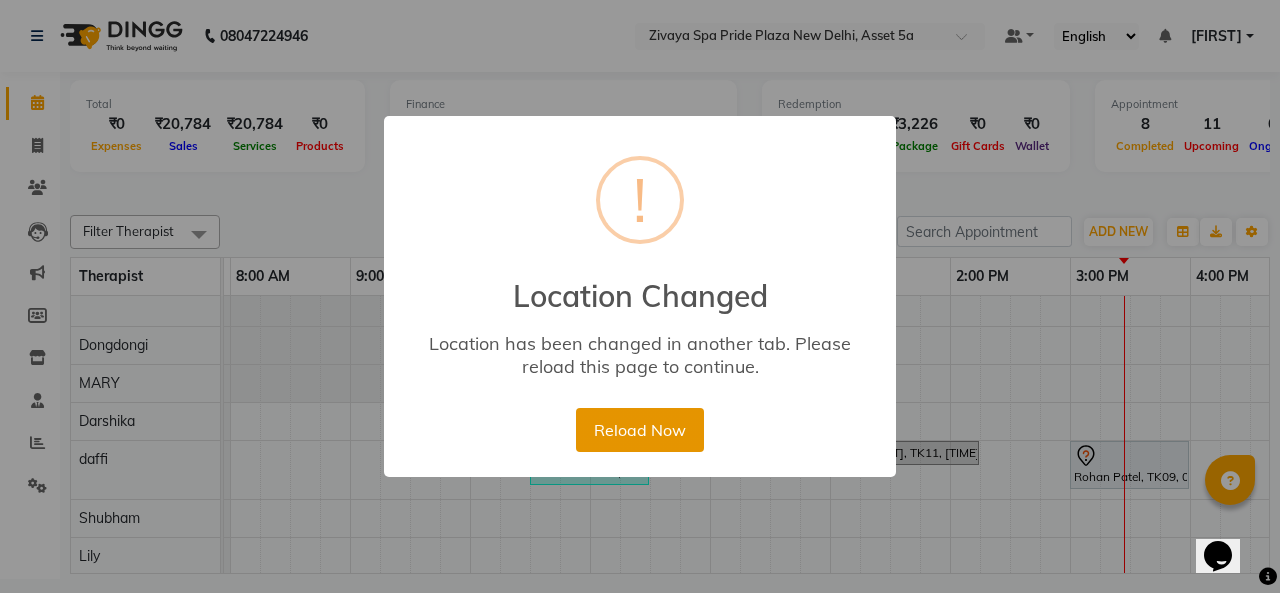 click on "Reload Now" at bounding box center [639, 430] 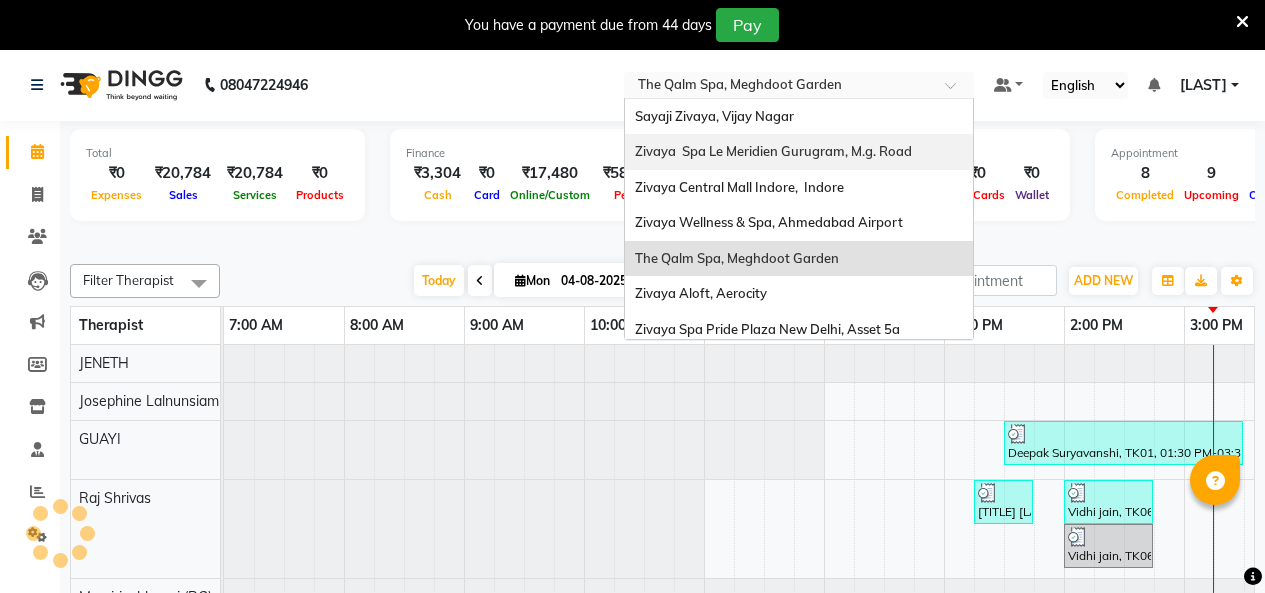 scroll, scrollTop: 0, scrollLeft: 0, axis: both 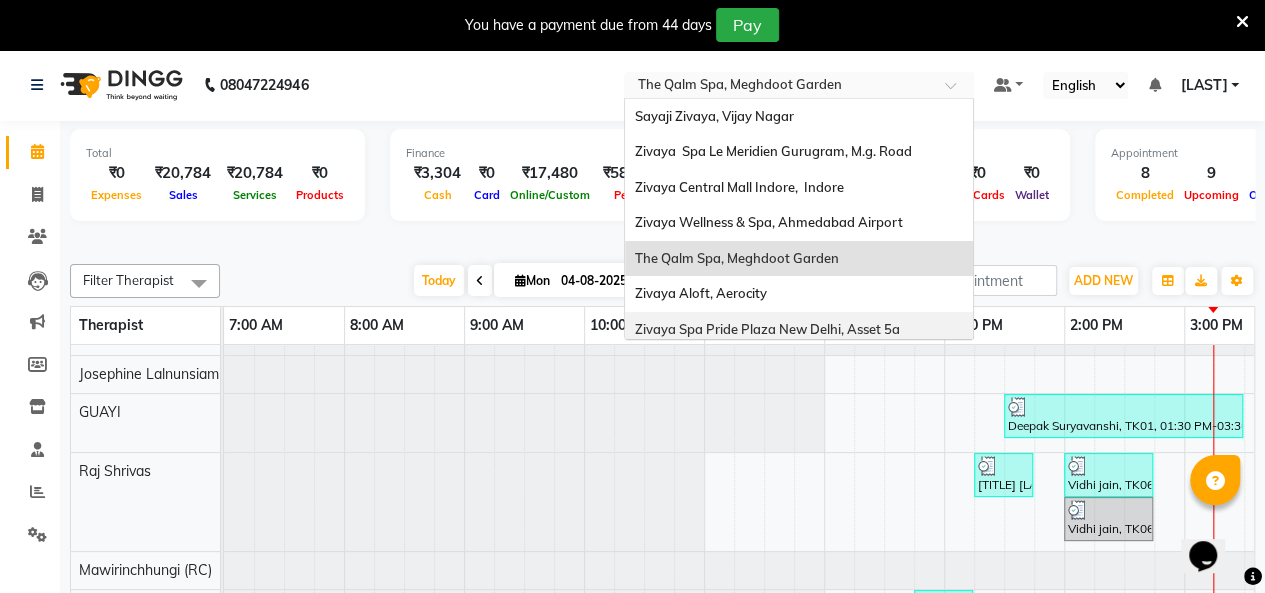 click on "Zivaya Spa Pride Plaza New Delhi, Asset 5a" at bounding box center [767, 329] 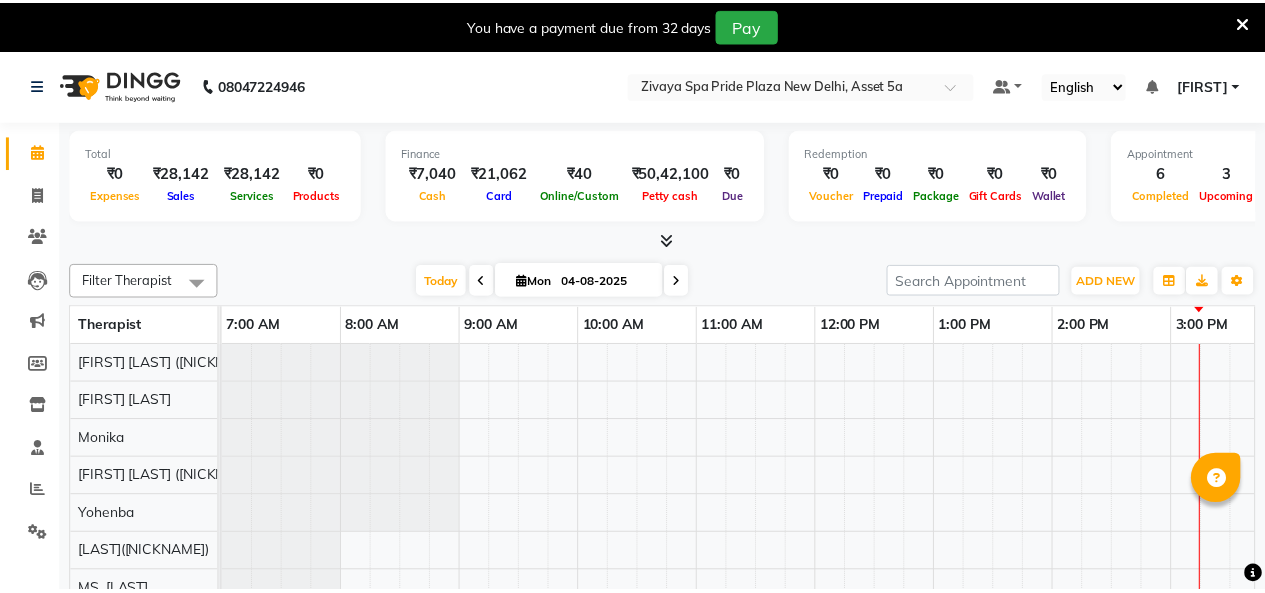 scroll, scrollTop: 0, scrollLeft: 0, axis: both 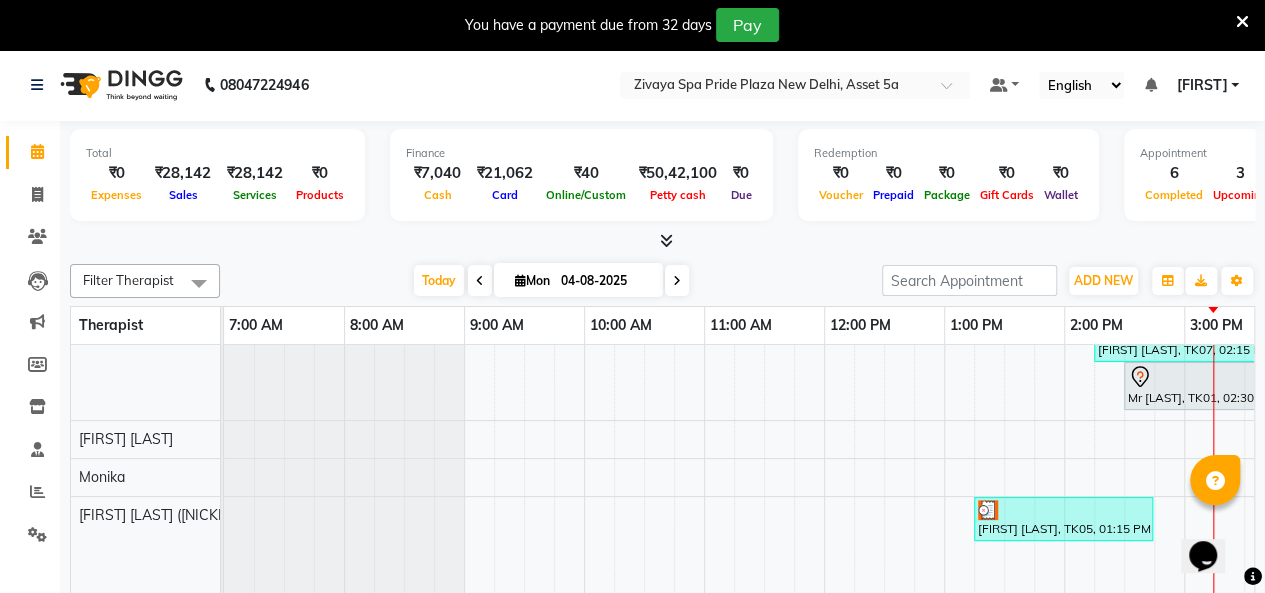 click on "You have a payment due from 32 days   Pay" at bounding box center (632, 25) 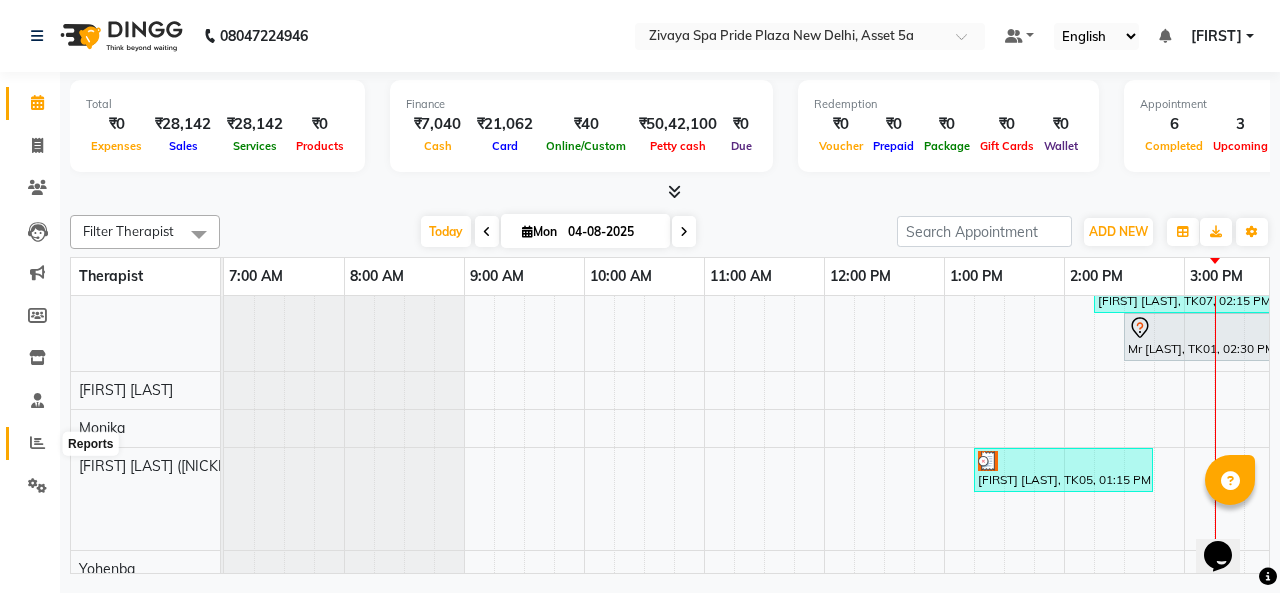 click 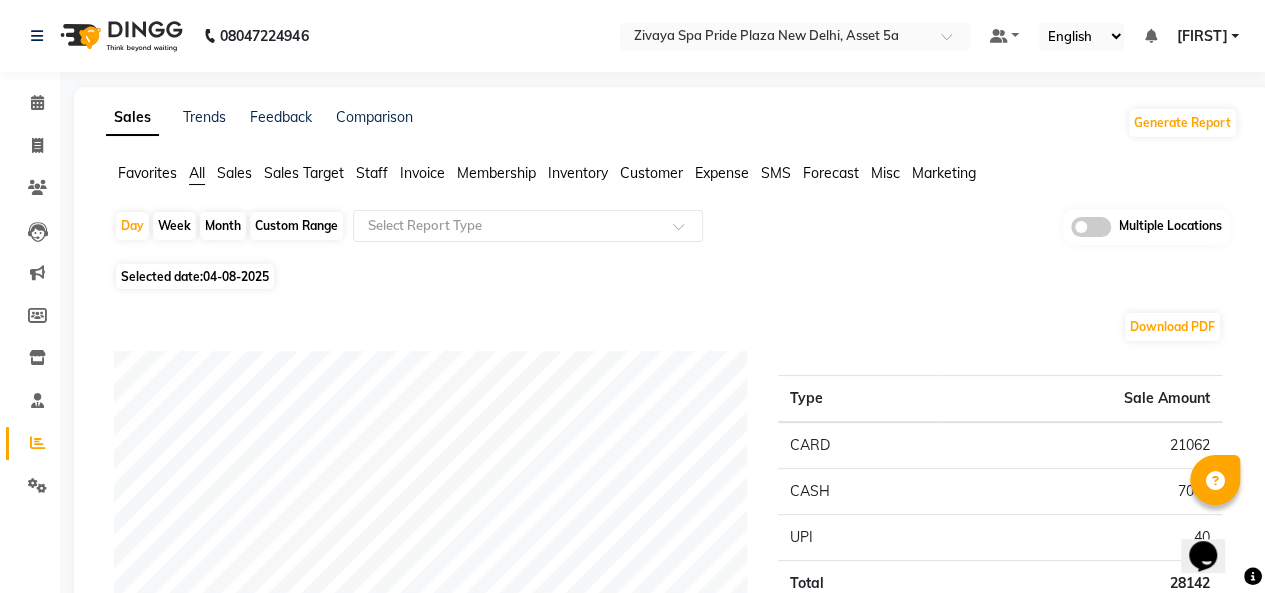 click on "04-08-2025" 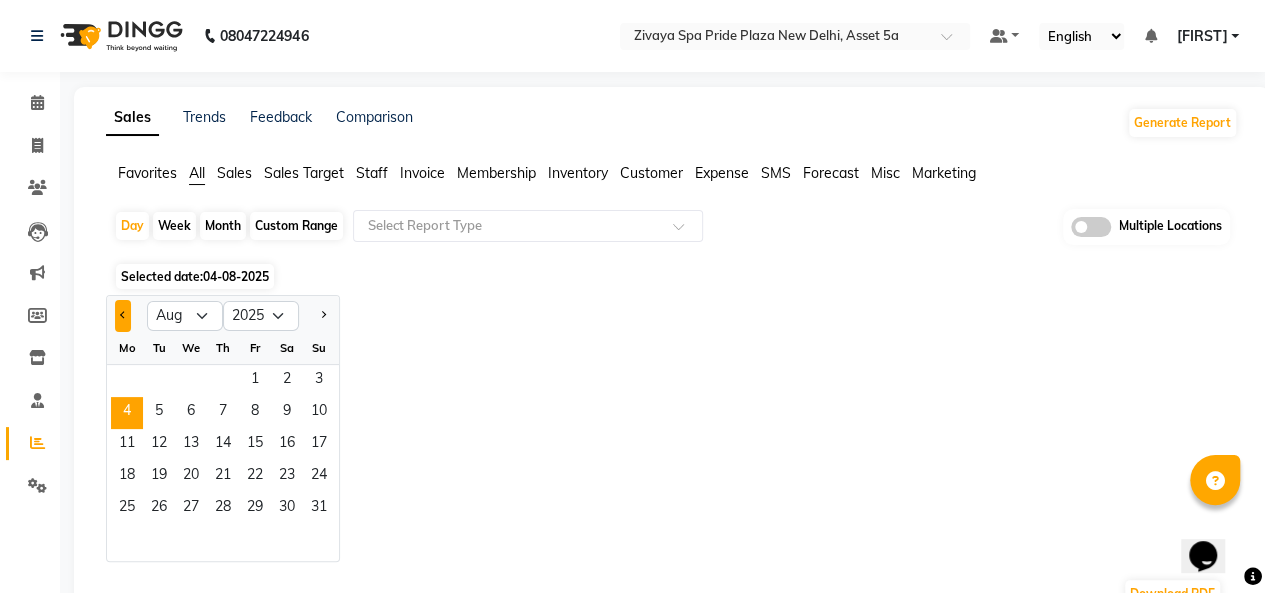 click 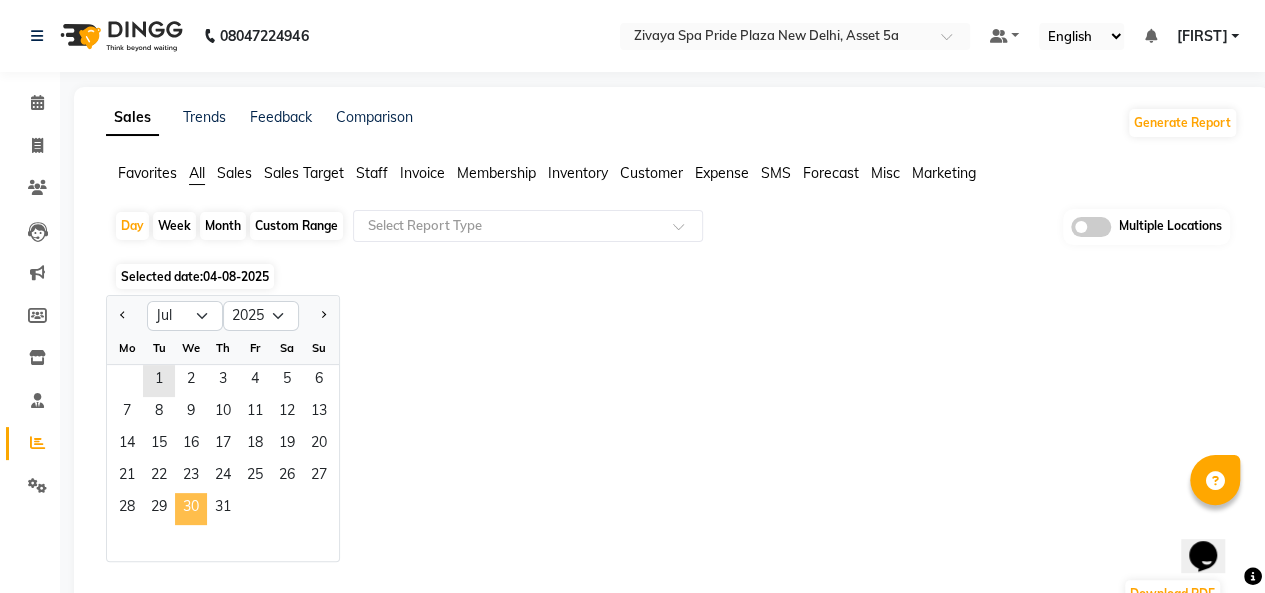 click on "30" 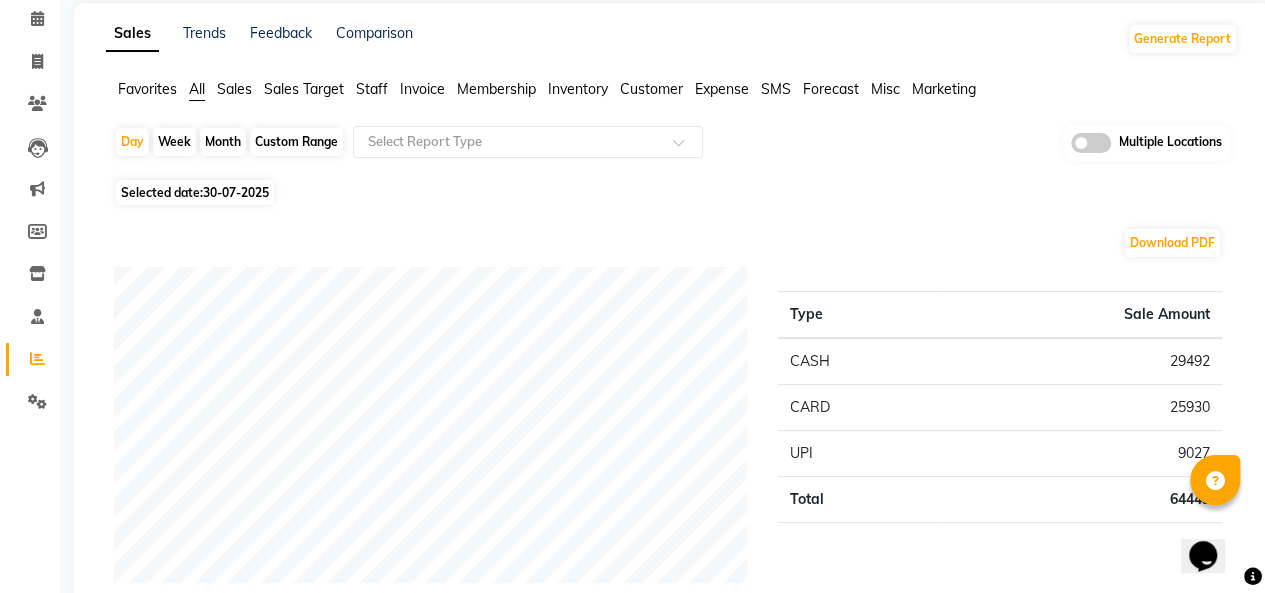 scroll, scrollTop: 0, scrollLeft: 0, axis: both 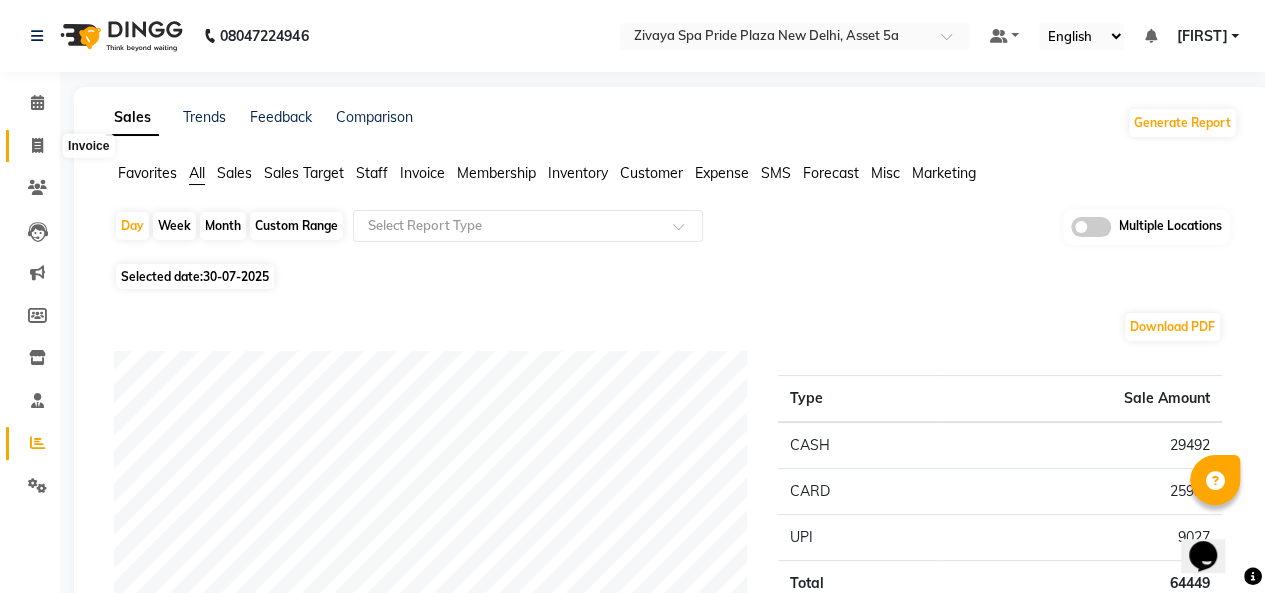click 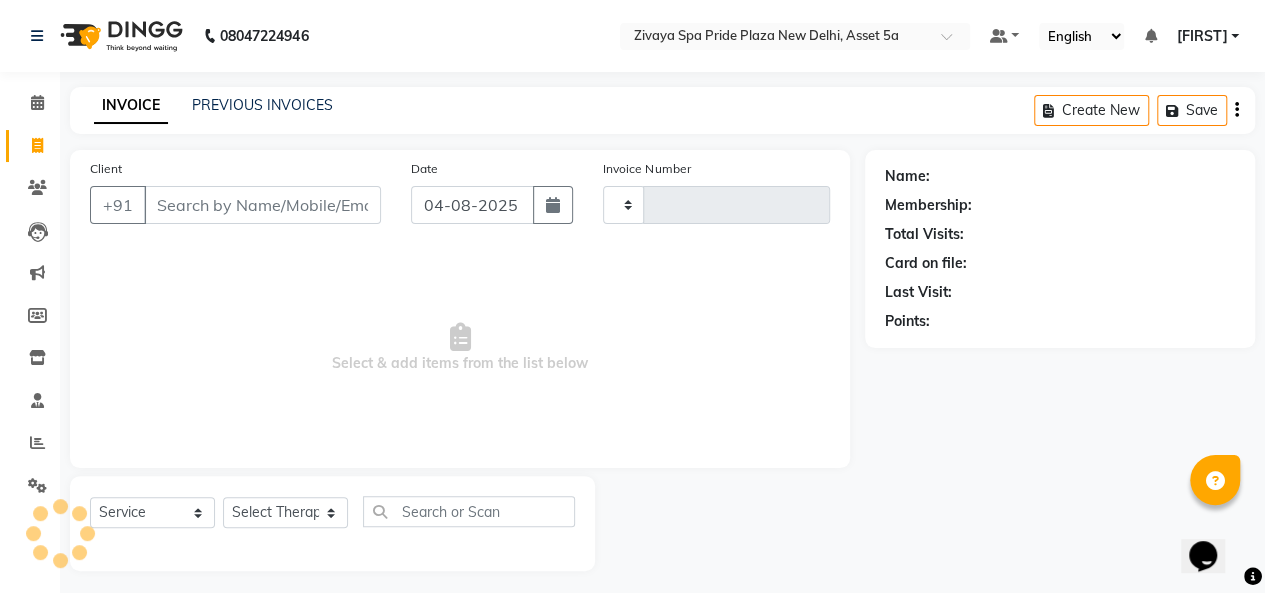 scroll, scrollTop: 7, scrollLeft: 0, axis: vertical 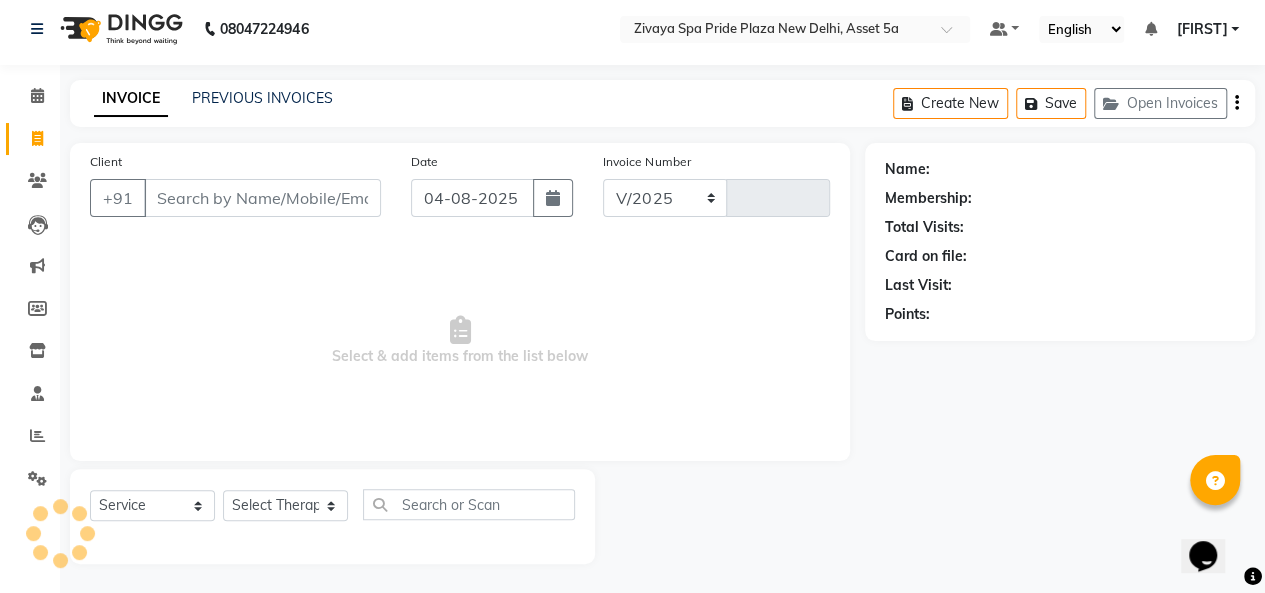 select on "6501" 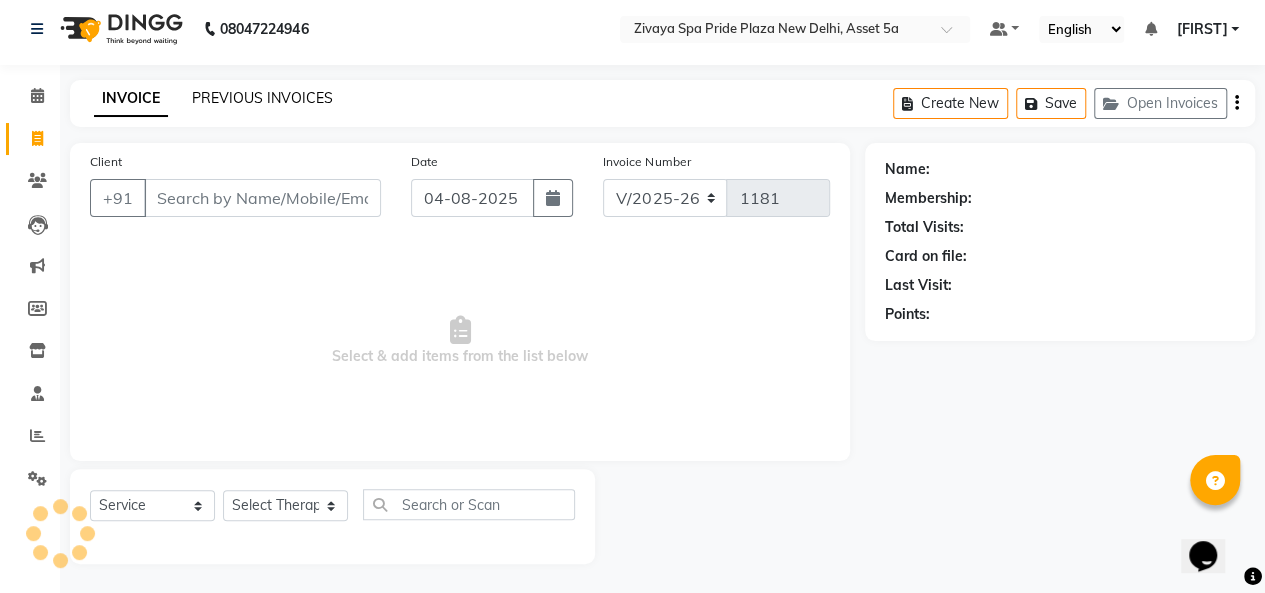 click on "PREVIOUS INVOICES" 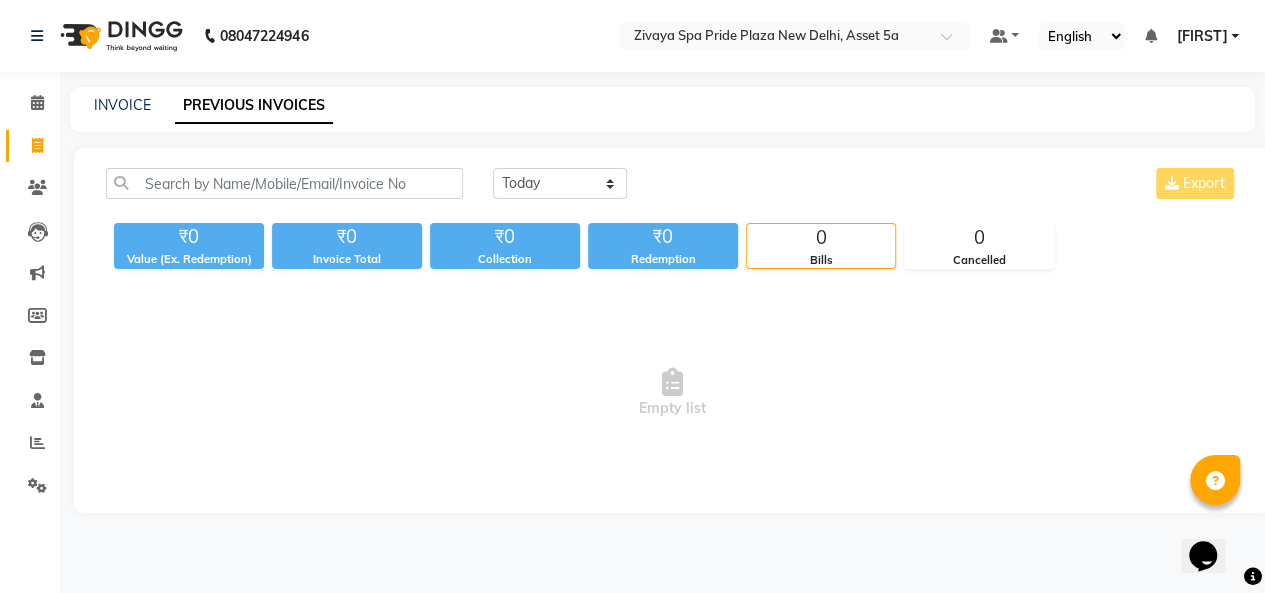 scroll, scrollTop: 0, scrollLeft: 0, axis: both 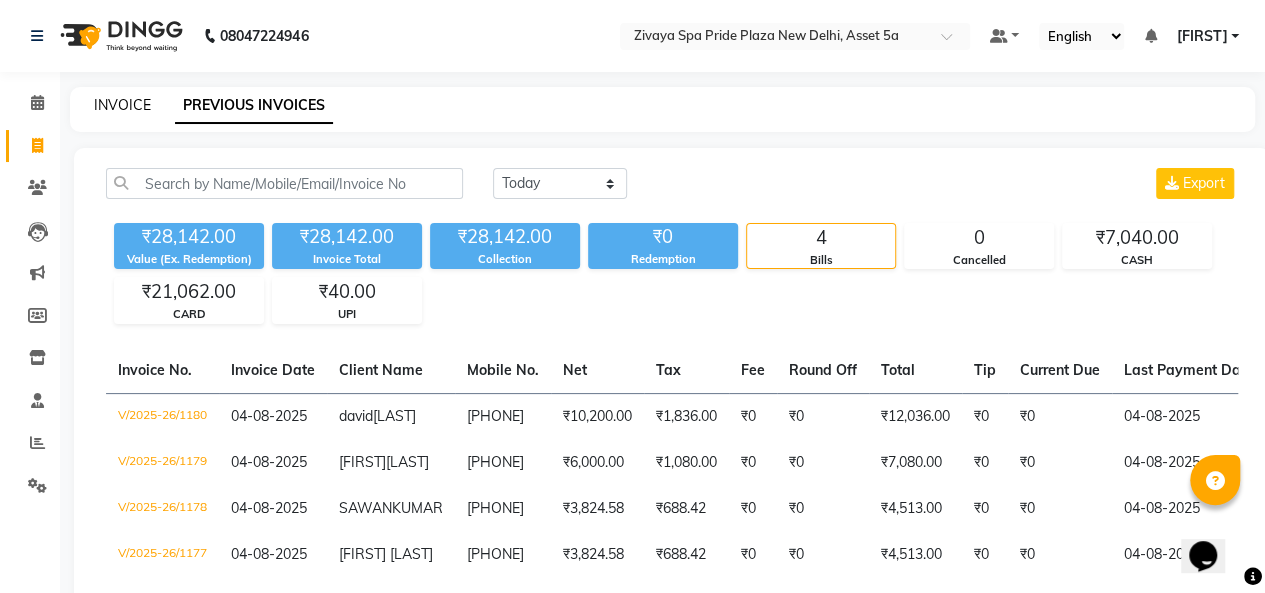 click on "INVOICE" 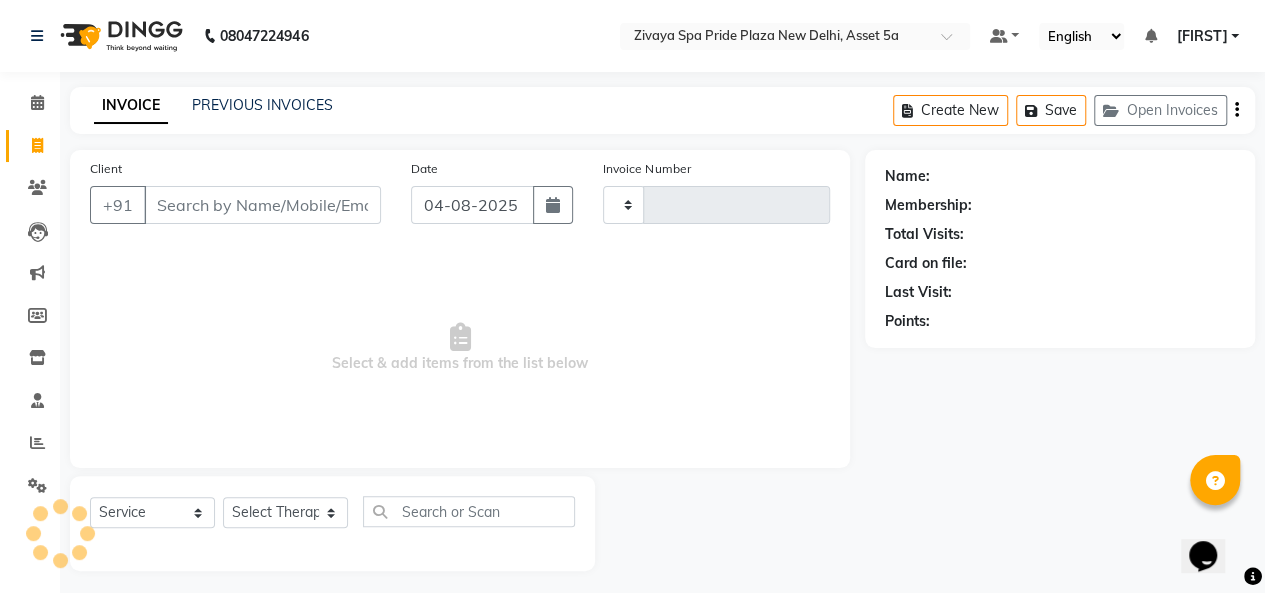 scroll, scrollTop: 7, scrollLeft: 0, axis: vertical 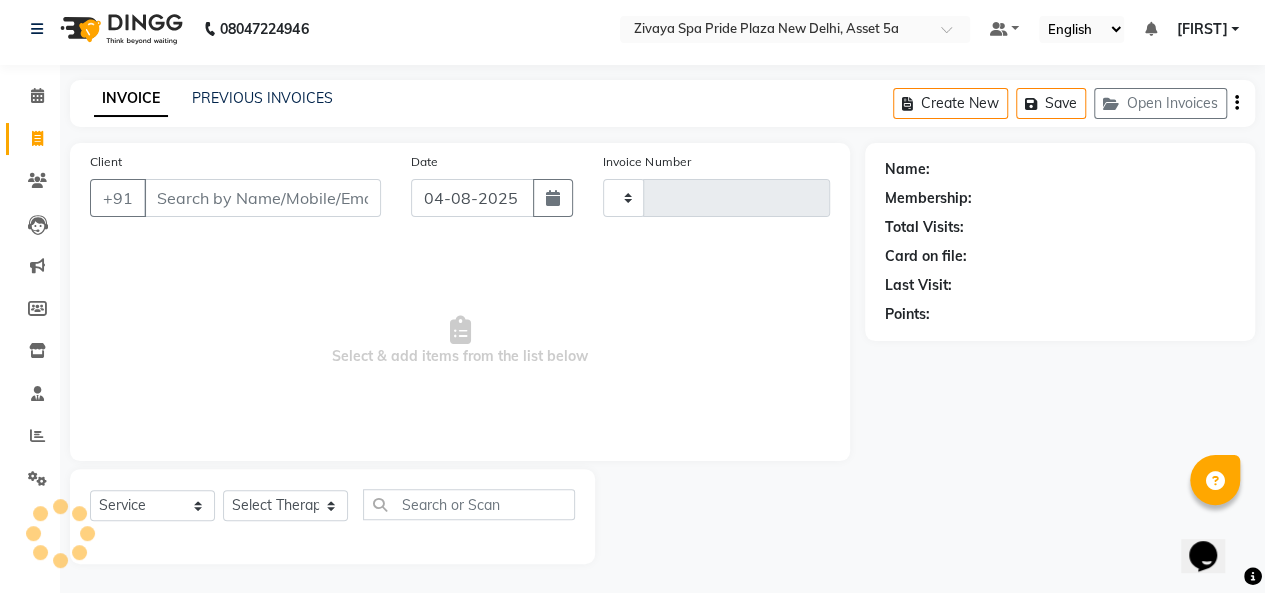 click on "Client" at bounding box center [262, 198] 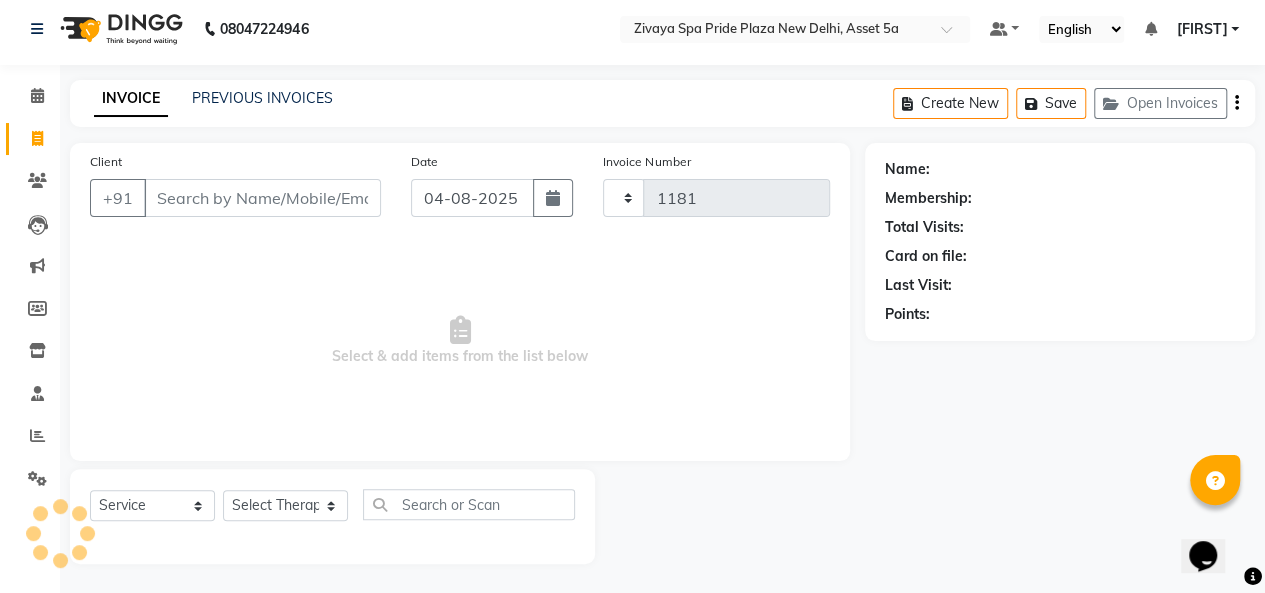 select on "6501" 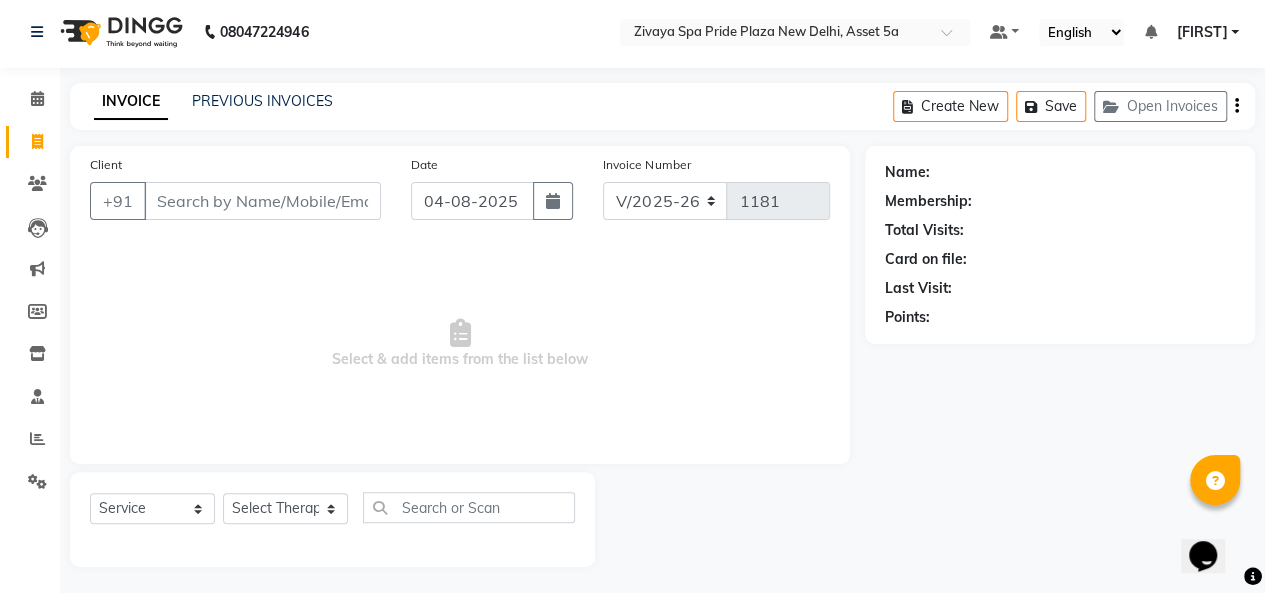 scroll, scrollTop: 7, scrollLeft: 0, axis: vertical 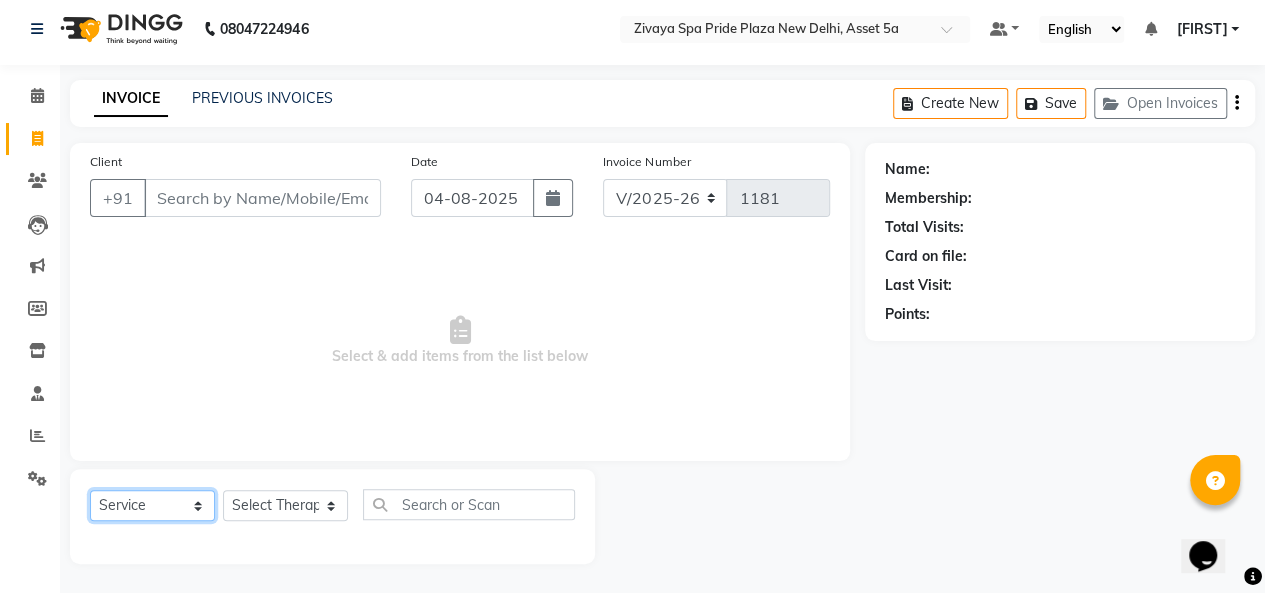 click on "Select  Service  Product  Membership  Package Voucher Prepaid Gift Card" 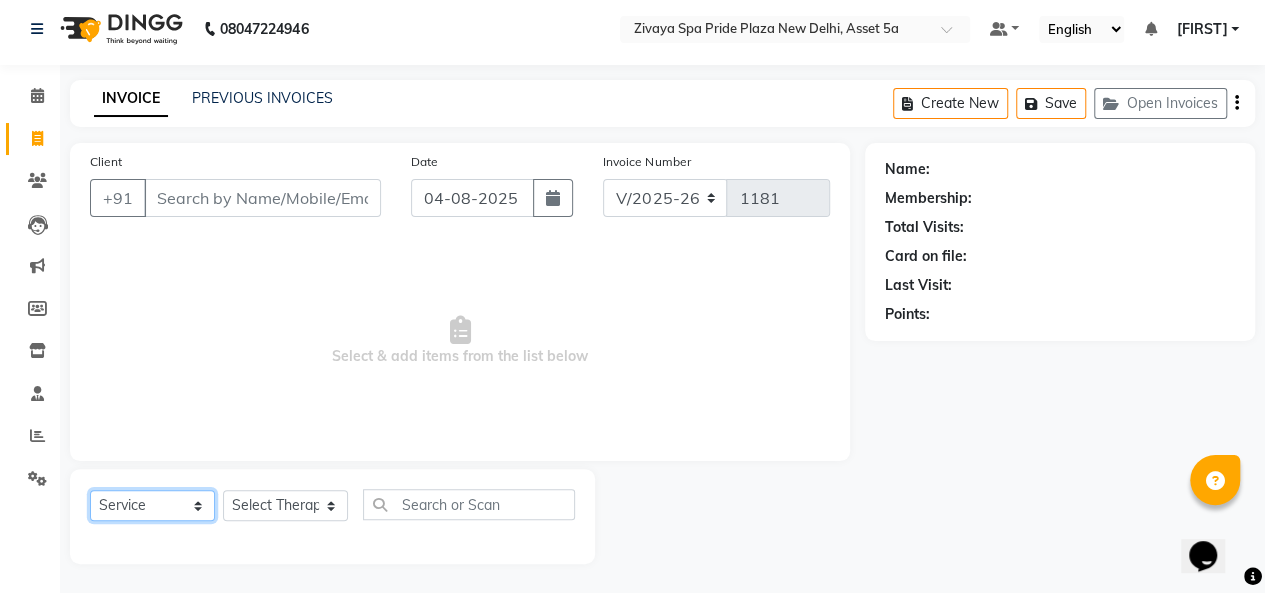 select on "product" 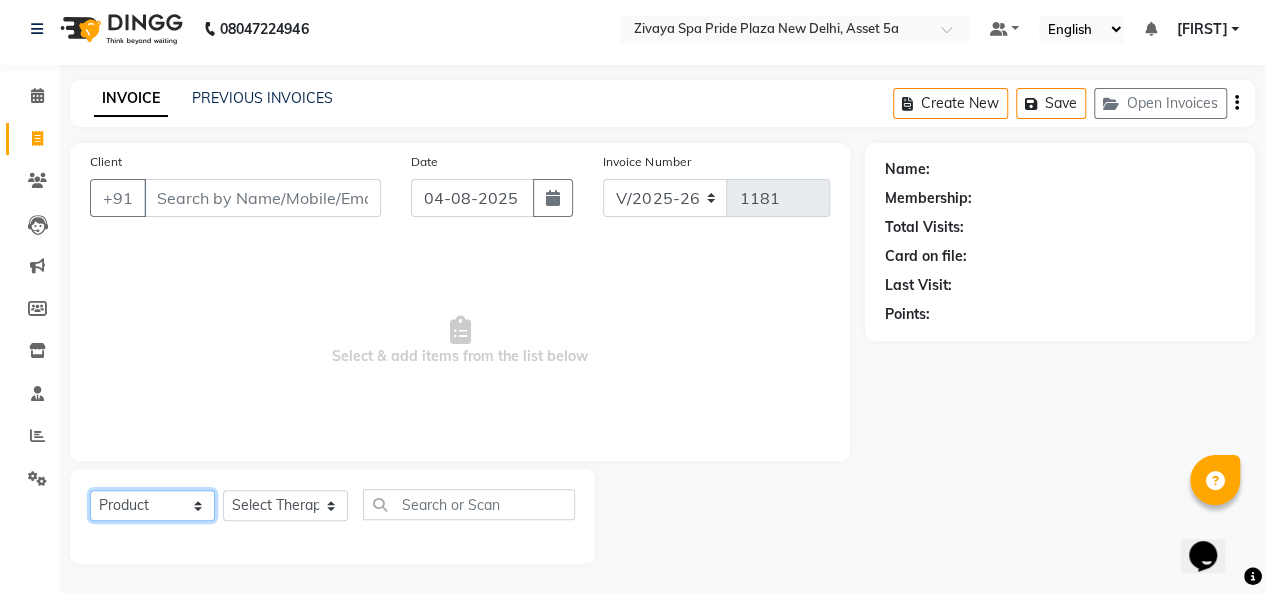 click on "Select  Service  Product  Membership  Package Voucher Prepaid Gift Card" 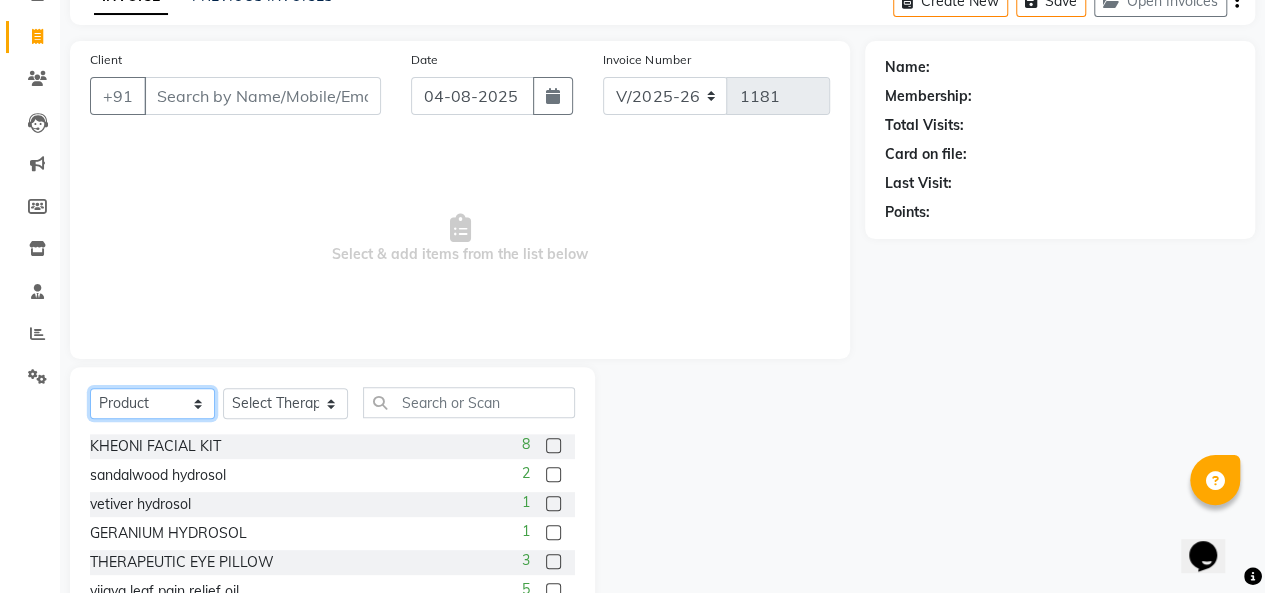 scroll, scrollTop: 207, scrollLeft: 0, axis: vertical 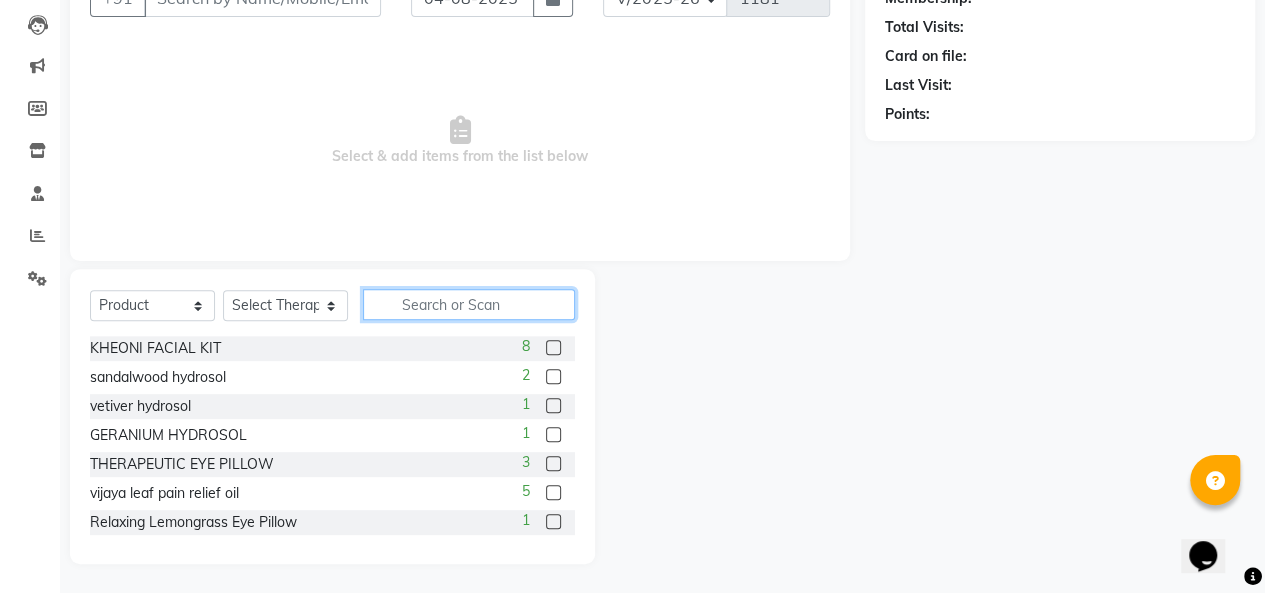 click 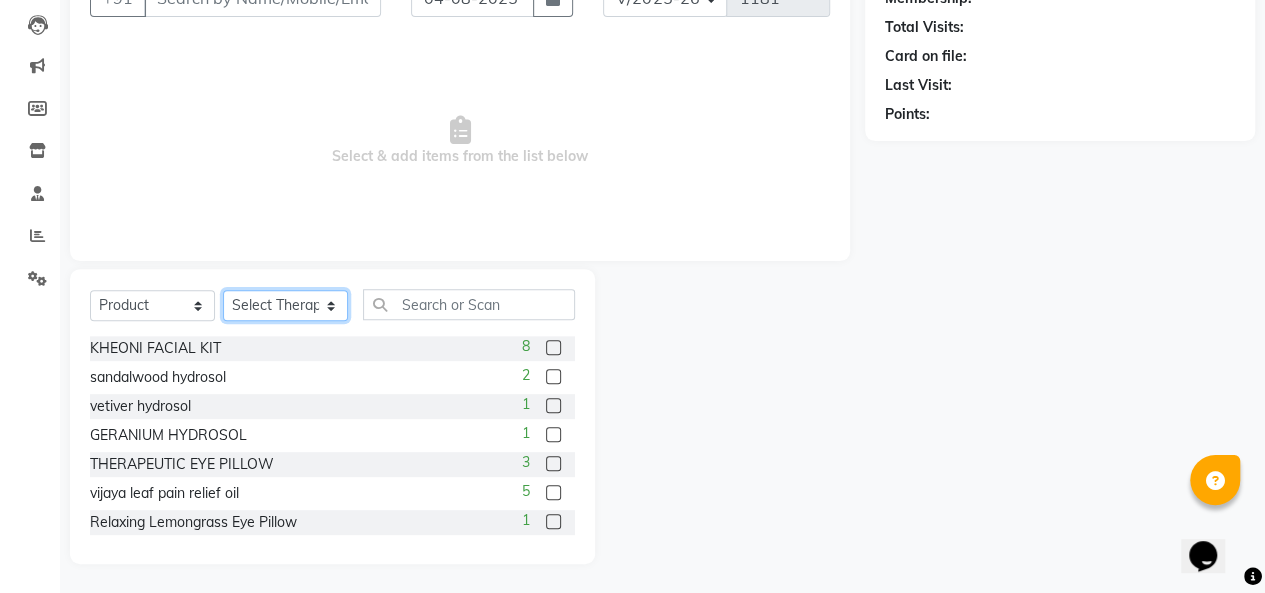 click on "Select Therapist Abin ANITOLI Hoingaikim Kipgen(Rosie) Lucy Hoineichoi Lujikliu Kamei (Lujik) Monika MS. YAM Nengpi Khongsai PRIDE PLAZA DELHI Somirin Angkang (Nancy) SONTILA Thsachamgla Sangtam (Achum) Yohenba" 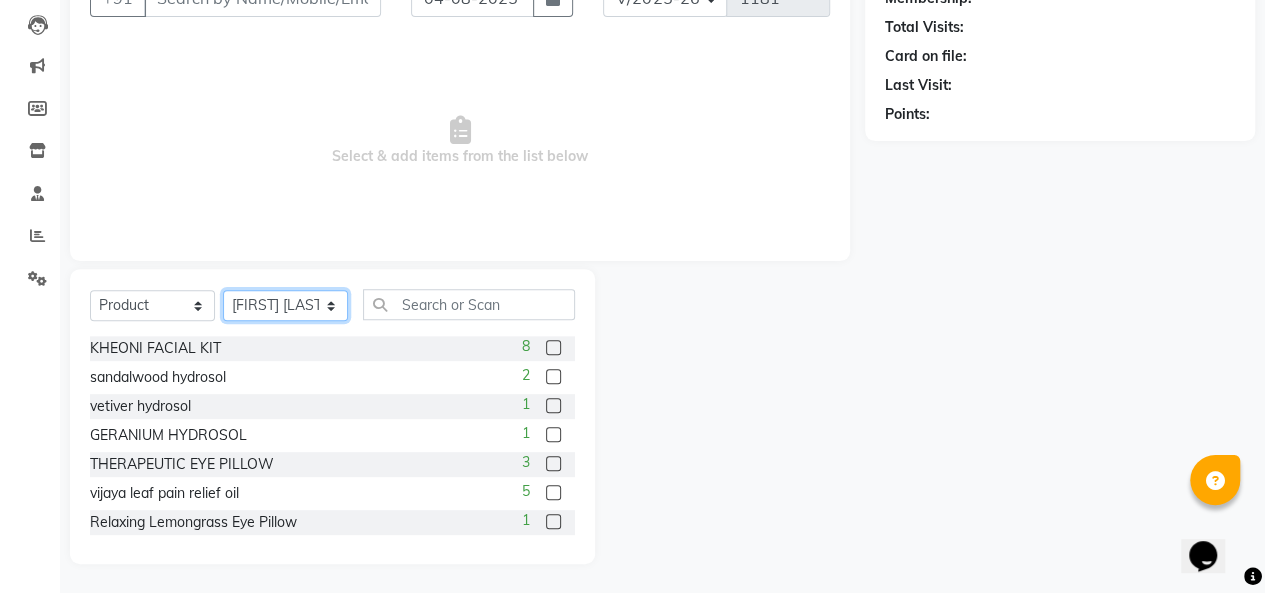 click on "Select Therapist Abin ANITOLI Hoingaikim Kipgen(Rosie) Lucy Hoineichoi Lujikliu Kamei (Lujik) Monika MS. YAM Nengpi Khongsai PRIDE PLAZA DELHI Somirin Angkang (Nancy) SONTILA Thsachamgla Sangtam (Achum) Yohenba" 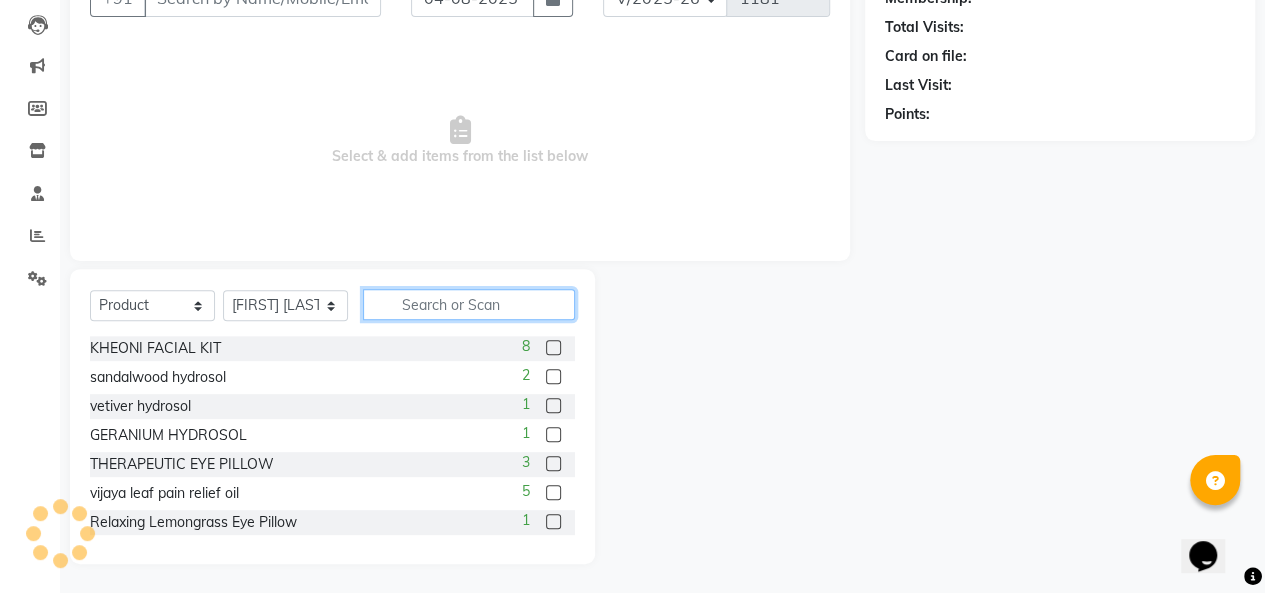 click 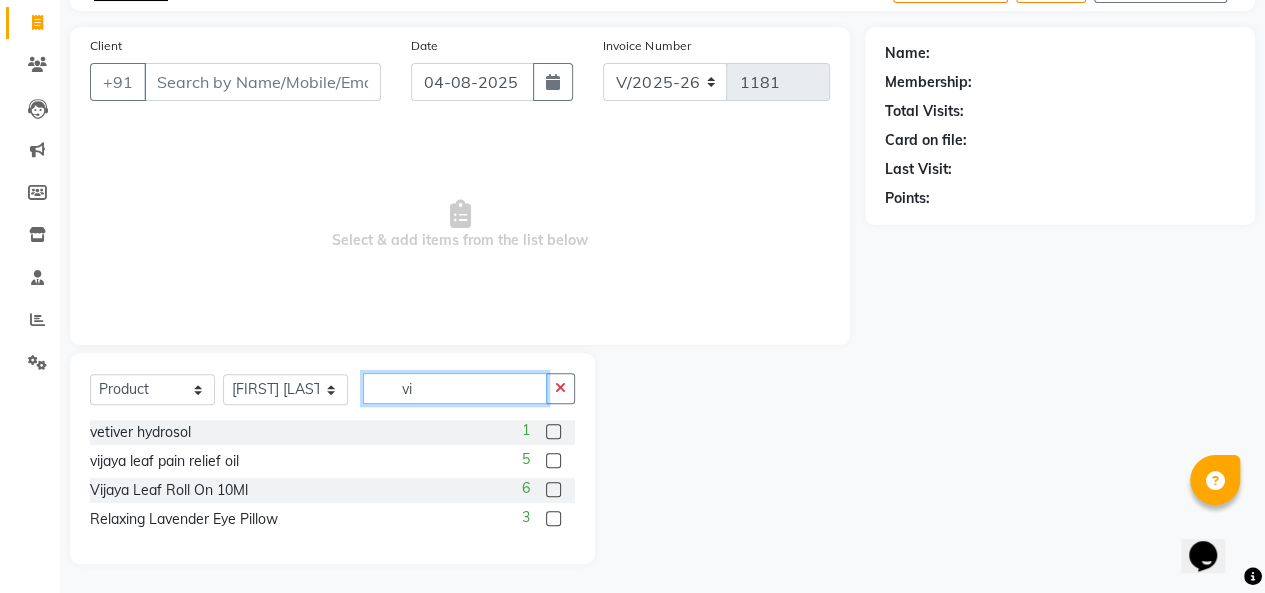 scroll, scrollTop: 65, scrollLeft: 0, axis: vertical 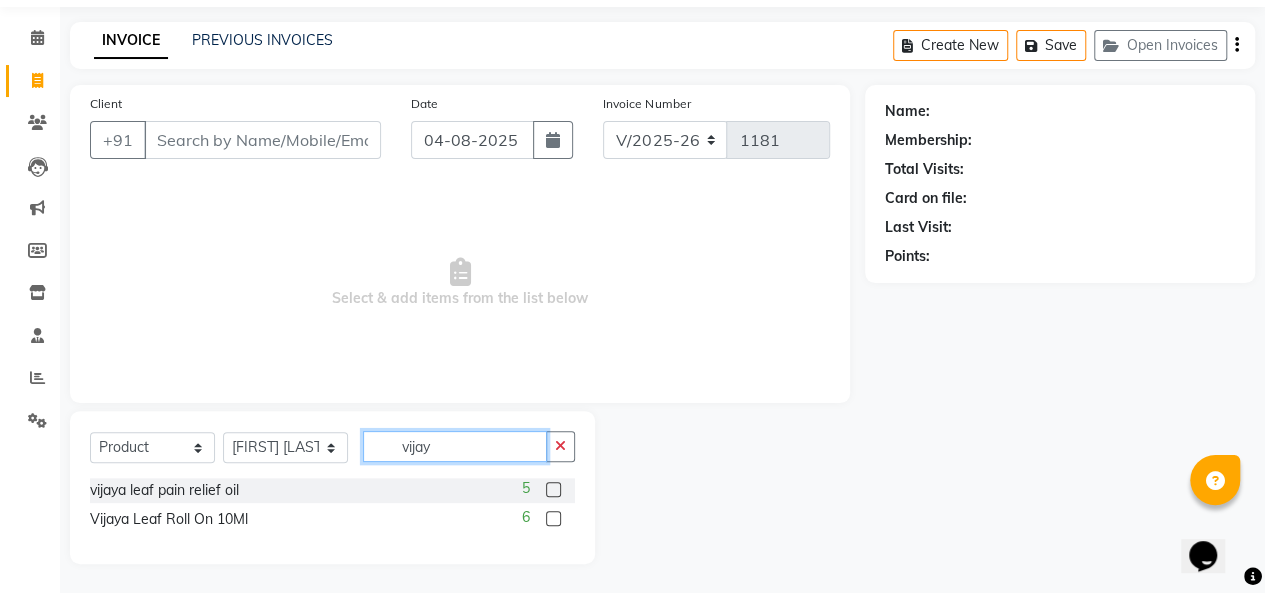 type on "vijay" 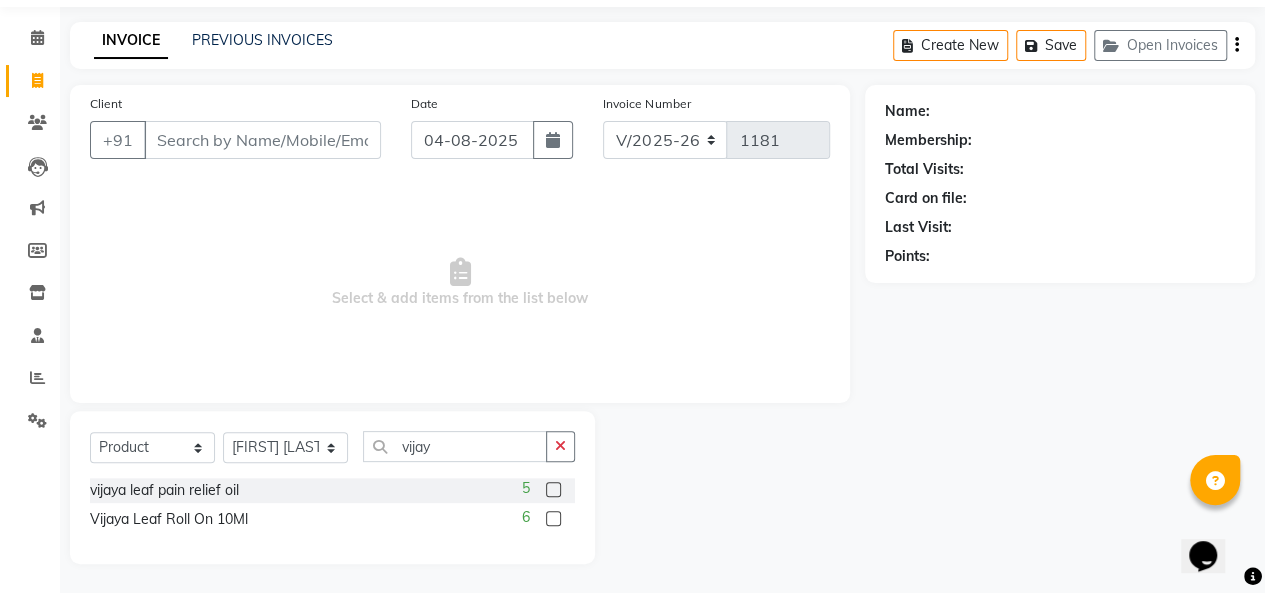 click 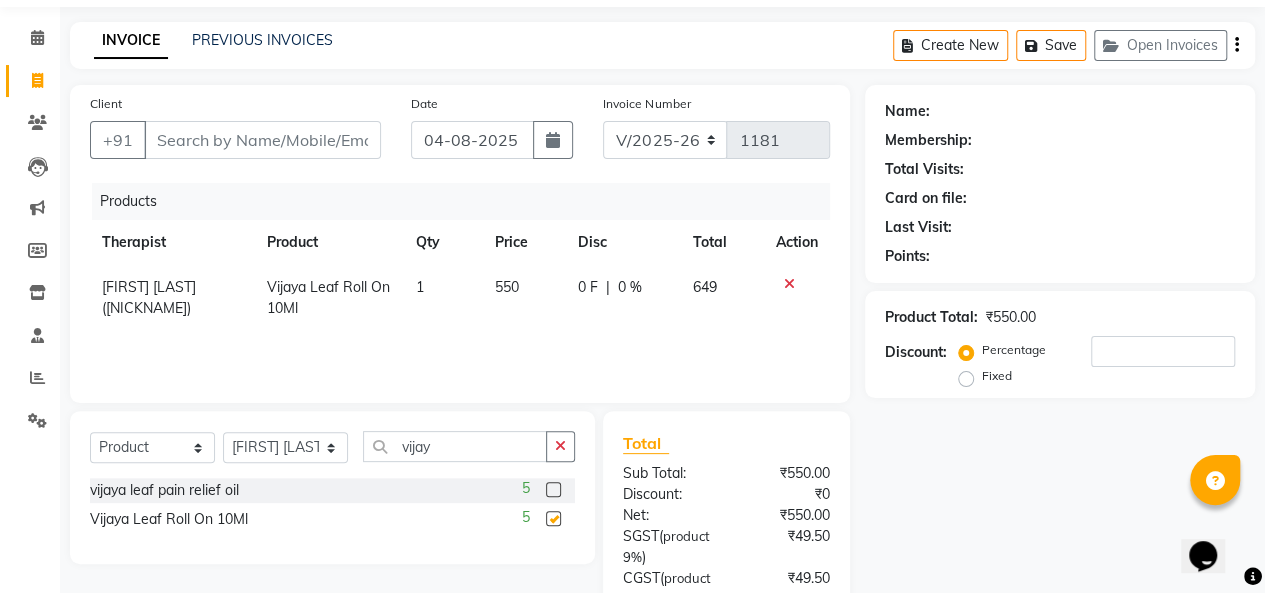 checkbox on "false" 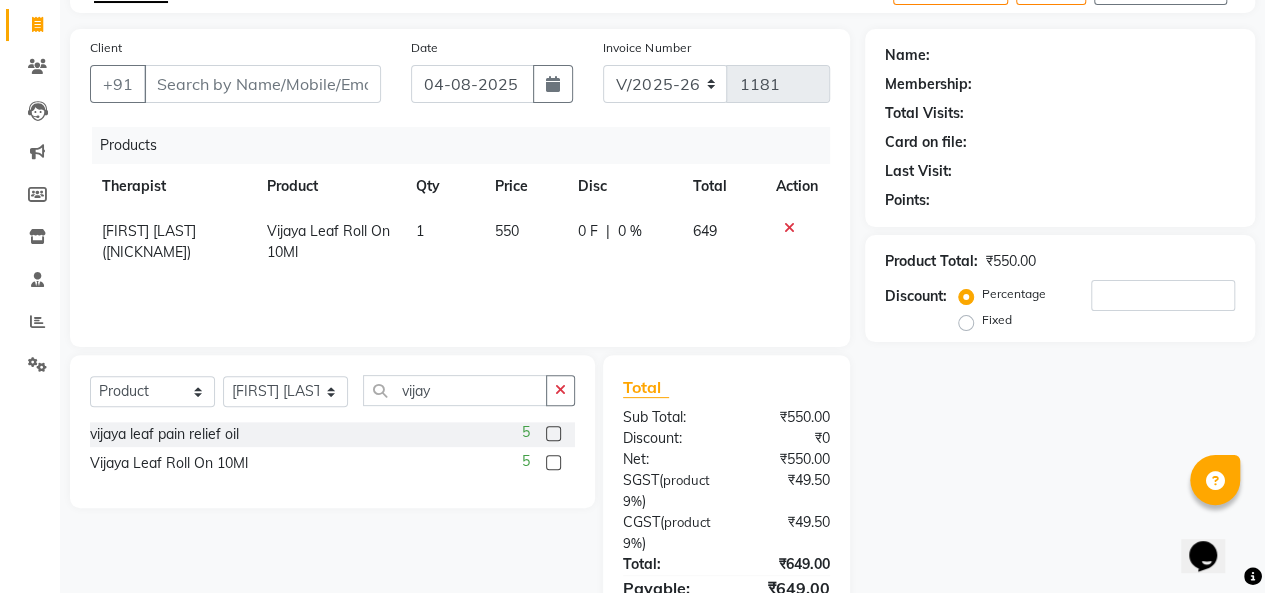 scroll, scrollTop: 226, scrollLeft: 0, axis: vertical 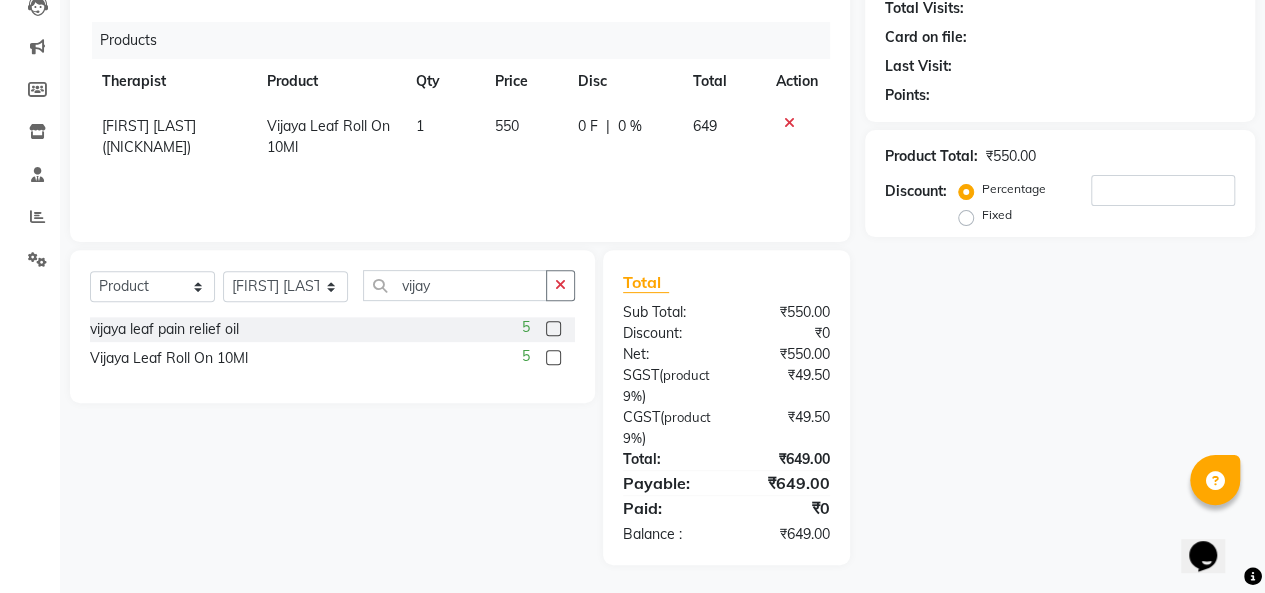 click on "Fixed" 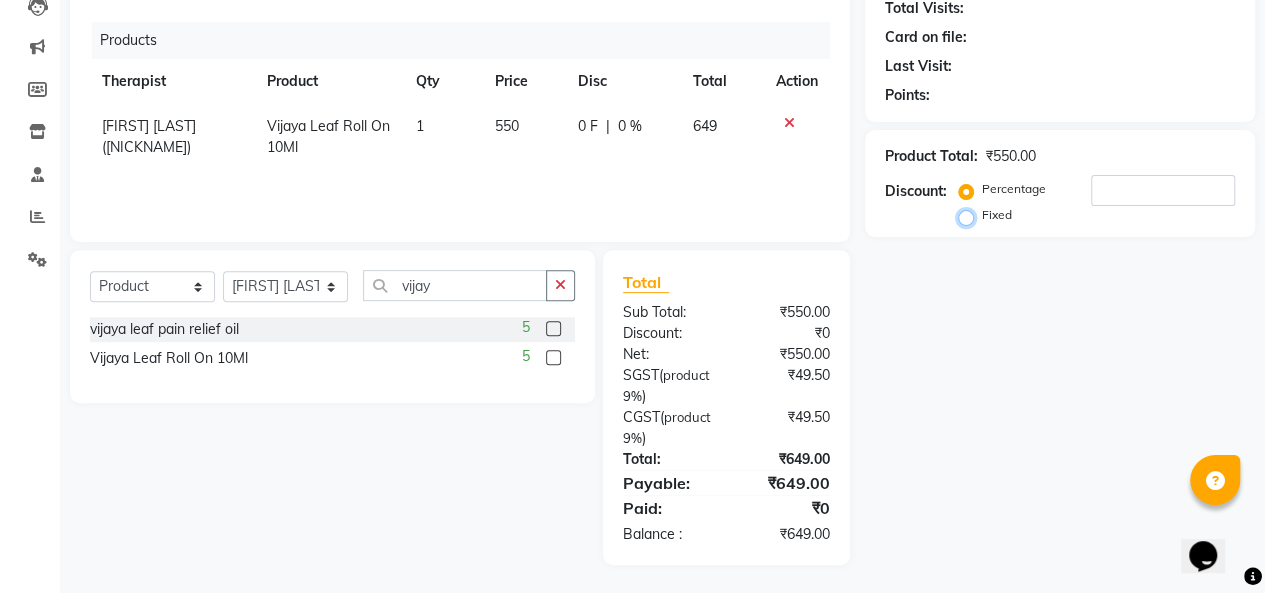 click on "Fixed" at bounding box center [970, 215] 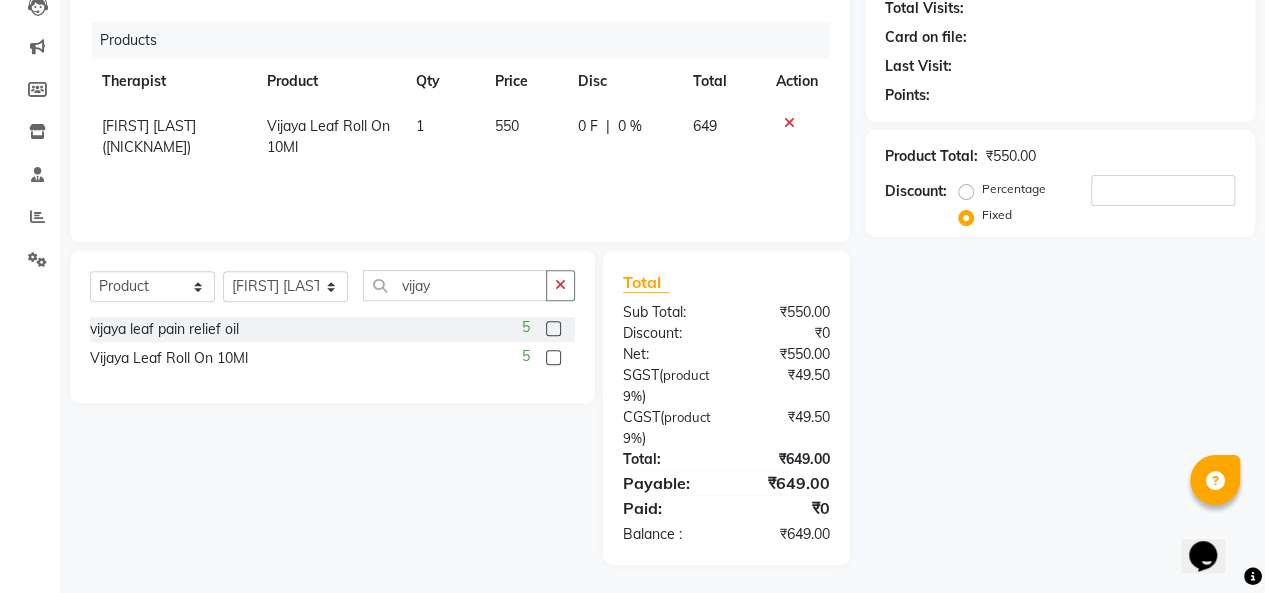 click on "Percentage" 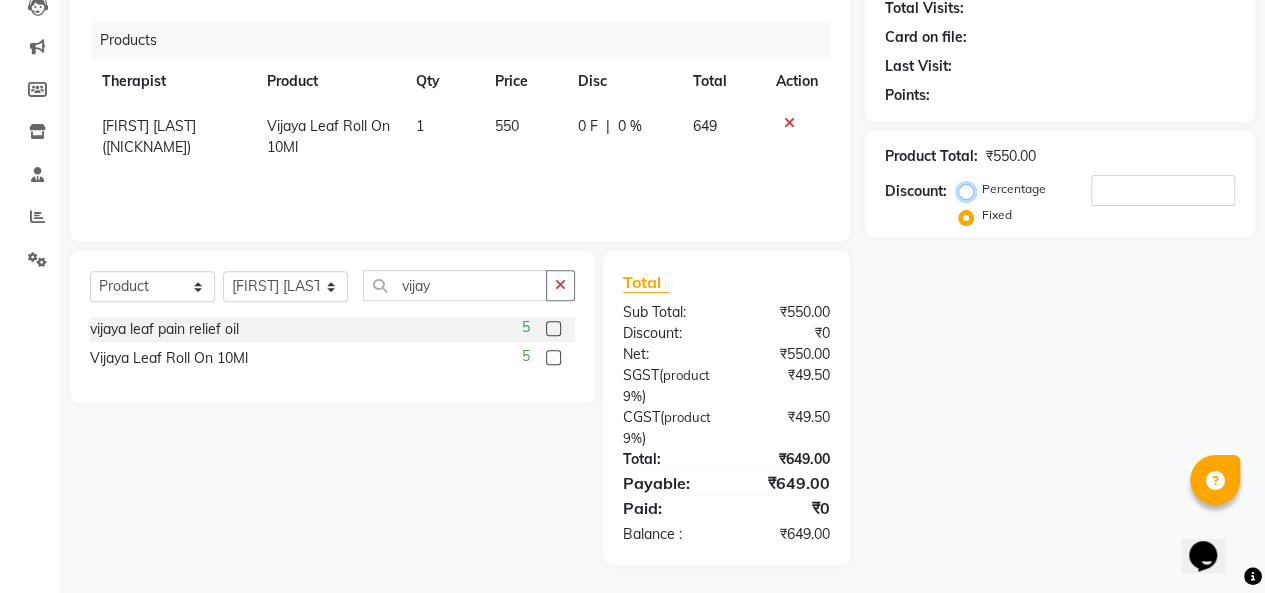 click on "Percentage" at bounding box center [970, 189] 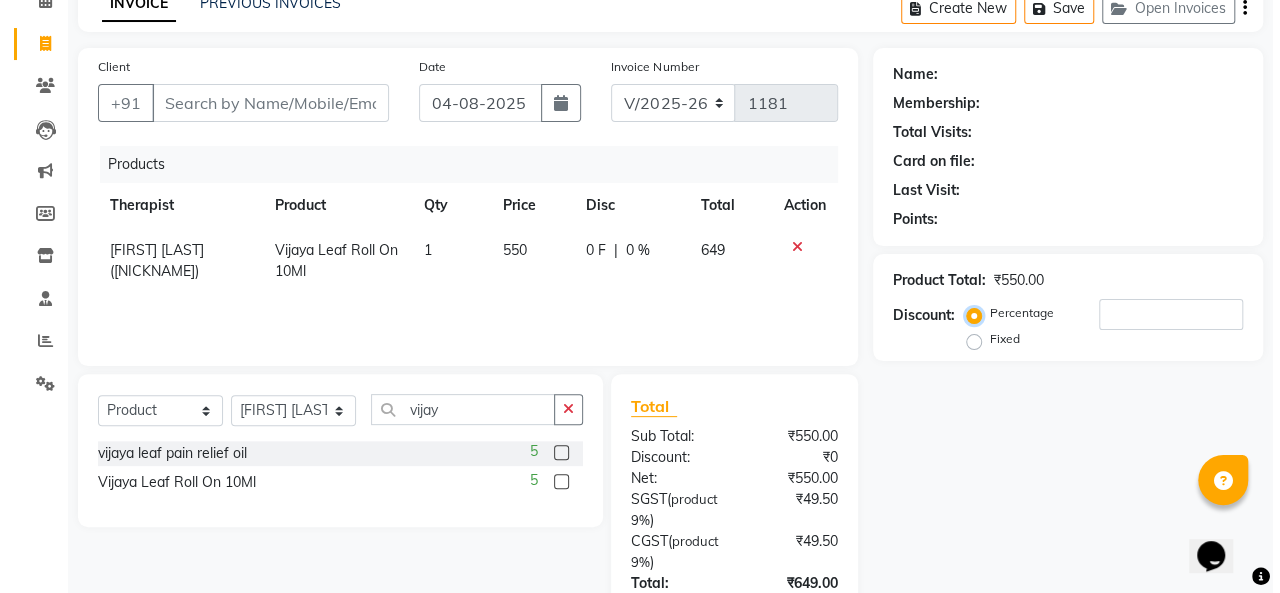 scroll, scrollTop: 0, scrollLeft: 0, axis: both 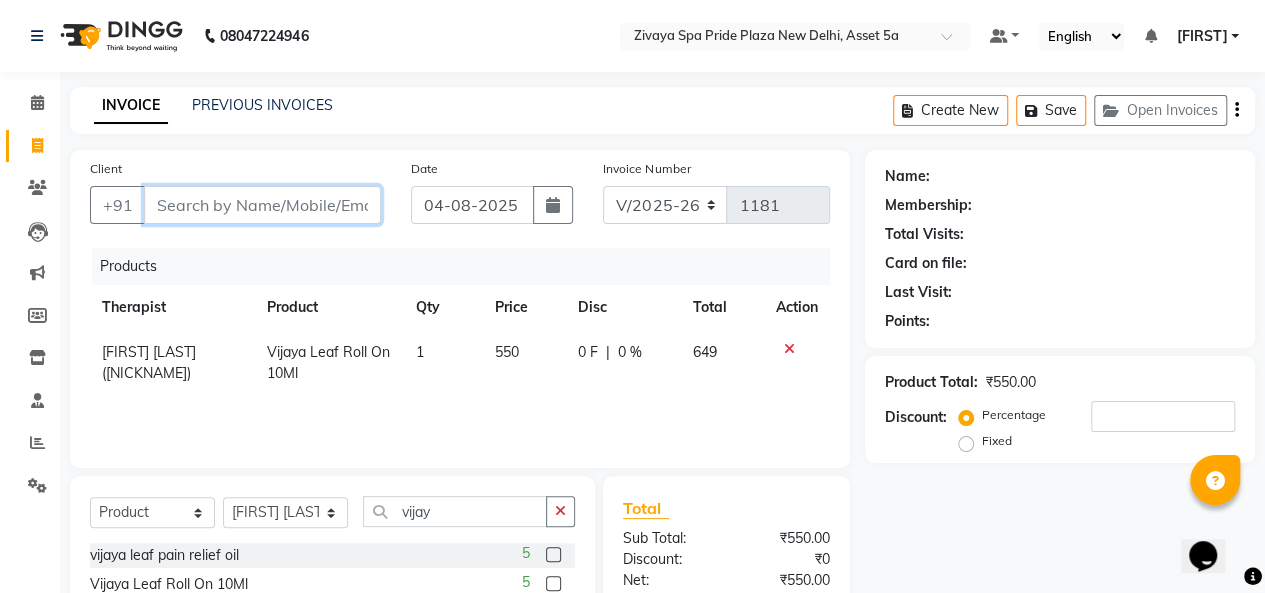 click on "Client" at bounding box center (262, 205) 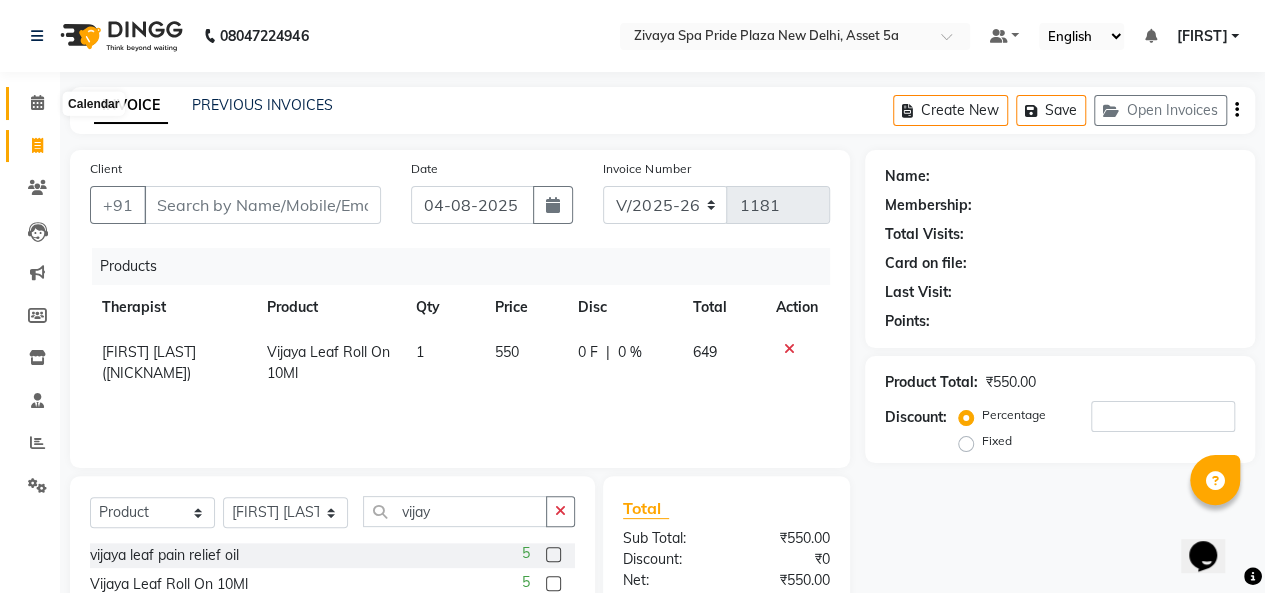 click 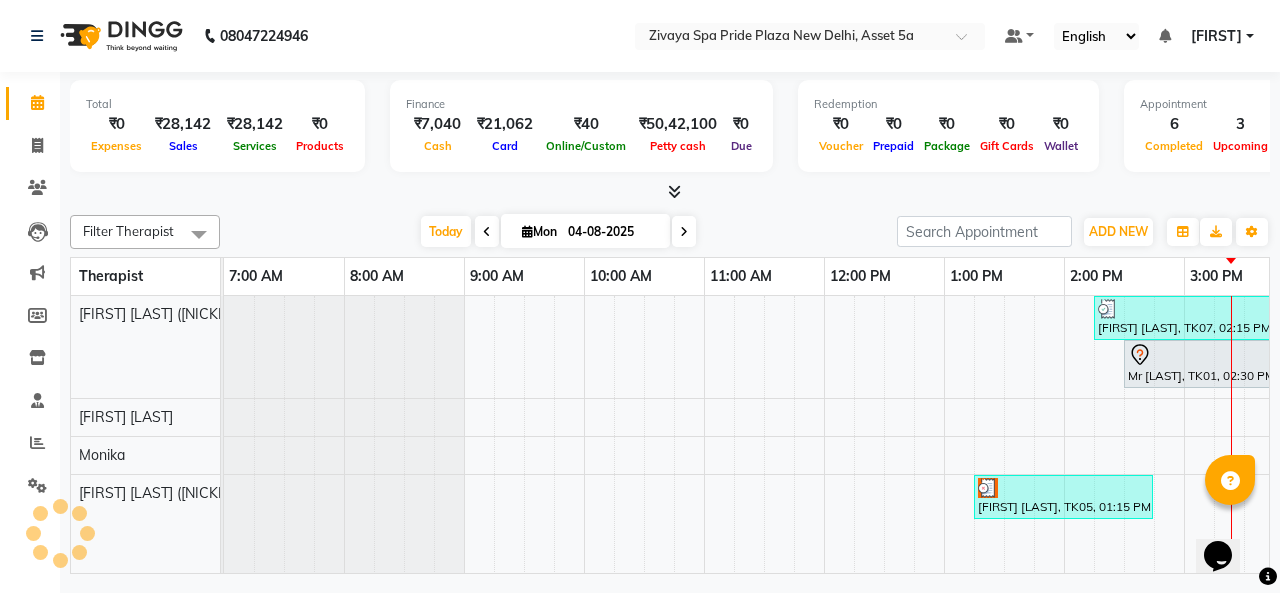 scroll, scrollTop: 0, scrollLeft: 0, axis: both 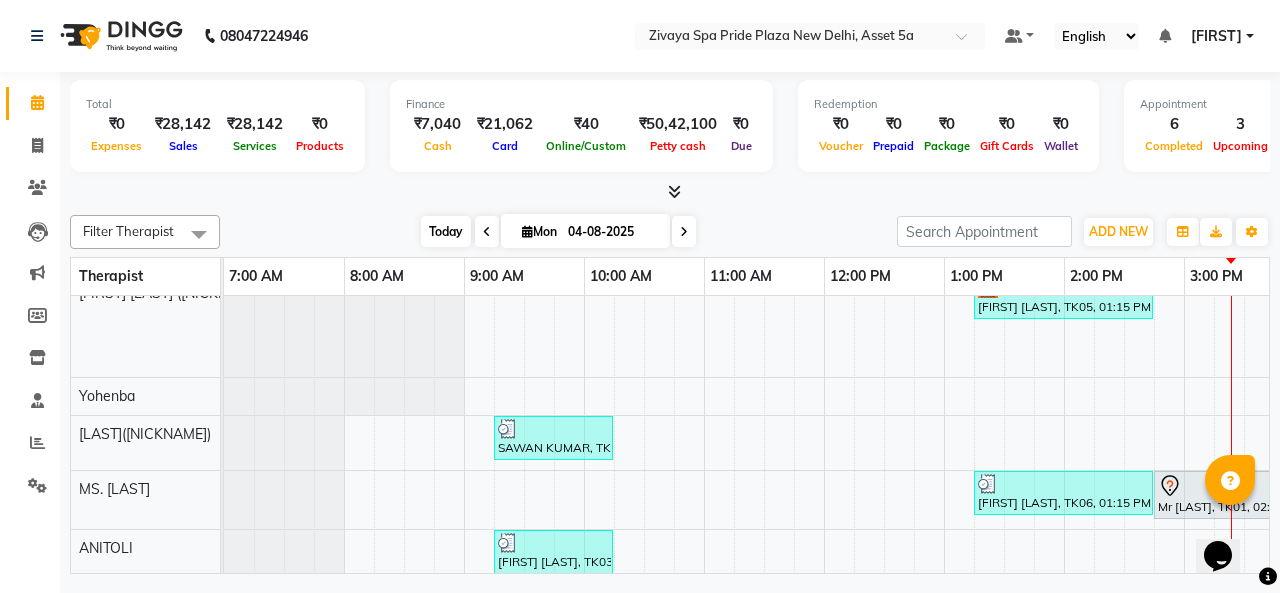 click on "Today" at bounding box center (446, 231) 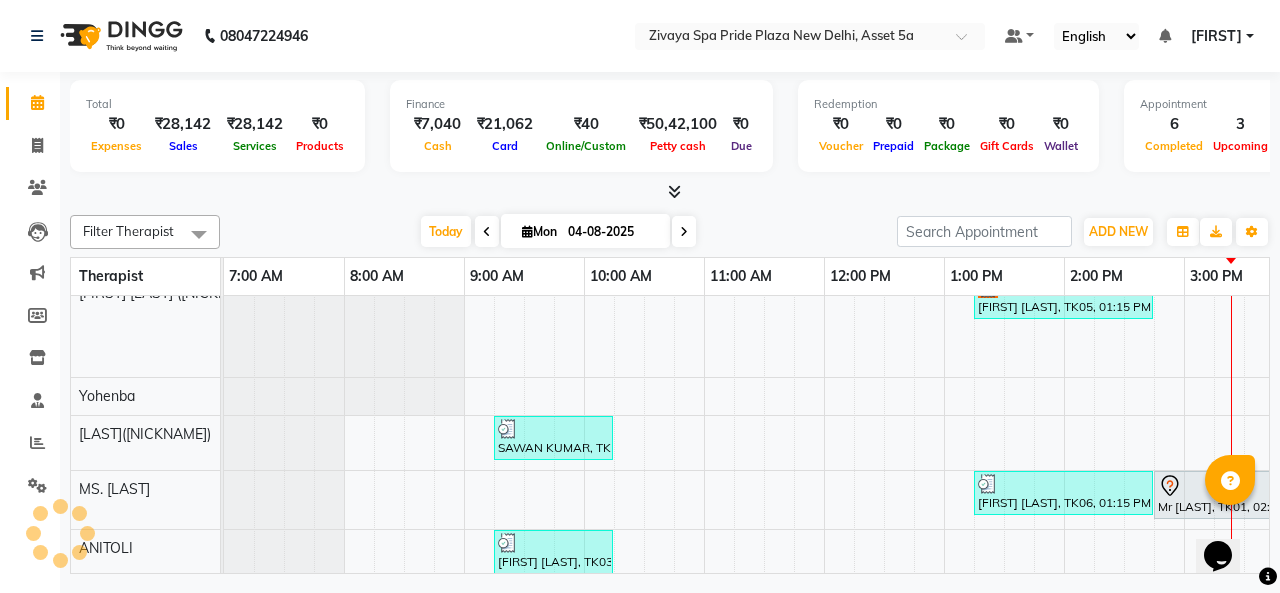 scroll, scrollTop: 0, scrollLeft: 874, axis: horizontal 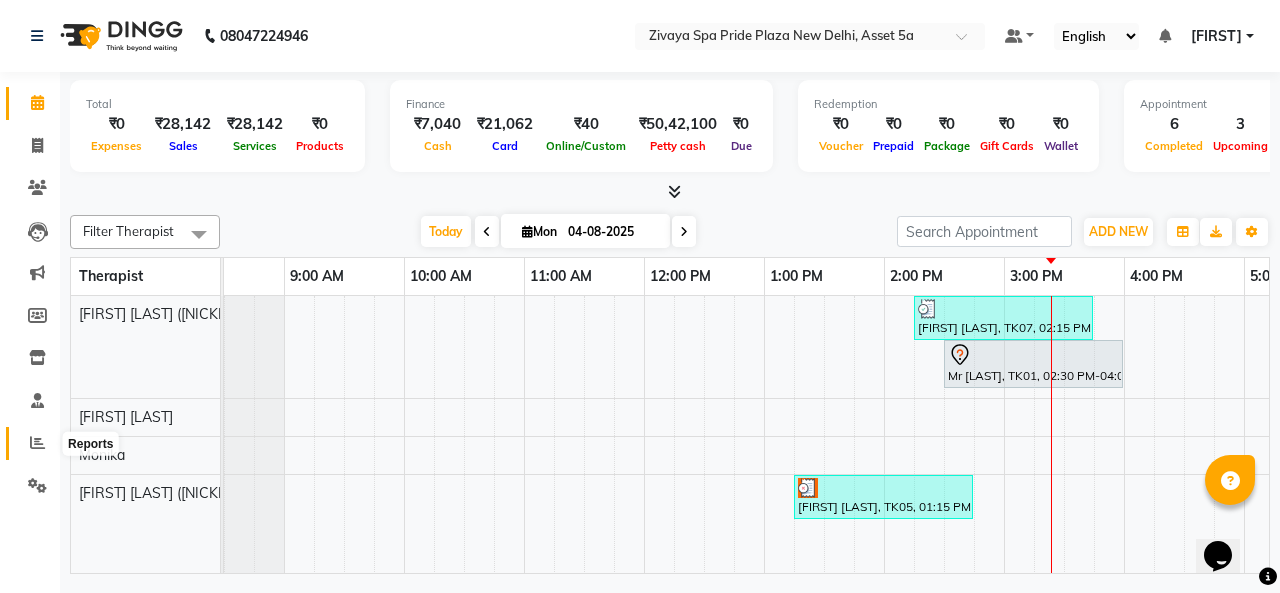 click 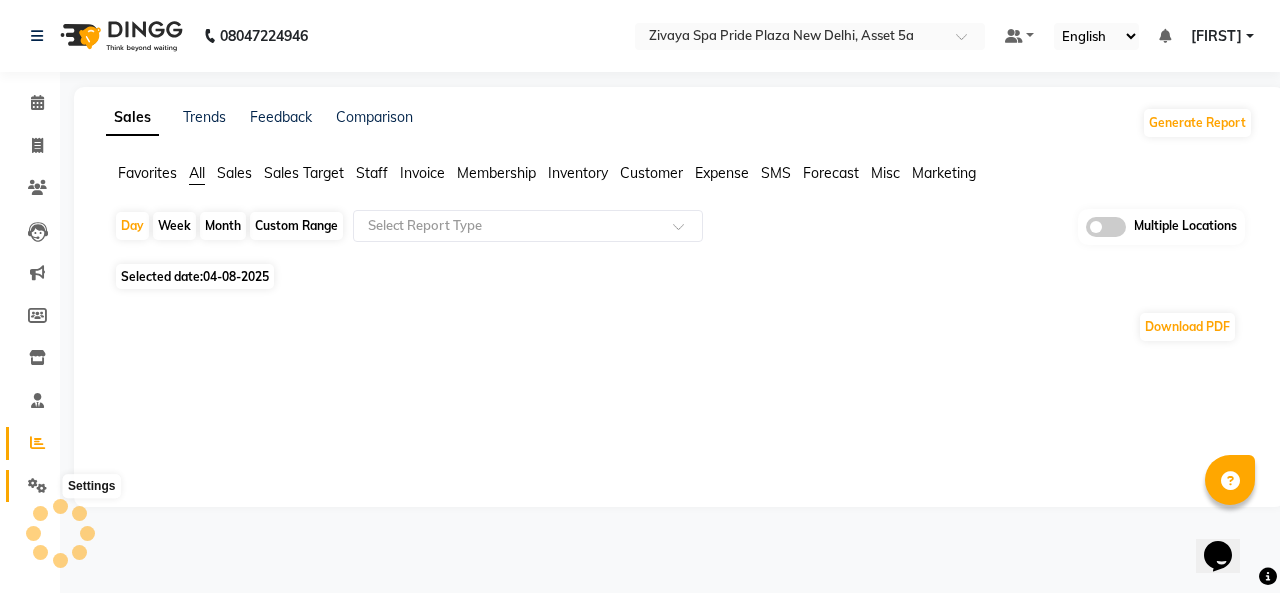 click 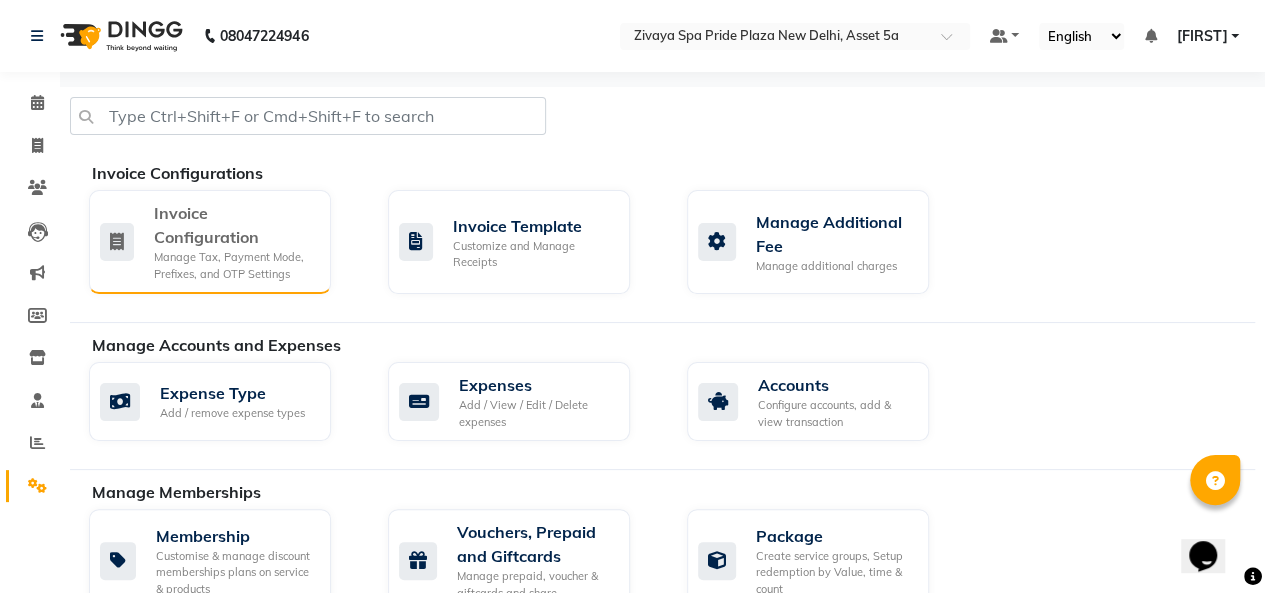 click on "Manage Tax, Payment Mode, Prefixes, and OTP Settings" 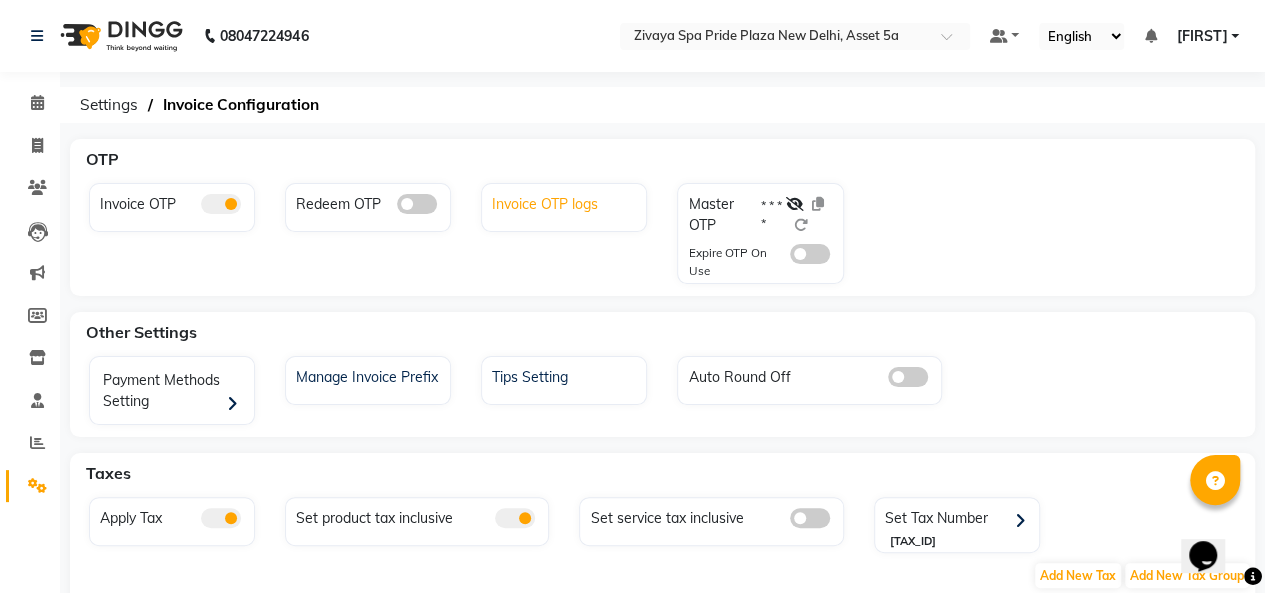 click on "Invoice OTP logs" 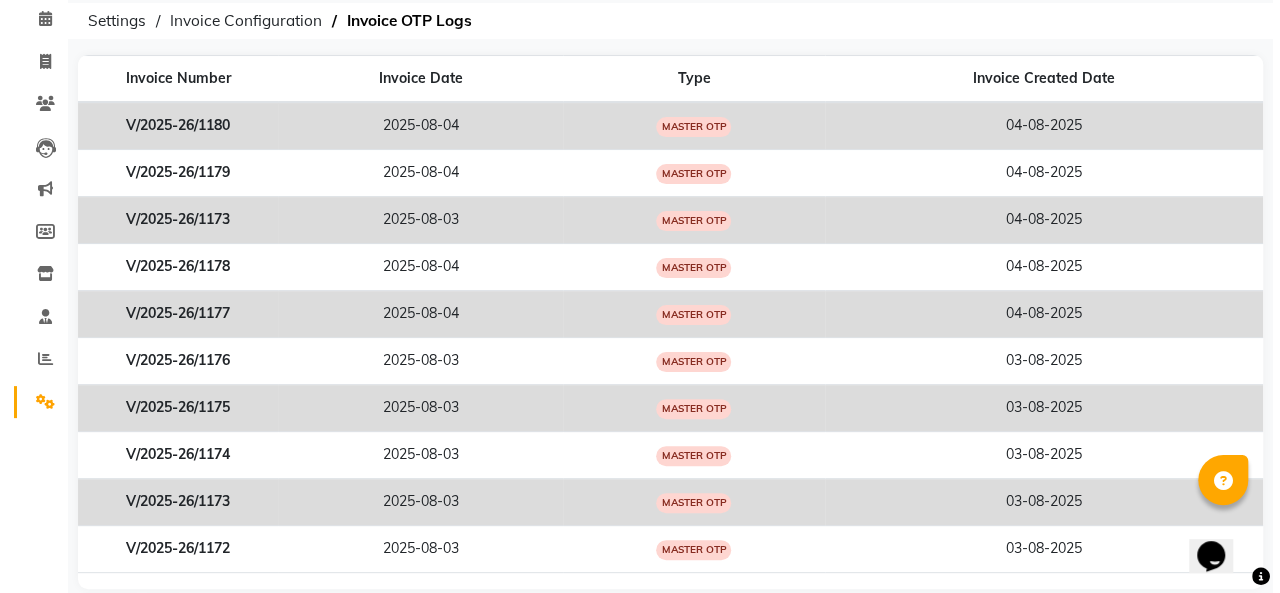 scroll, scrollTop: 0, scrollLeft: 0, axis: both 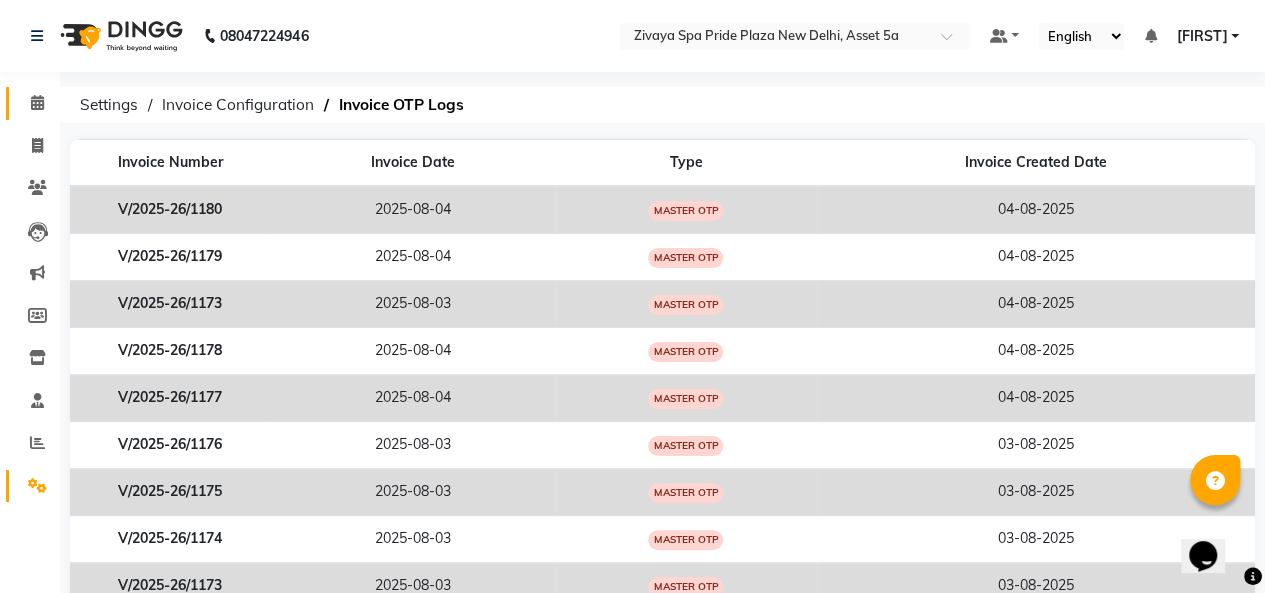 click on "Calendar" 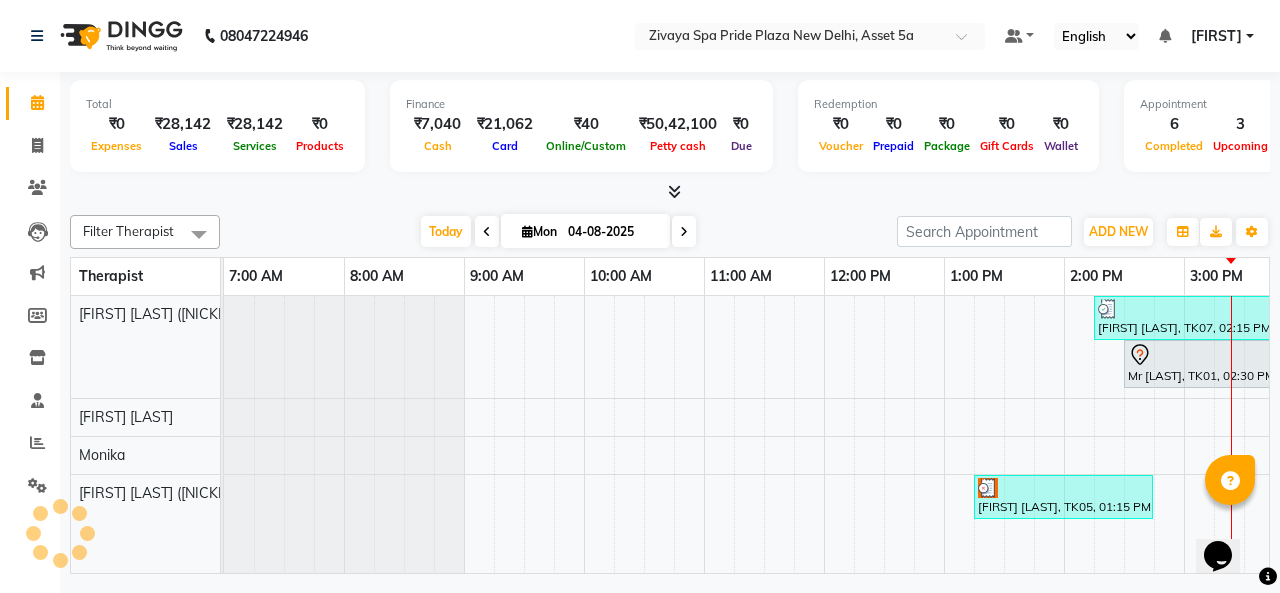 scroll, scrollTop: 0, scrollLeft: 874, axis: horizontal 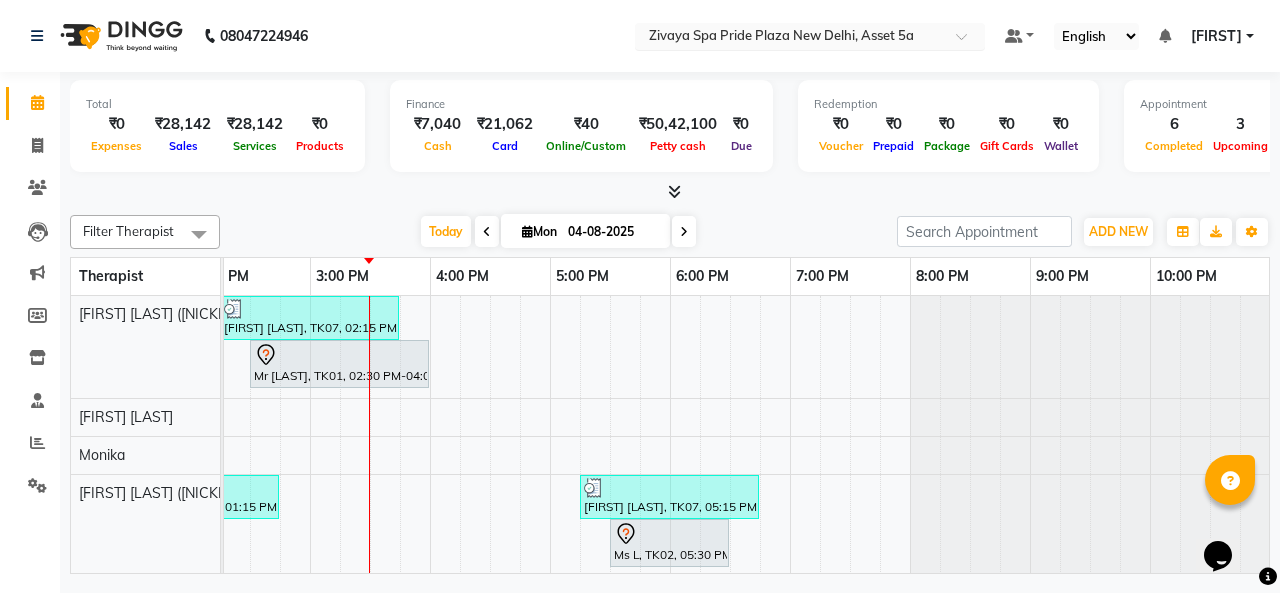 click at bounding box center [790, 38] 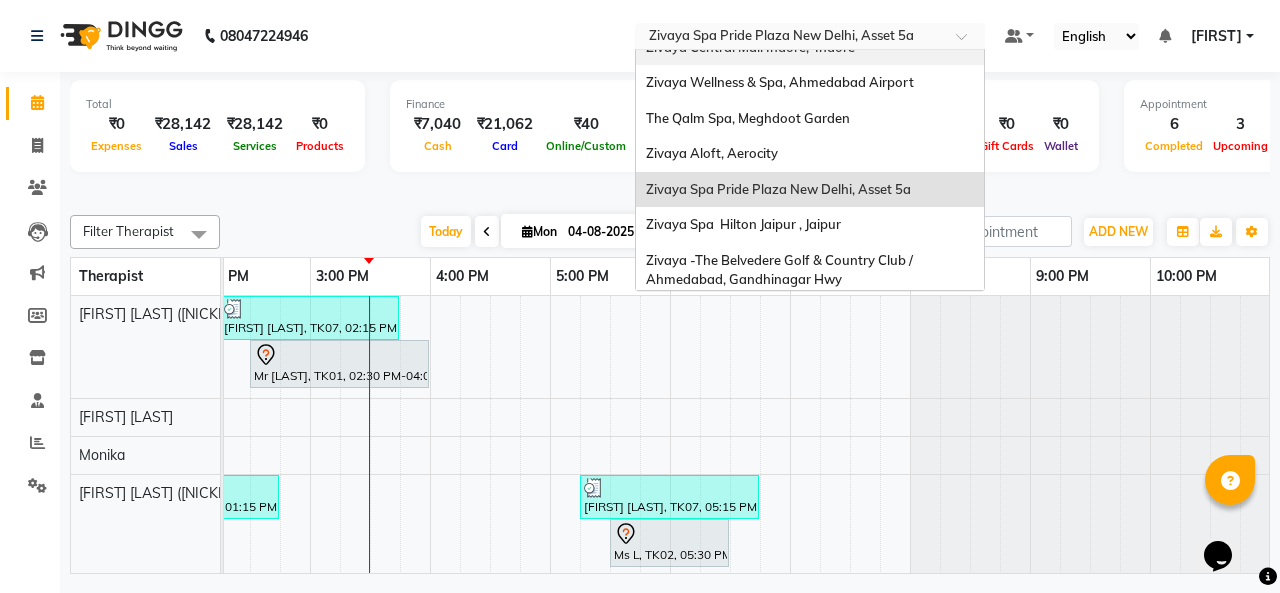 scroll, scrollTop: 0, scrollLeft: 0, axis: both 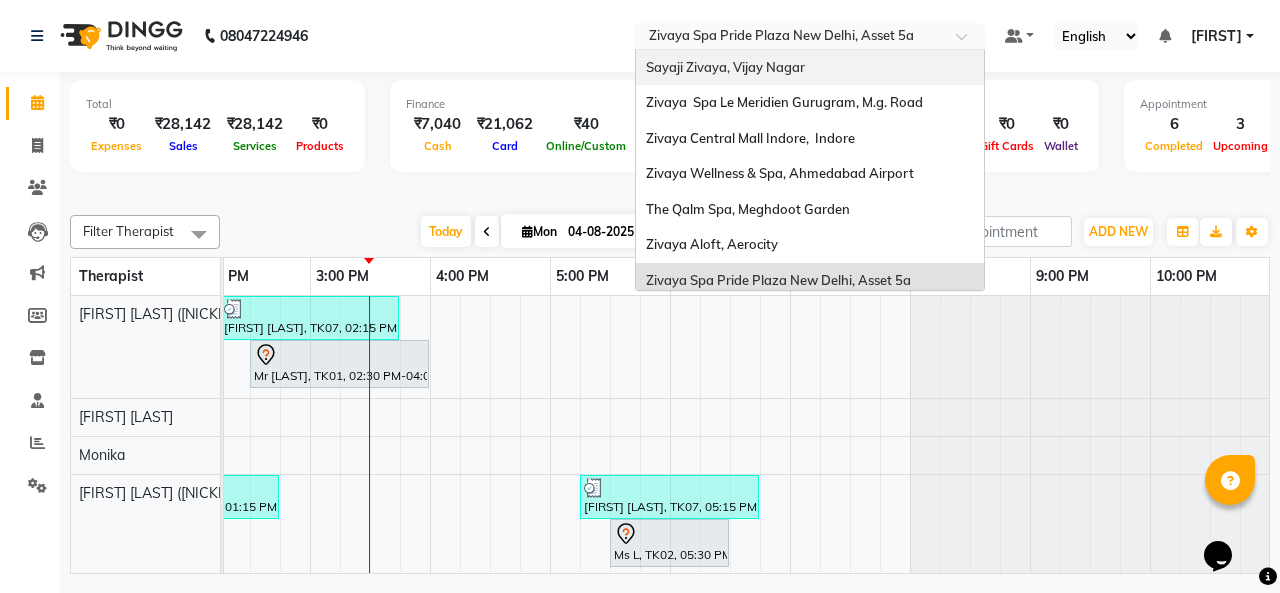 click on "Sayaji Zivaya, Vijay Nagar" at bounding box center (810, 68) 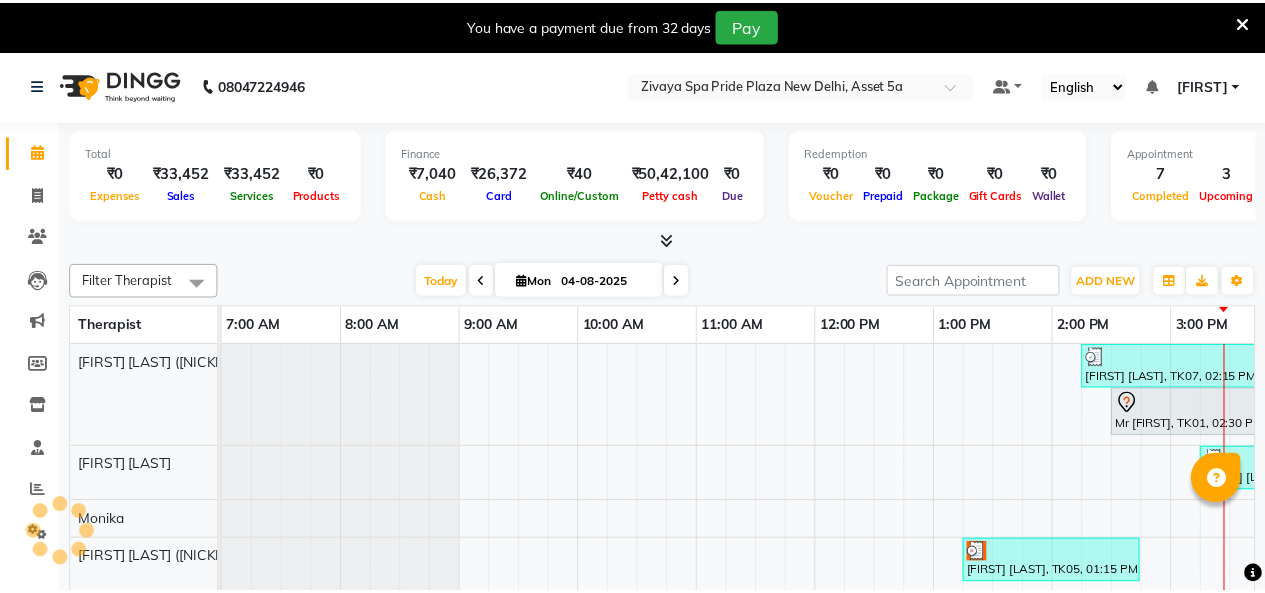 scroll, scrollTop: 0, scrollLeft: 0, axis: both 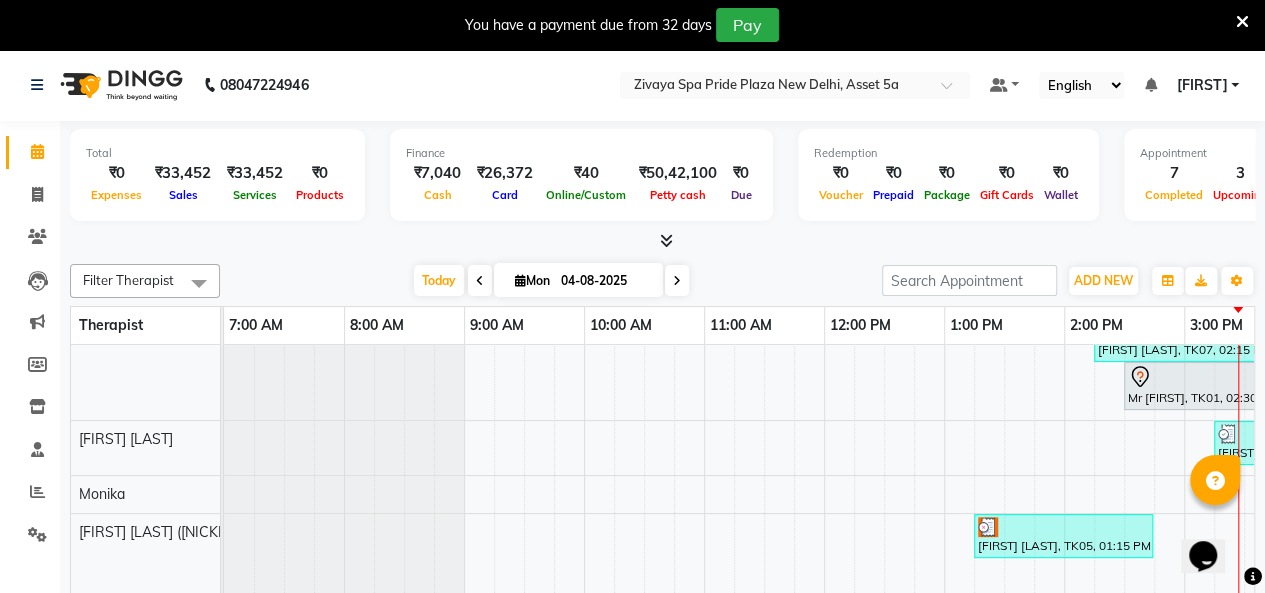 click at bounding box center (1242, 22) 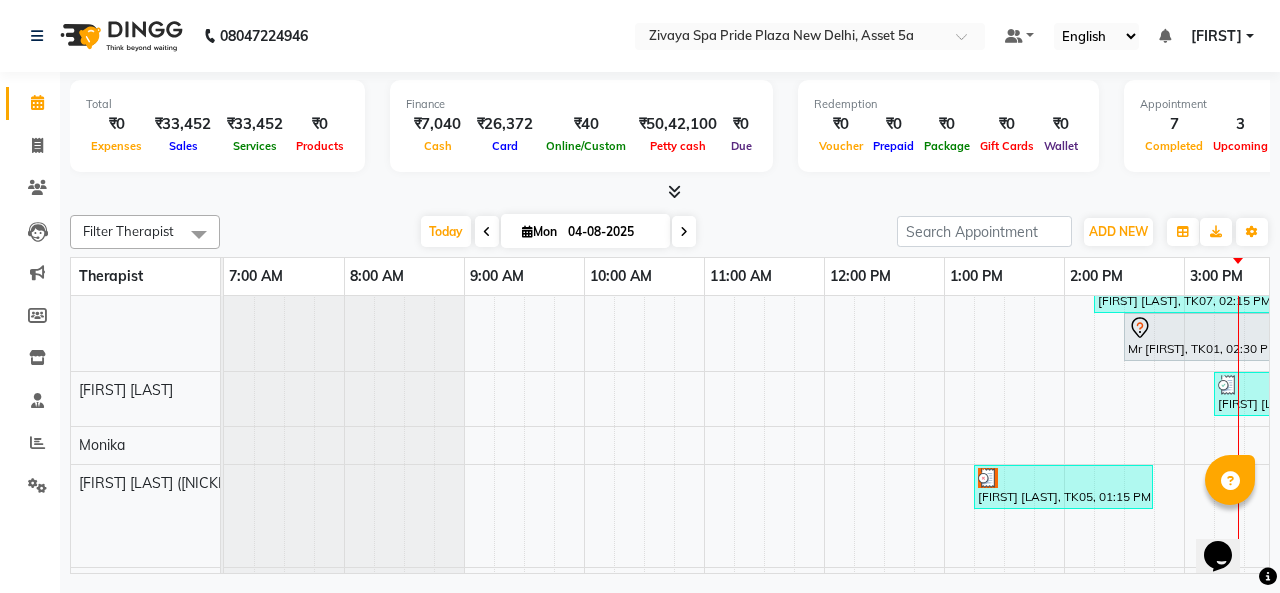 scroll, scrollTop: 27, scrollLeft: 278, axis: both 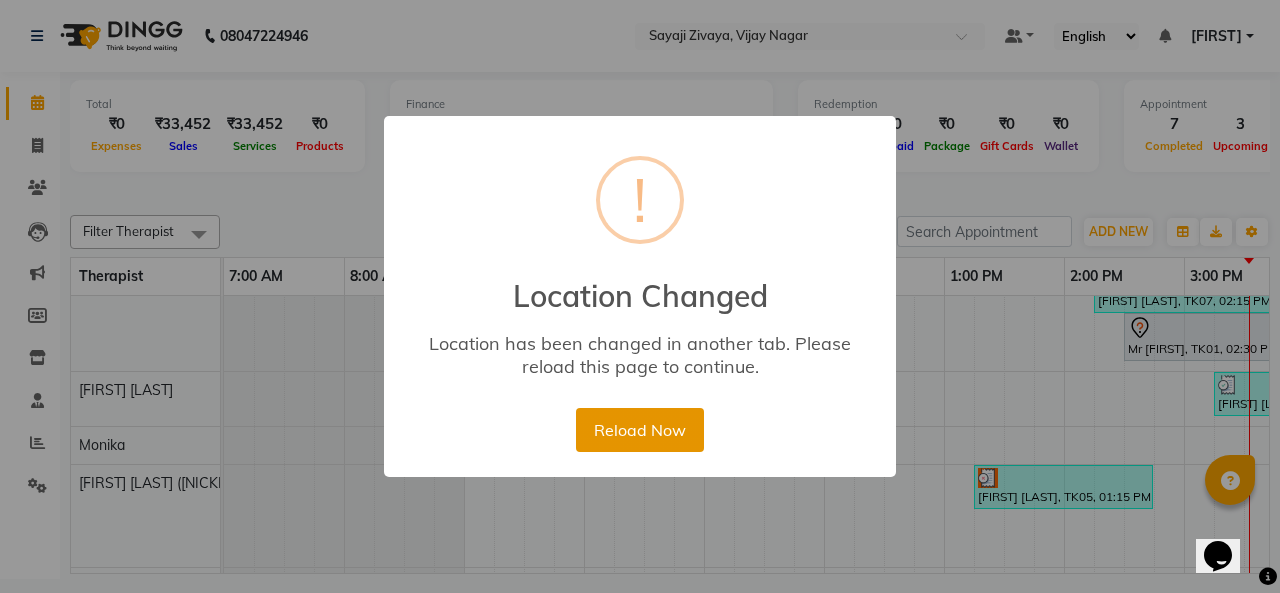 click on "Reload Now" at bounding box center [639, 430] 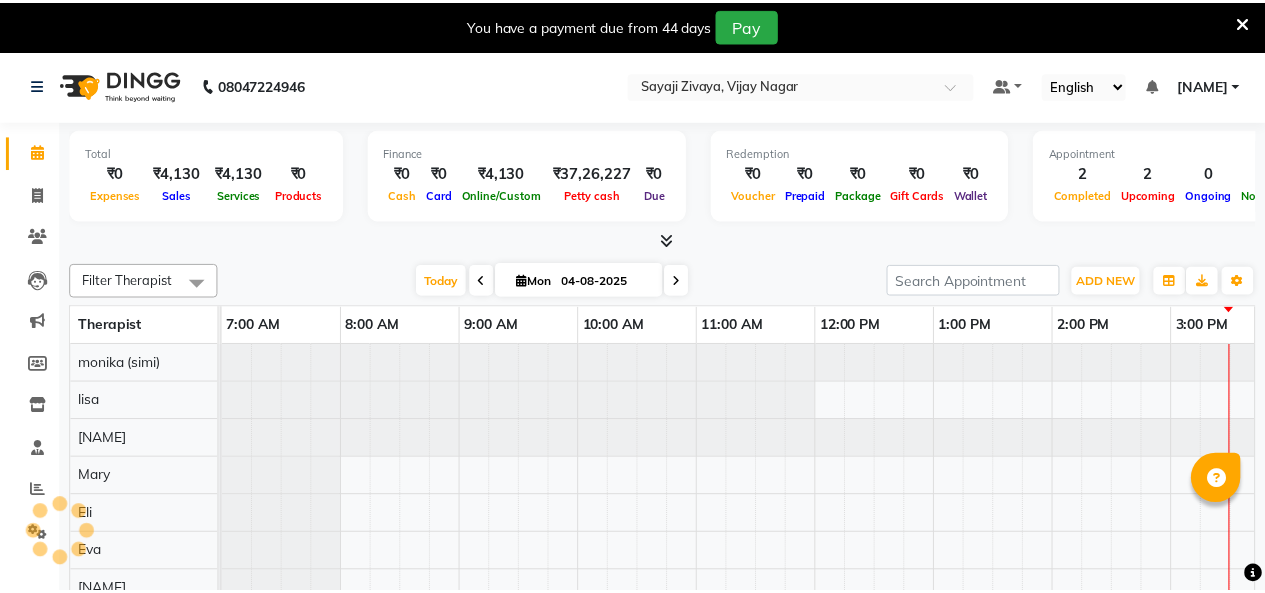 scroll, scrollTop: 0, scrollLeft: 0, axis: both 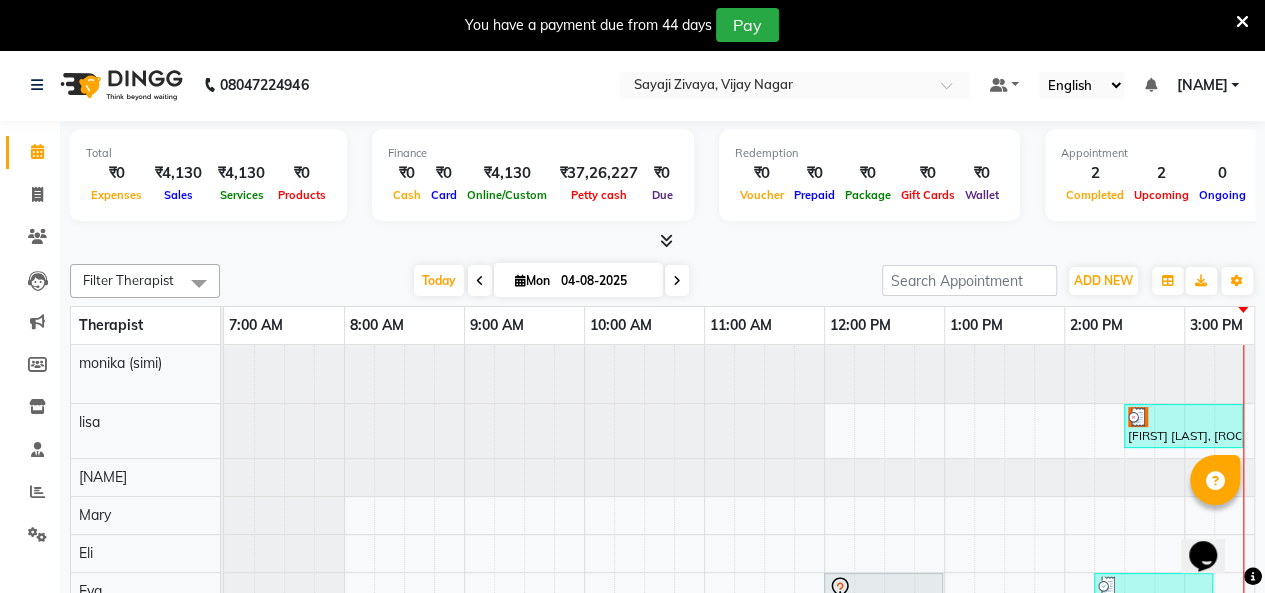 click at bounding box center [1242, 22] 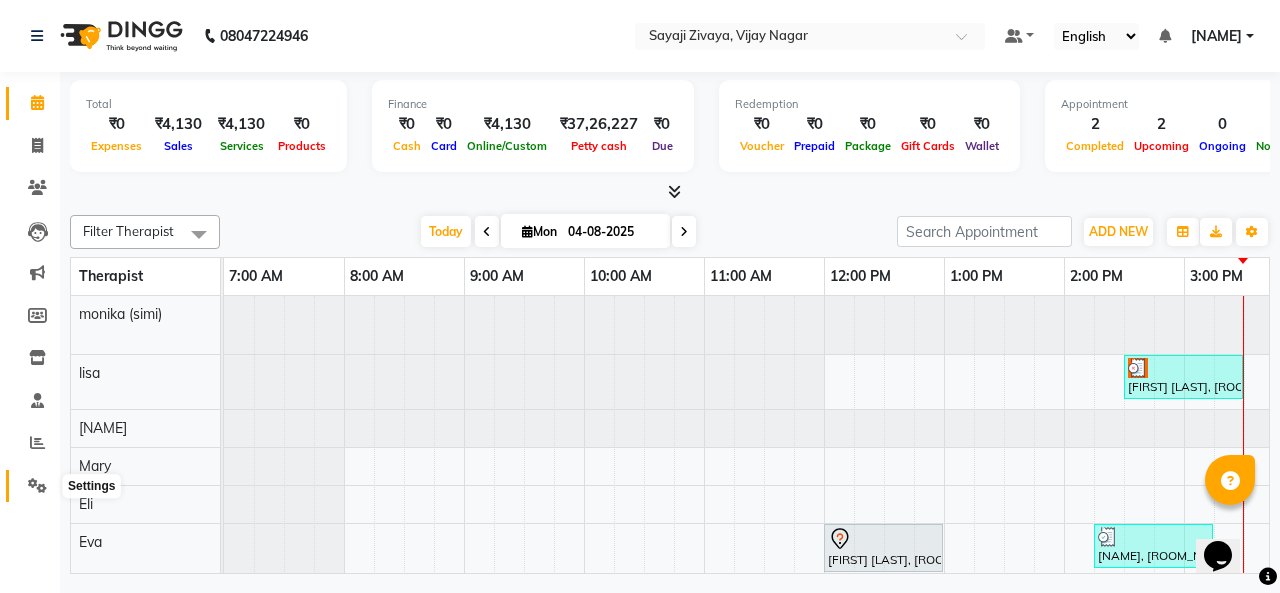 click 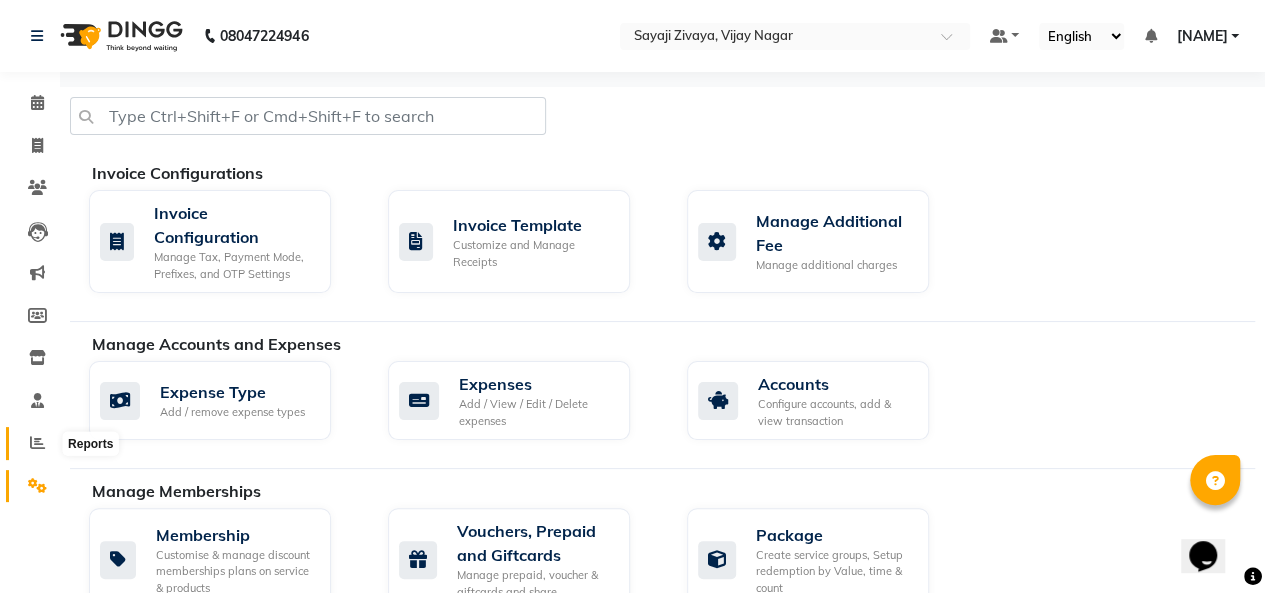 click 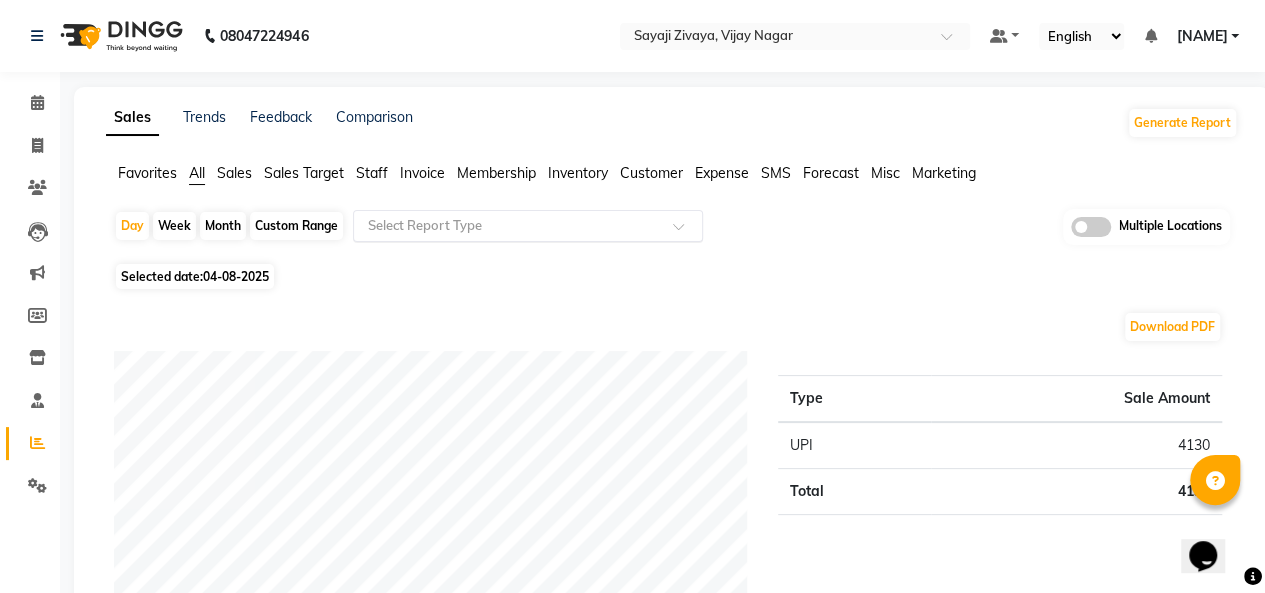 click 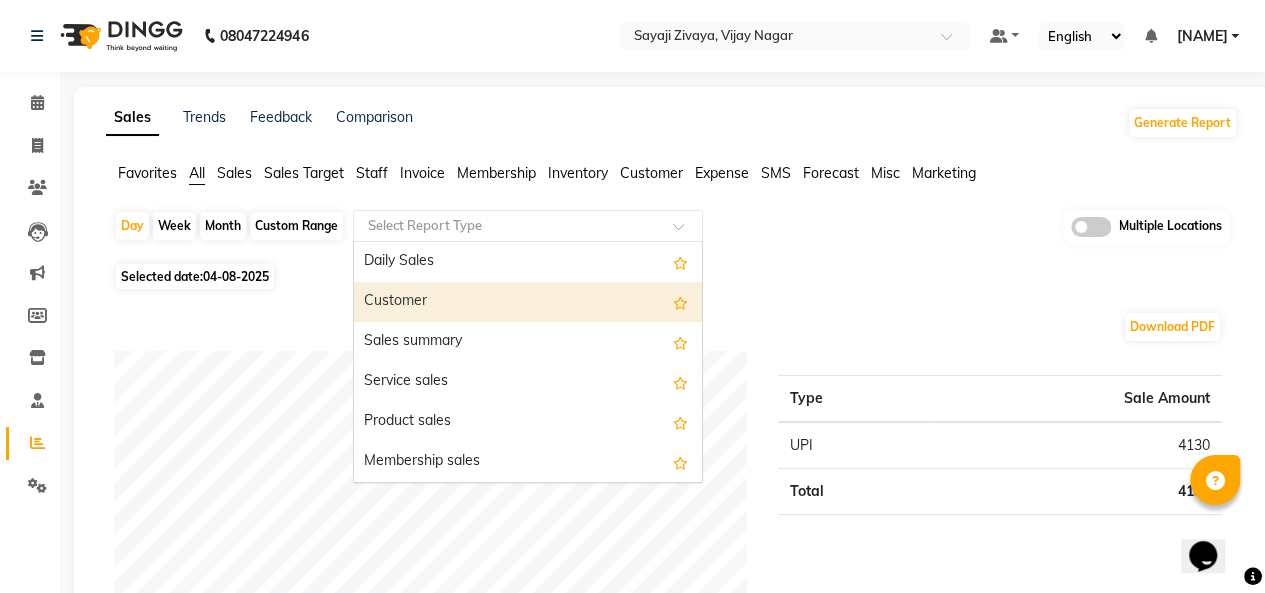 click on "Customer" at bounding box center (528, 302) 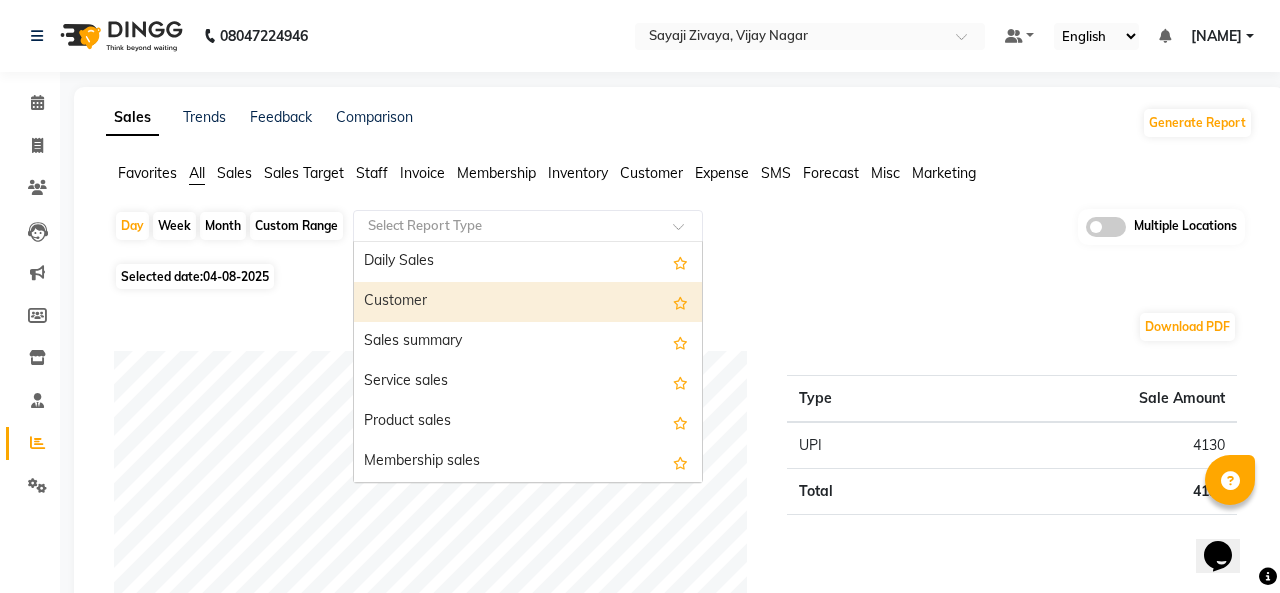 select on "full_report" 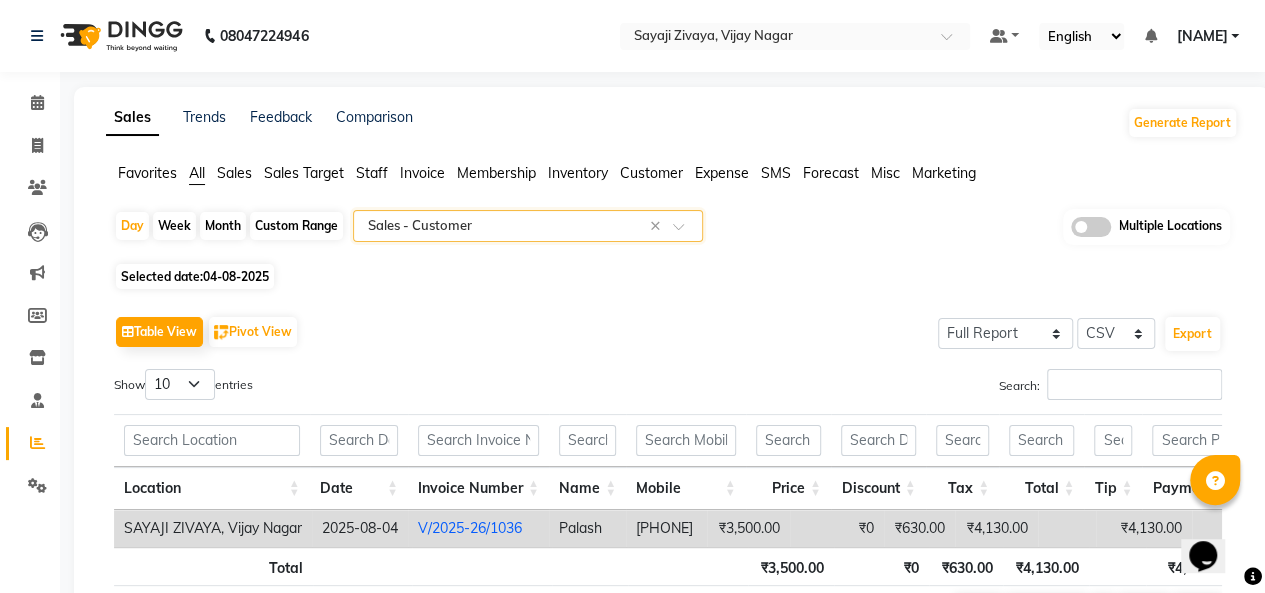 click on "Week" 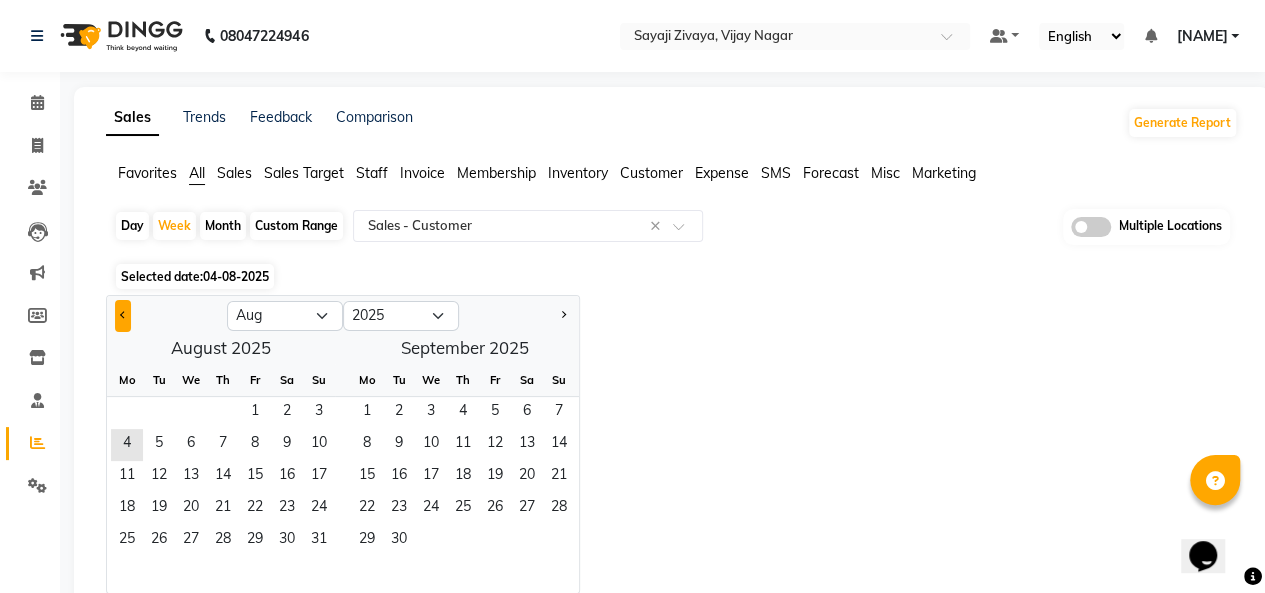 click 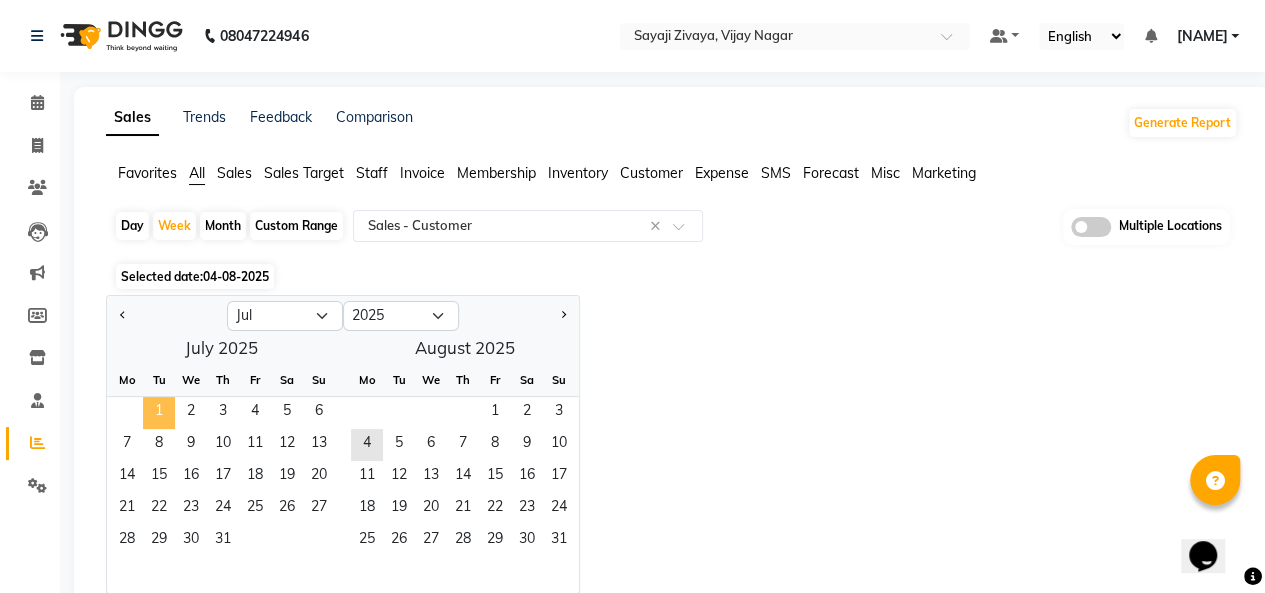 click on "1" 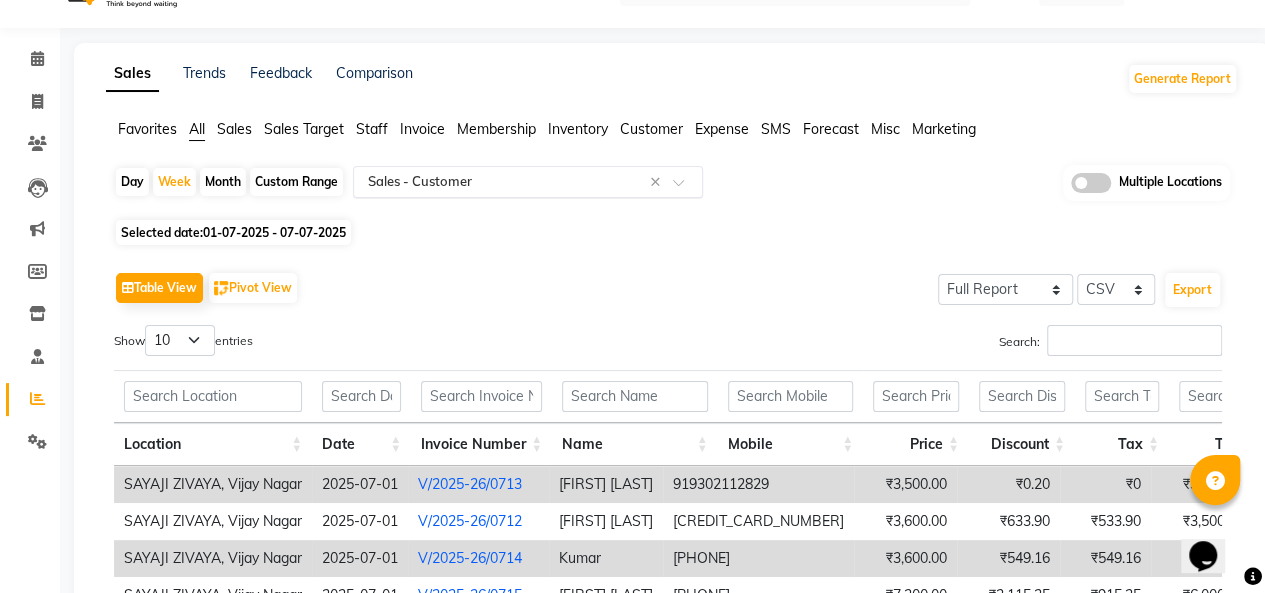 scroll, scrollTop: 0, scrollLeft: 0, axis: both 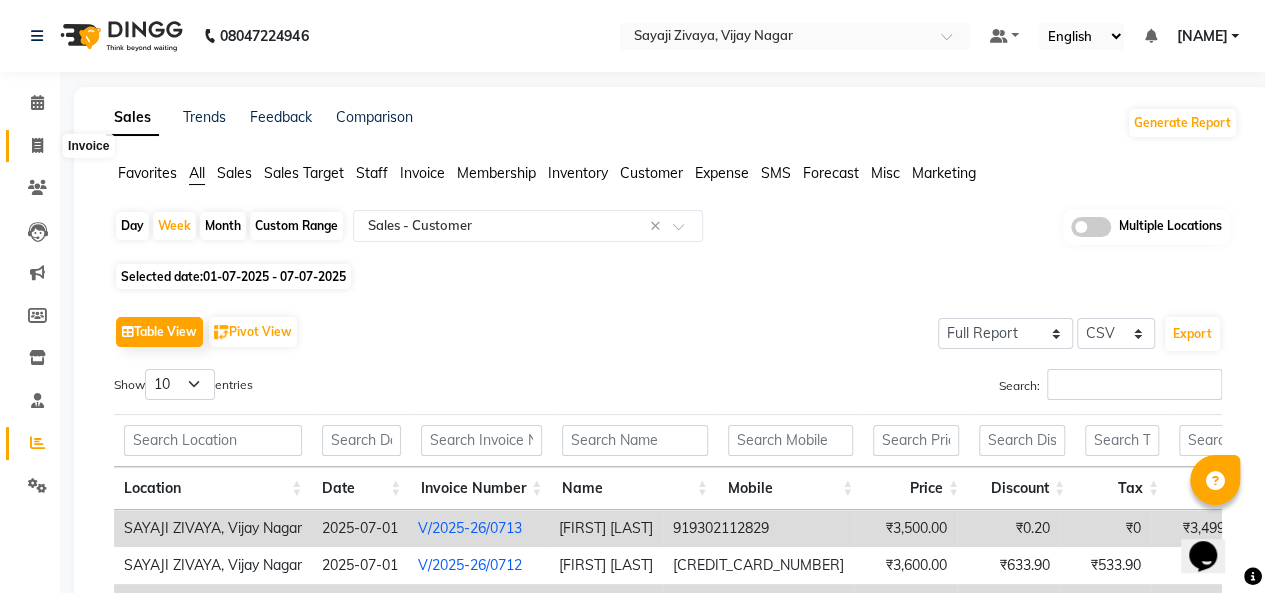 click 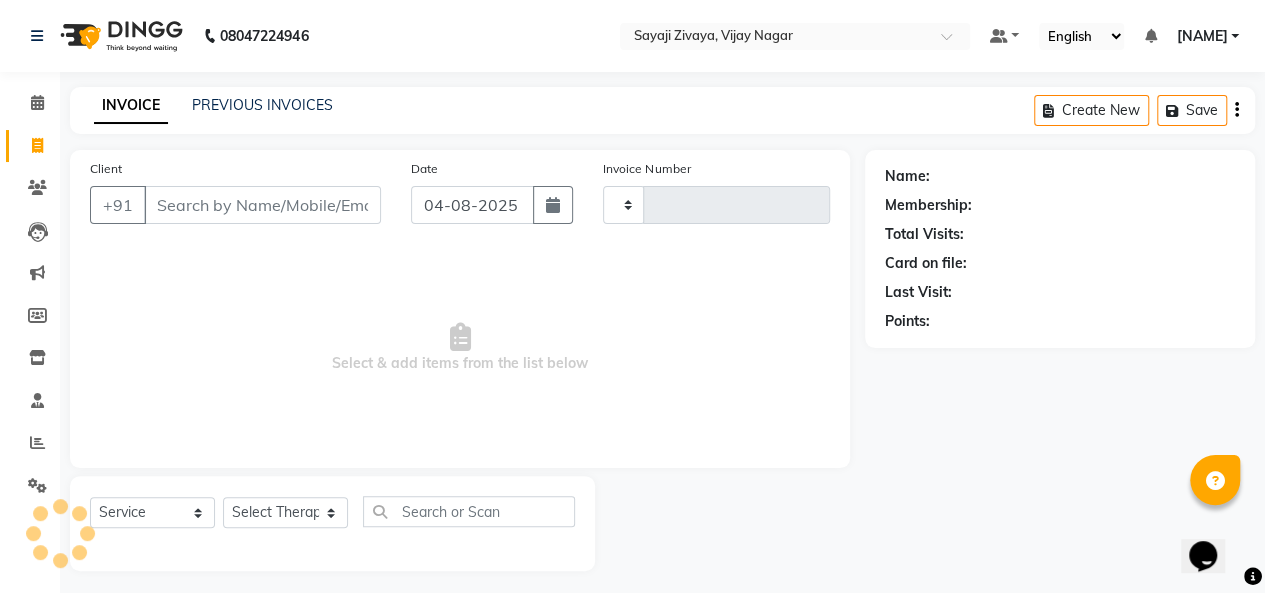 scroll, scrollTop: 7, scrollLeft: 0, axis: vertical 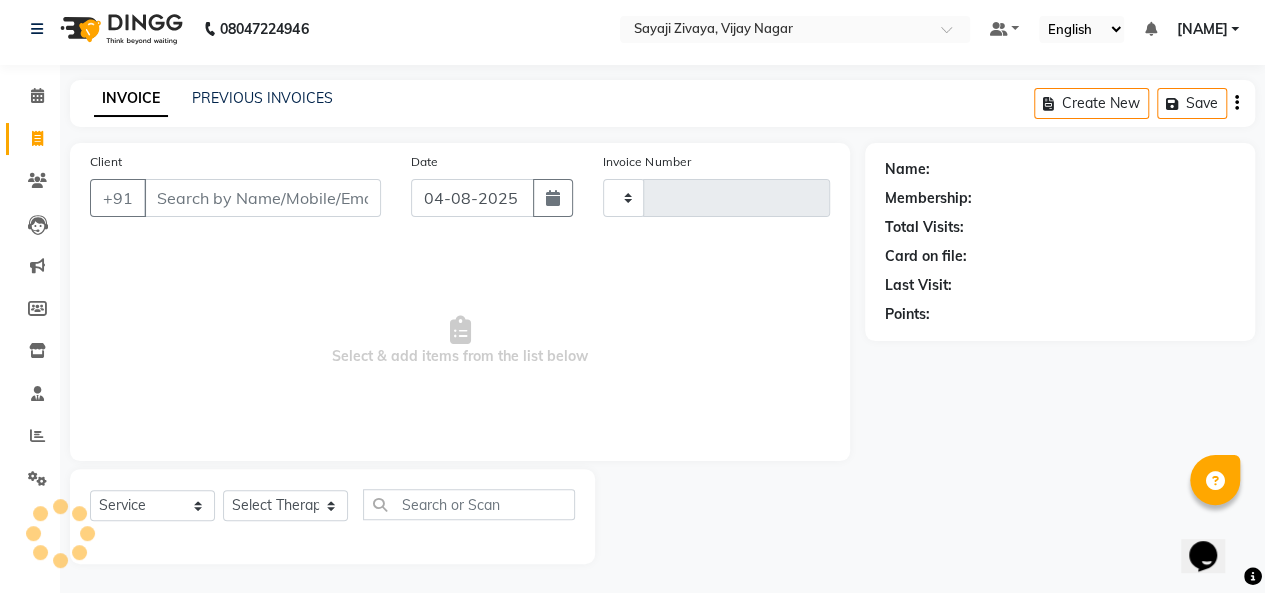 type on "1037" 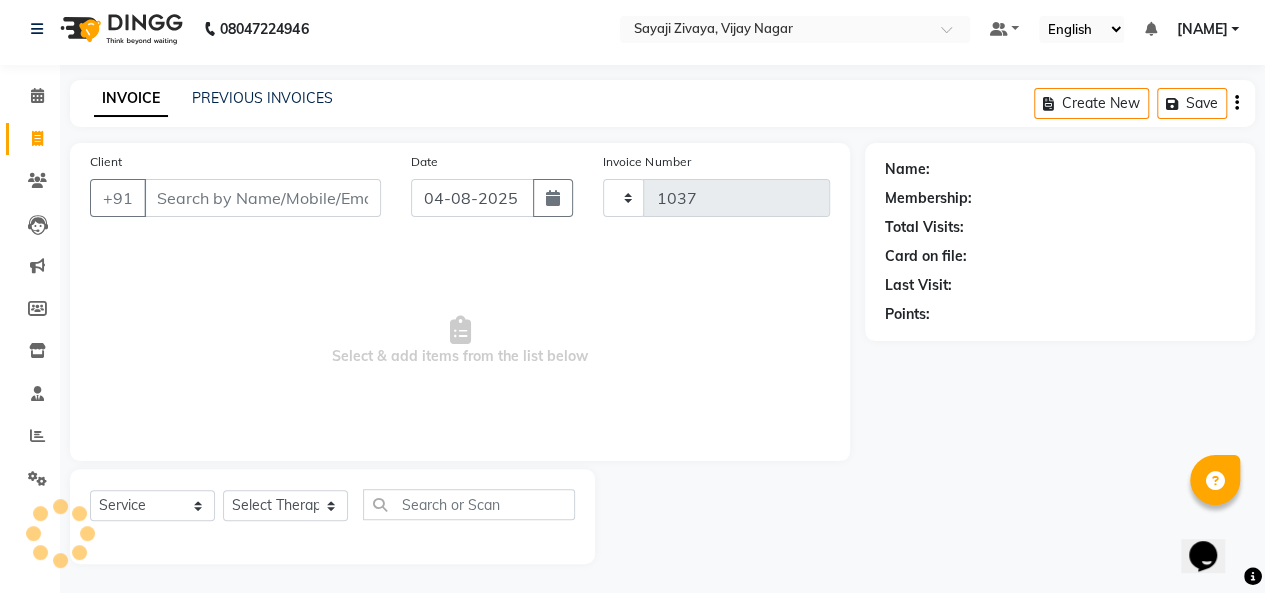 select on "6399" 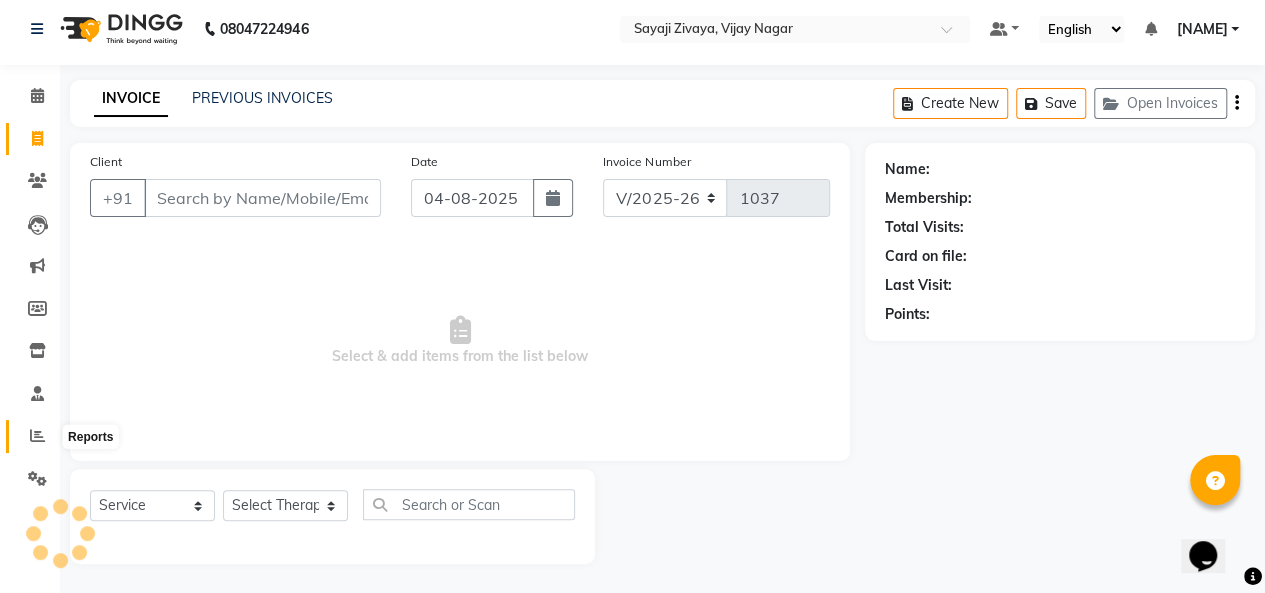 click 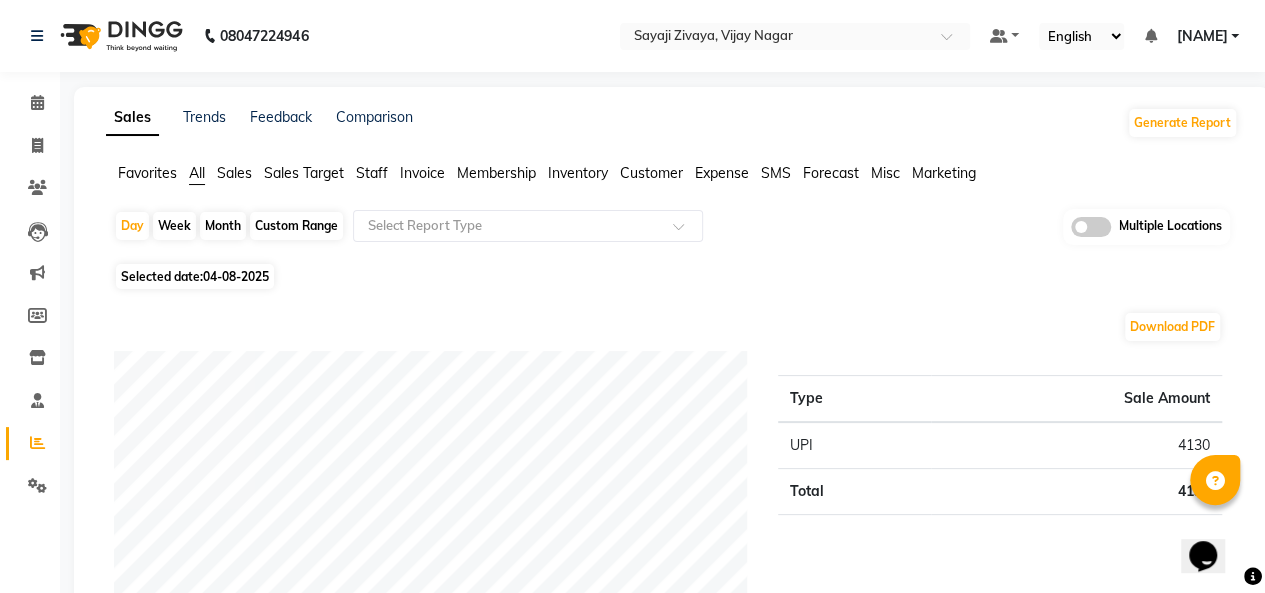 click on "Selected date:  04-08-2025" 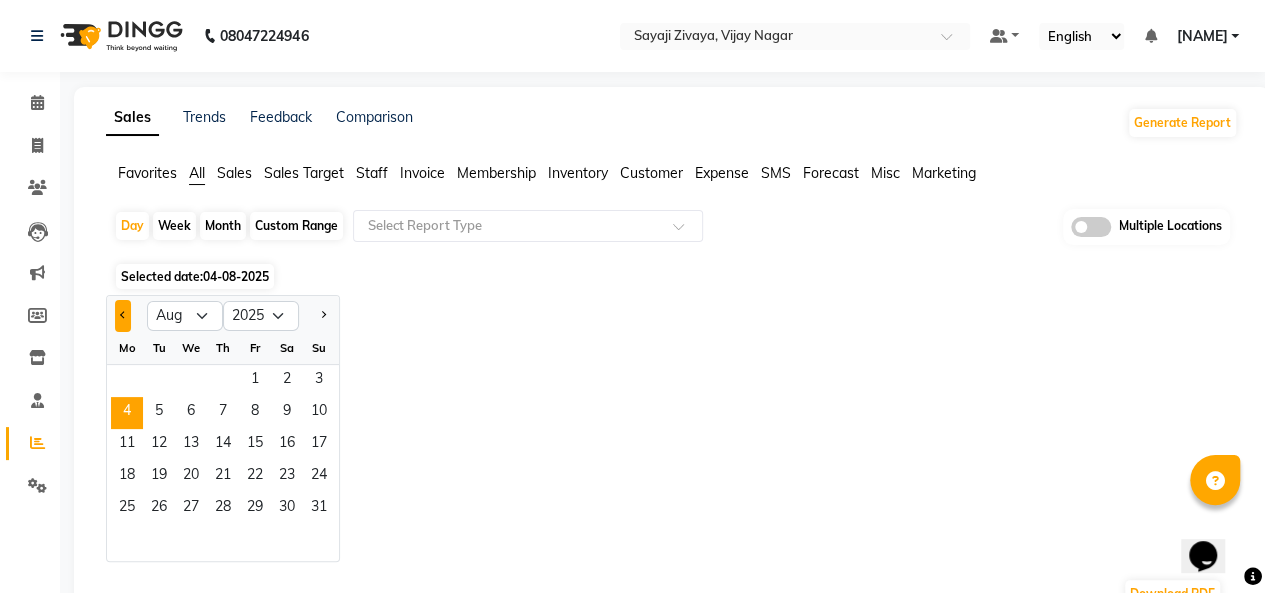 click 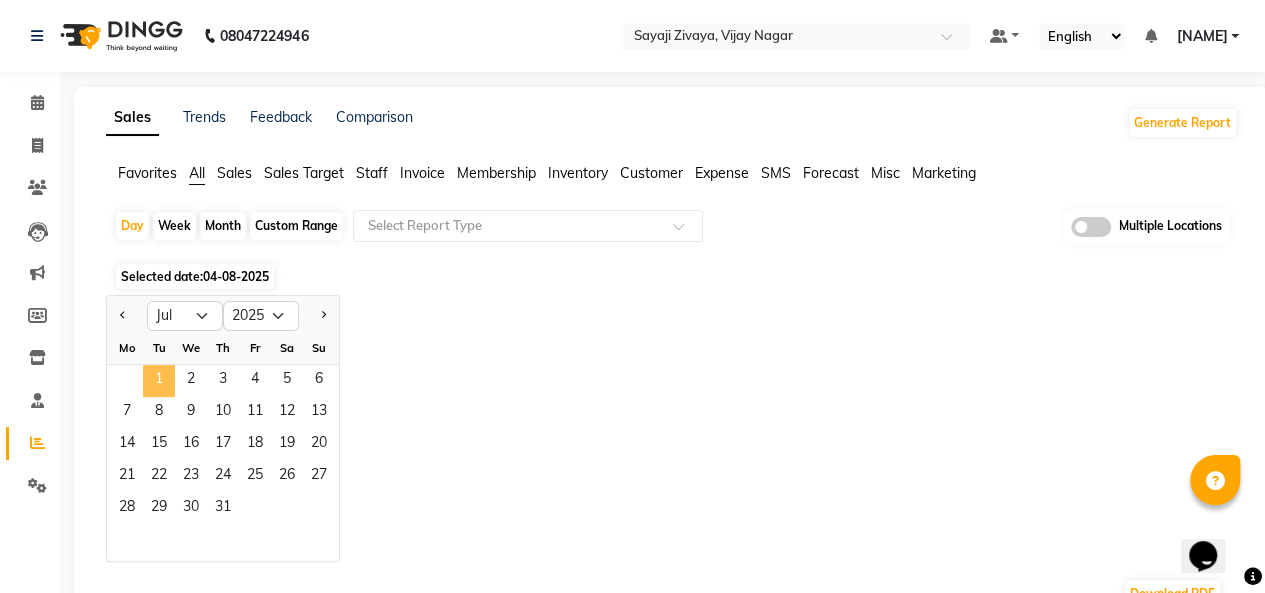 click on "1" 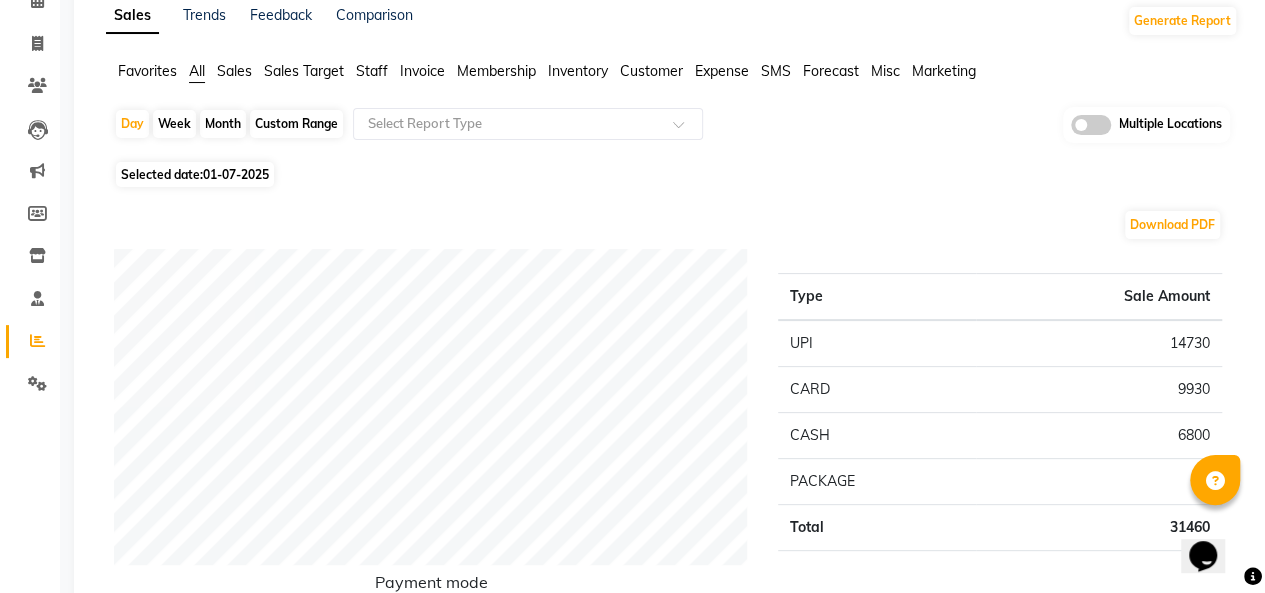 scroll, scrollTop: 100, scrollLeft: 0, axis: vertical 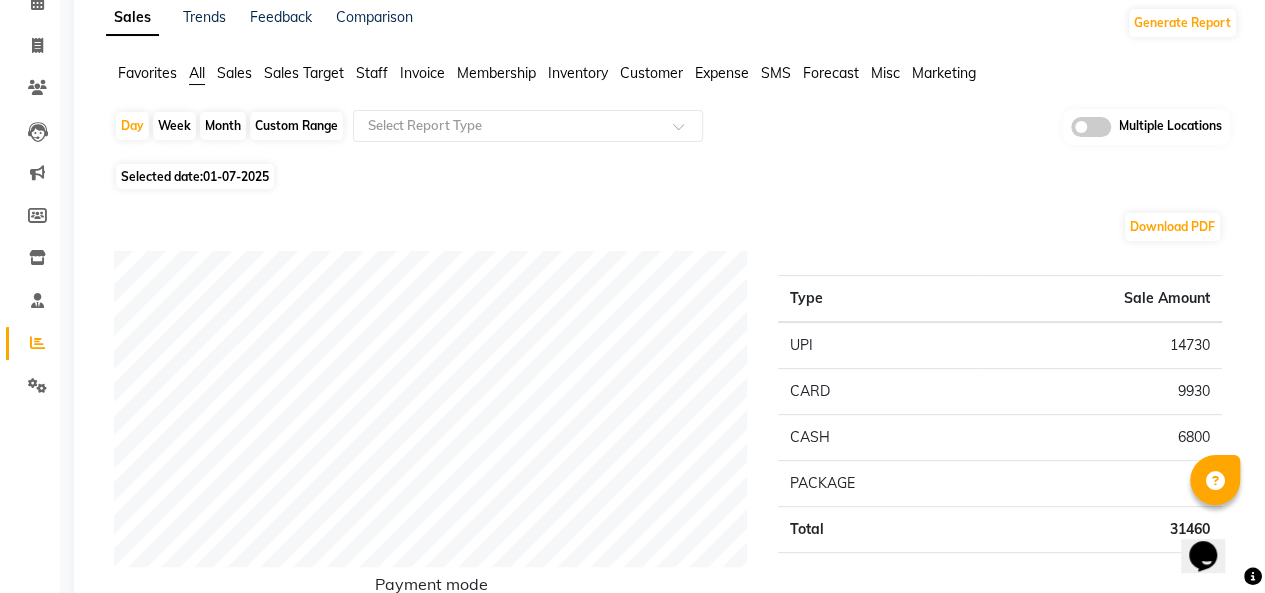 click on "01-07-2025" 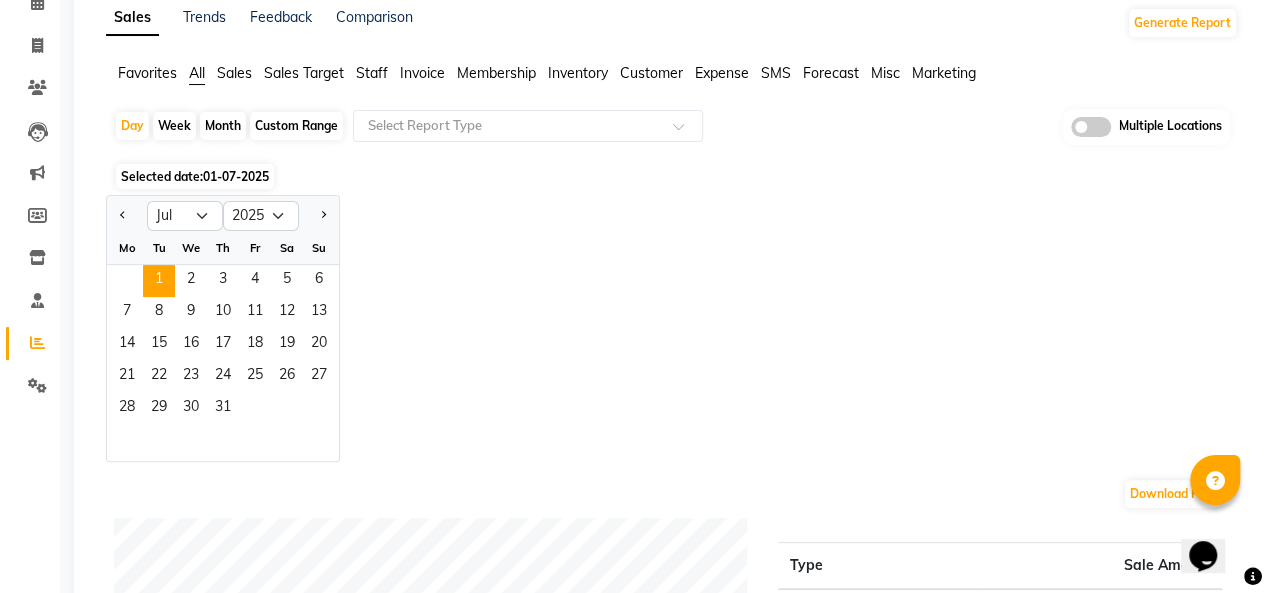 click on "Month" 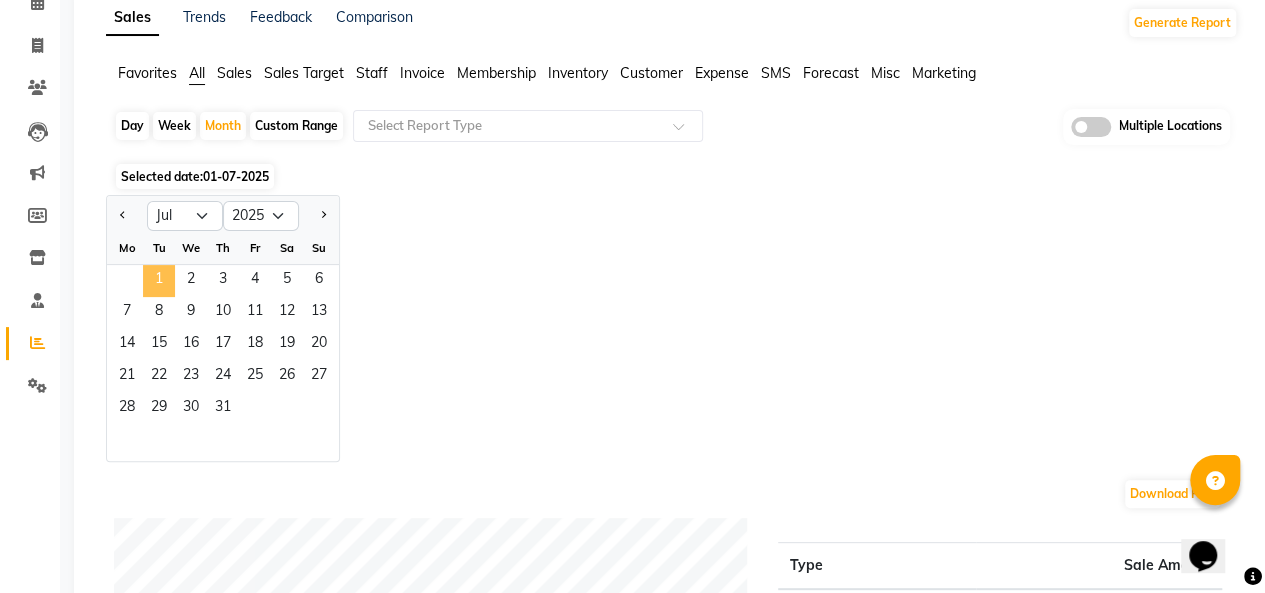 click on "1" 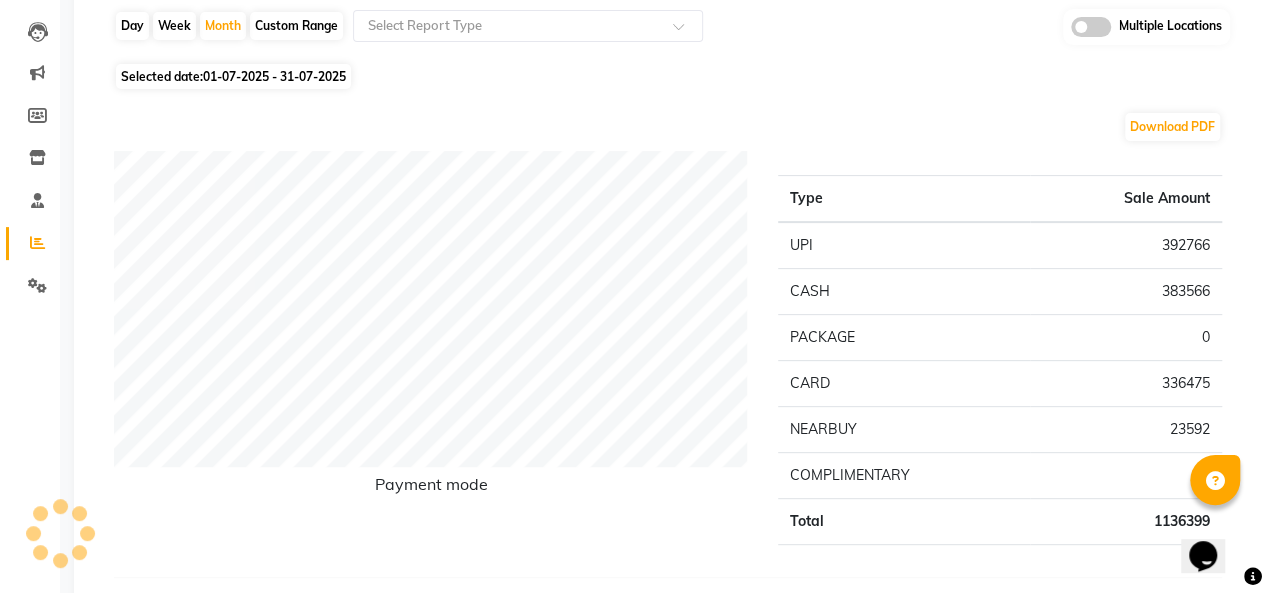 scroll, scrollTop: 0, scrollLeft: 0, axis: both 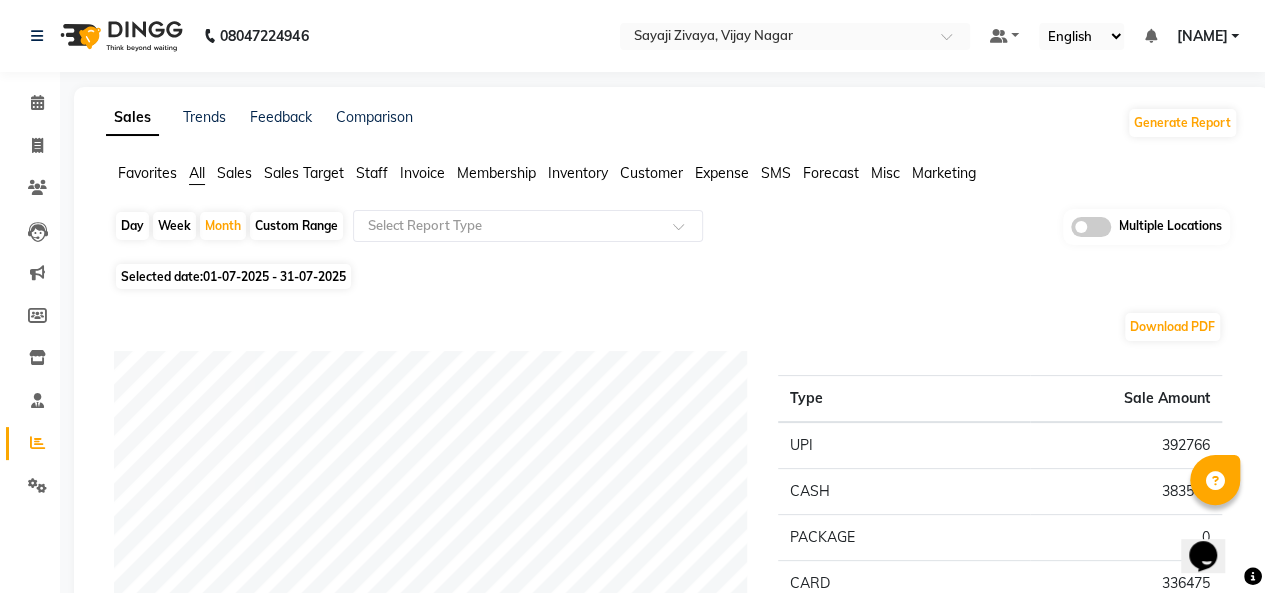 click on "Custom Range" 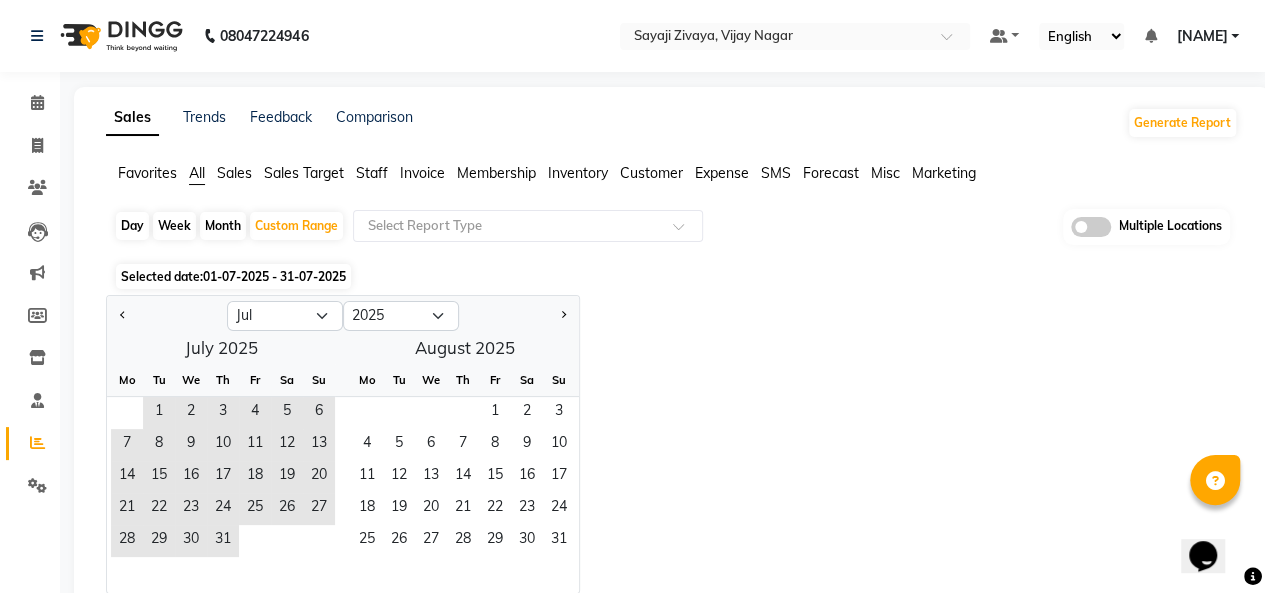 click on "Month" 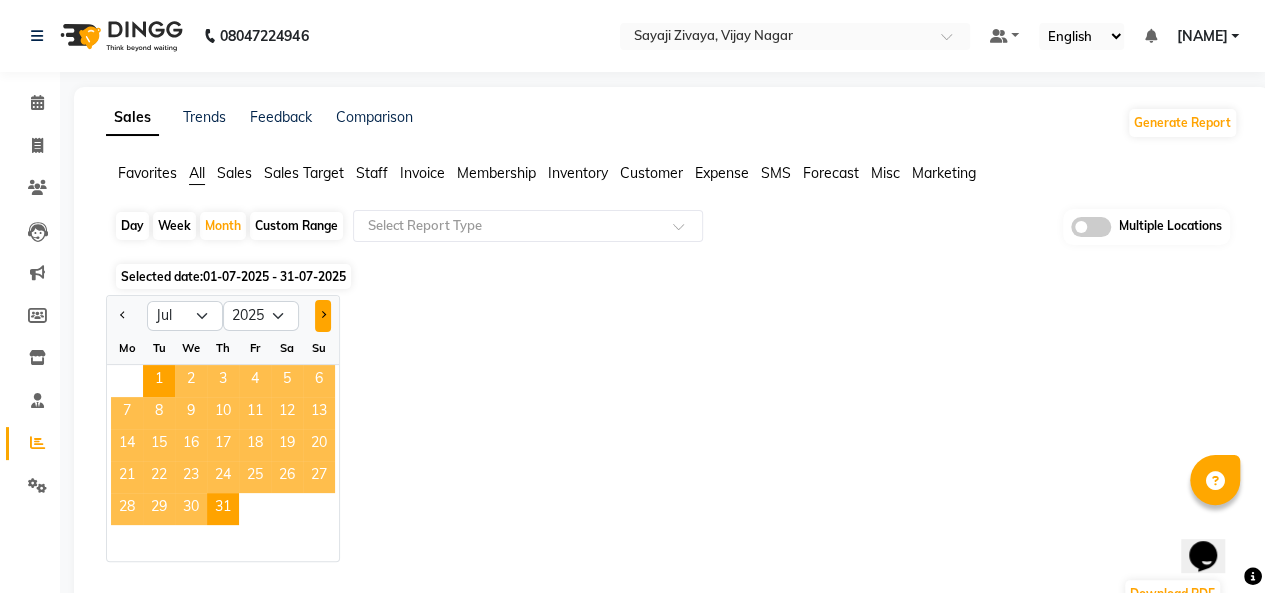 click 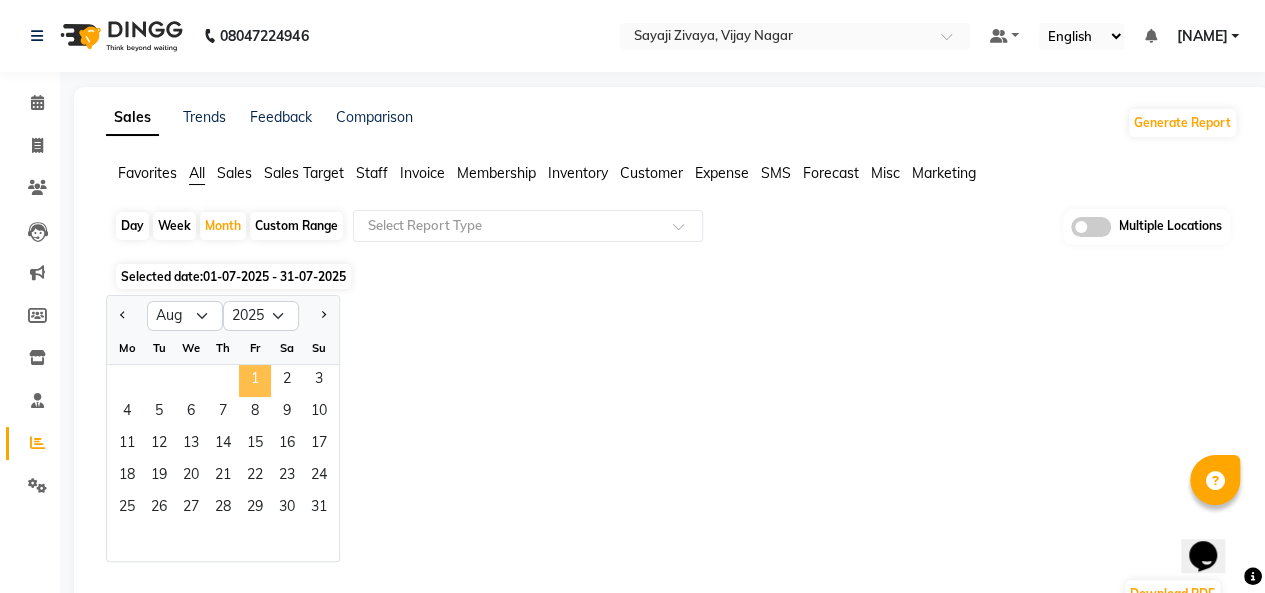 click on "1" 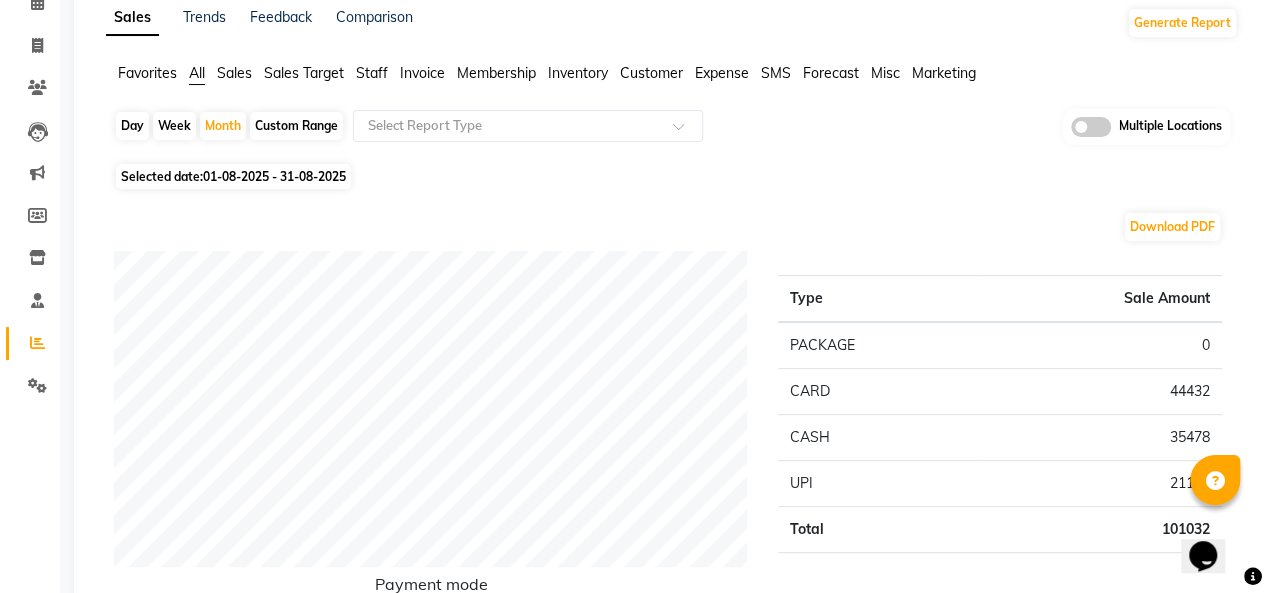 scroll, scrollTop: 0, scrollLeft: 0, axis: both 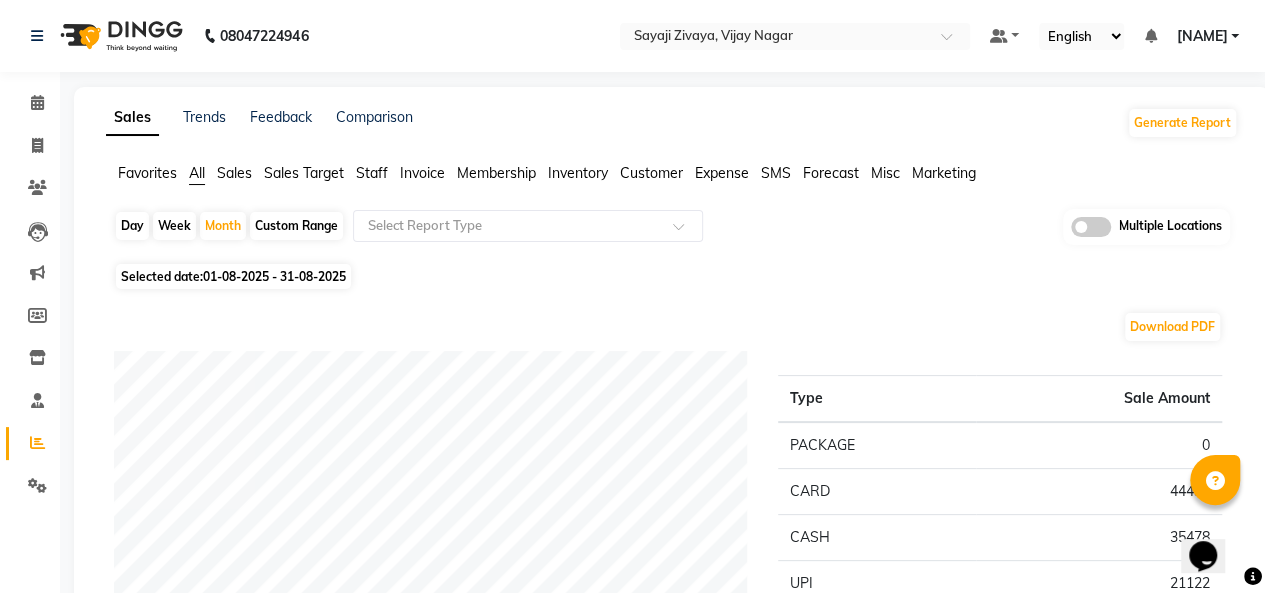 click 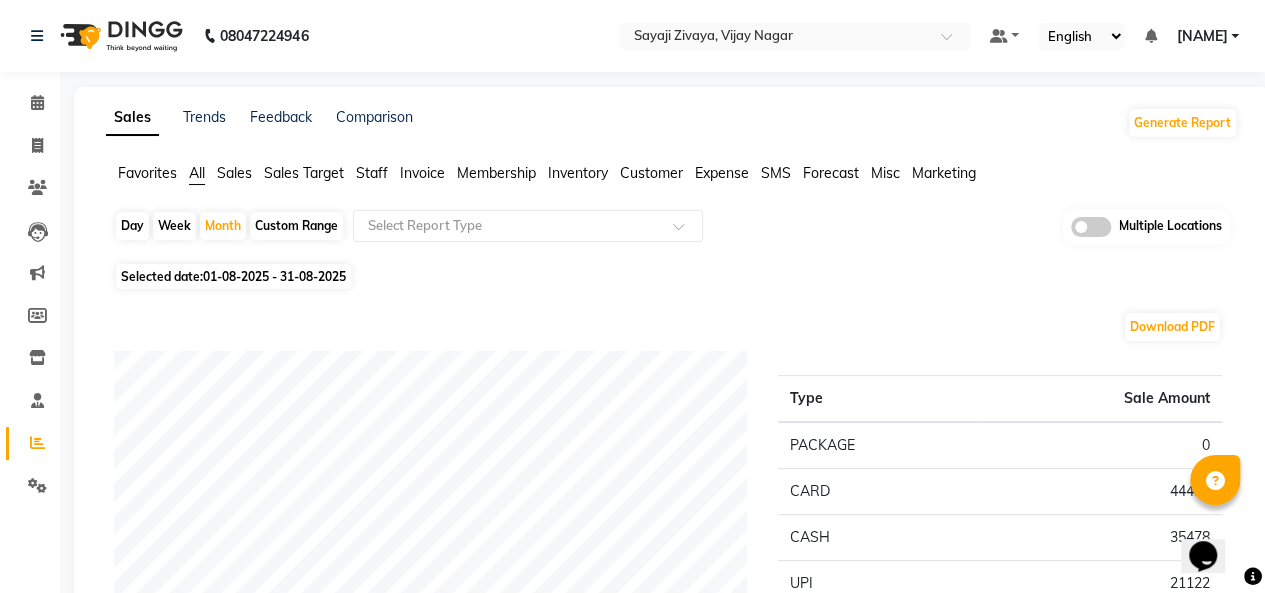 click 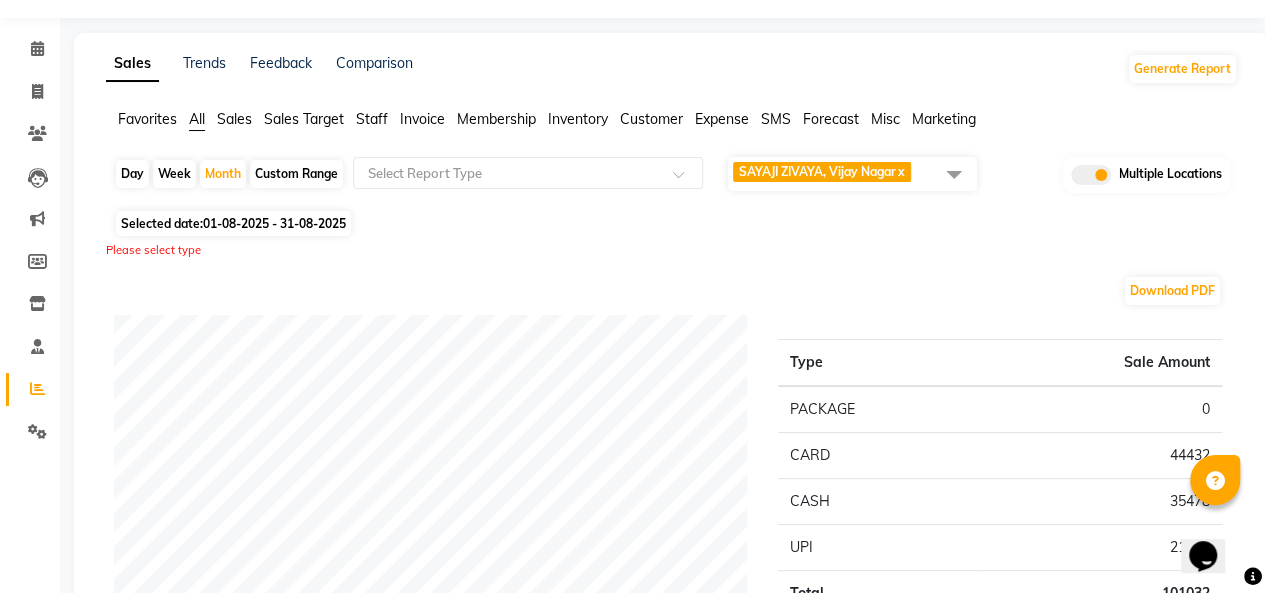 scroll, scrollTop: 0, scrollLeft: 0, axis: both 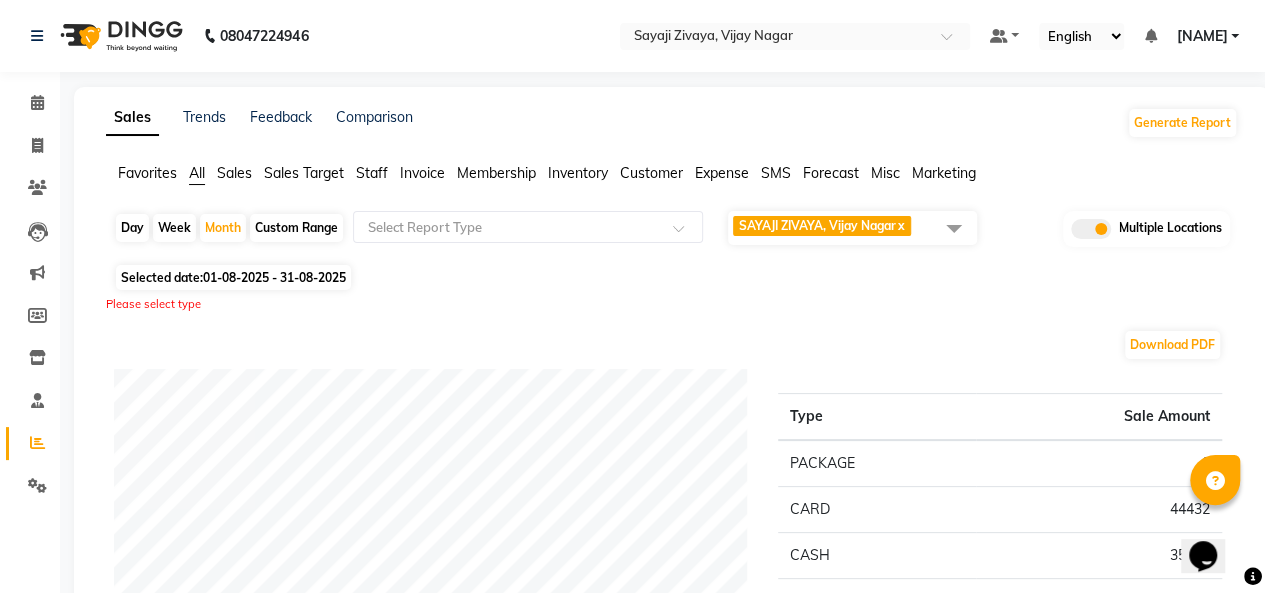 click on "x" 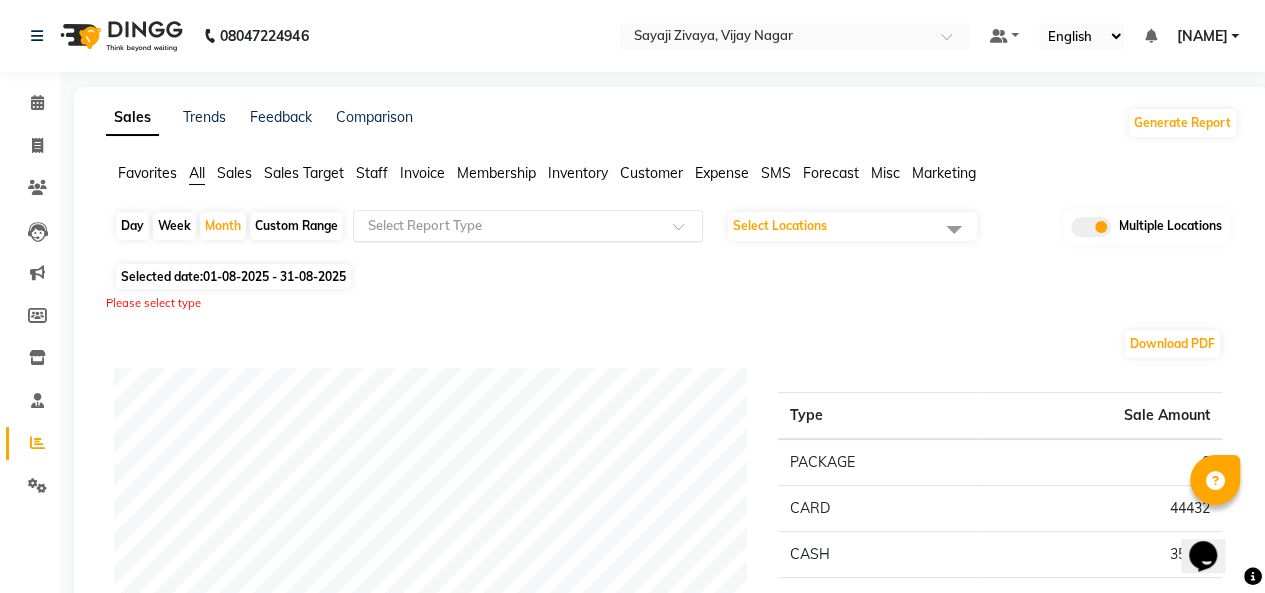click 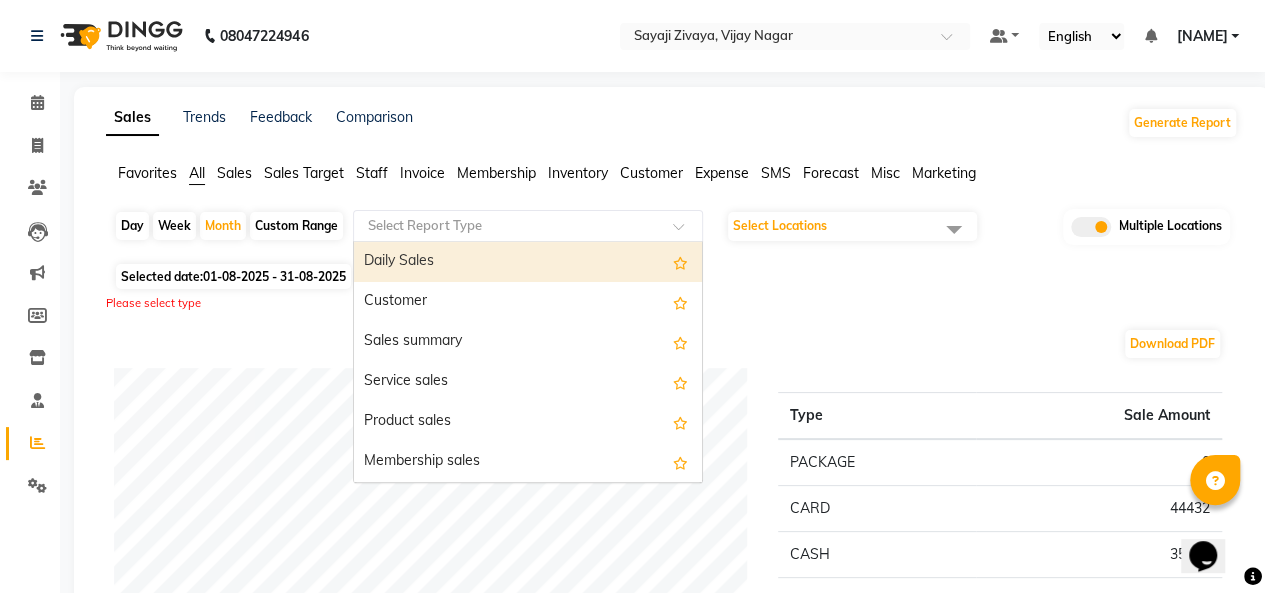 click on "Please select type" 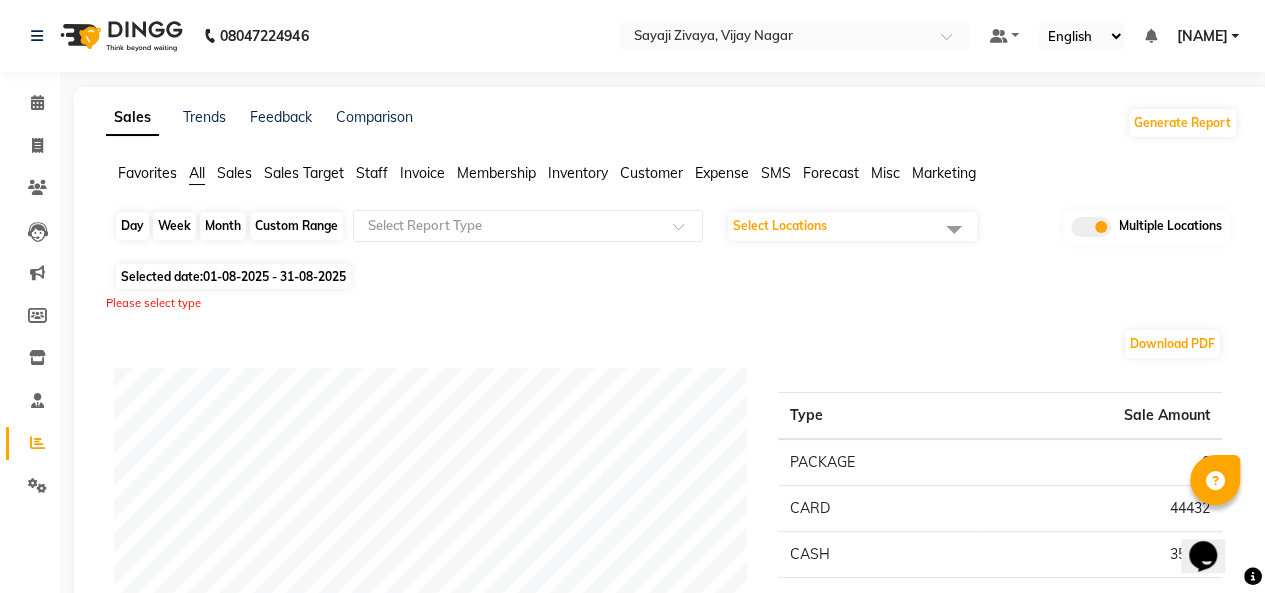 click on "Month" 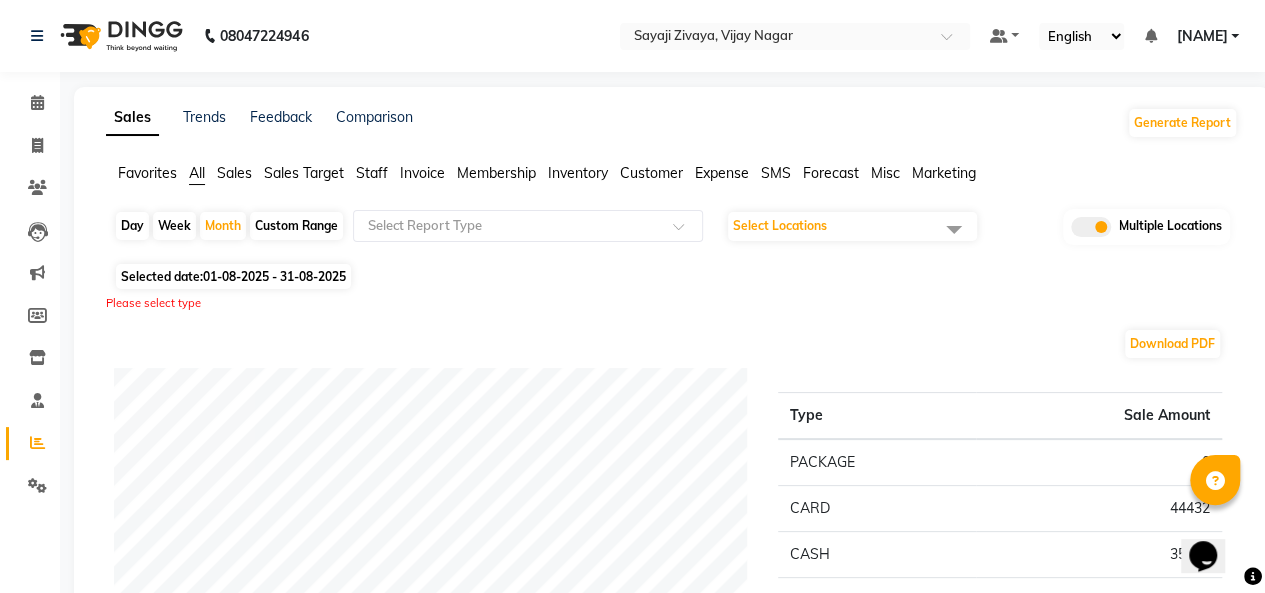 select on "8" 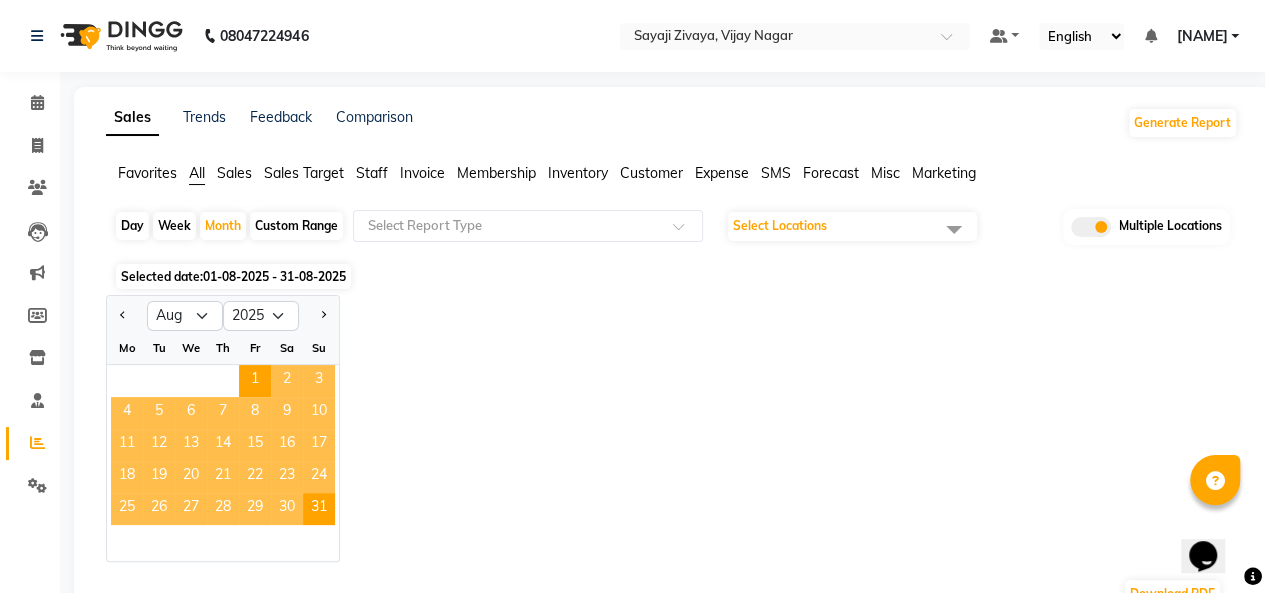 click on "Fr" 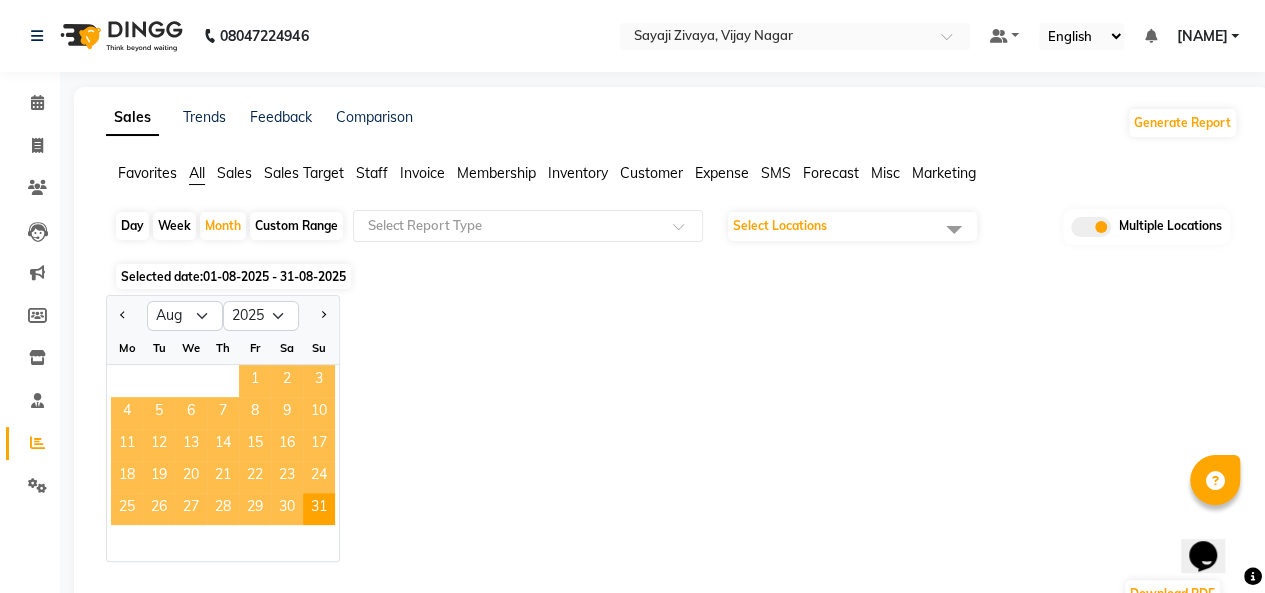 click on "1" 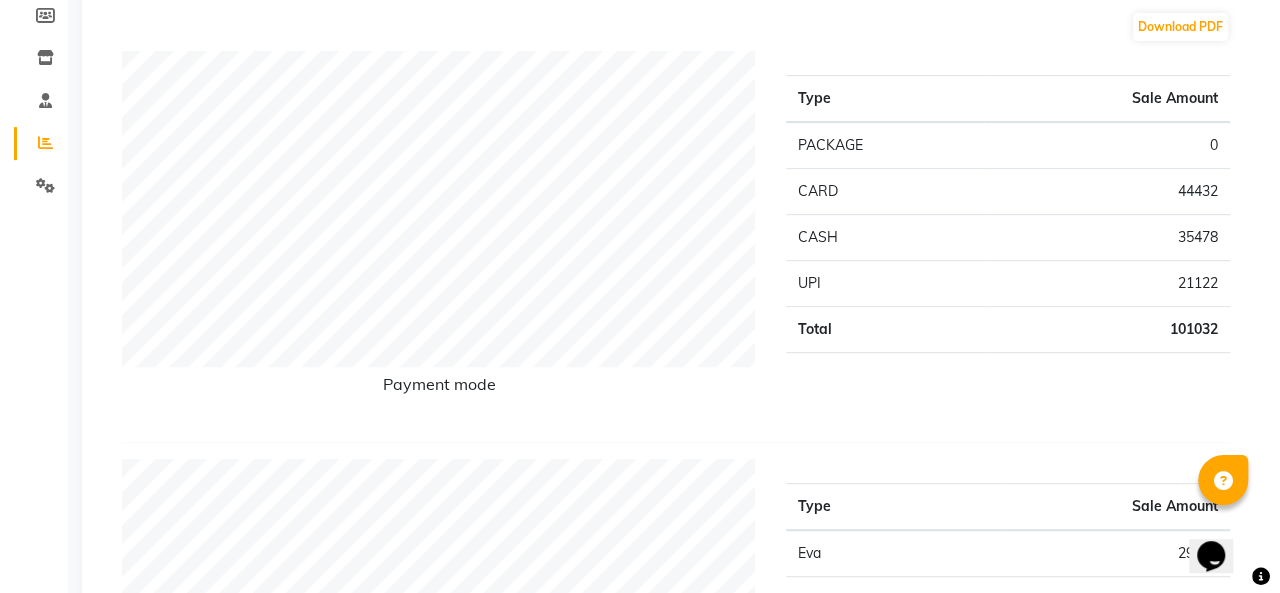 scroll, scrollTop: 0, scrollLeft: 0, axis: both 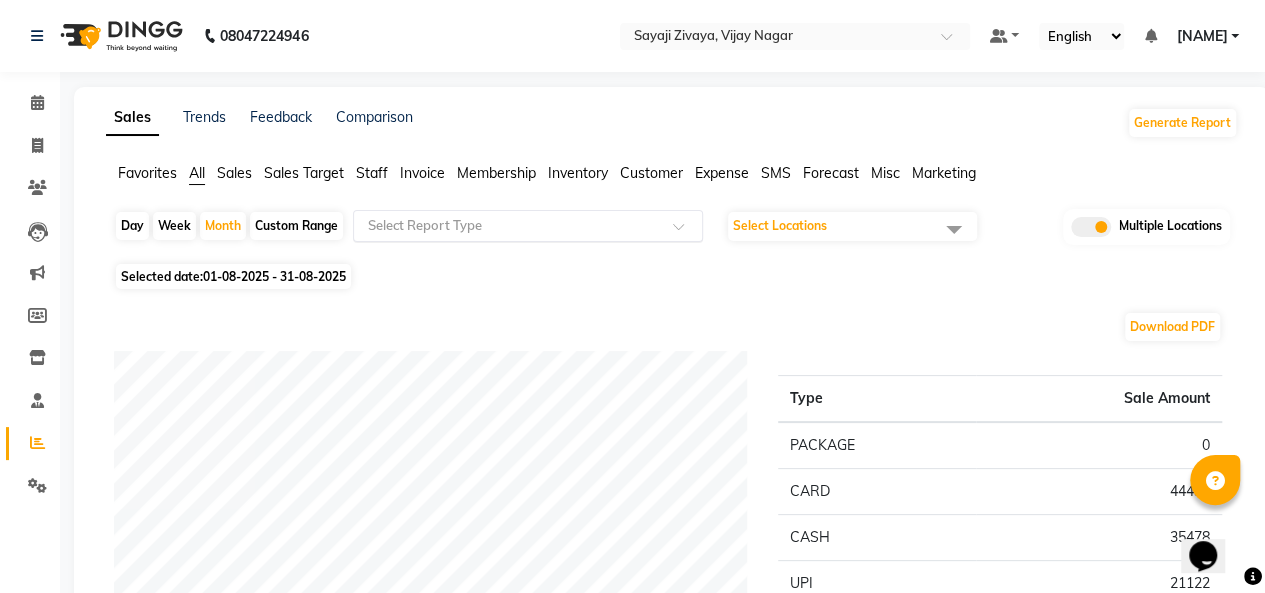 click on "Select Report Type" 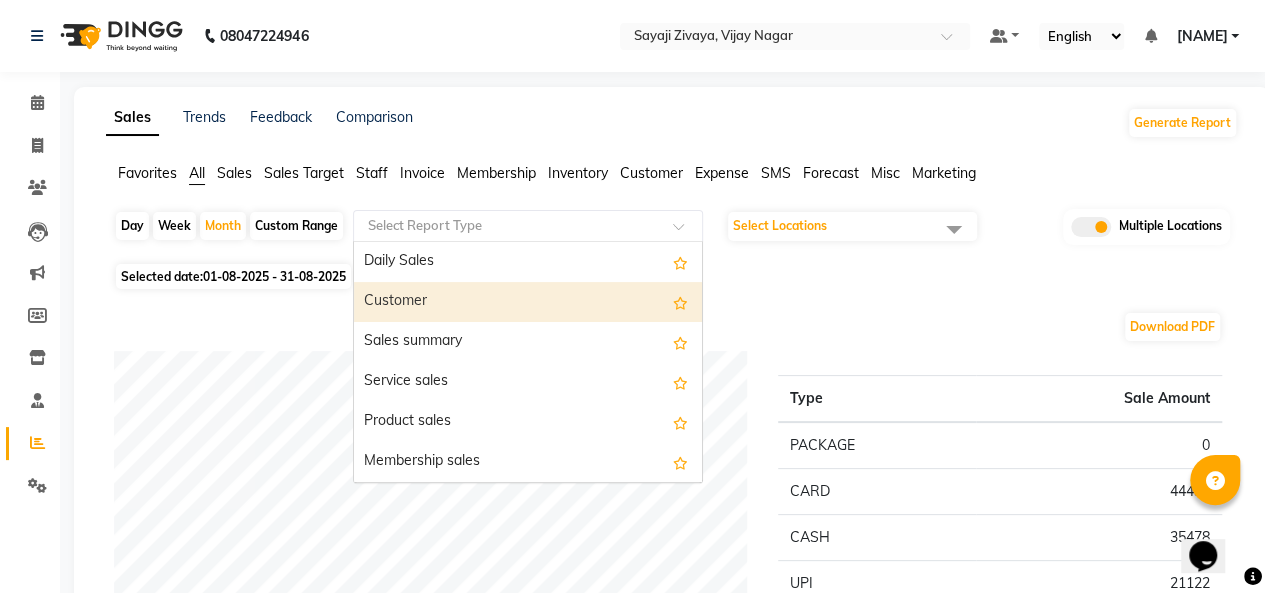 click on "Download PDF" 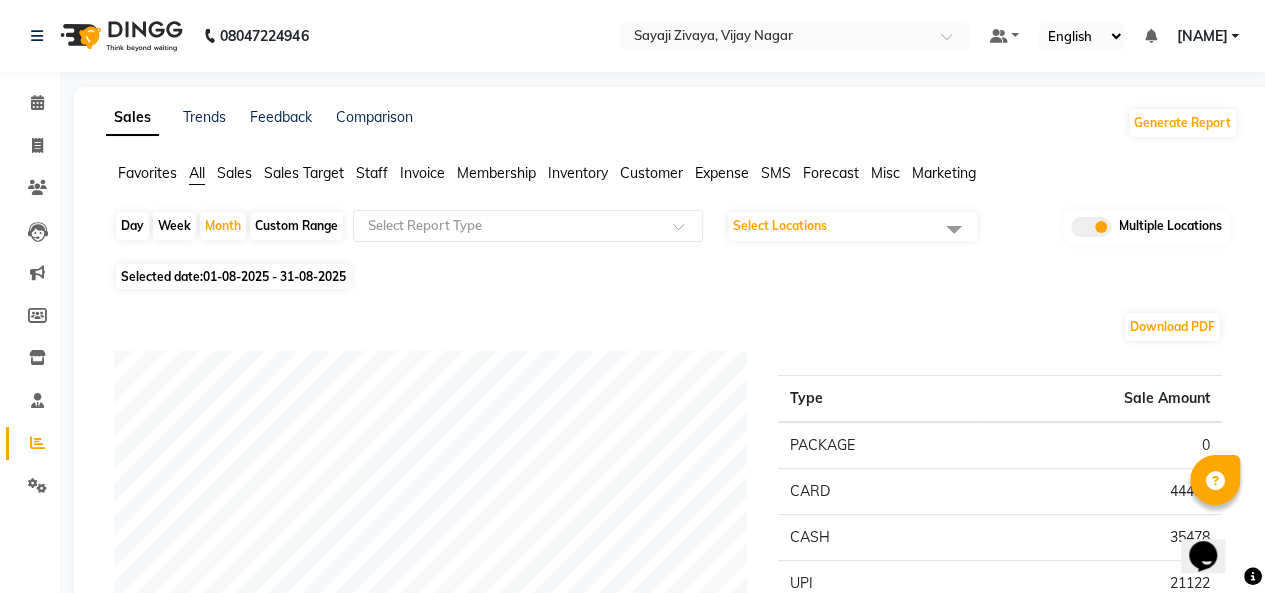 click on "Selected date:  01-08-2025 - 31-08-2025" 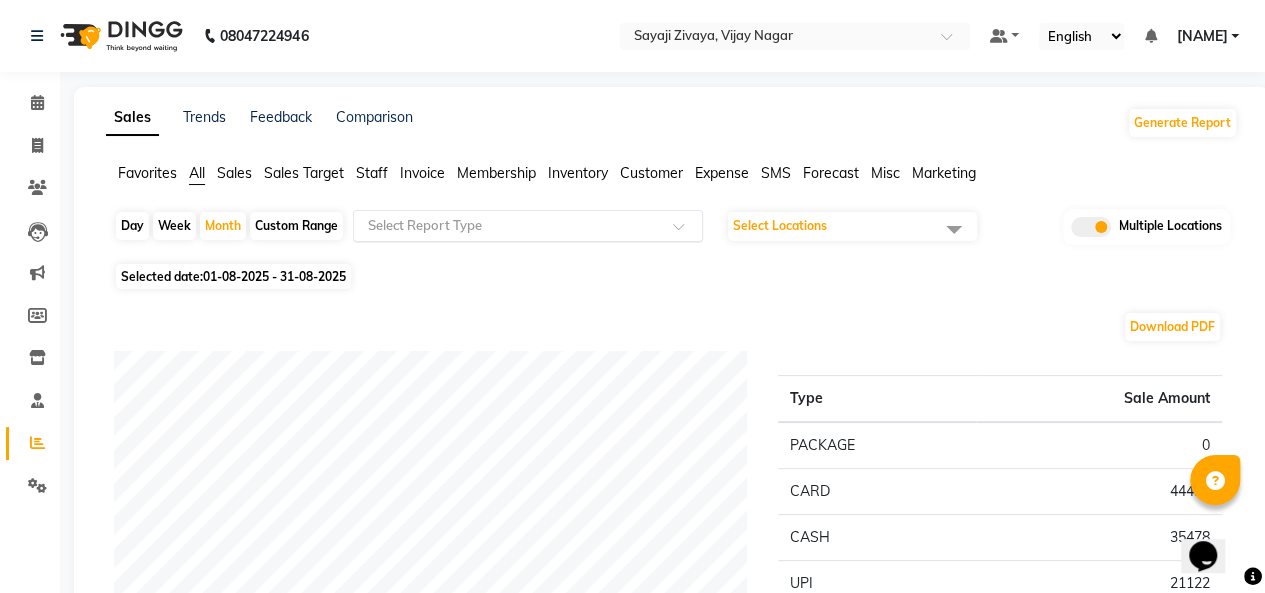 click on "Select Report Type" 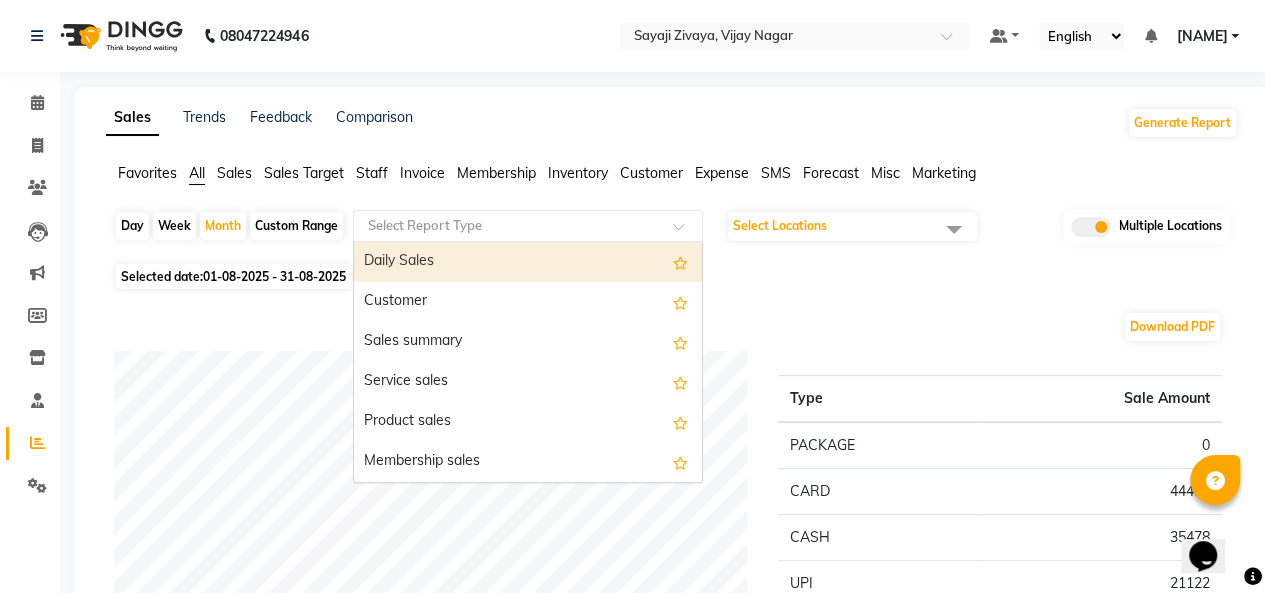 click 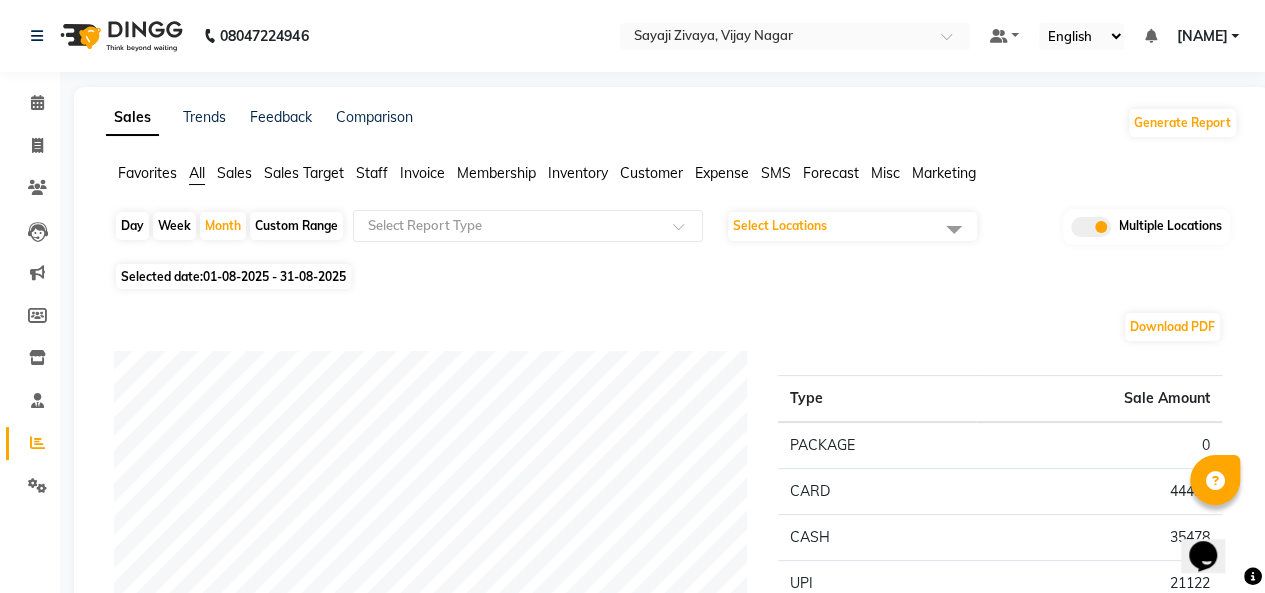 click on "Download PDF" 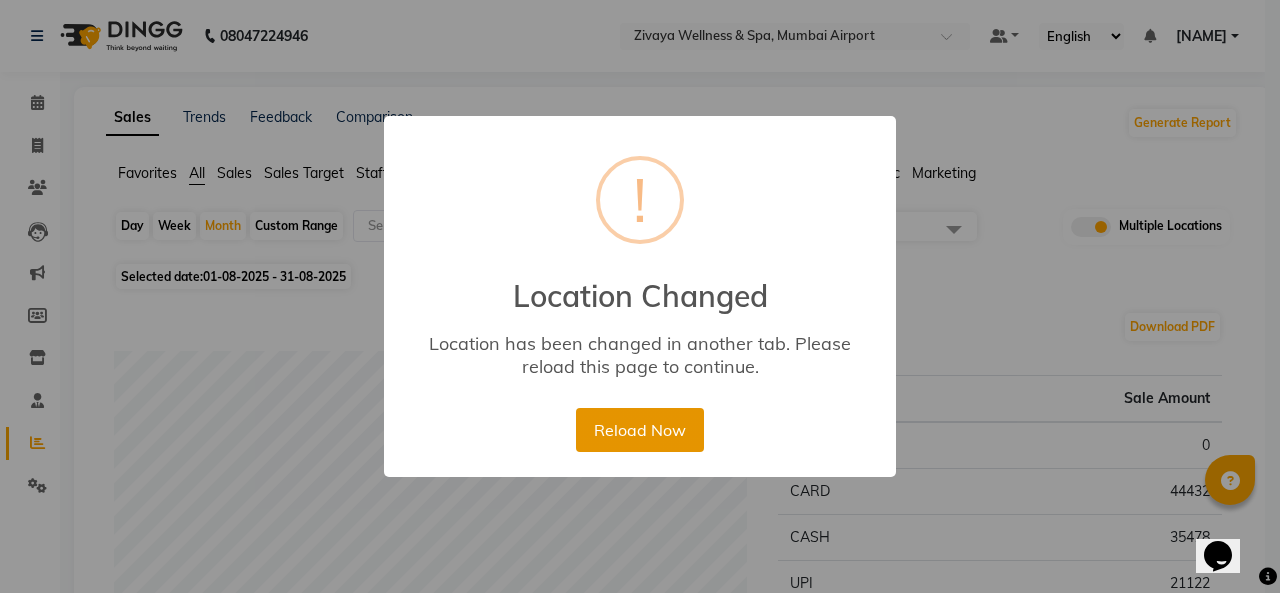 click on "Reload Now" at bounding box center (639, 430) 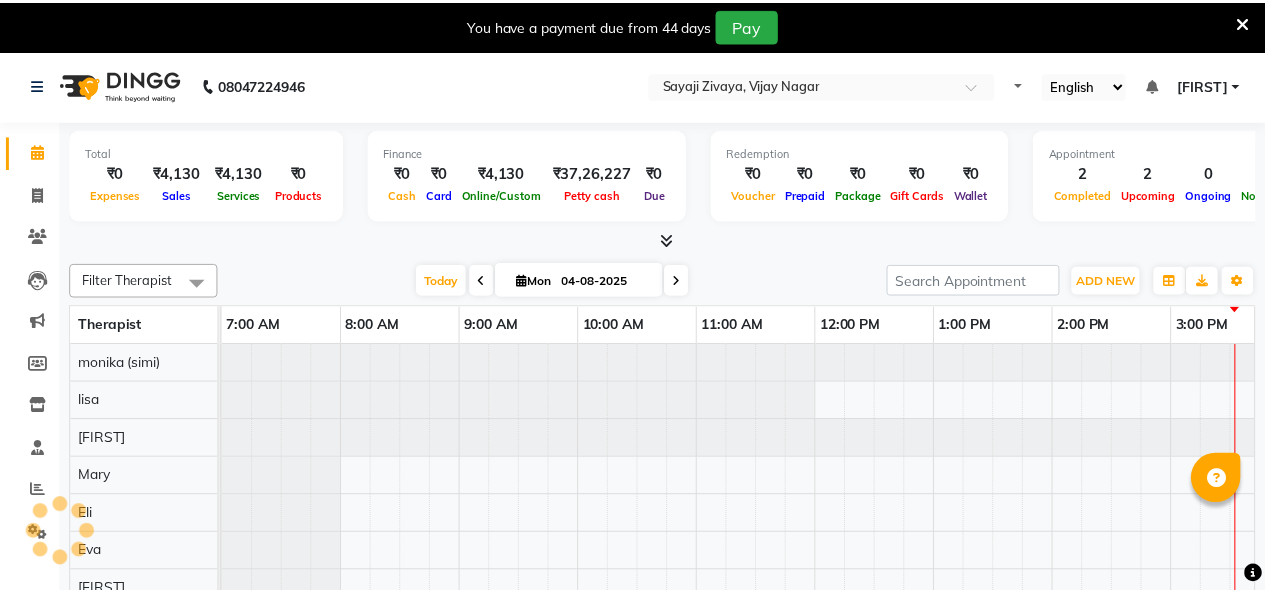 scroll, scrollTop: 0, scrollLeft: 0, axis: both 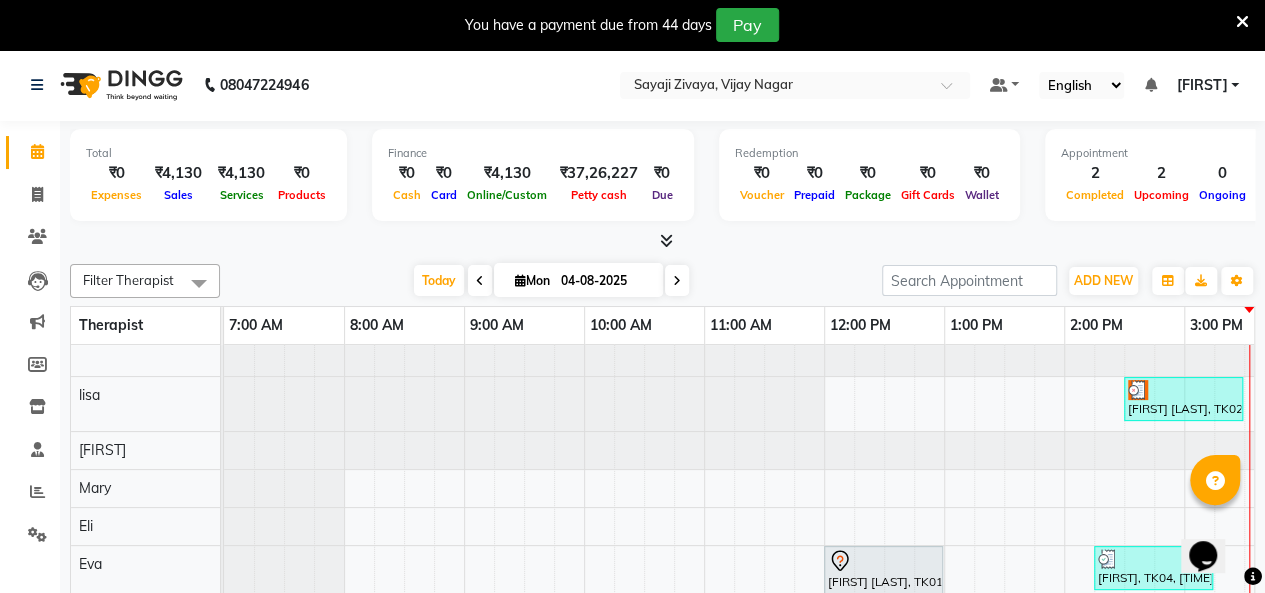 click at bounding box center (1242, 22) 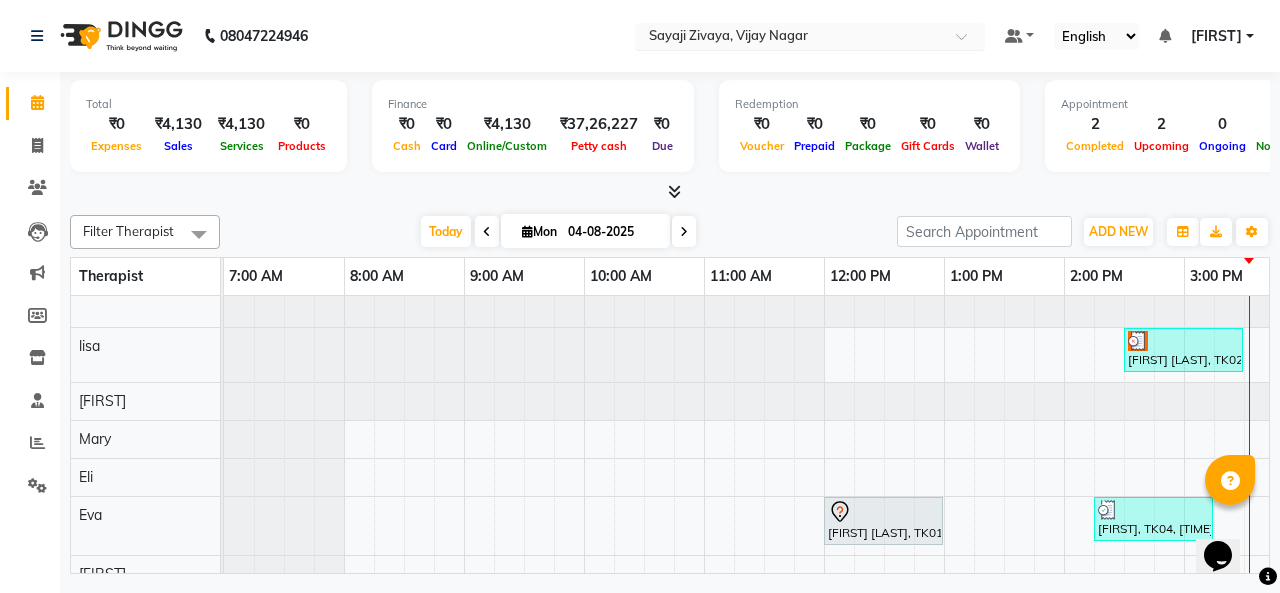 click at bounding box center [790, 38] 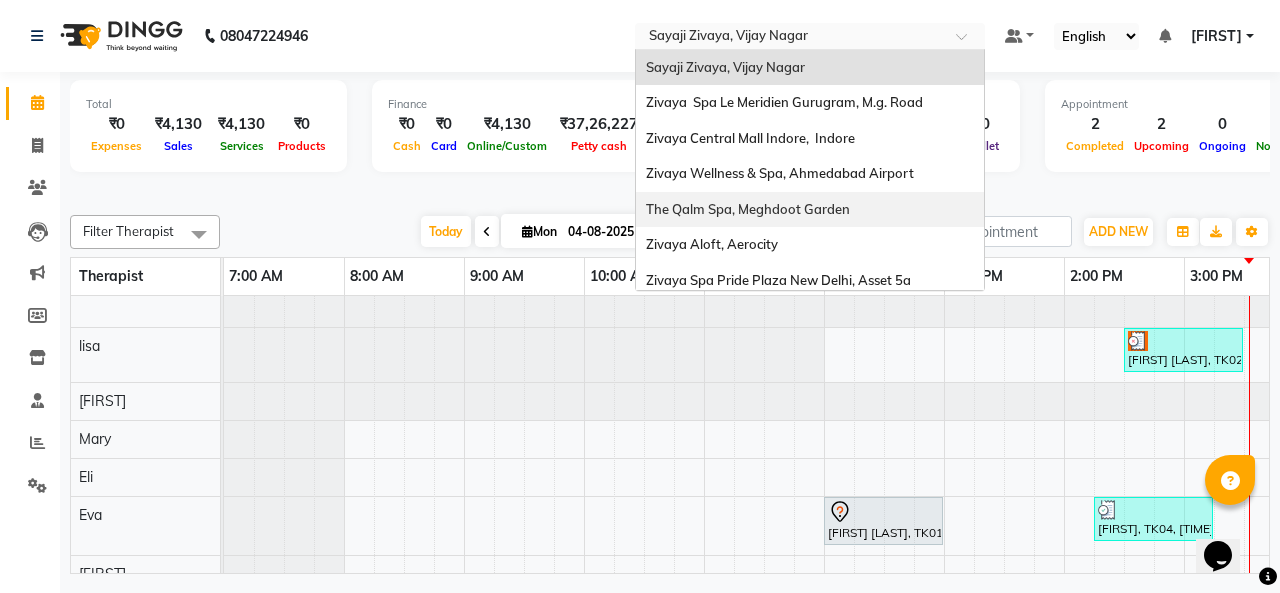 click on "The Qalm Spa, Meghdoot Garden" at bounding box center [748, 209] 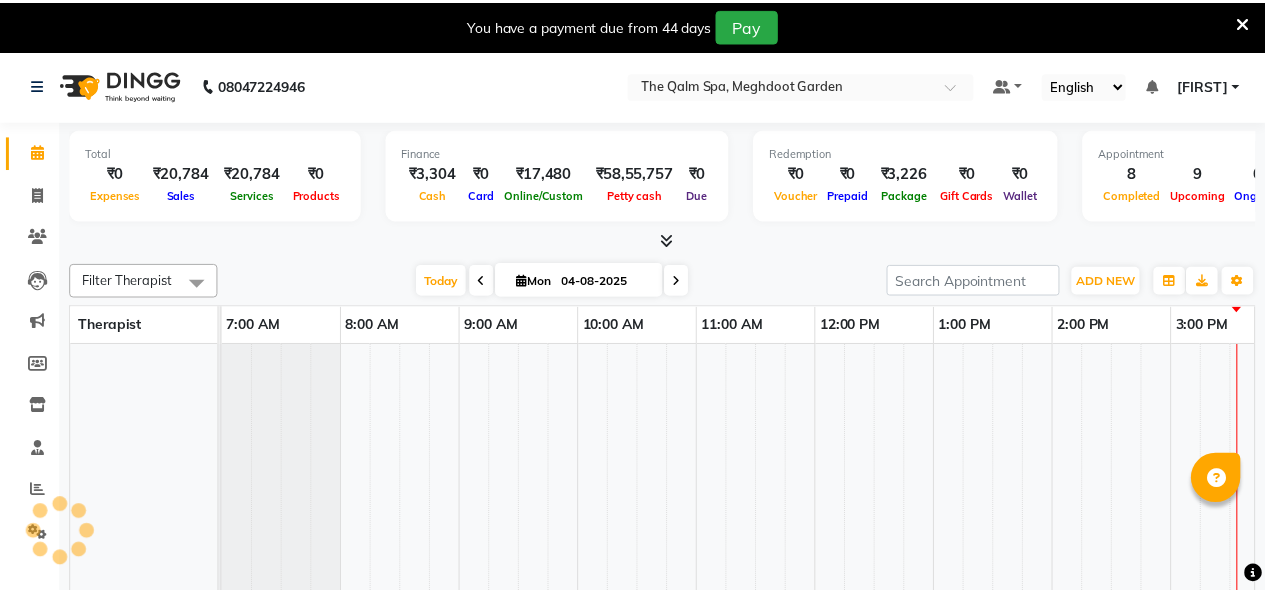 scroll, scrollTop: 0, scrollLeft: 0, axis: both 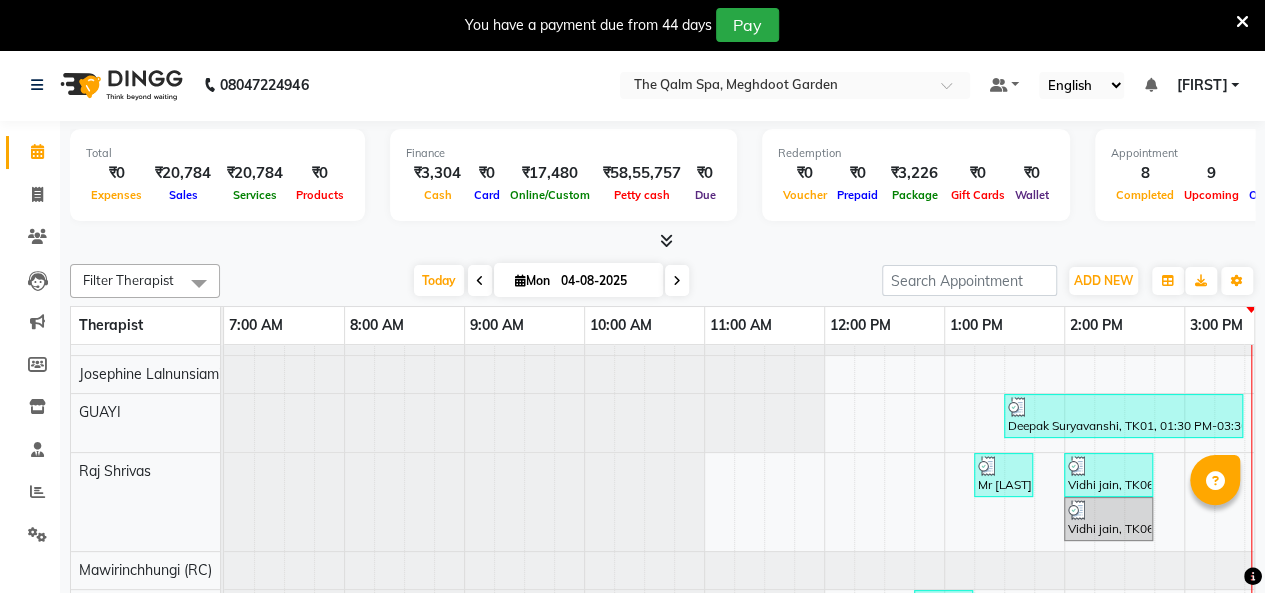 click at bounding box center (1242, 22) 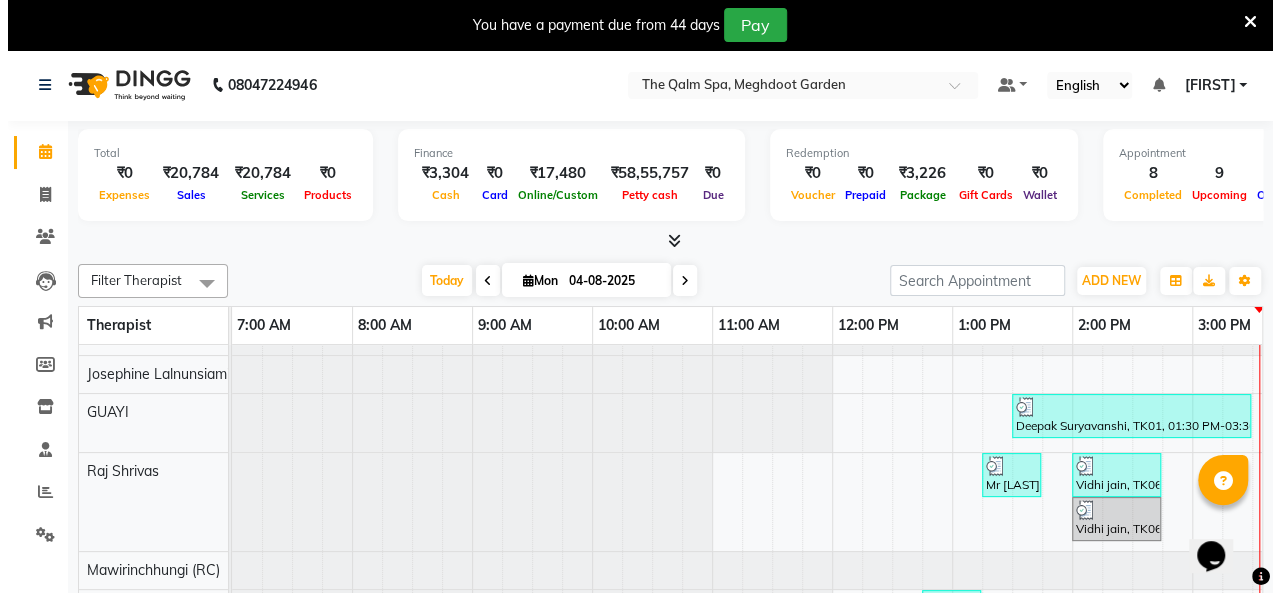 scroll, scrollTop: 0, scrollLeft: 0, axis: both 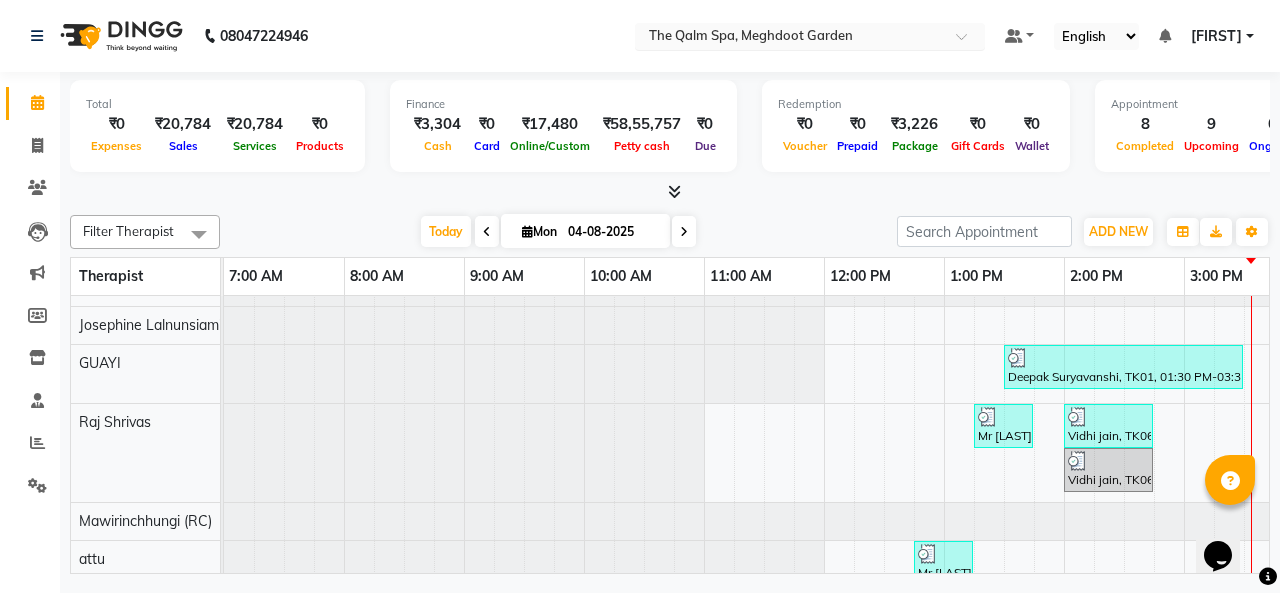 click at bounding box center [790, 38] 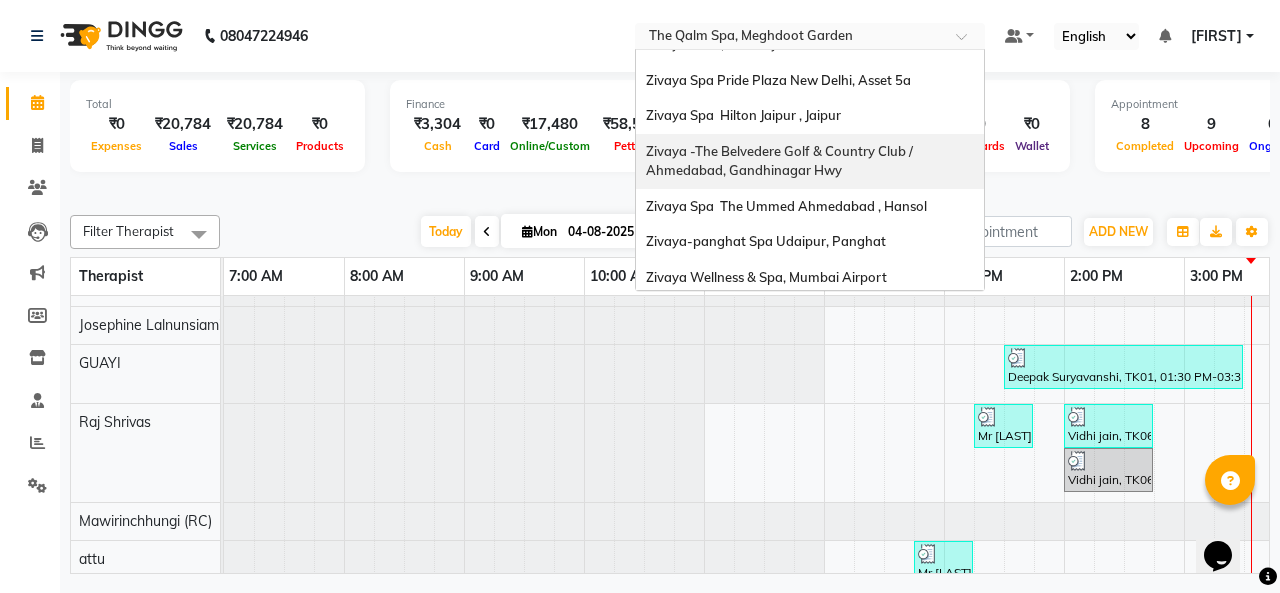 scroll, scrollTop: 240, scrollLeft: 0, axis: vertical 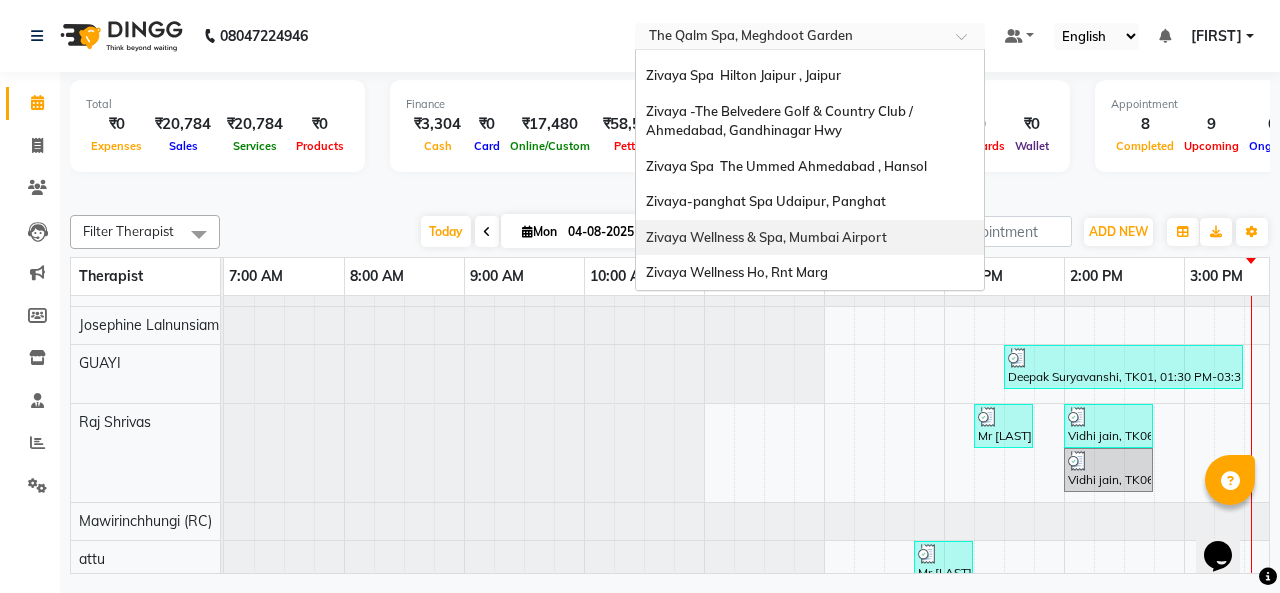 click on "Zivaya Wellness & Spa, Mumbai Airport" at bounding box center (766, 237) 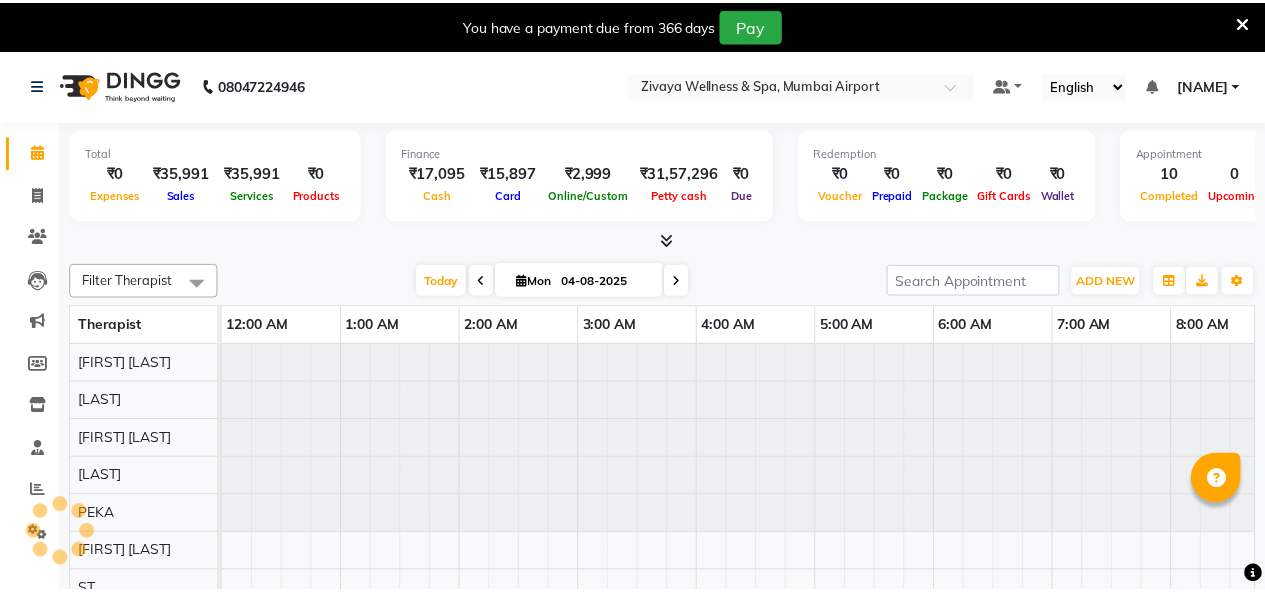 scroll, scrollTop: 0, scrollLeft: 0, axis: both 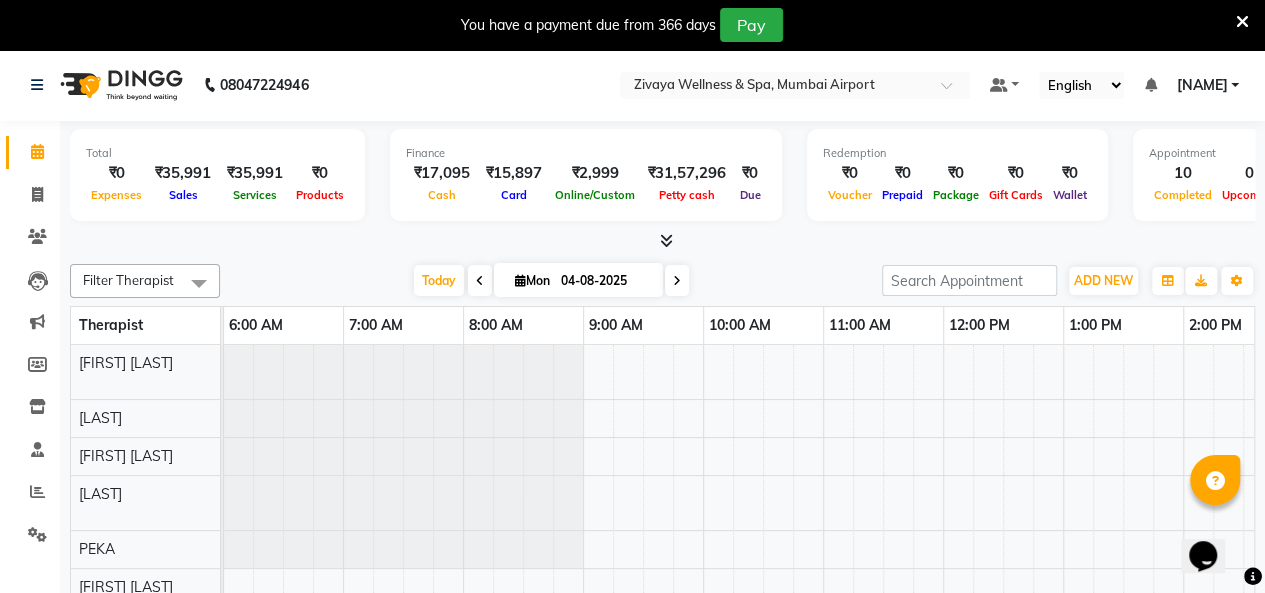 click at bounding box center (1242, 22) 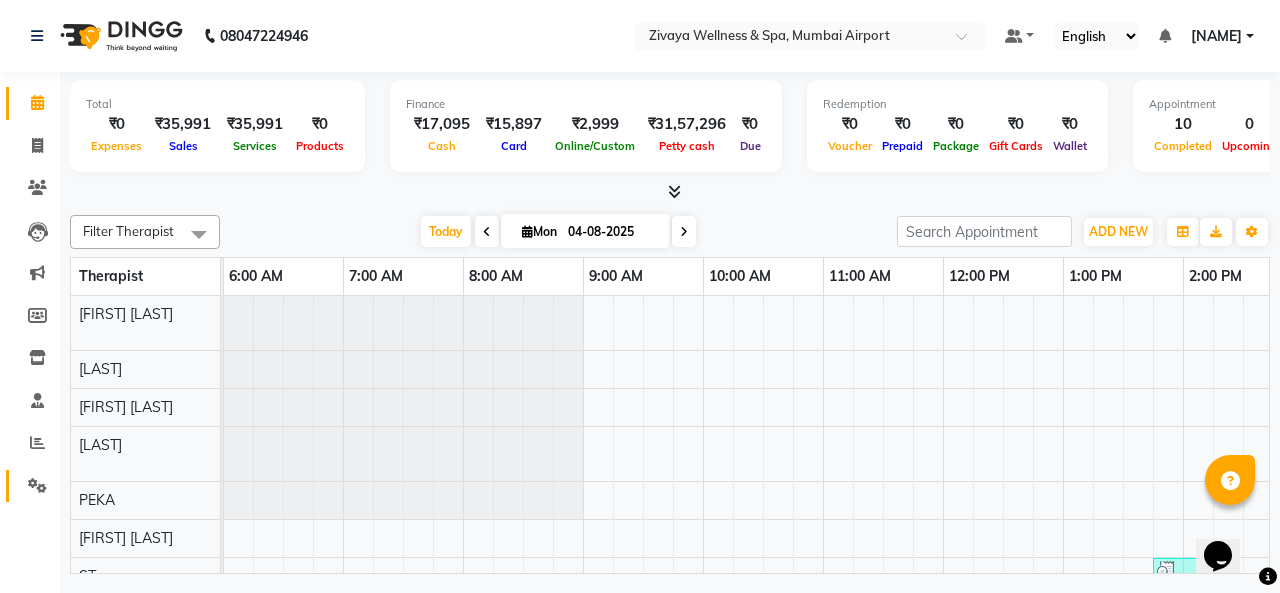 click on "Settings" 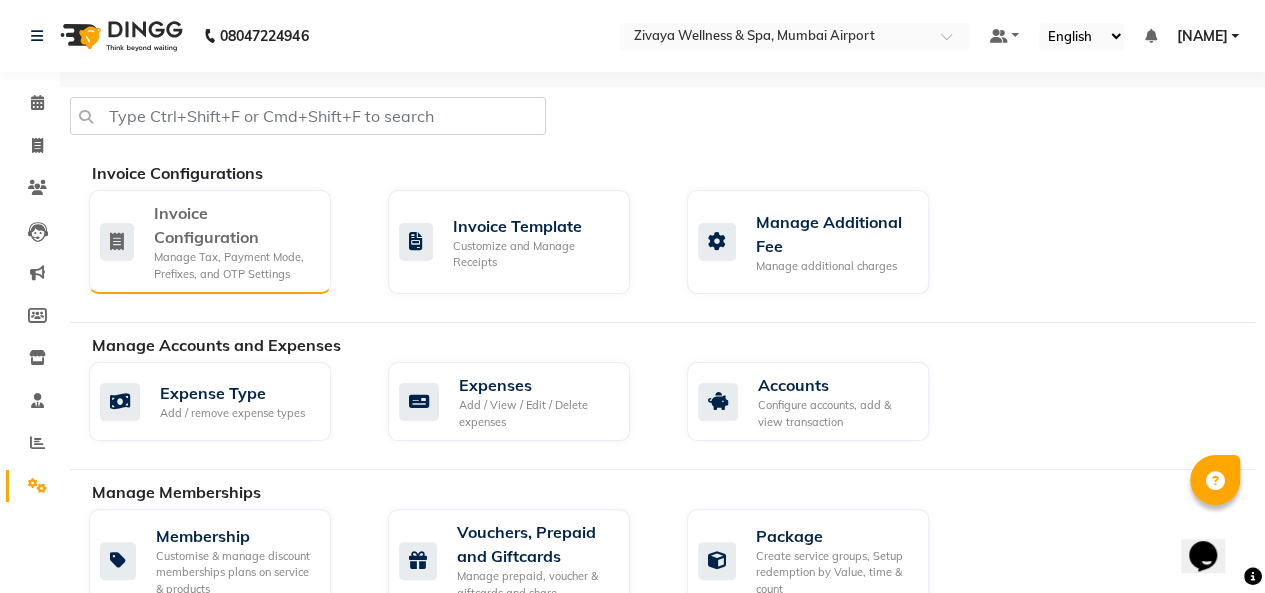click on "Invoice Configuration" 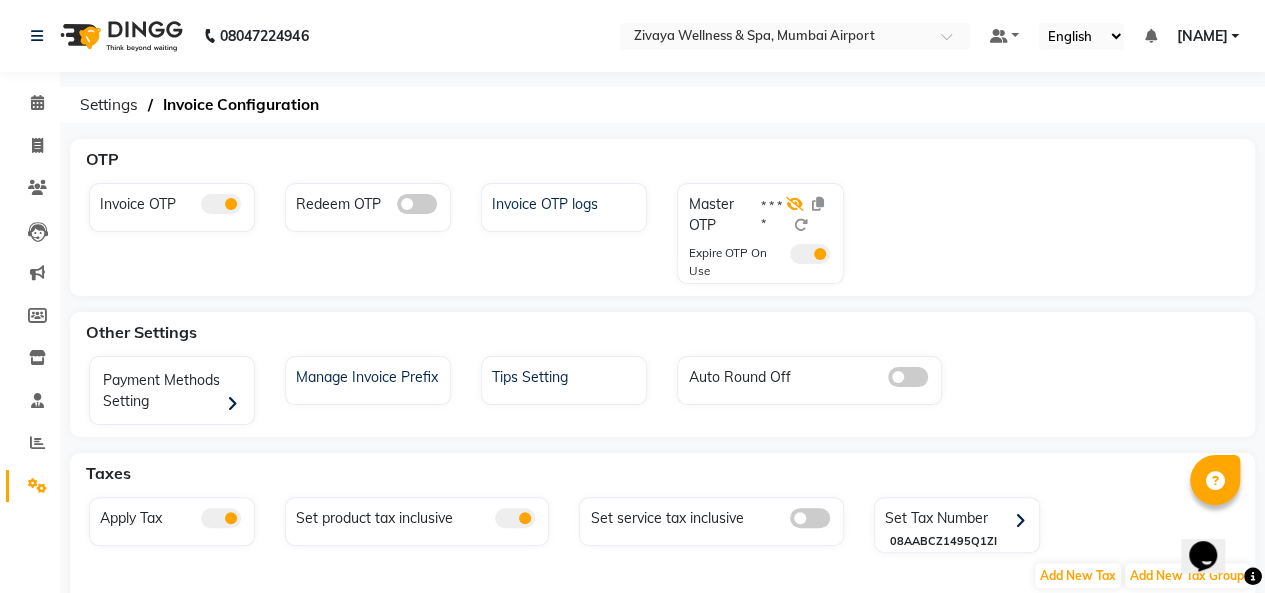 click 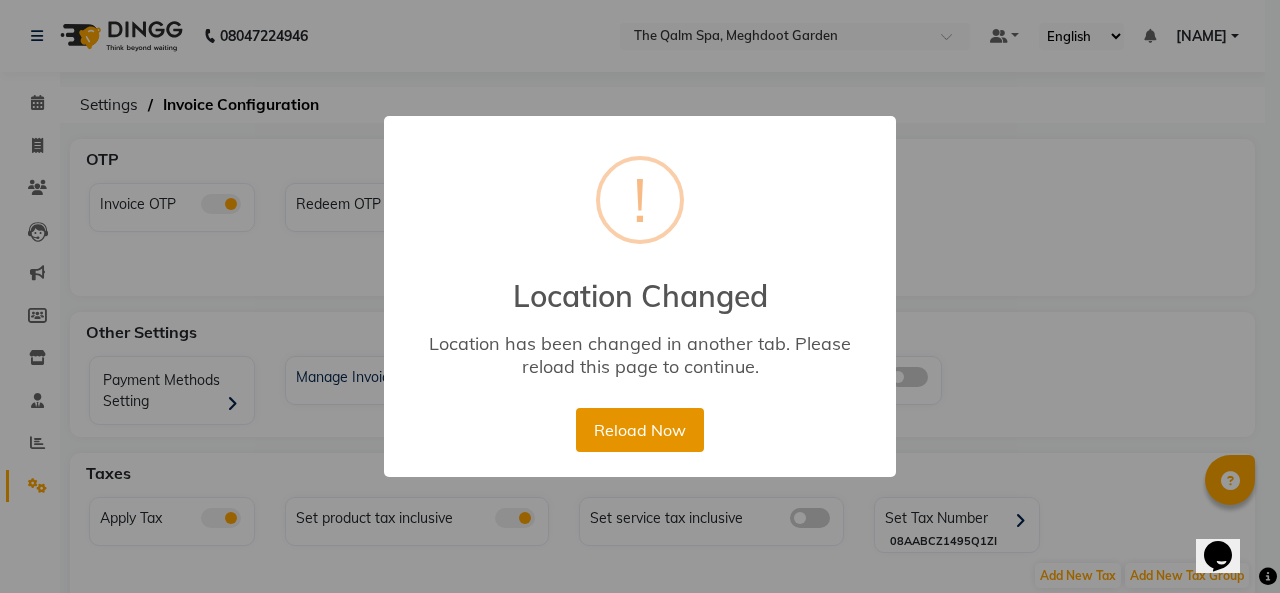 click on "Reload Now" at bounding box center [639, 430] 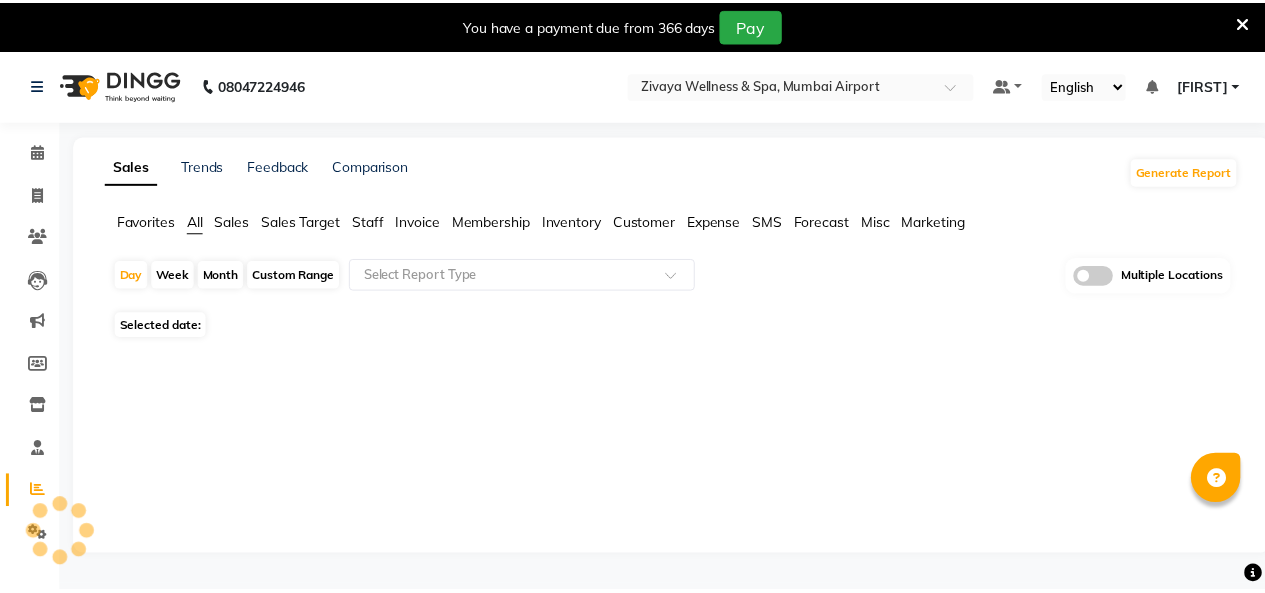 scroll, scrollTop: 0, scrollLeft: 0, axis: both 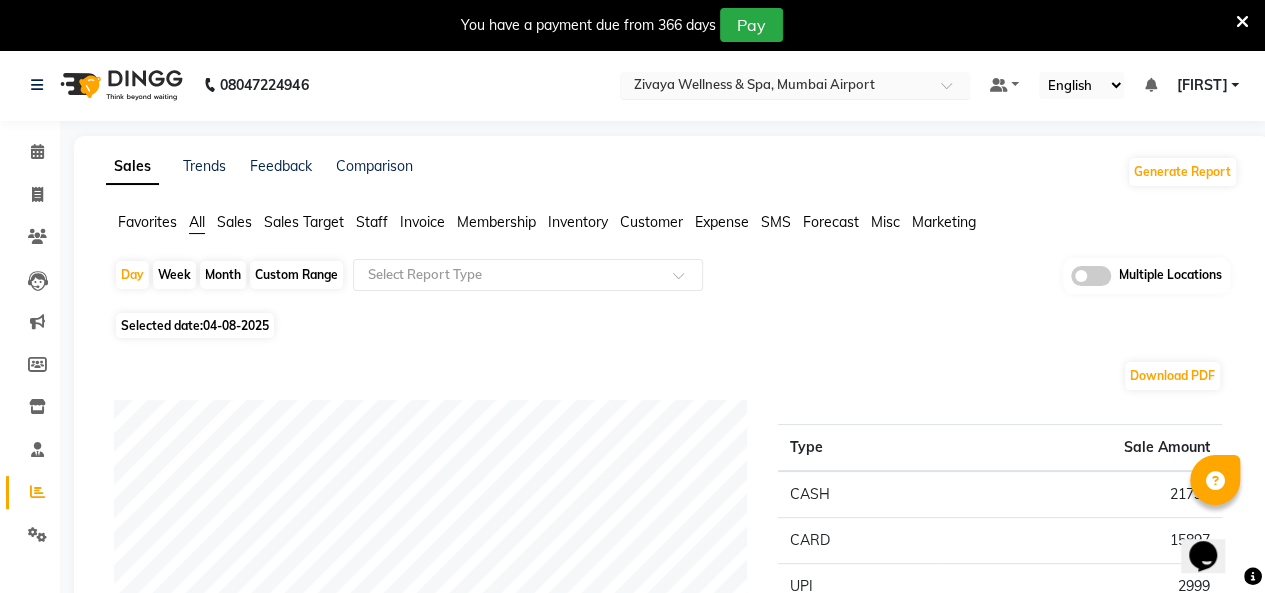 click on "Select Location × Zivaya Wellness & Spa, [CITY] Airport" at bounding box center [795, 85] 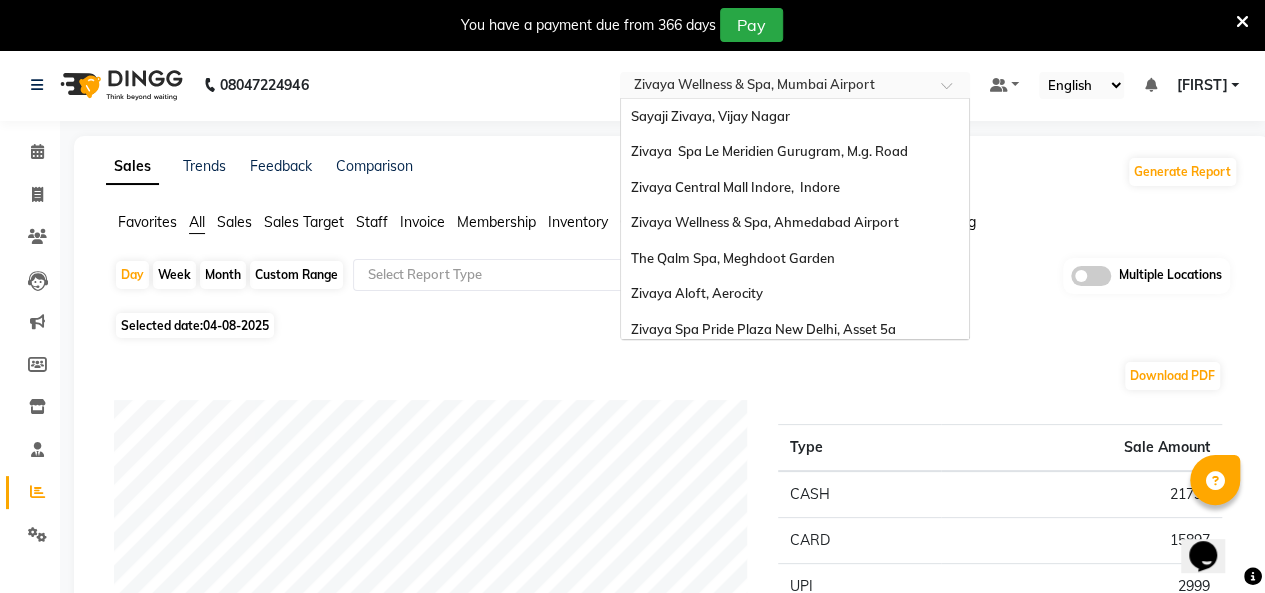 scroll, scrollTop: 0, scrollLeft: 0, axis: both 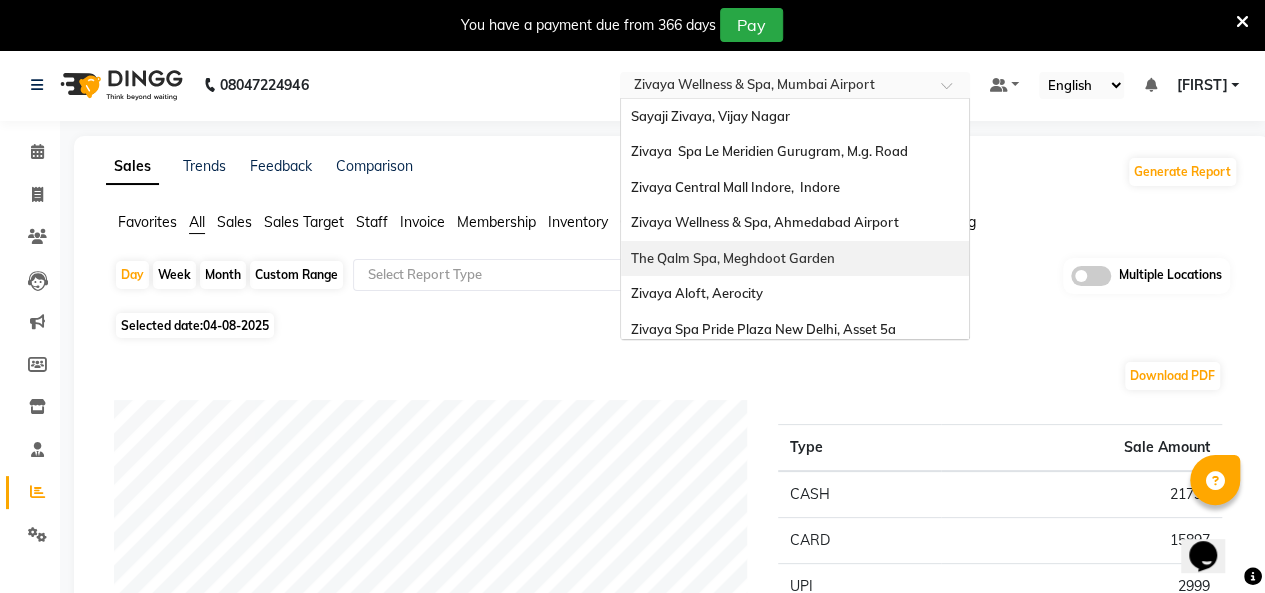 click on "The Qalm Spa, Meghdoot Garden" at bounding box center (795, 259) 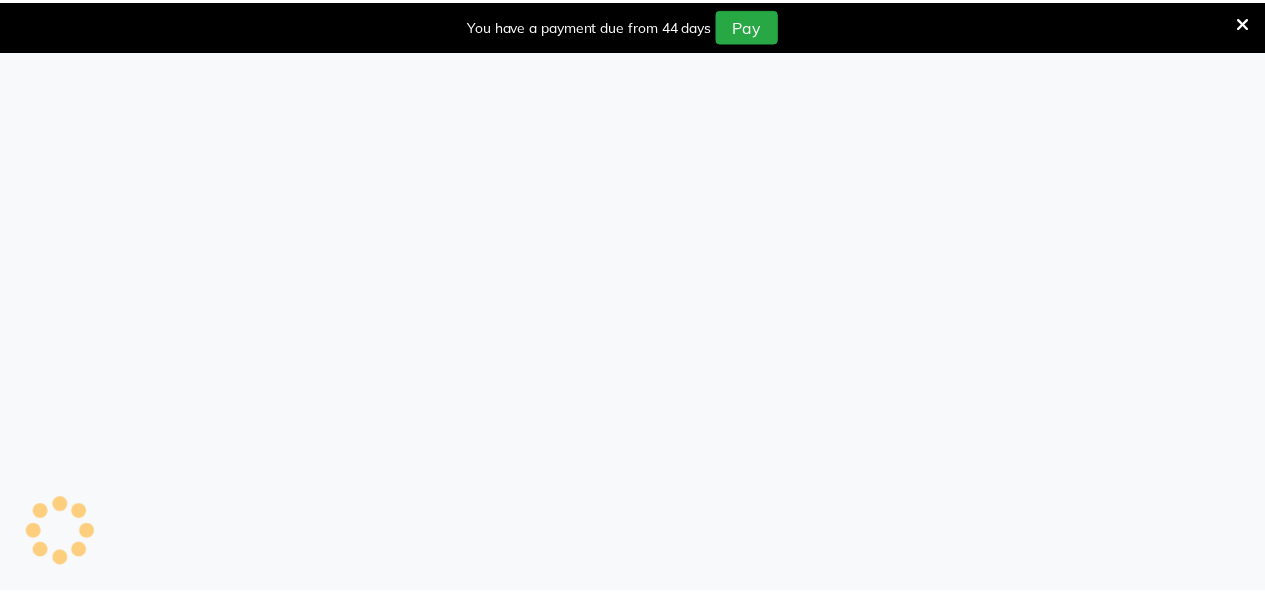scroll, scrollTop: 0, scrollLeft: 0, axis: both 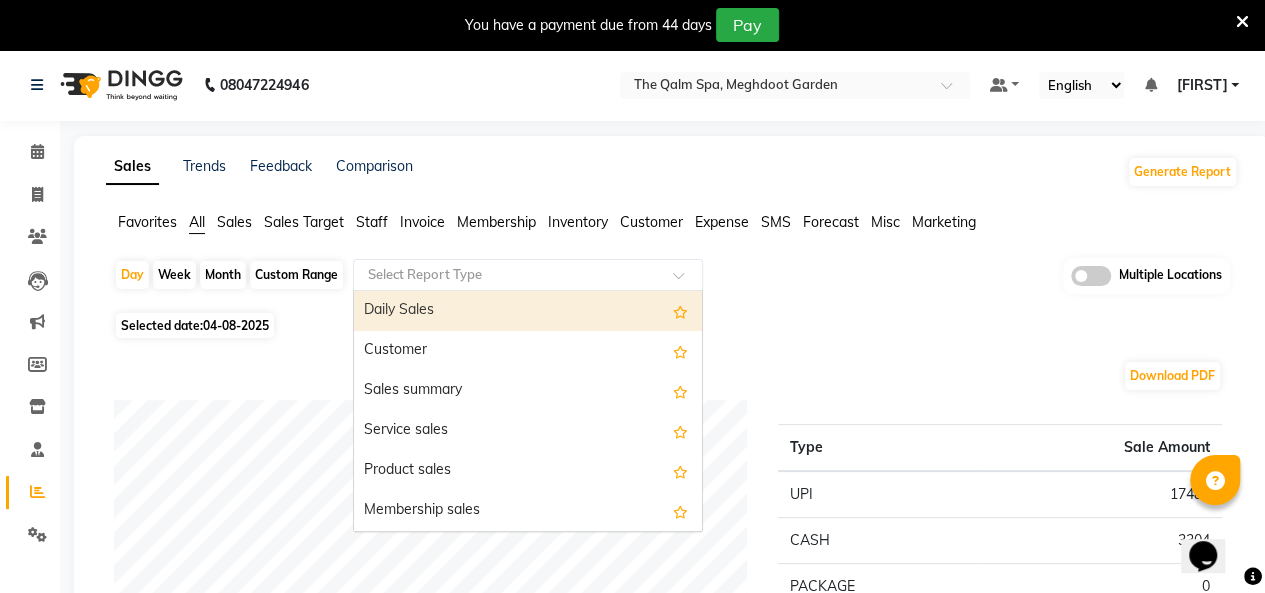 click 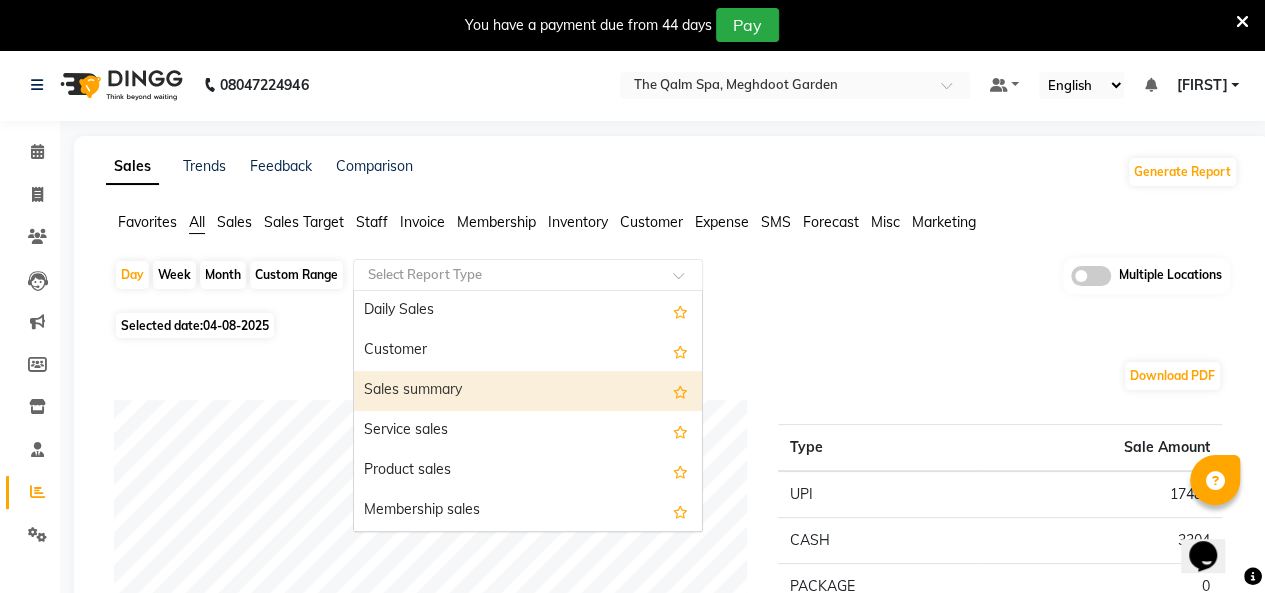 click on "Sales summary" at bounding box center (528, 391) 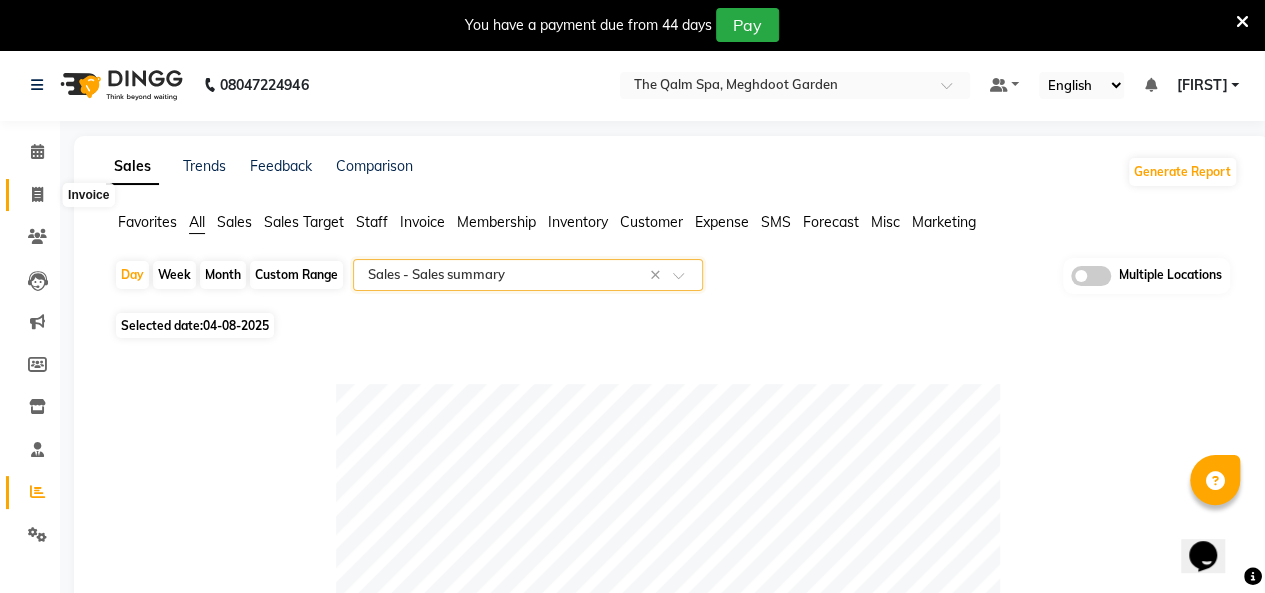 click 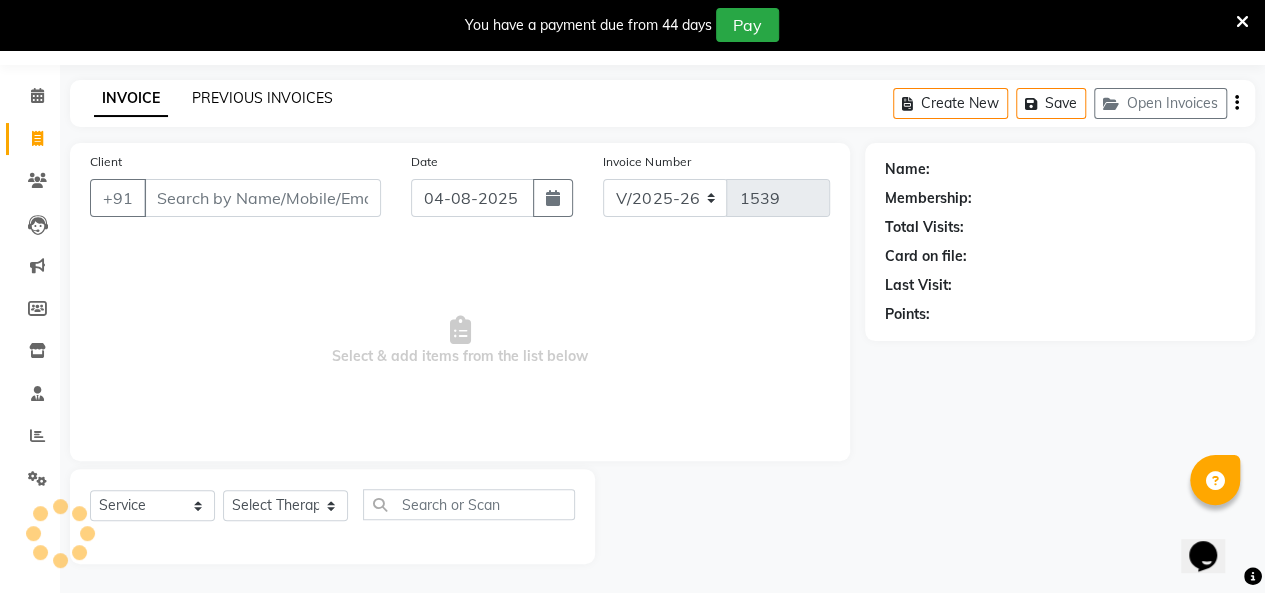 click on "PREVIOUS INVOICES" 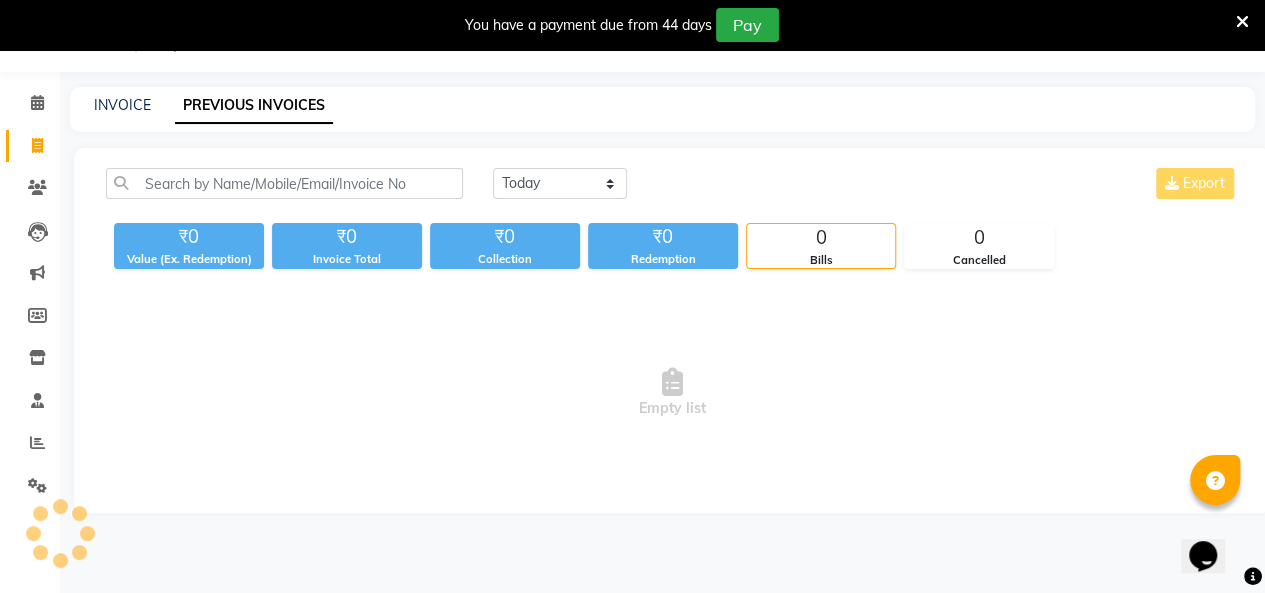 scroll, scrollTop: 56, scrollLeft: 0, axis: vertical 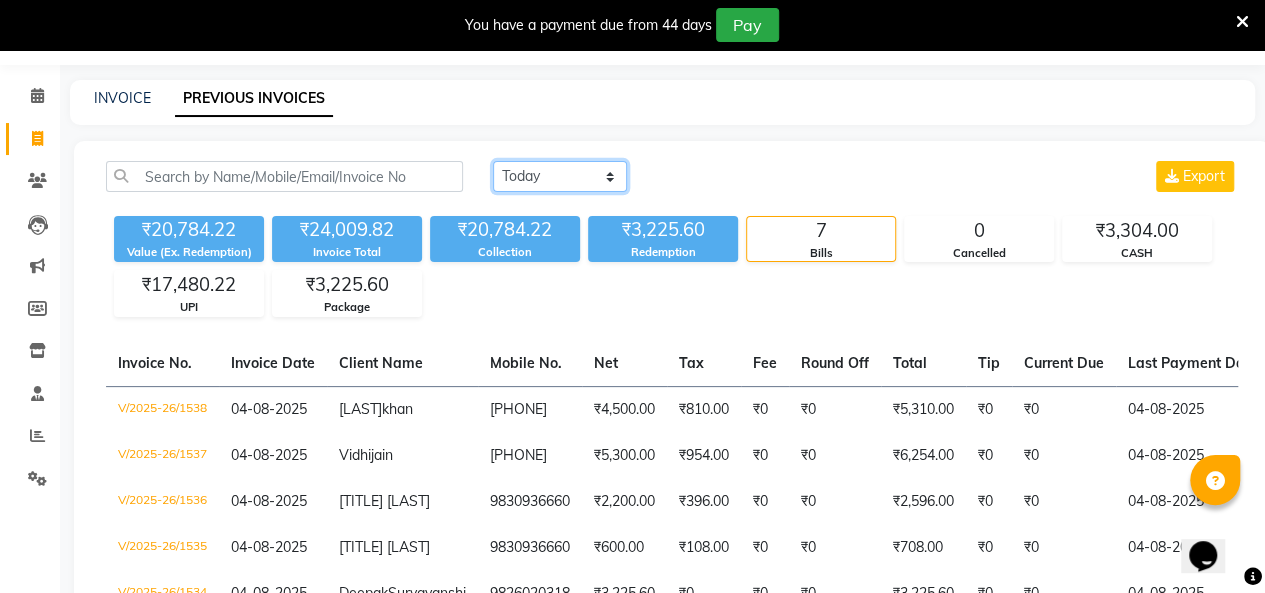 click on "Today Yesterday Custom Range" 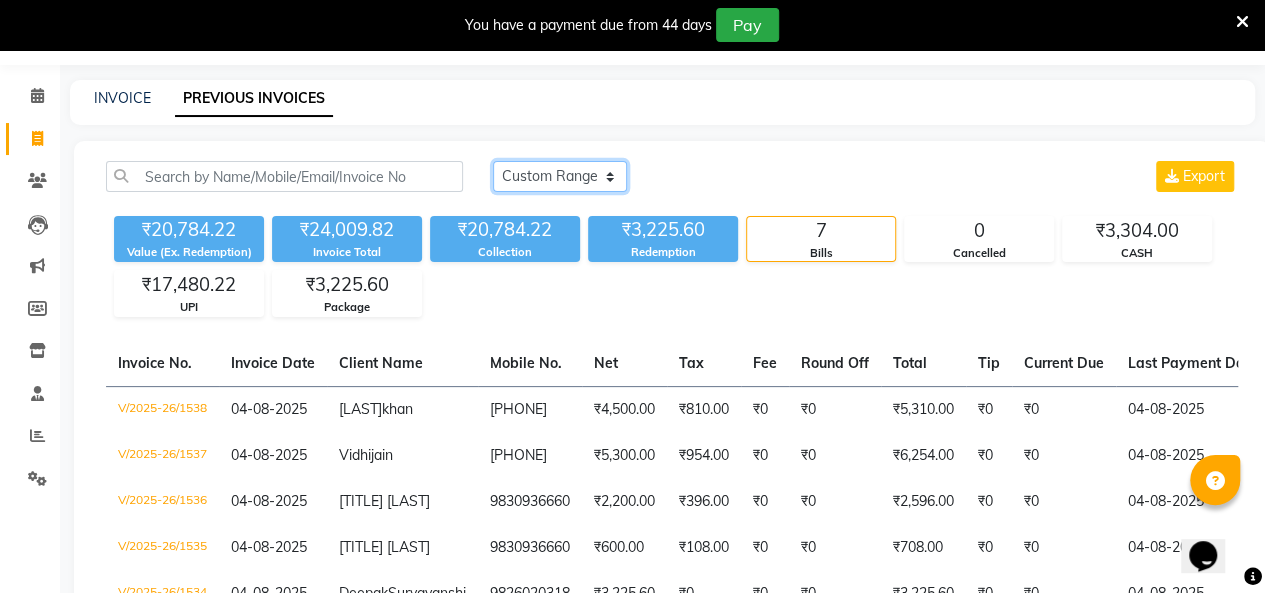 click on "Today Yesterday Custom Range" 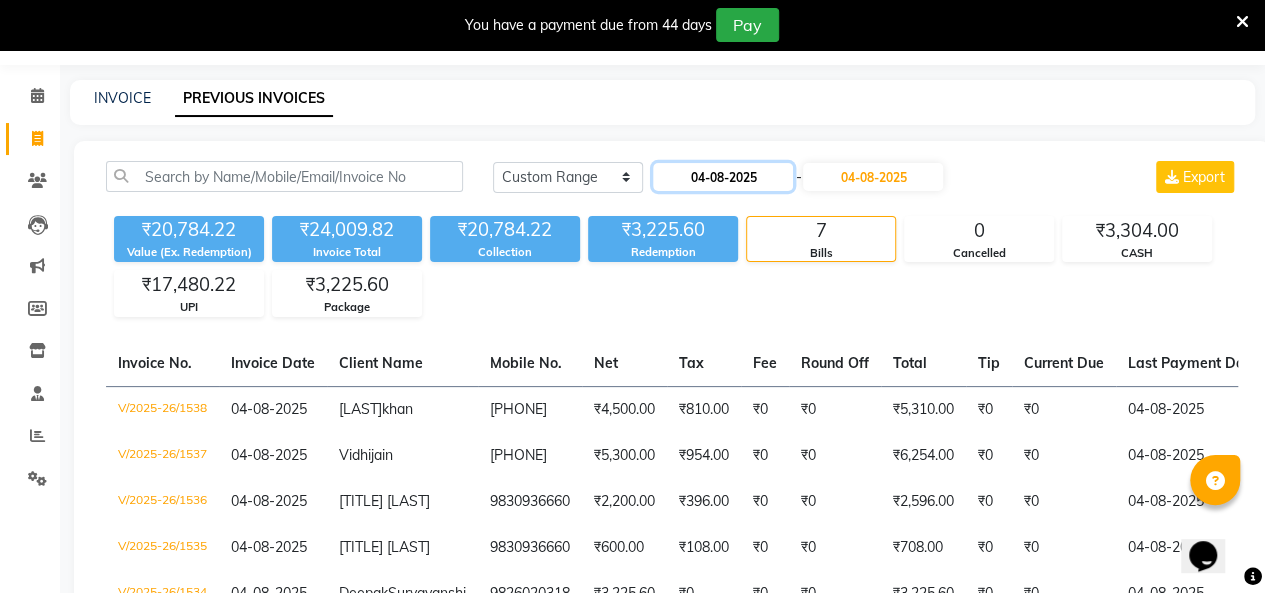 click on "04-08-2025" 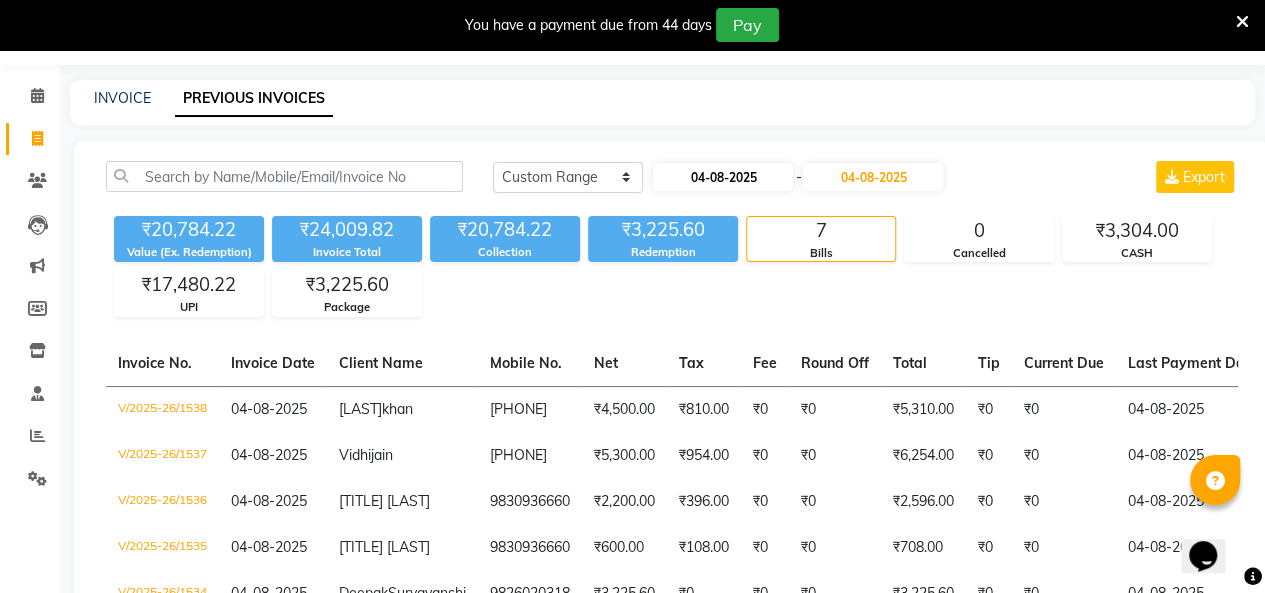 select on "8" 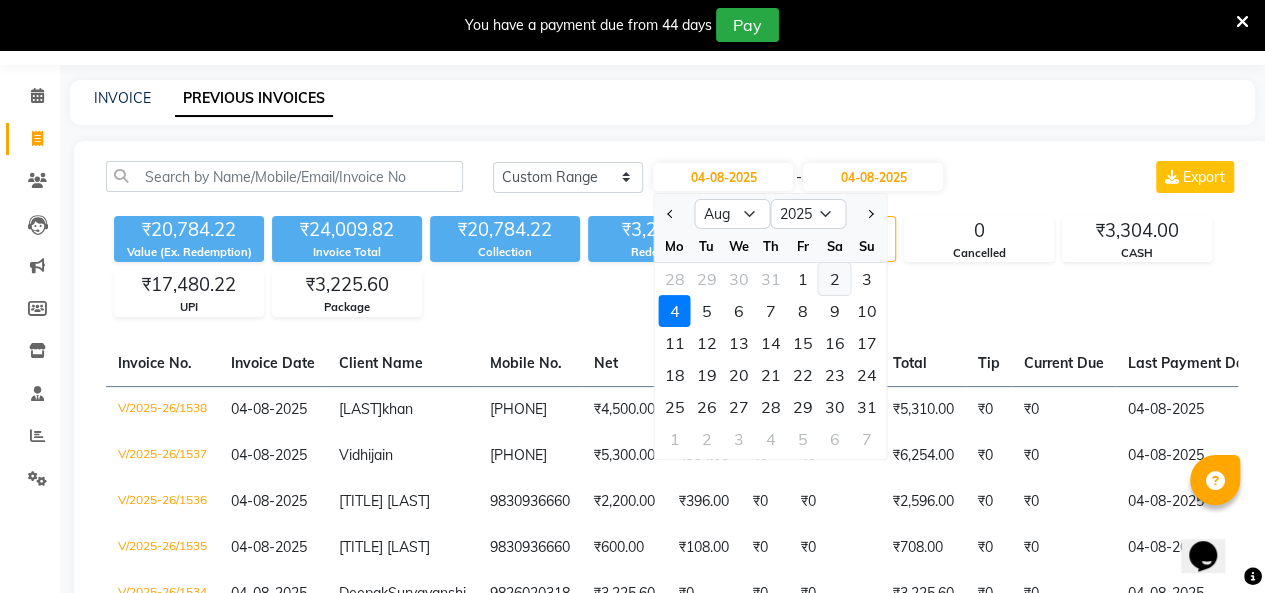 click on "2" 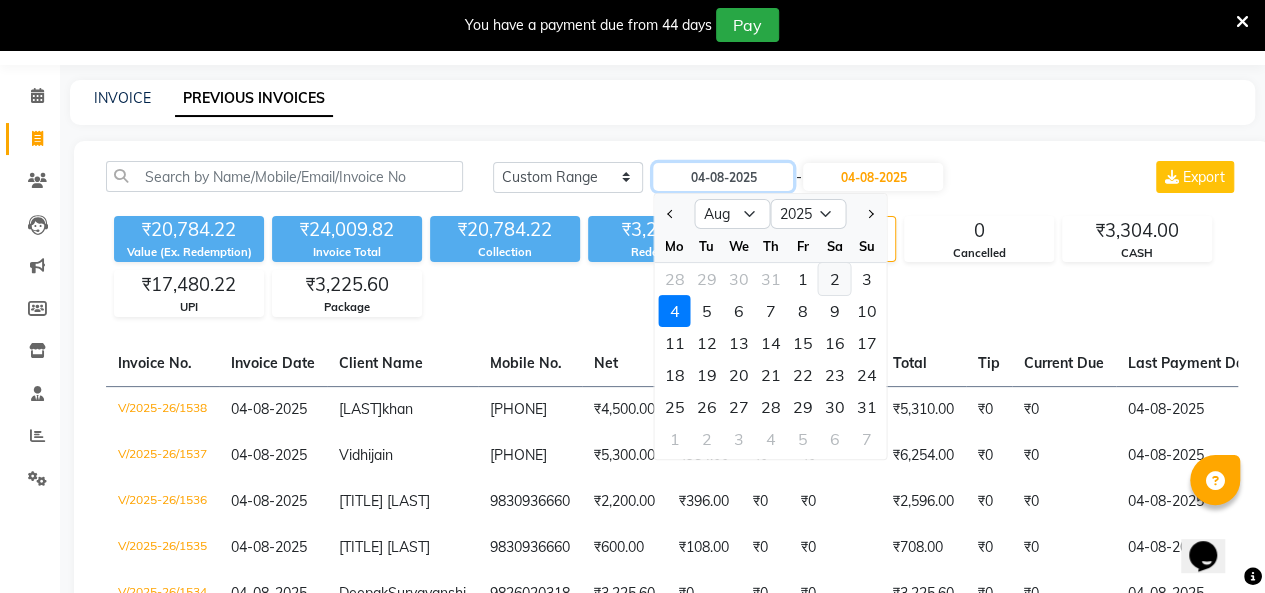 type on "02-08-2025" 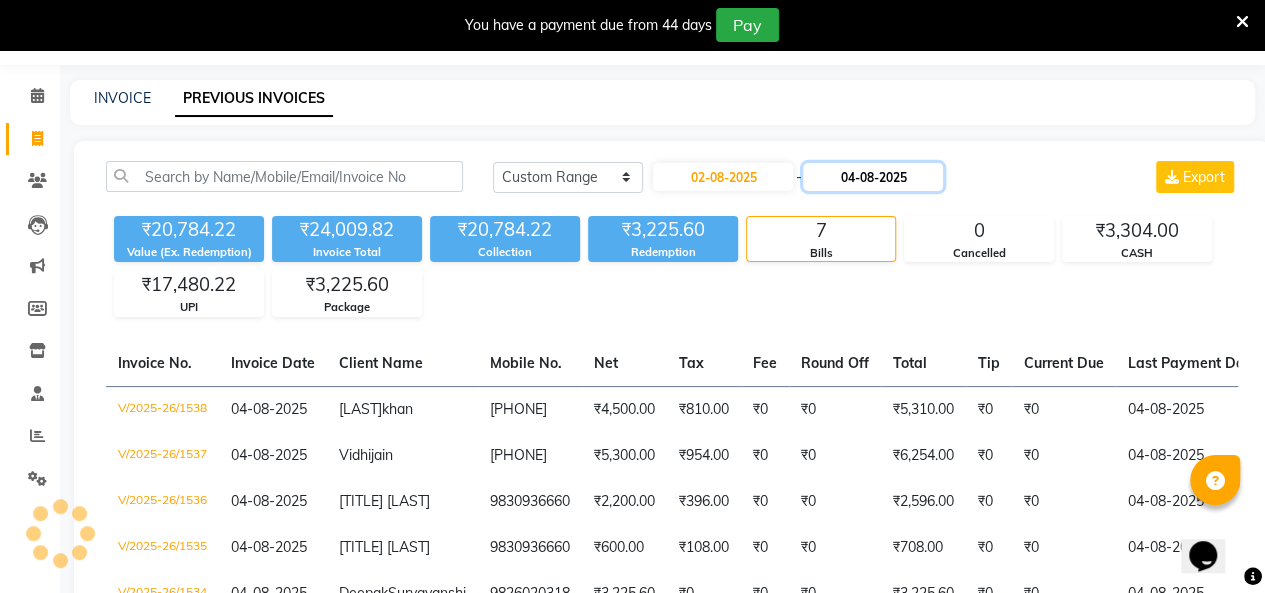 click on "04-08-2025" 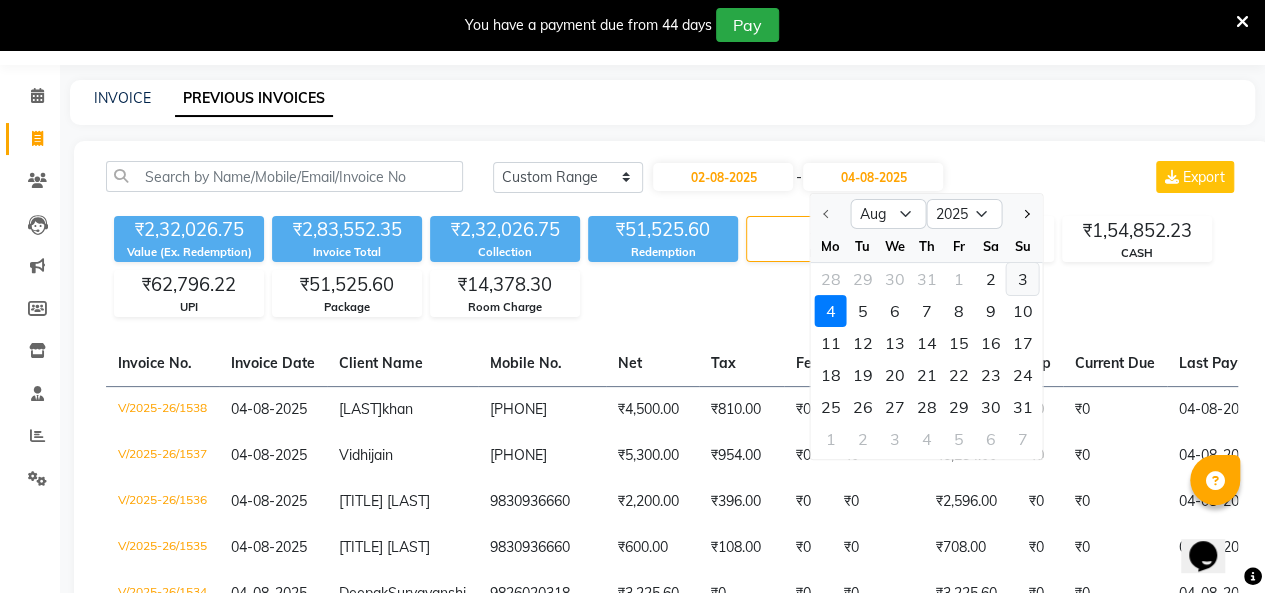 click on "3" 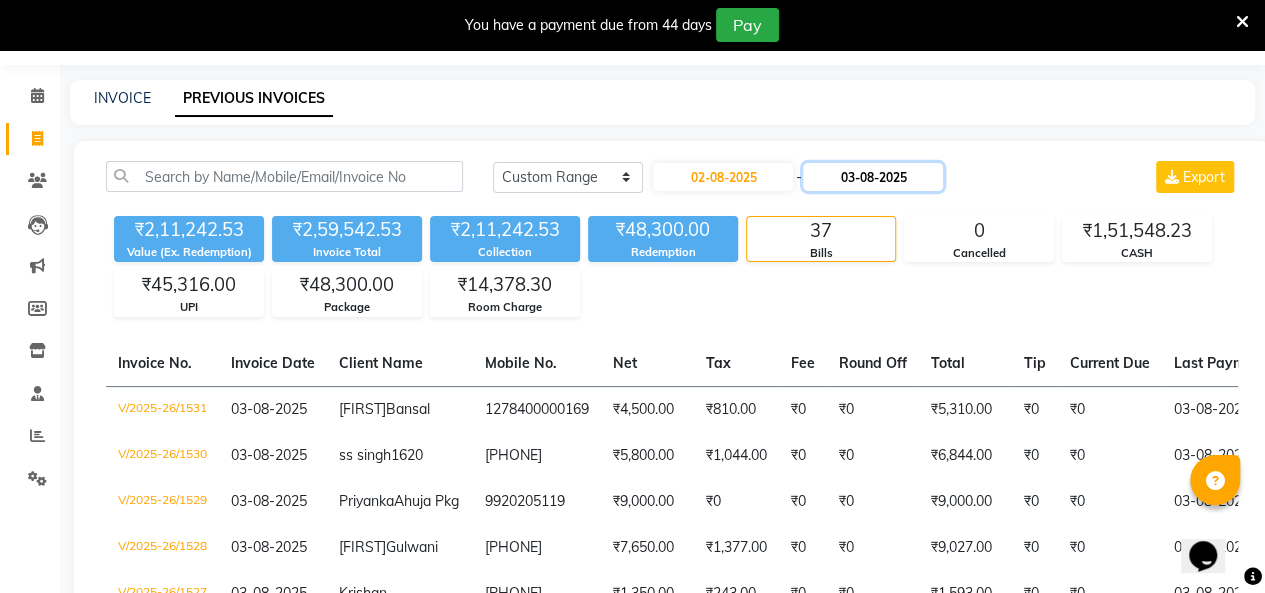click on "03-08-2025" 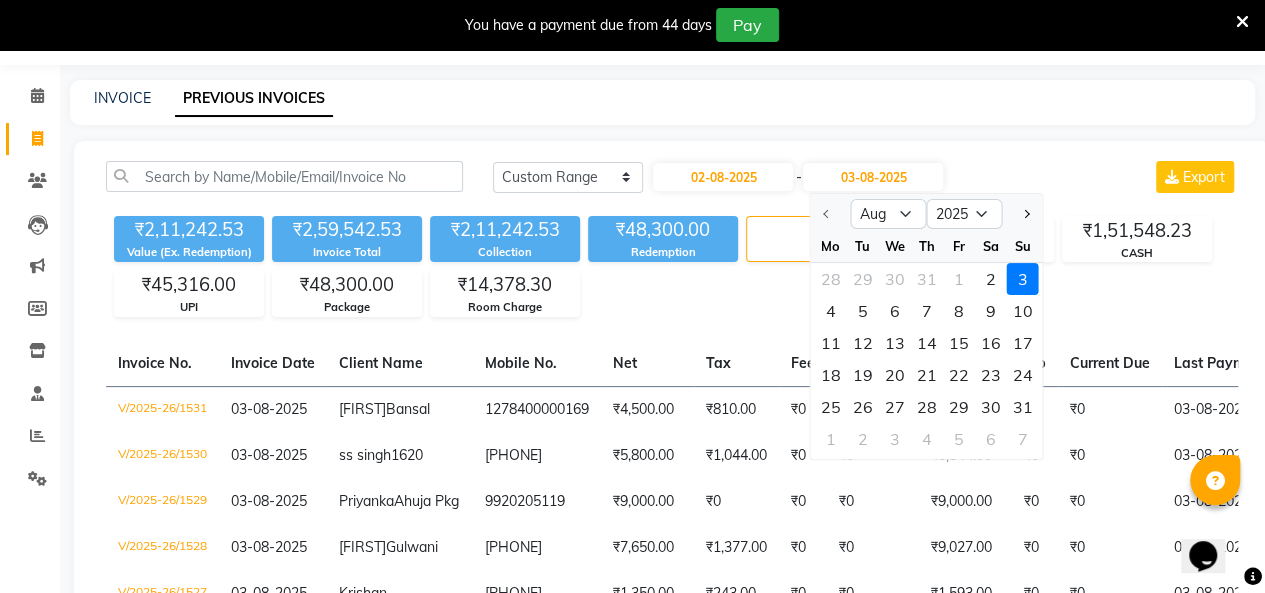 click on "3" 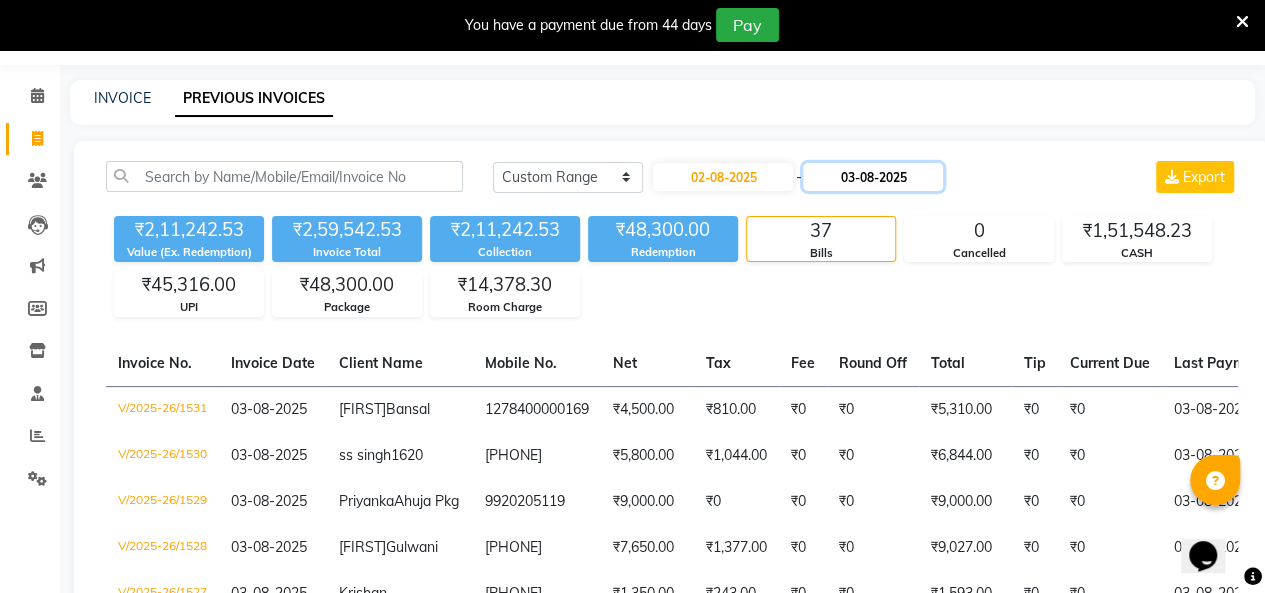 click on "03-08-2025" 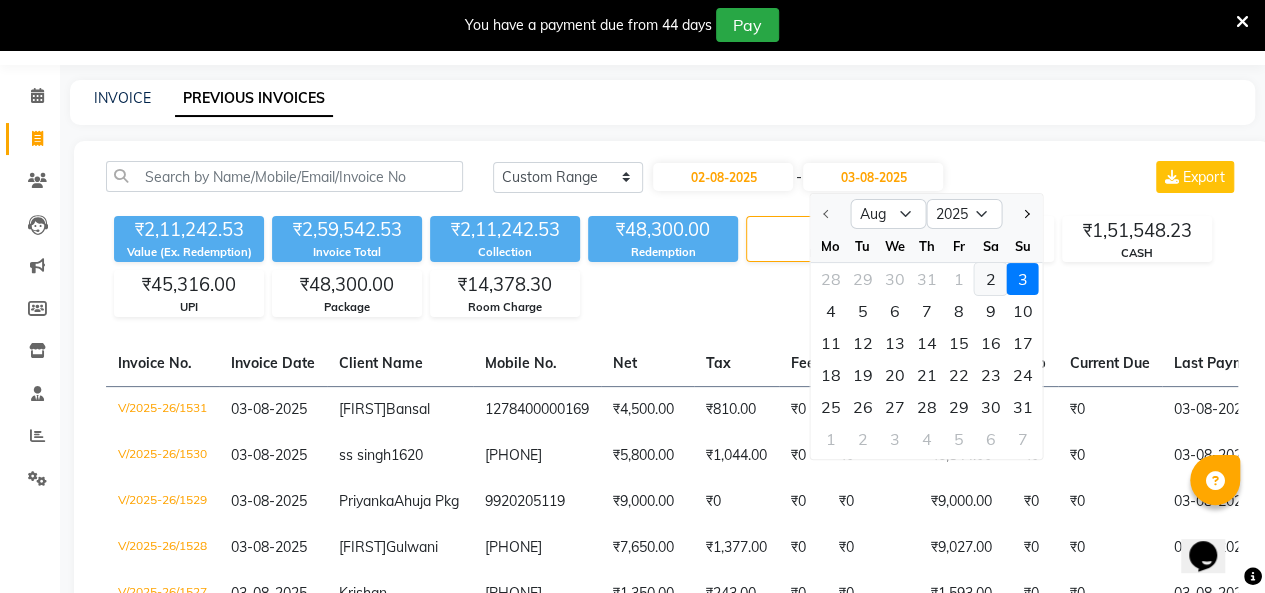click on "2" 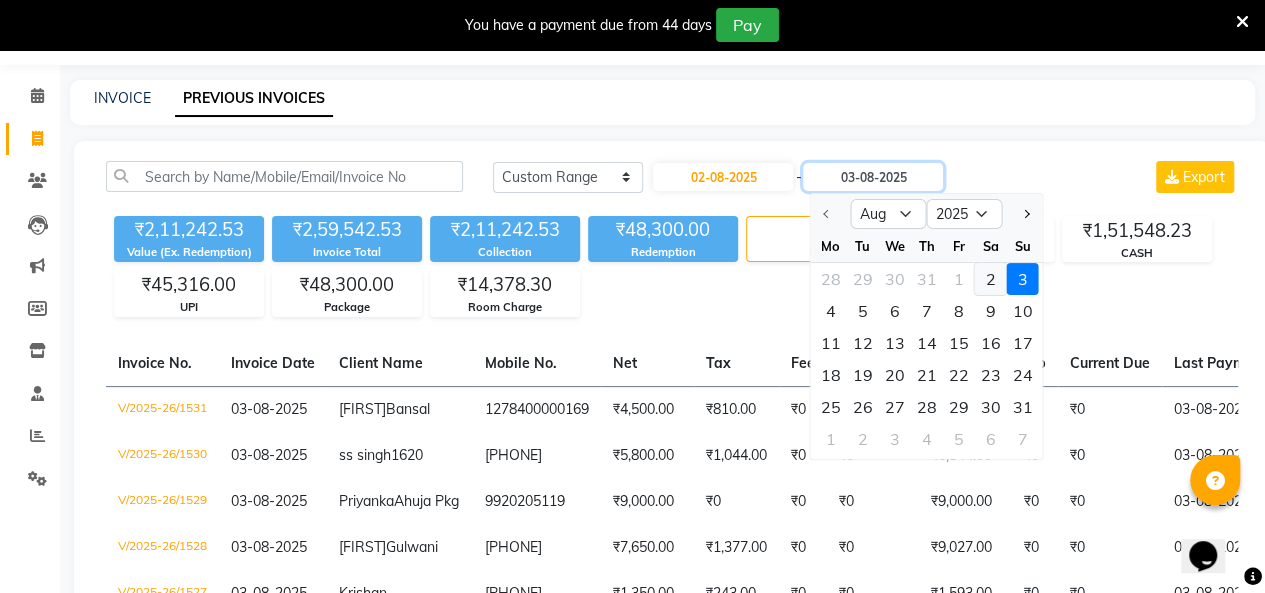 type on "02-08-2025" 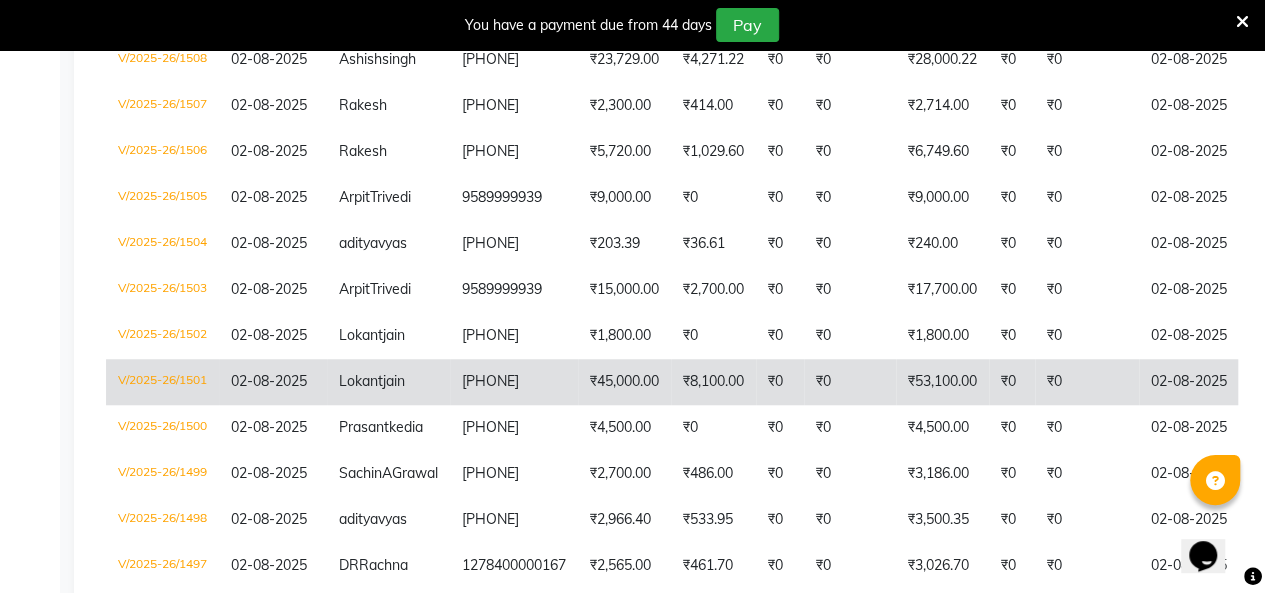scroll, scrollTop: 941, scrollLeft: 0, axis: vertical 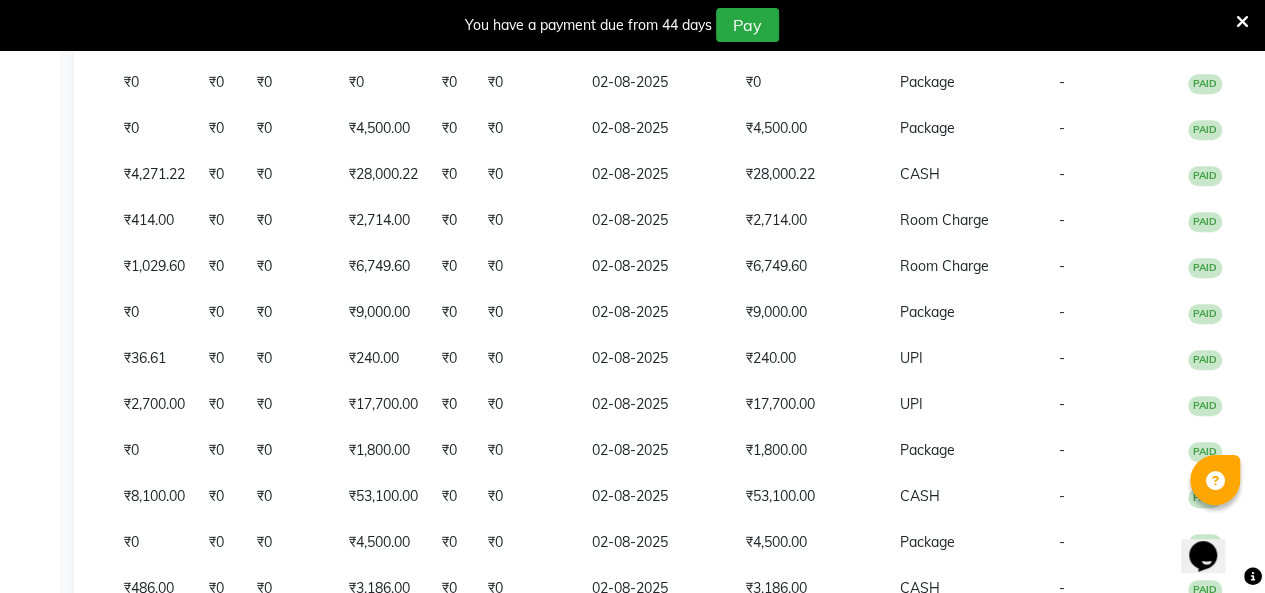 click at bounding box center (1242, 22) 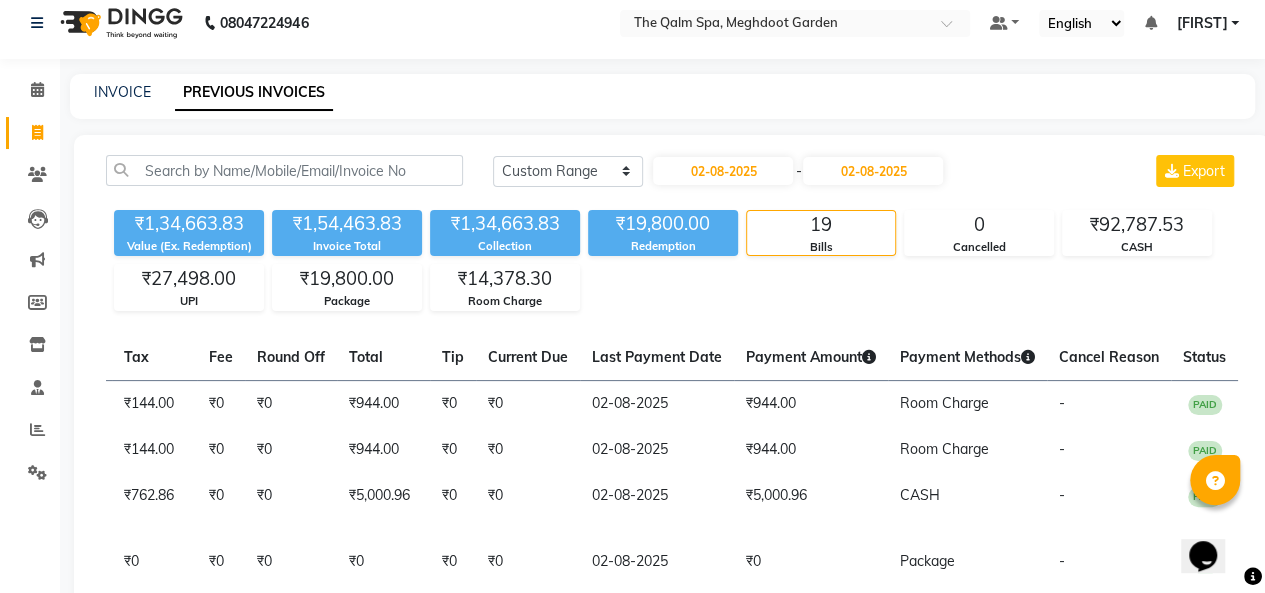 scroll, scrollTop: 0, scrollLeft: 0, axis: both 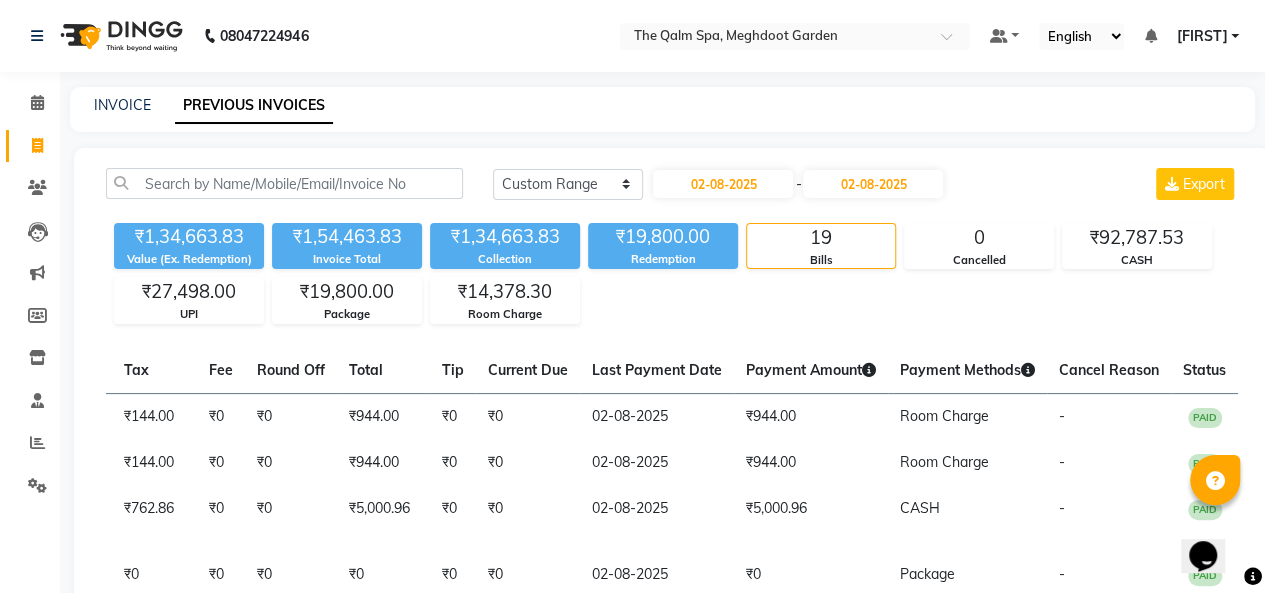 click on "INVOICE PREVIOUS INVOICES" 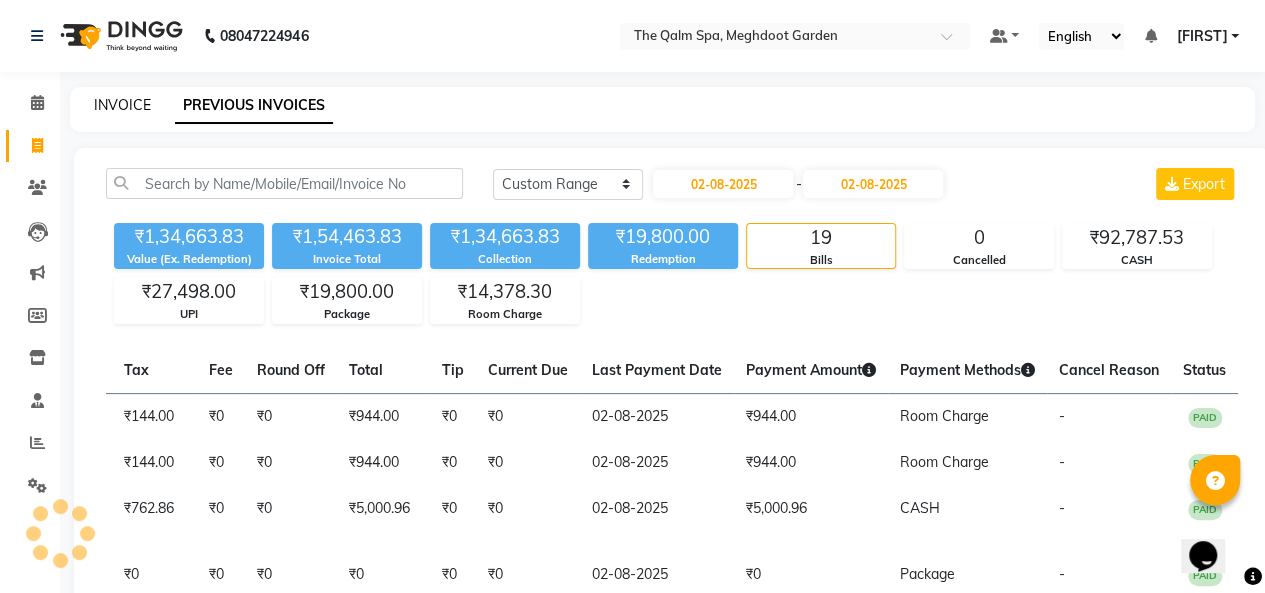 click on "INVOICE" 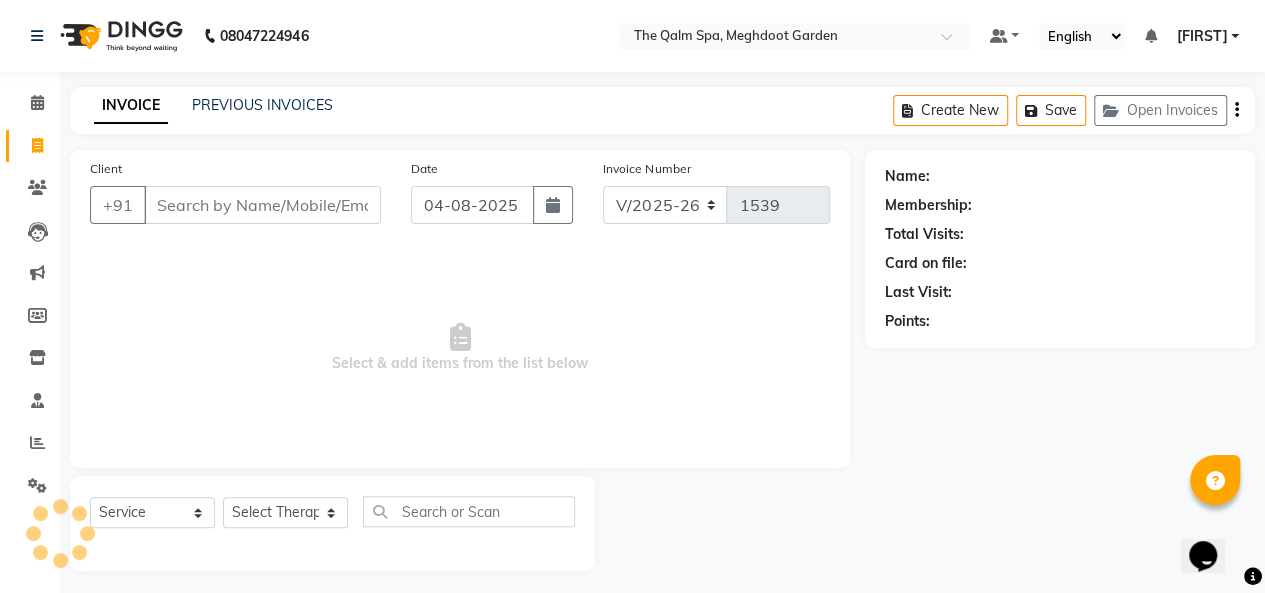 scroll, scrollTop: 7, scrollLeft: 0, axis: vertical 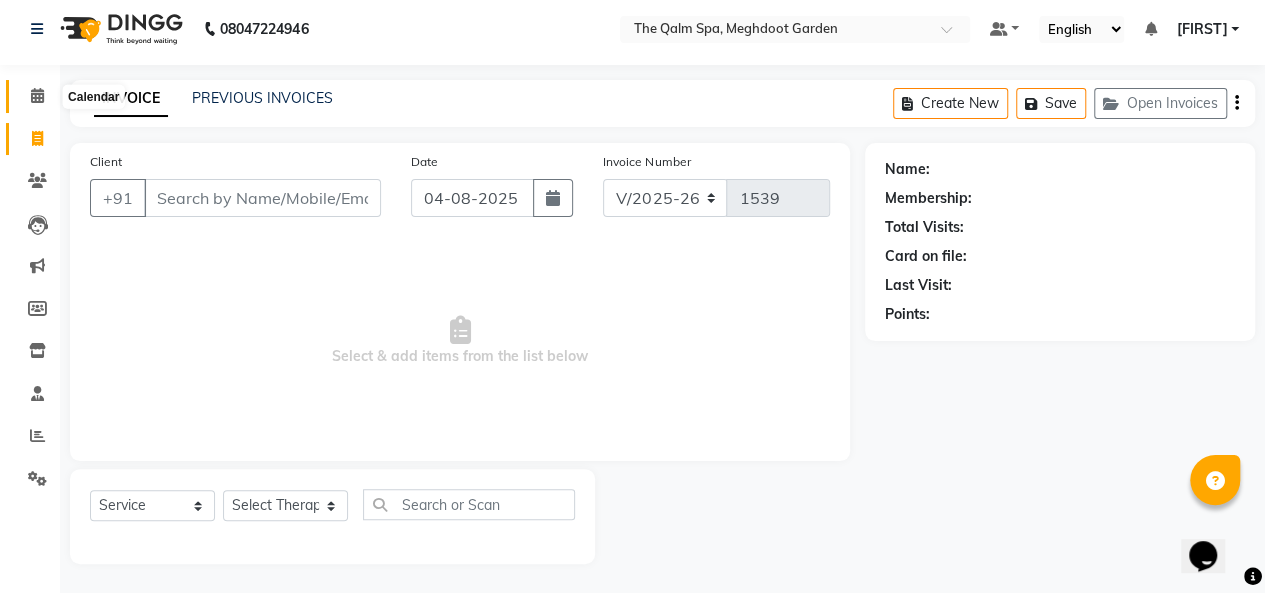 click 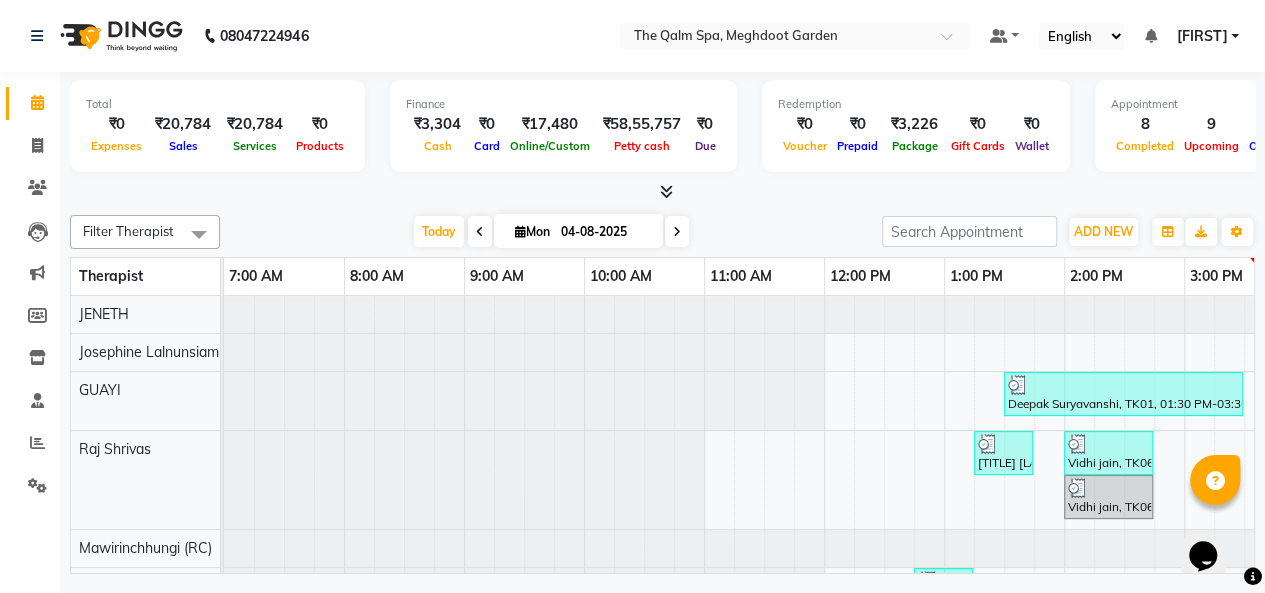 scroll, scrollTop: 0, scrollLeft: 0, axis: both 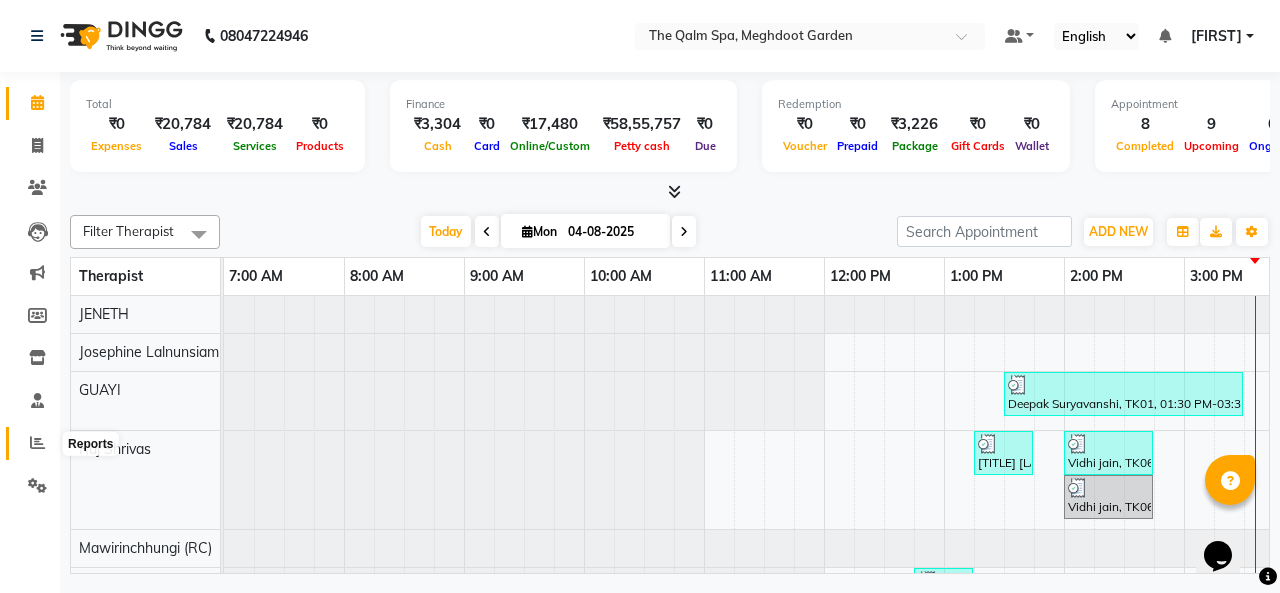 click 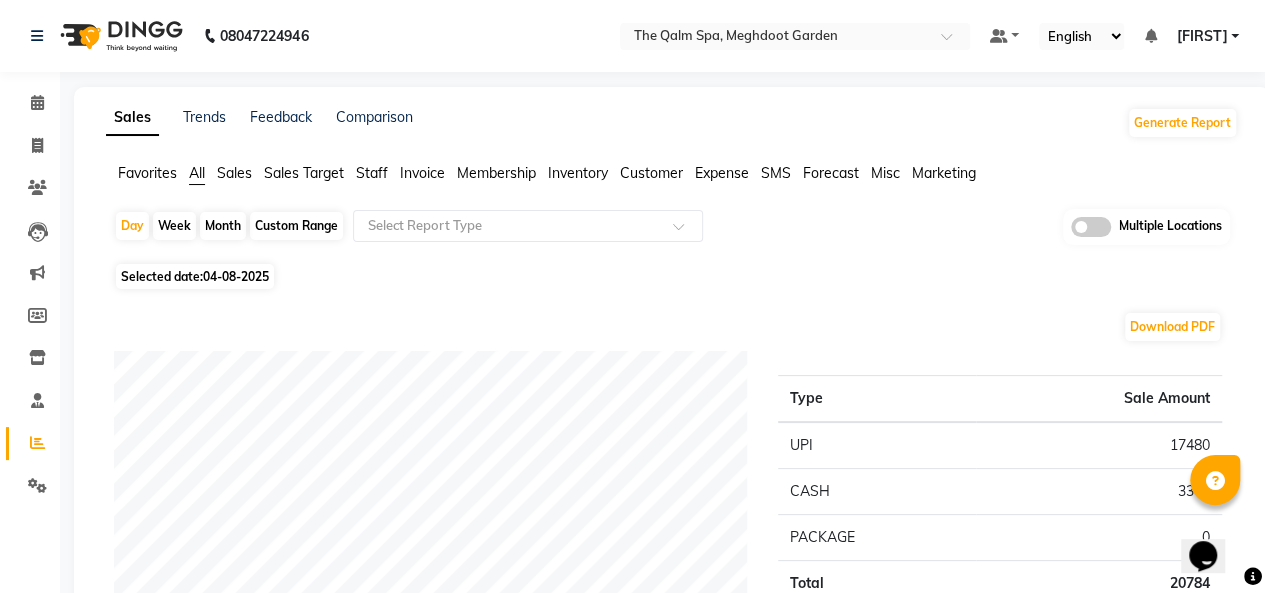 click on "Month" 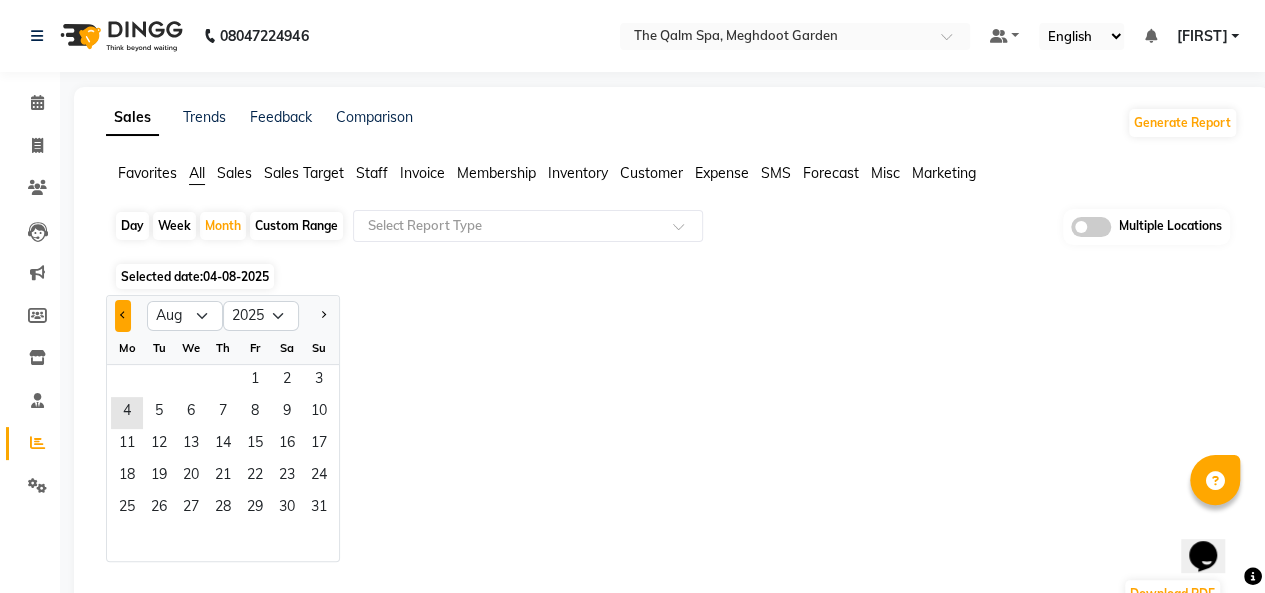 click 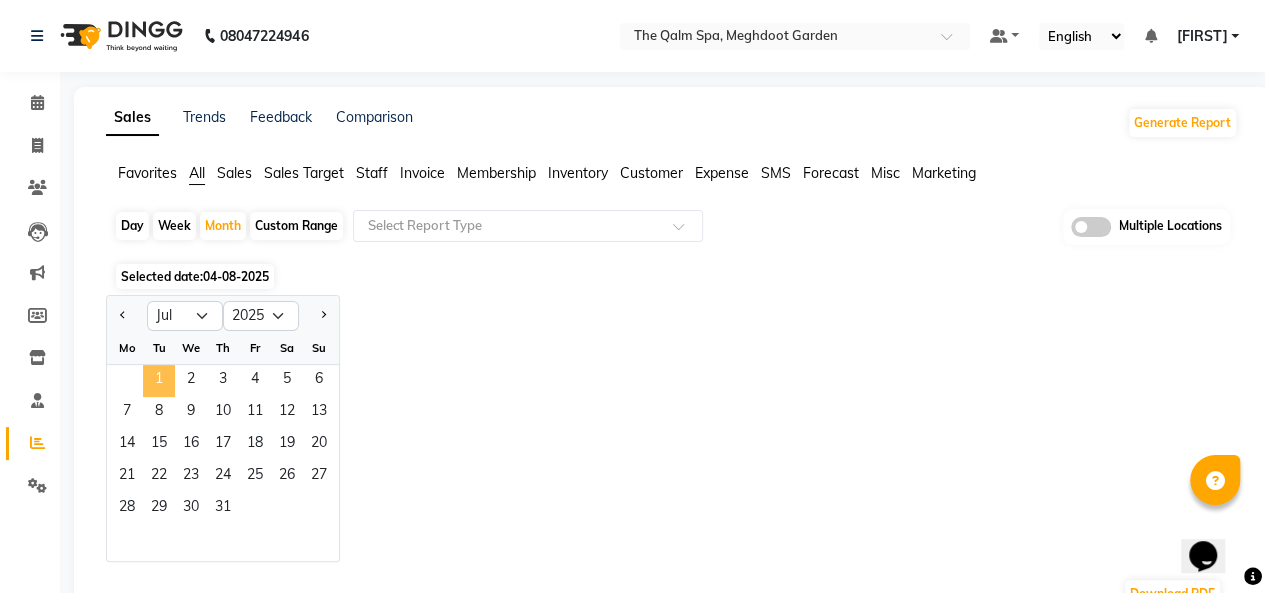 click on "1" 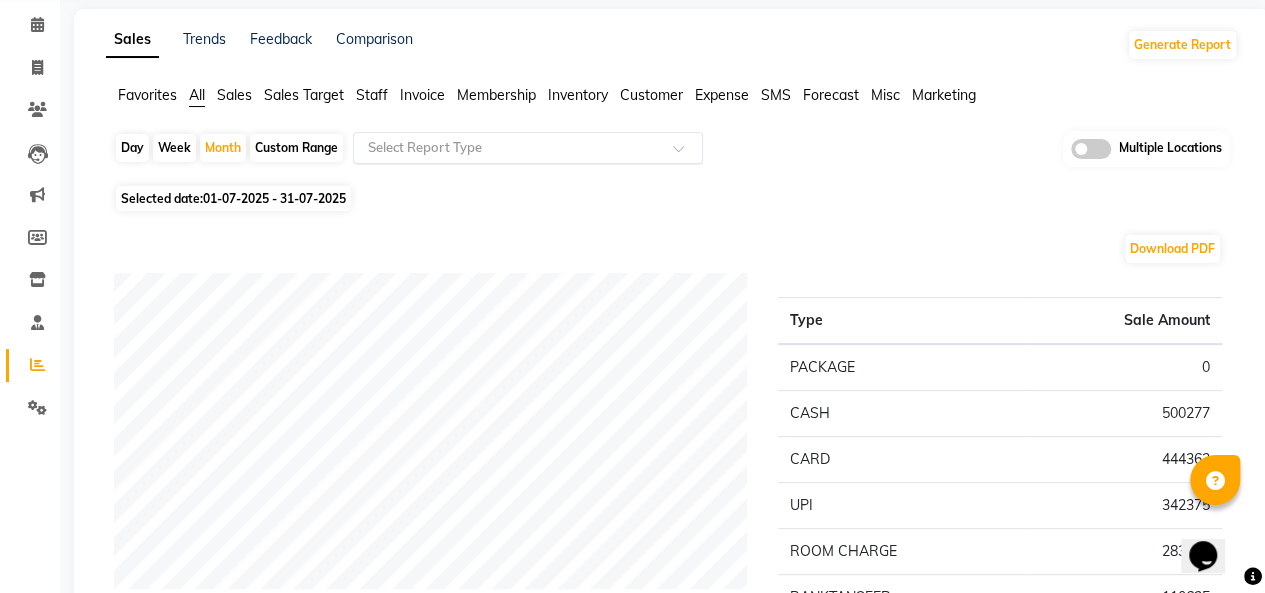 scroll, scrollTop: 0, scrollLeft: 0, axis: both 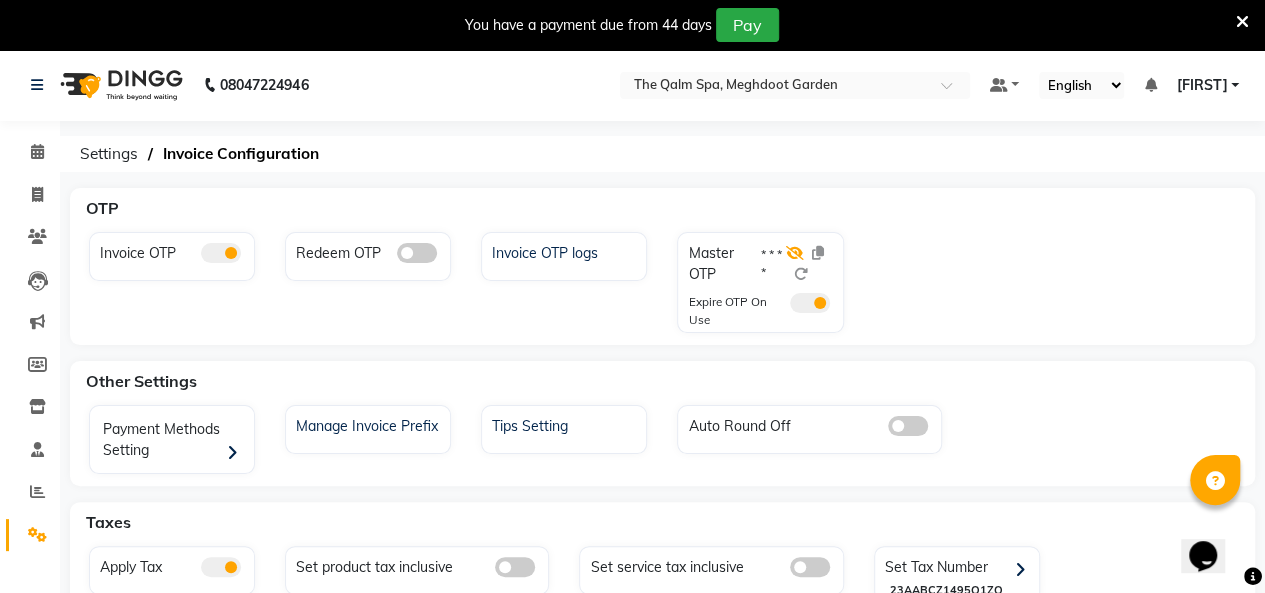 click 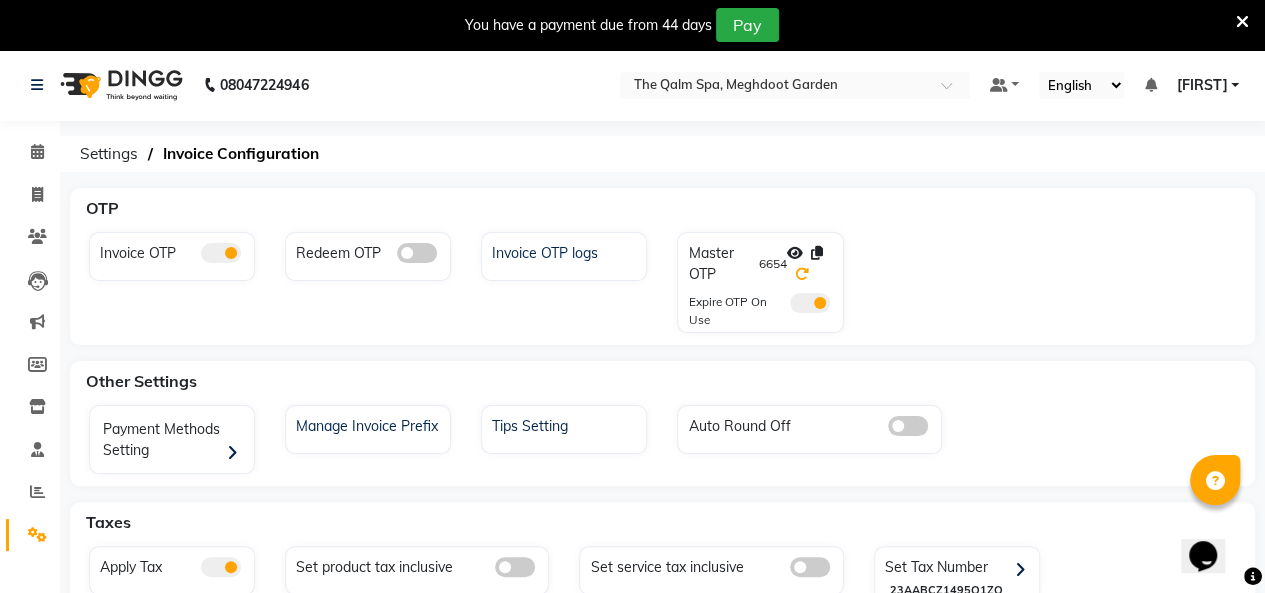 click 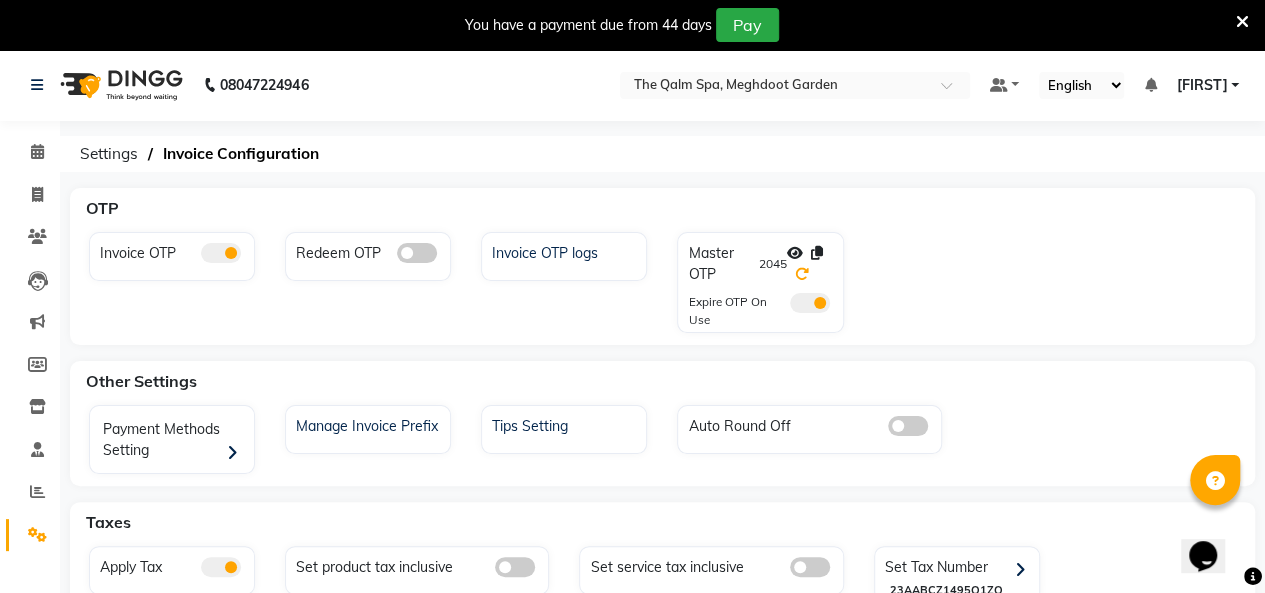 click 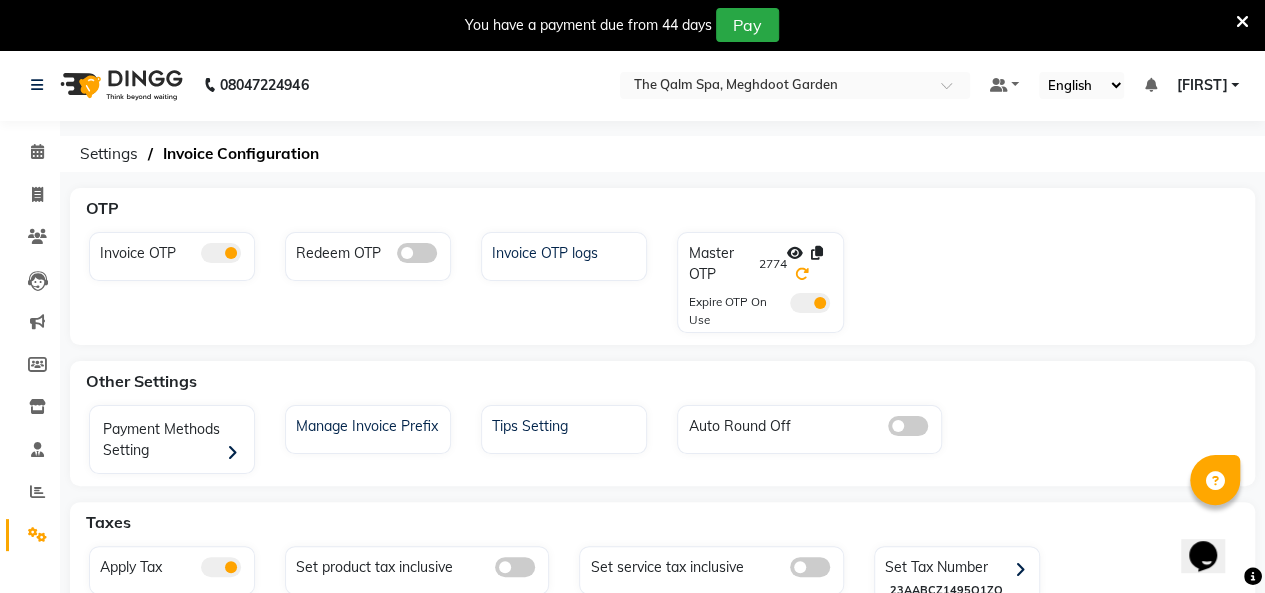 click 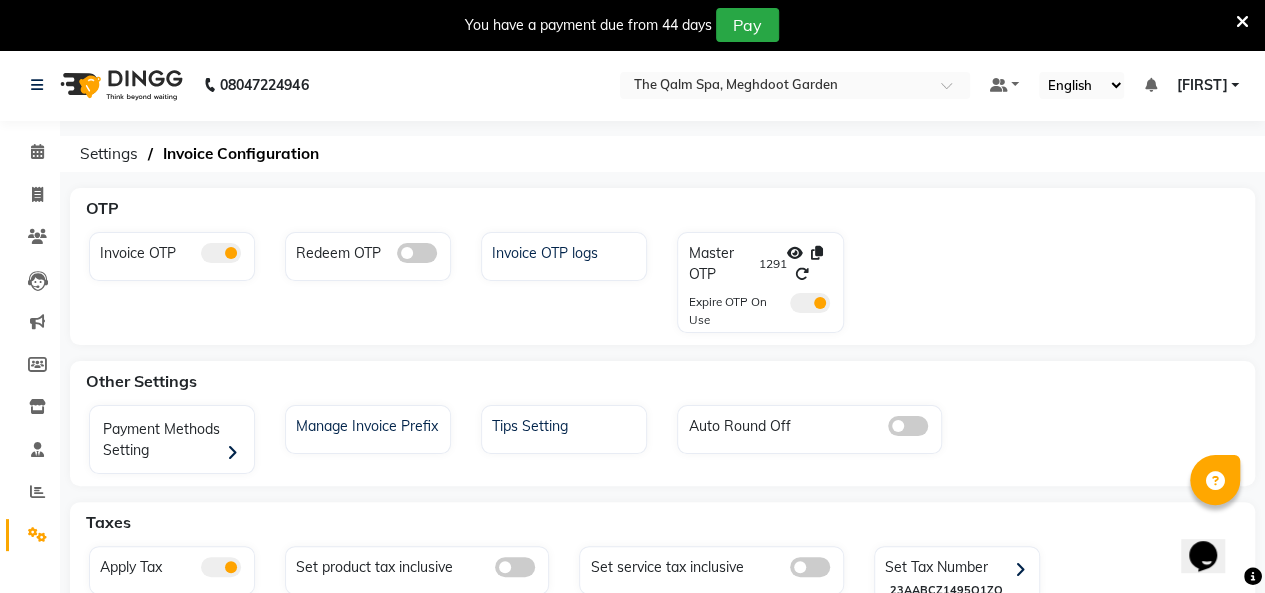 click at bounding box center [1242, 22] 